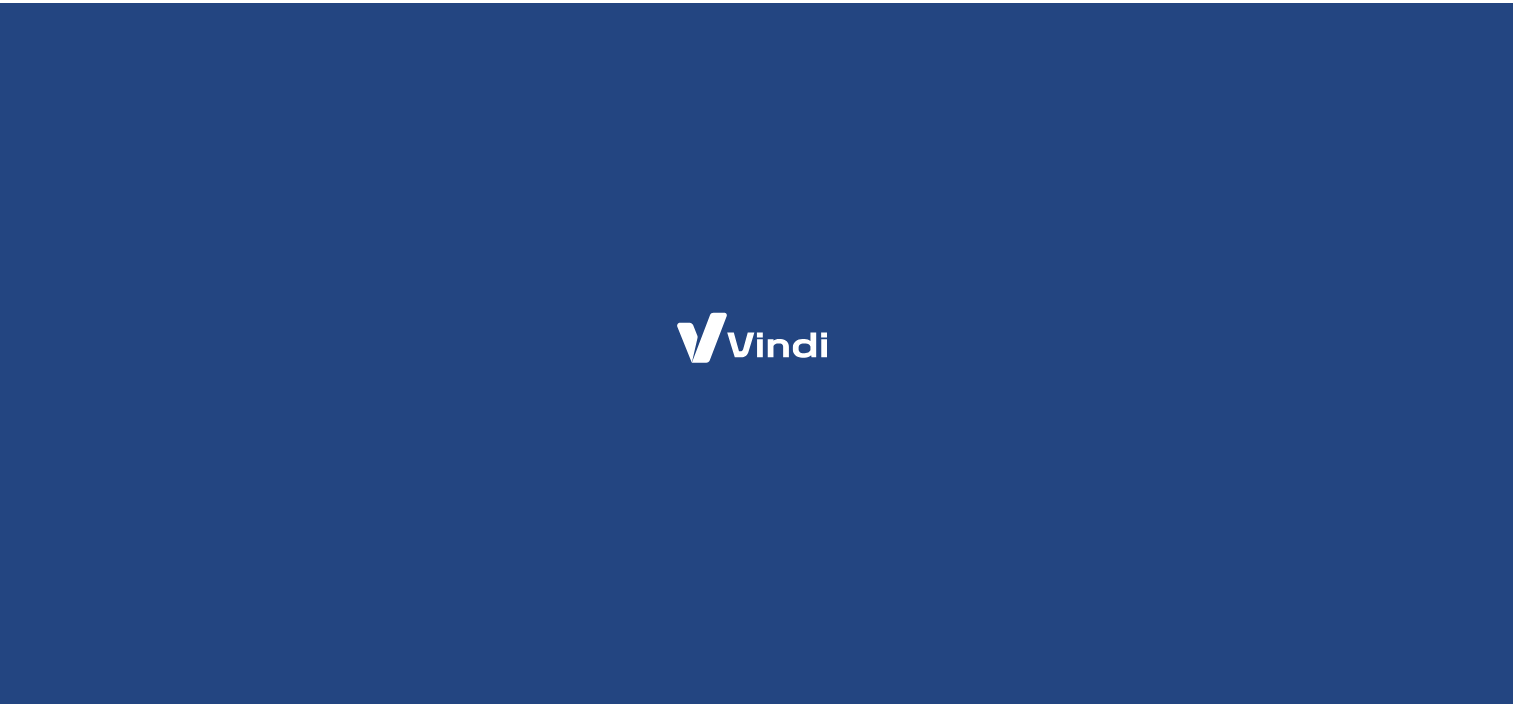 scroll, scrollTop: 0, scrollLeft: 0, axis: both 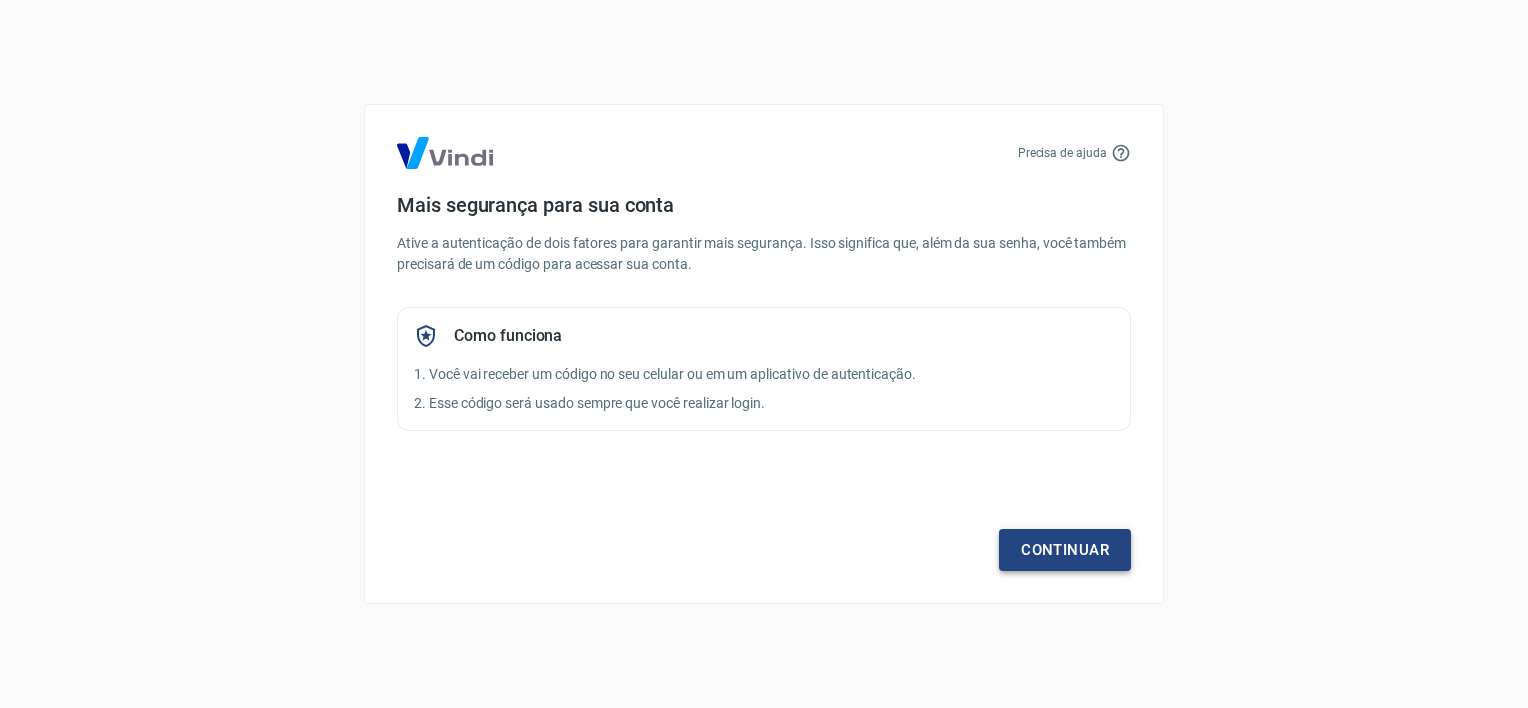 click on "Continuar" at bounding box center (1065, 550) 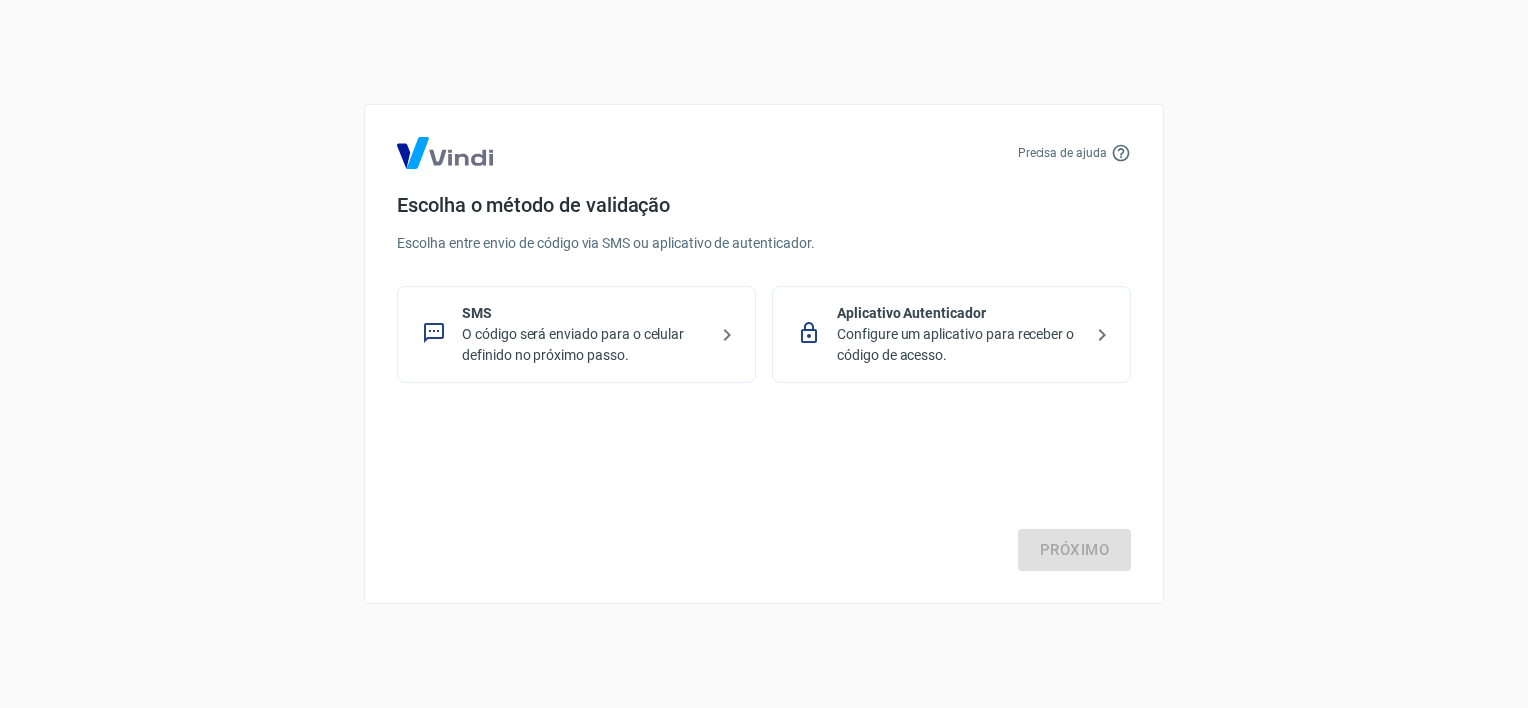 click on "O código será enviado para o celular definido no próximo passo." at bounding box center (584, 345) 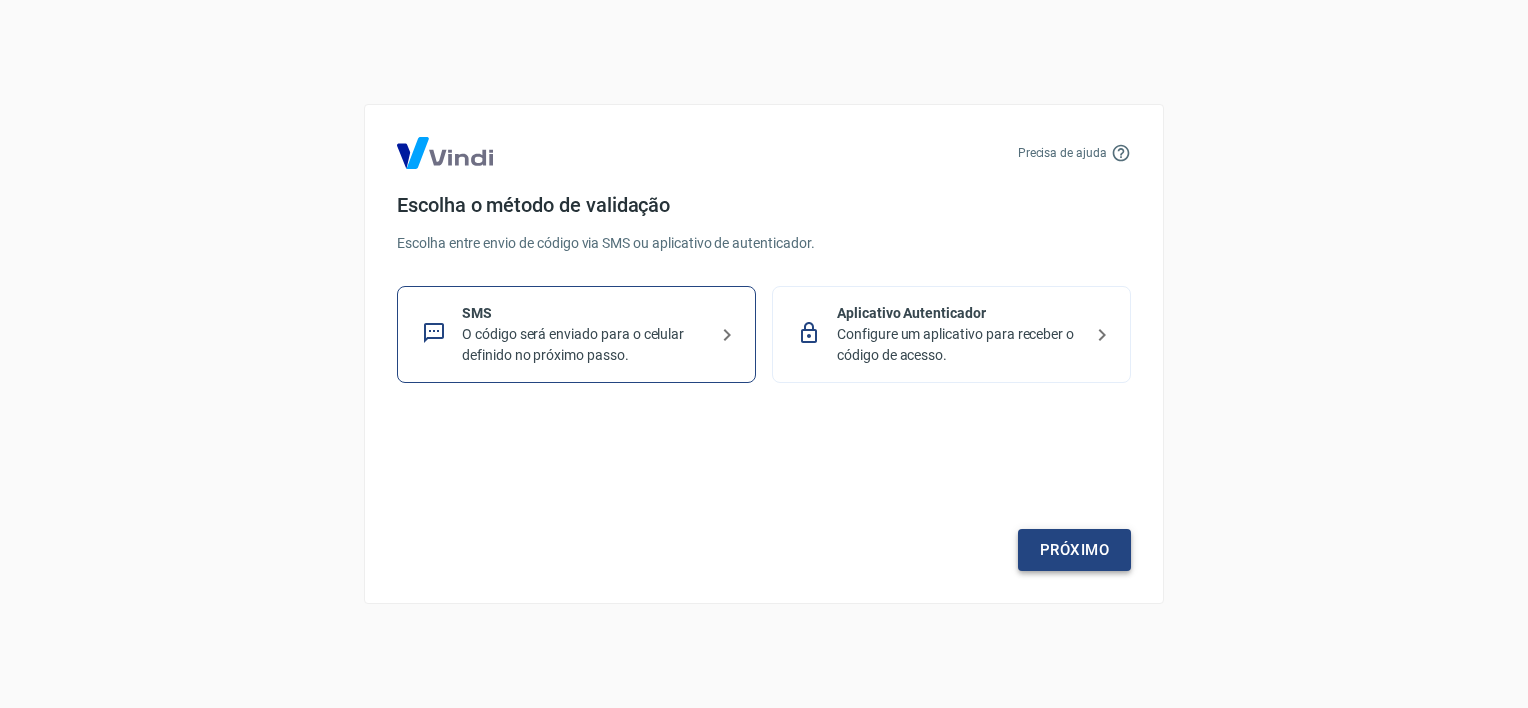click on "Próximo" at bounding box center (1074, 550) 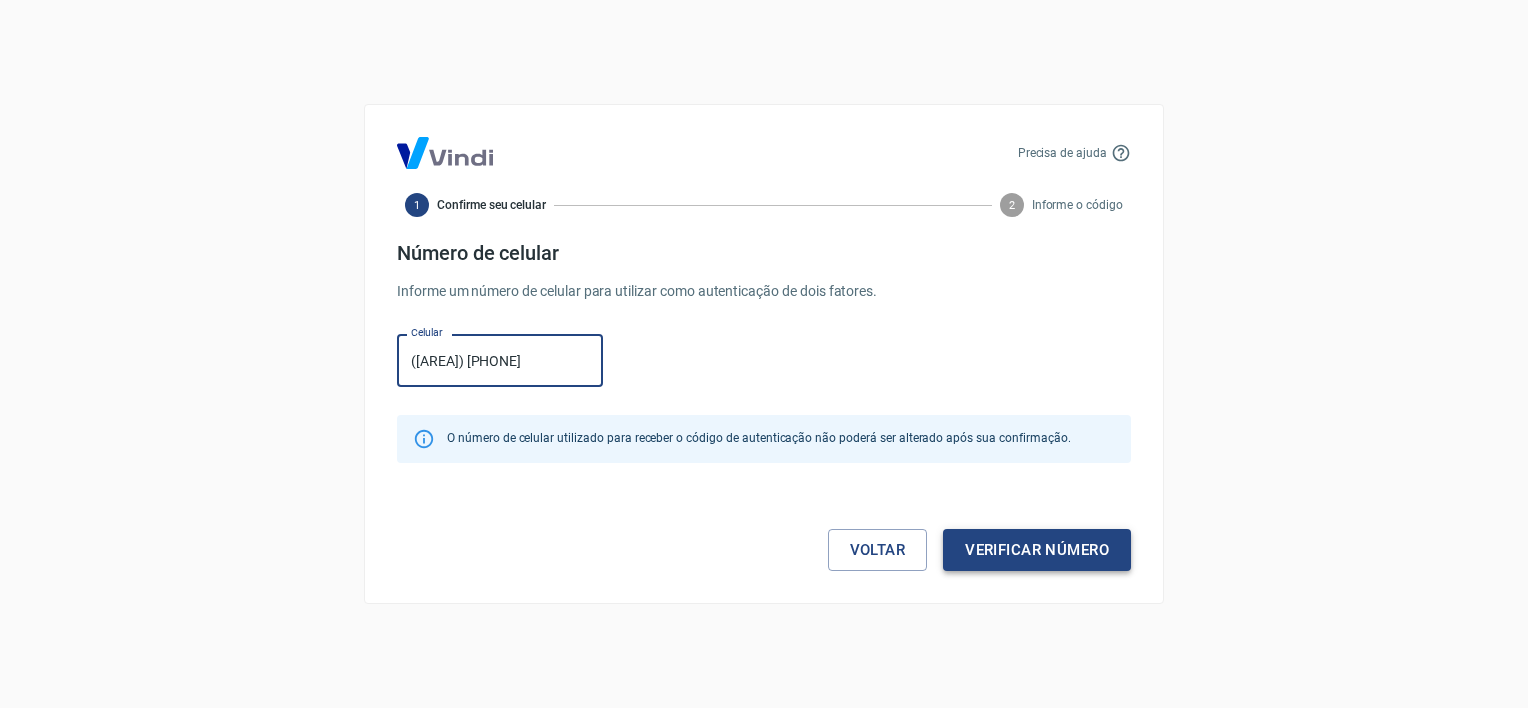 type on "[PHONE]" 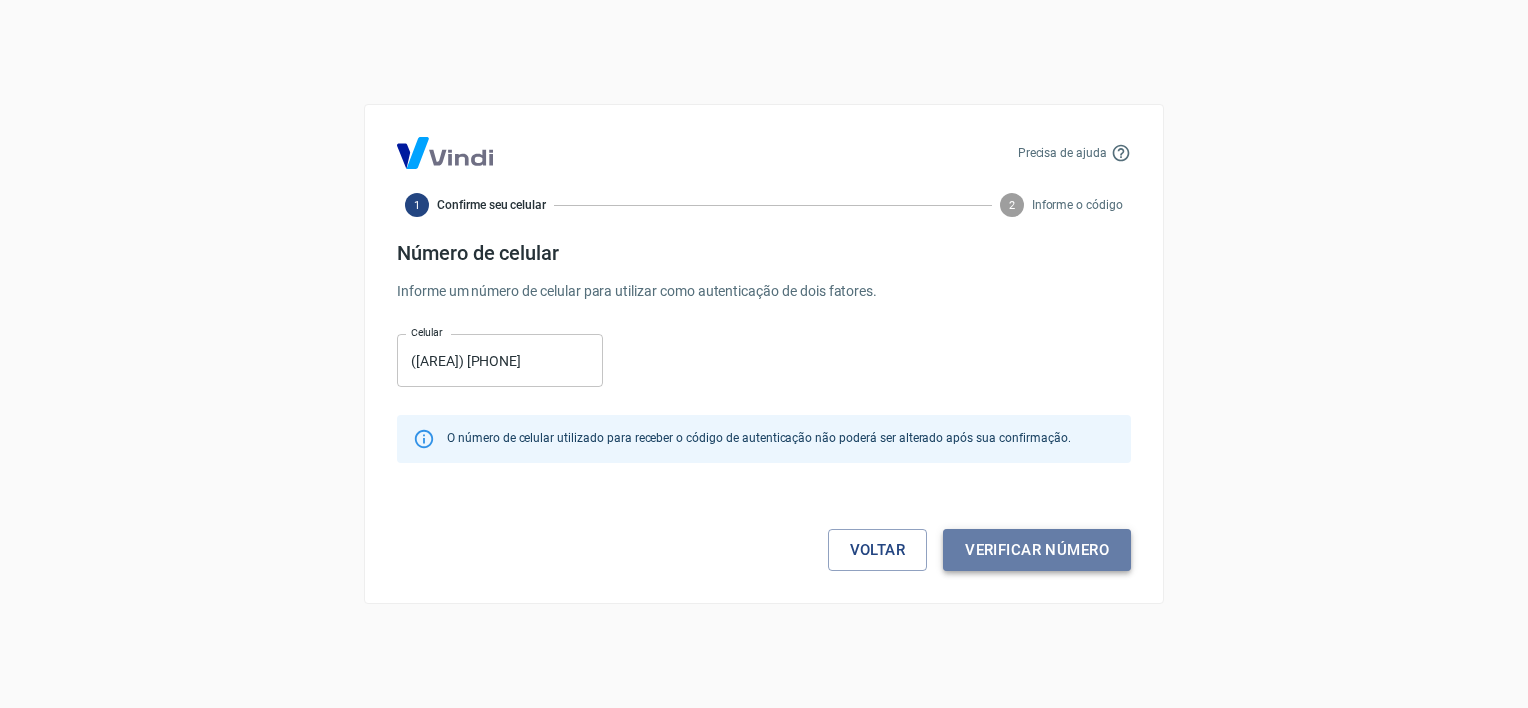 click on "Verificar número" at bounding box center [1037, 550] 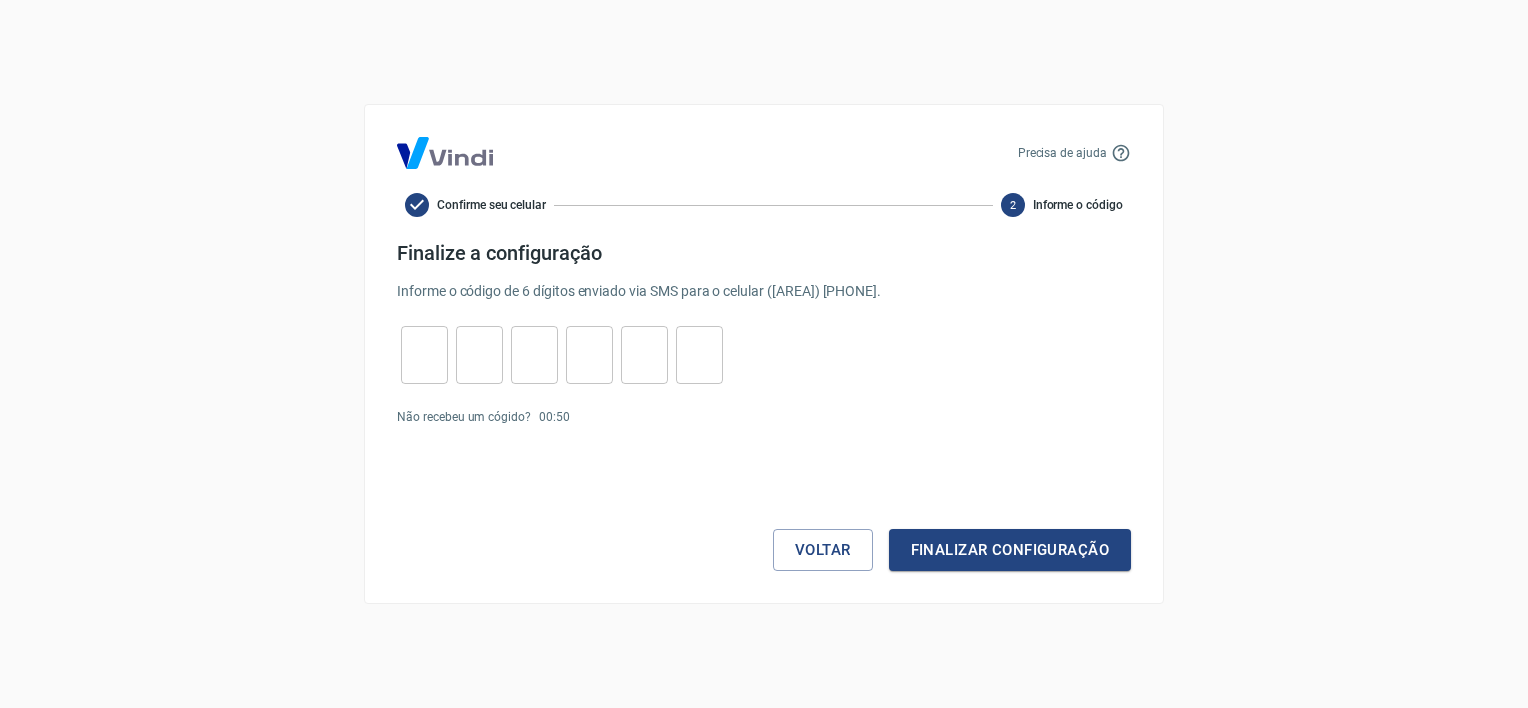click at bounding box center [424, 355] 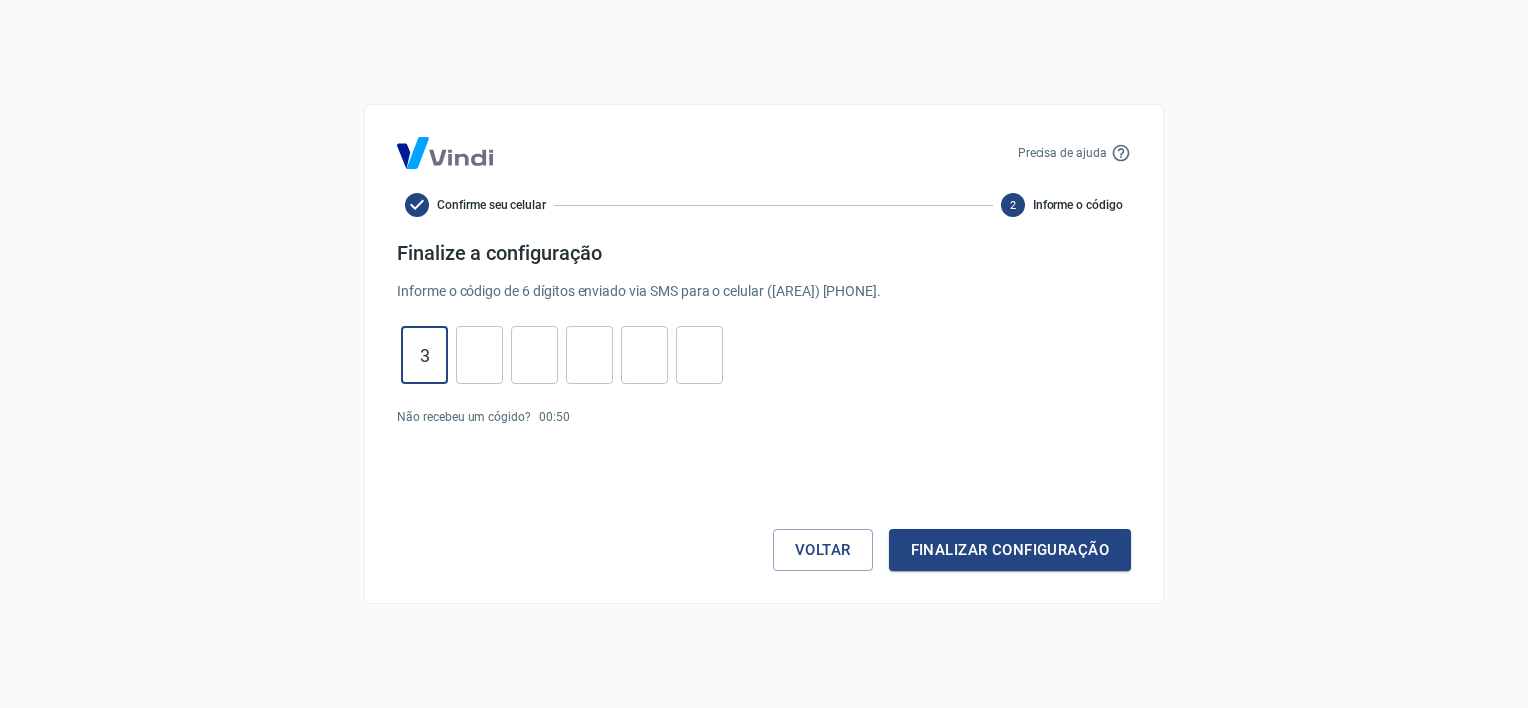 type on "3" 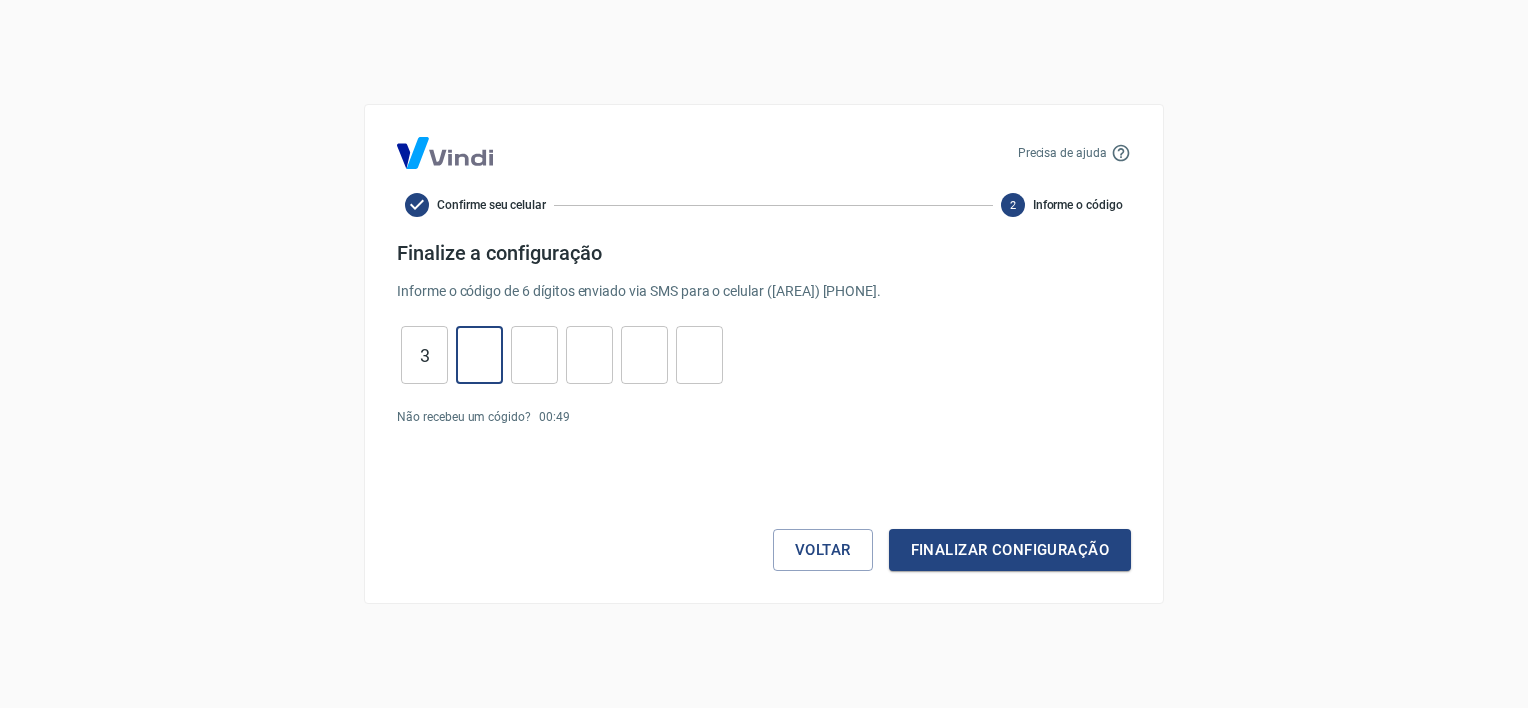 type on "0" 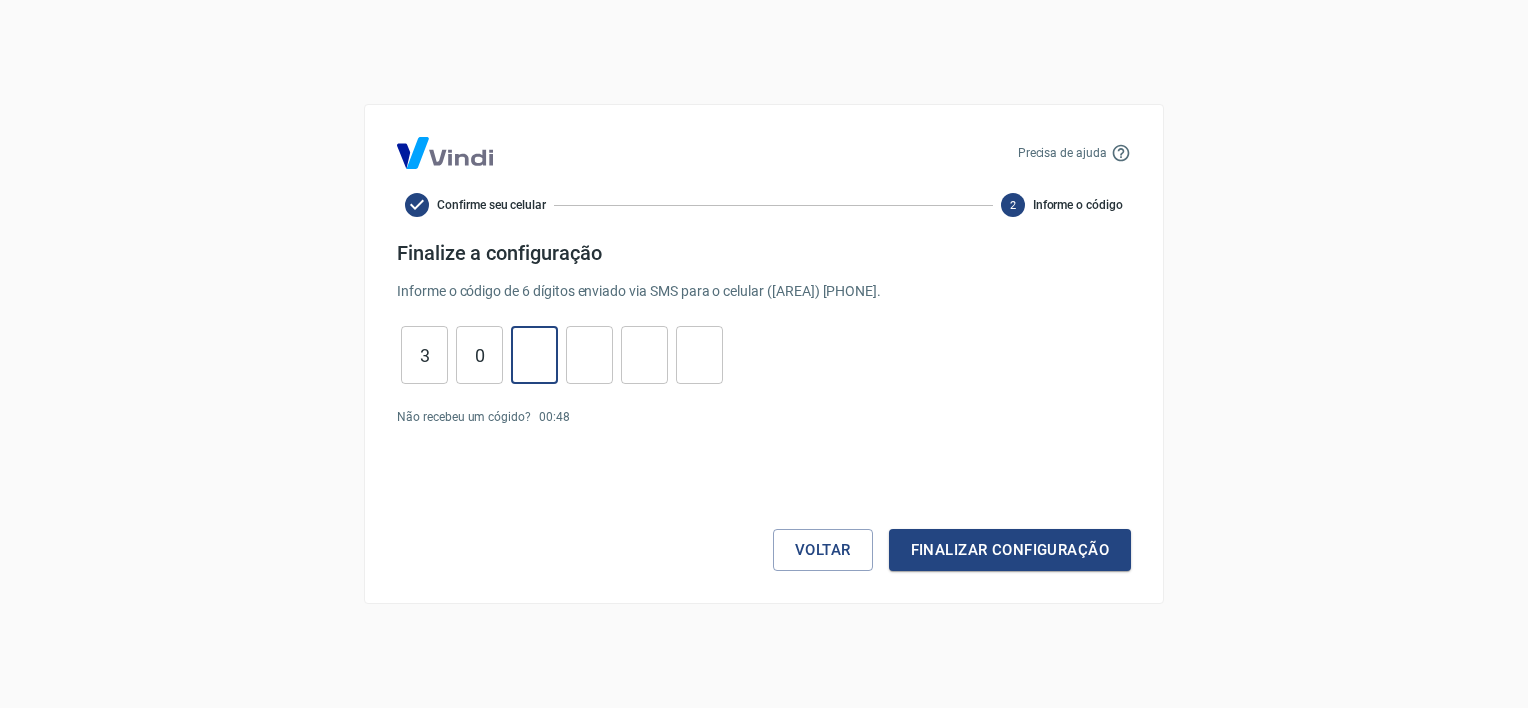 type on "3" 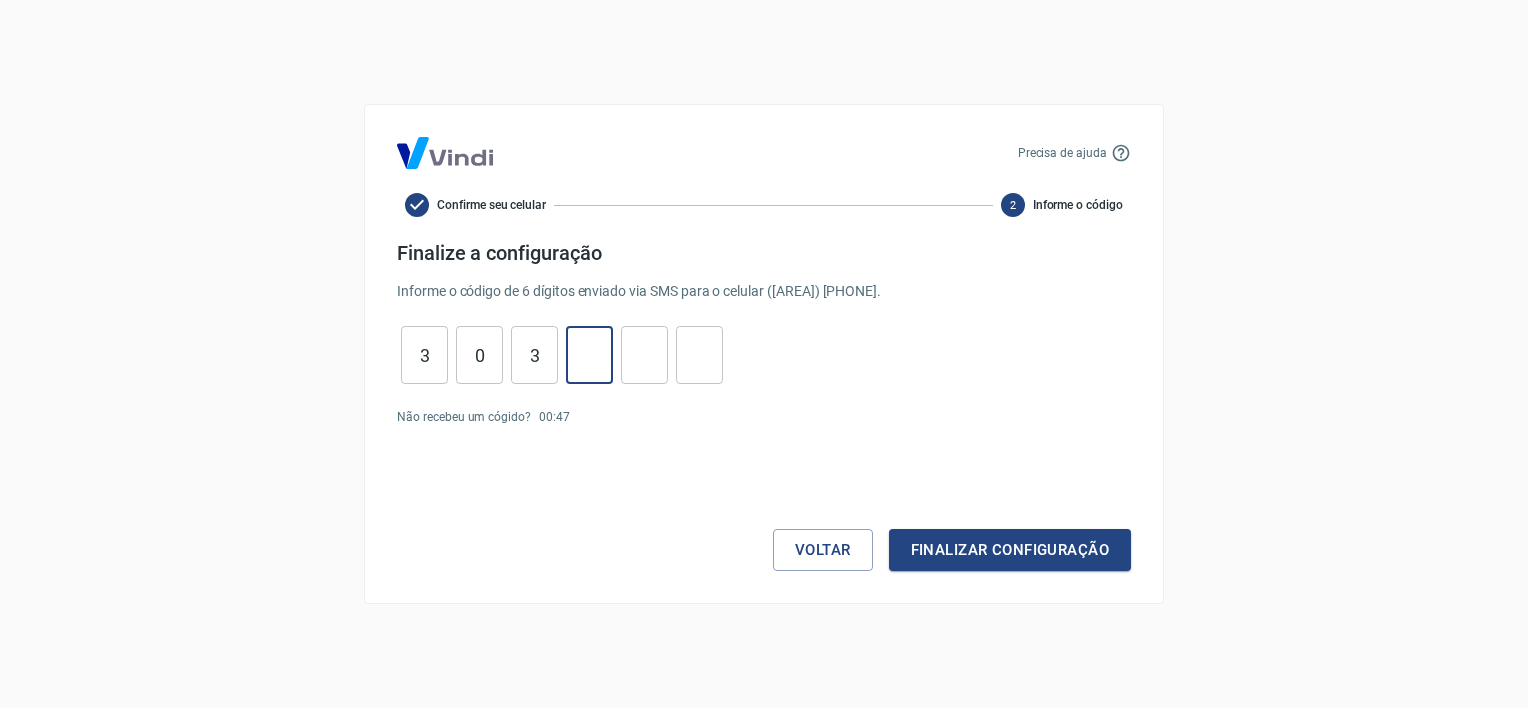 type on "7" 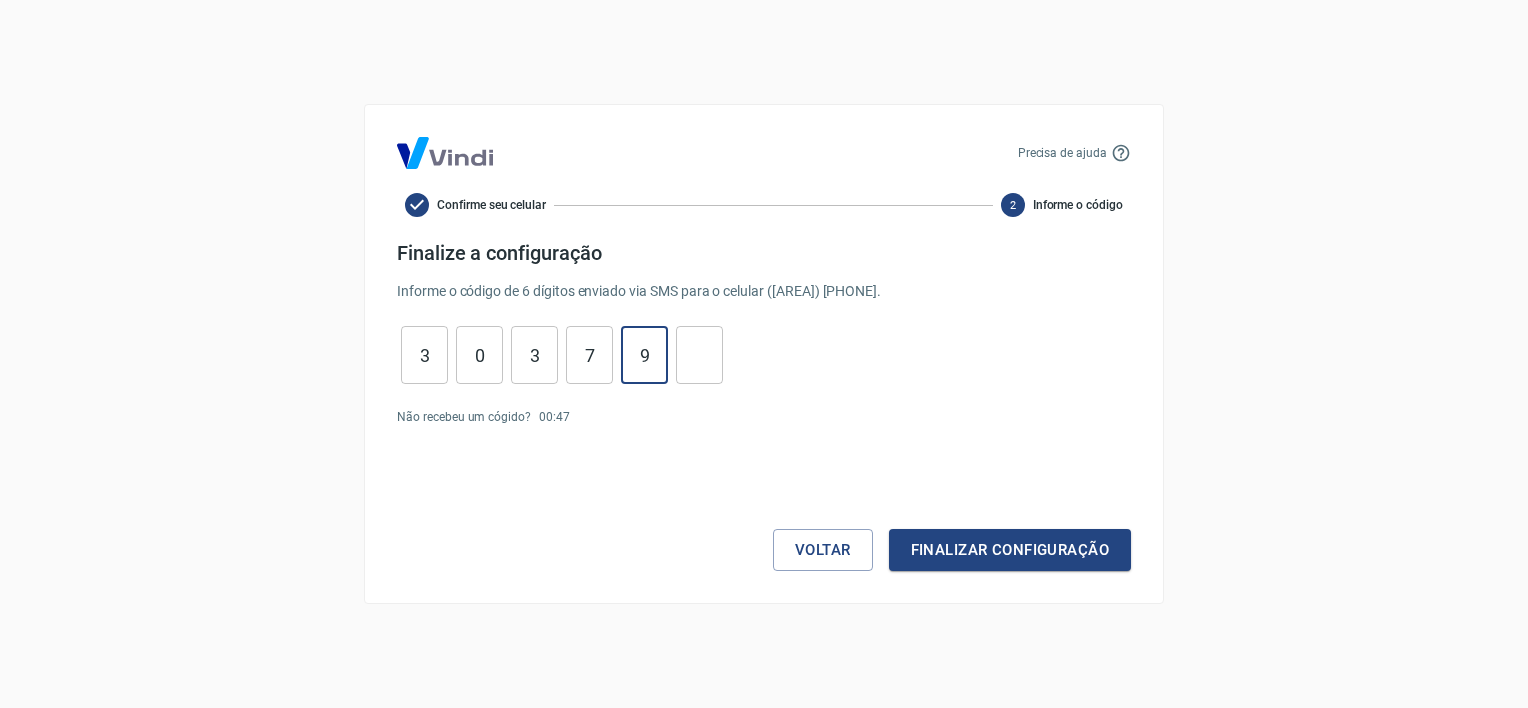 type on "9" 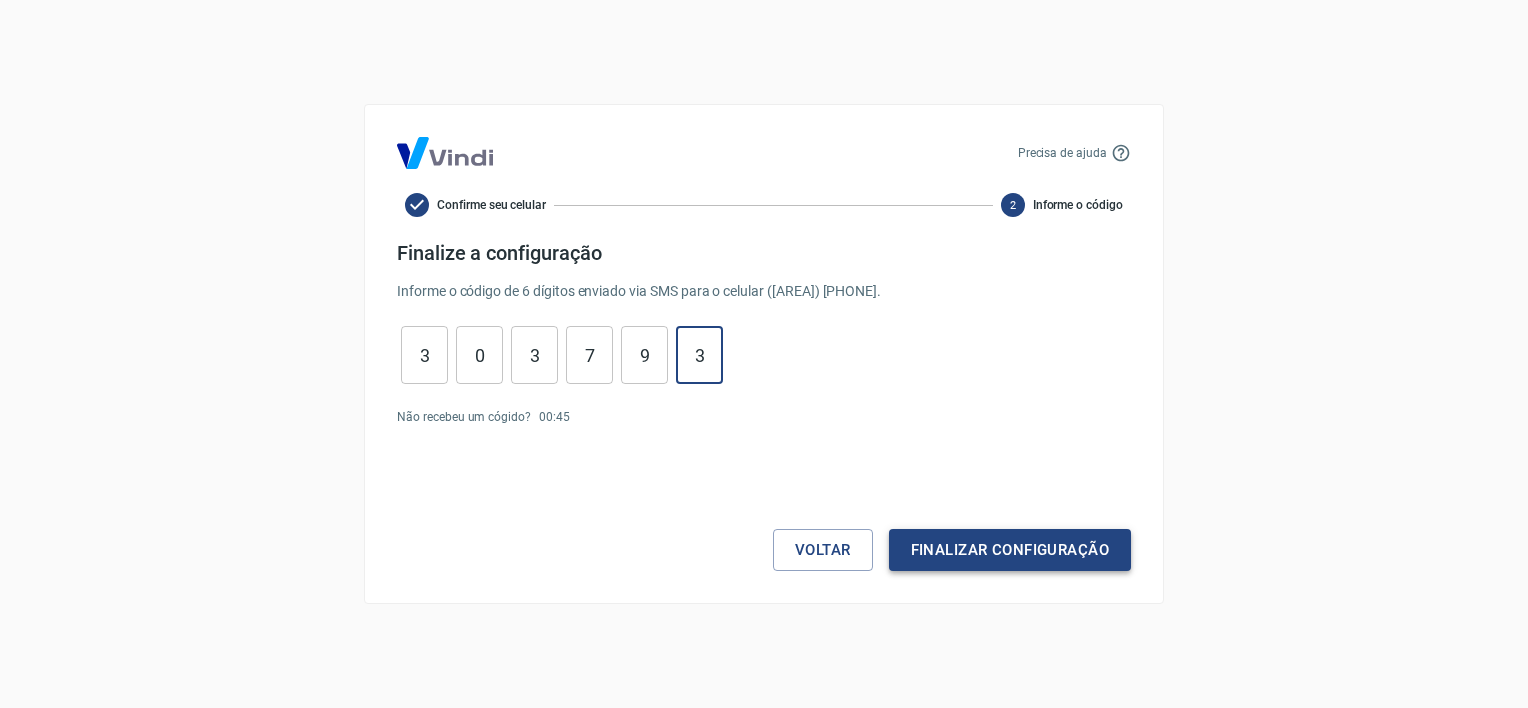 type on "3" 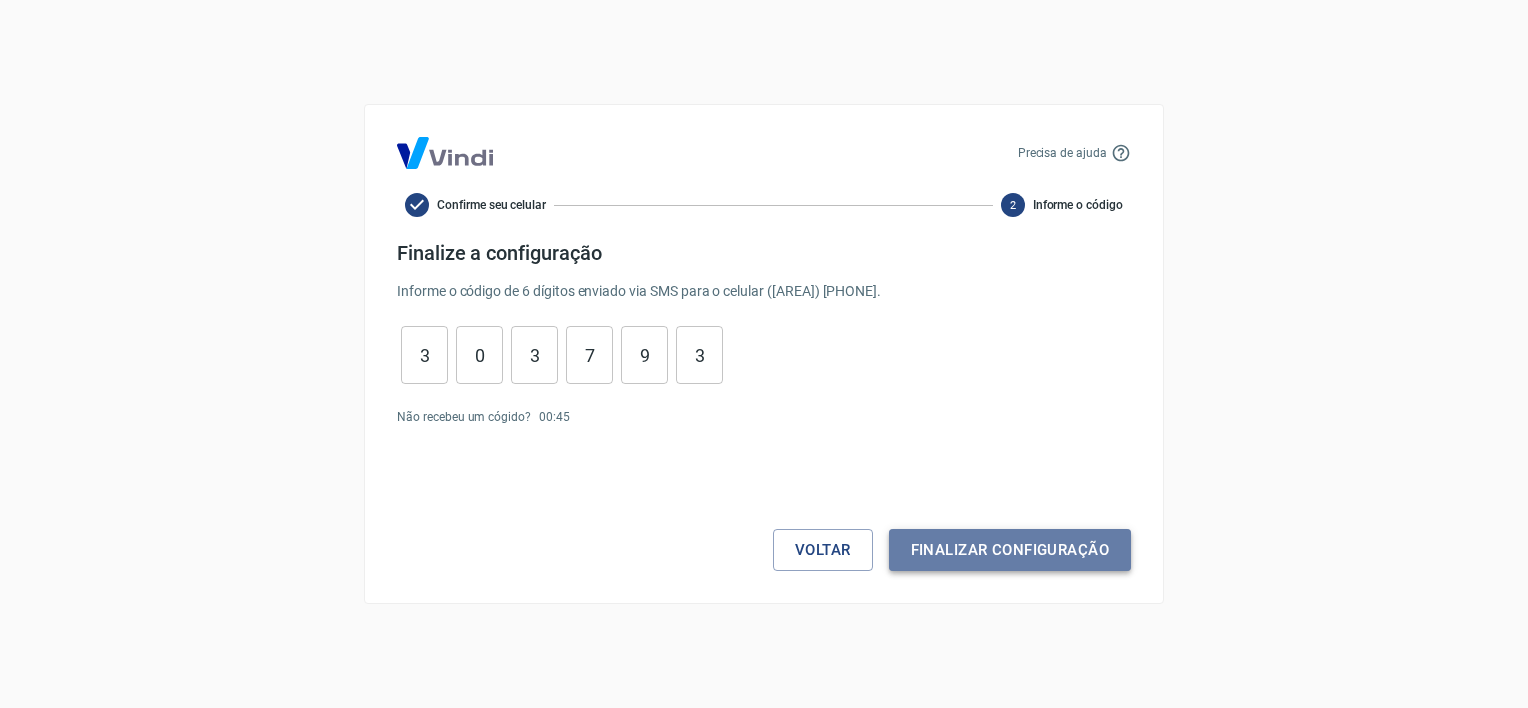 click on "Finalizar configuração" at bounding box center (1010, 550) 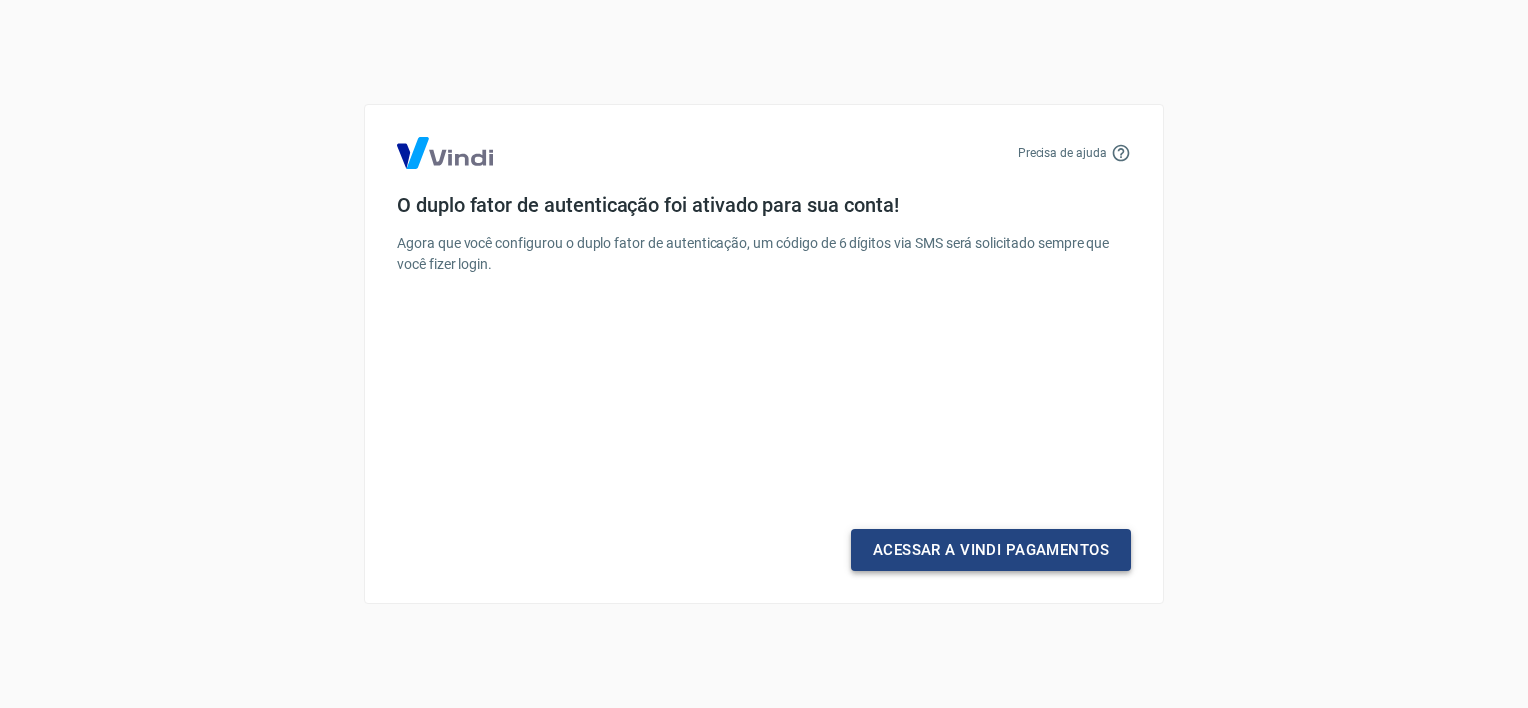 click on "Acessar a Vindi Pagamentos" at bounding box center (991, 550) 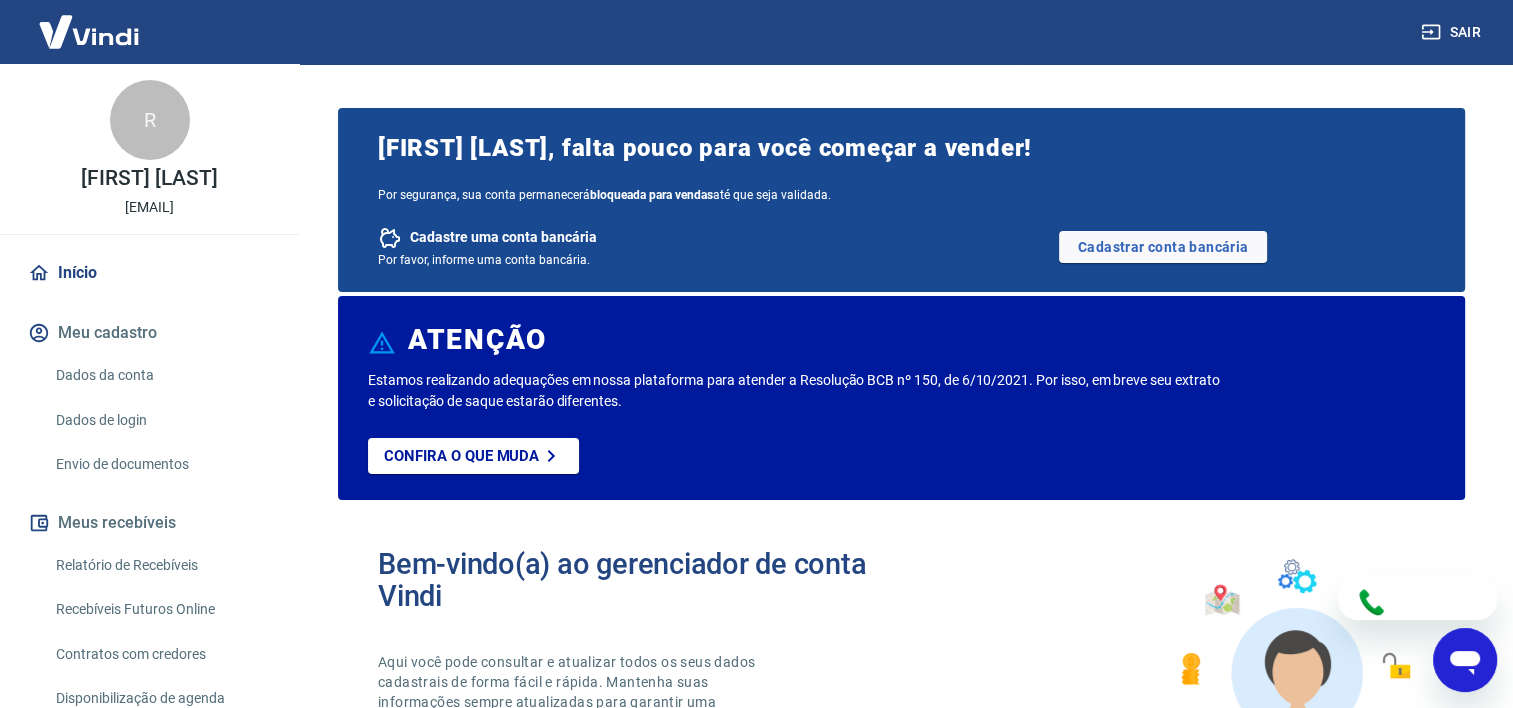 scroll, scrollTop: 0, scrollLeft: 0, axis: both 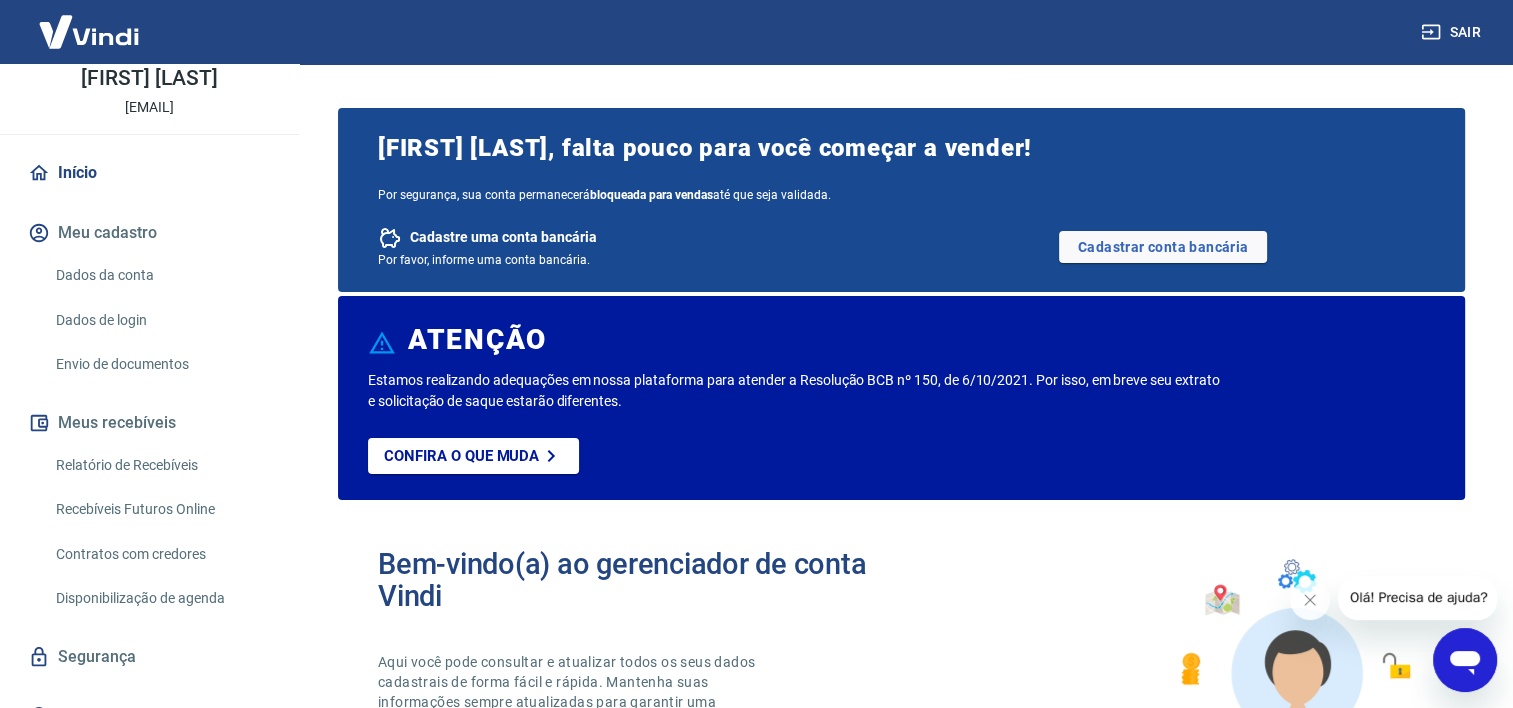 click on "Relatório de Recebíveis" at bounding box center [161, 465] 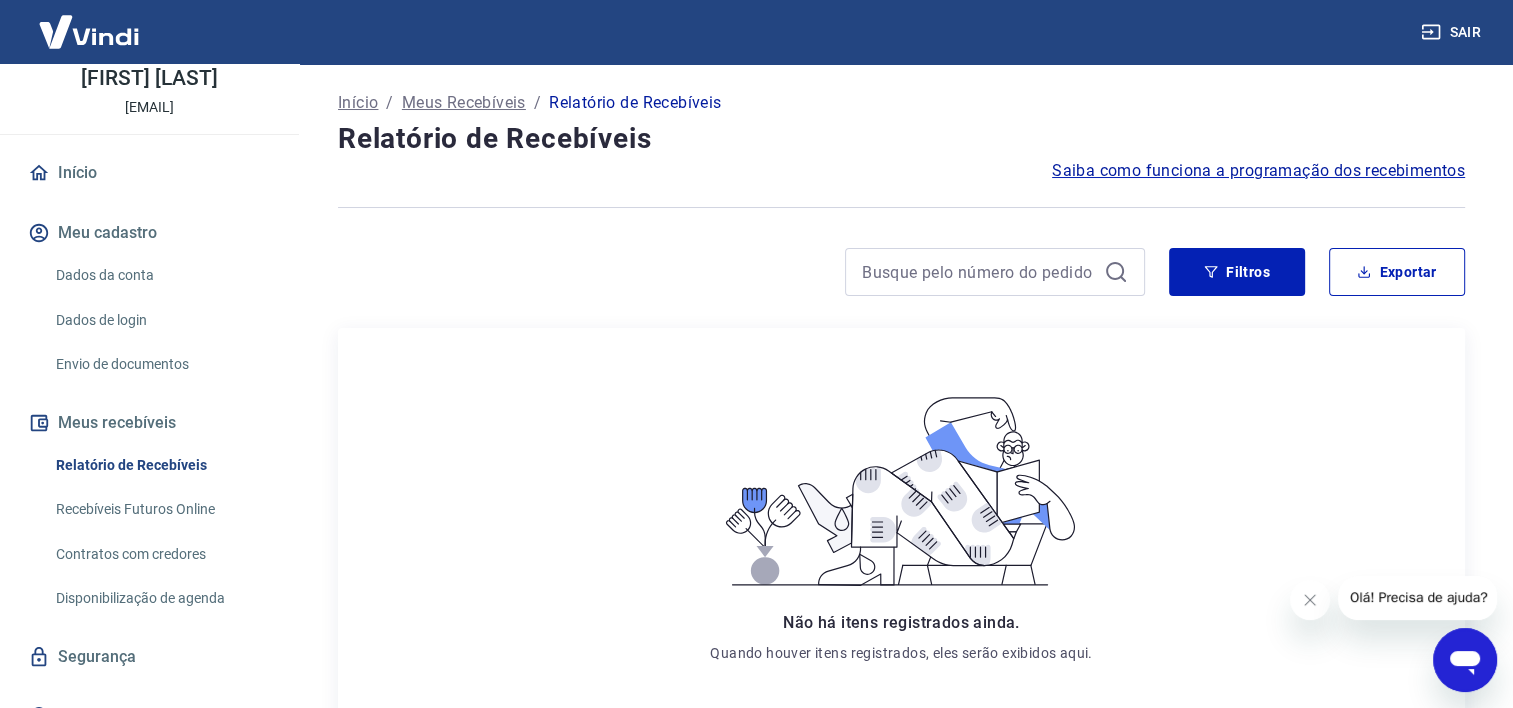 scroll, scrollTop: 0, scrollLeft: 0, axis: both 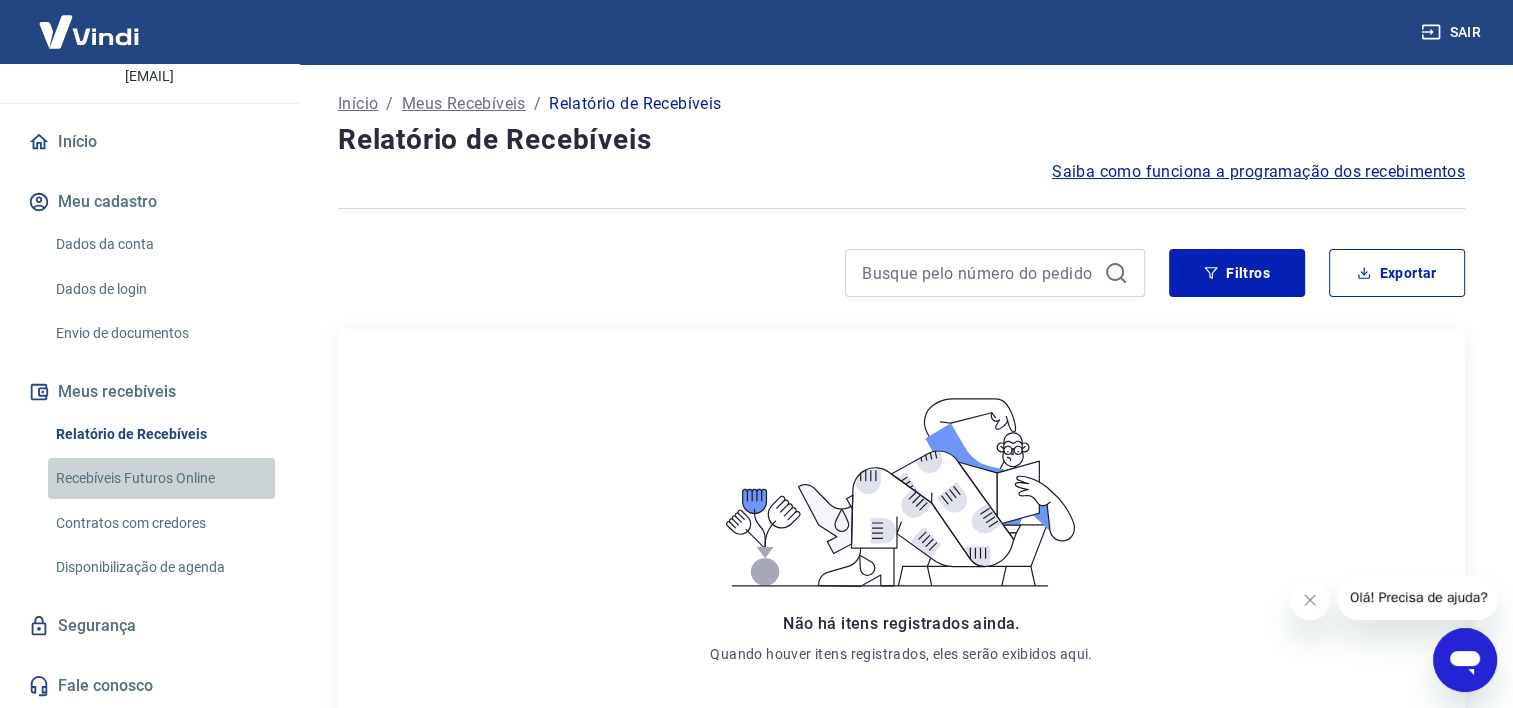 click on "Recebíveis Futuros Online" at bounding box center (161, 478) 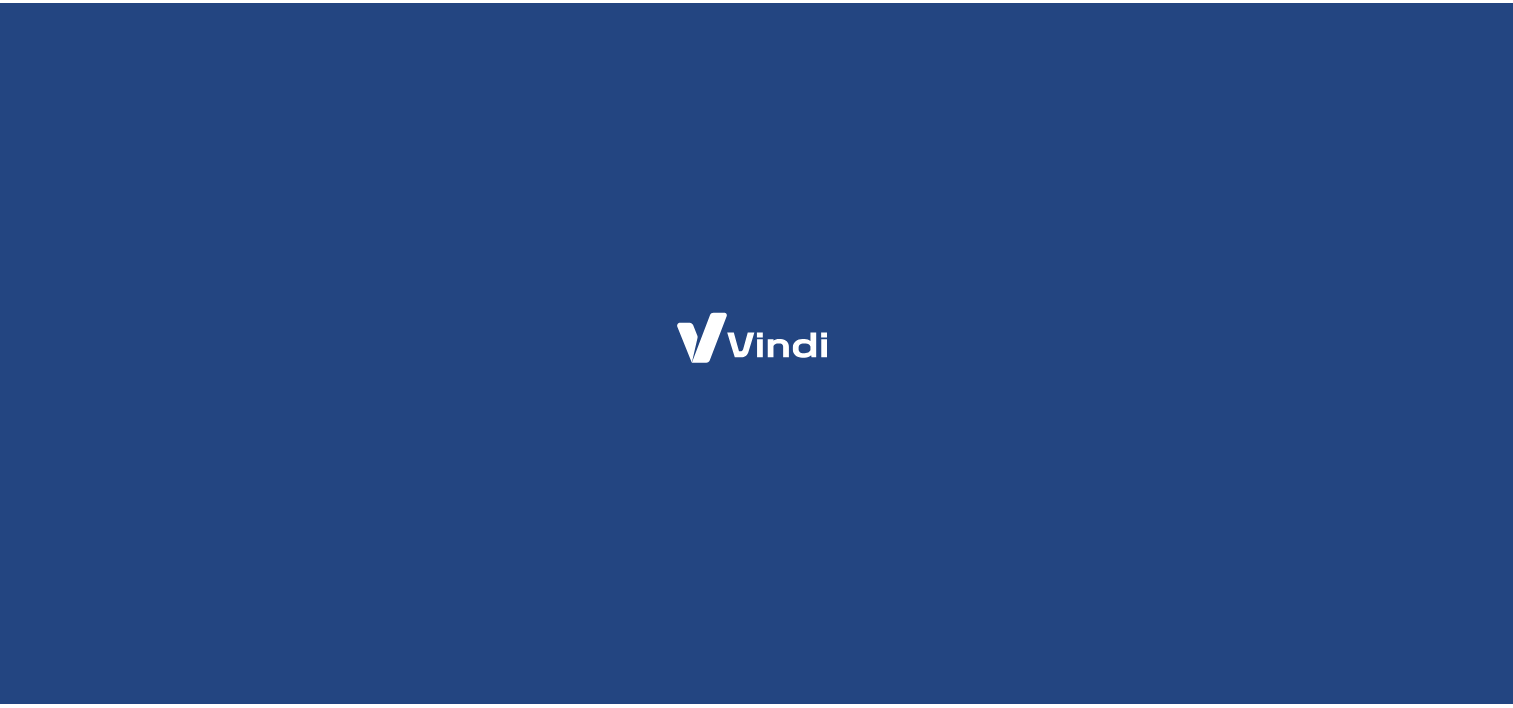 scroll, scrollTop: 0, scrollLeft: 0, axis: both 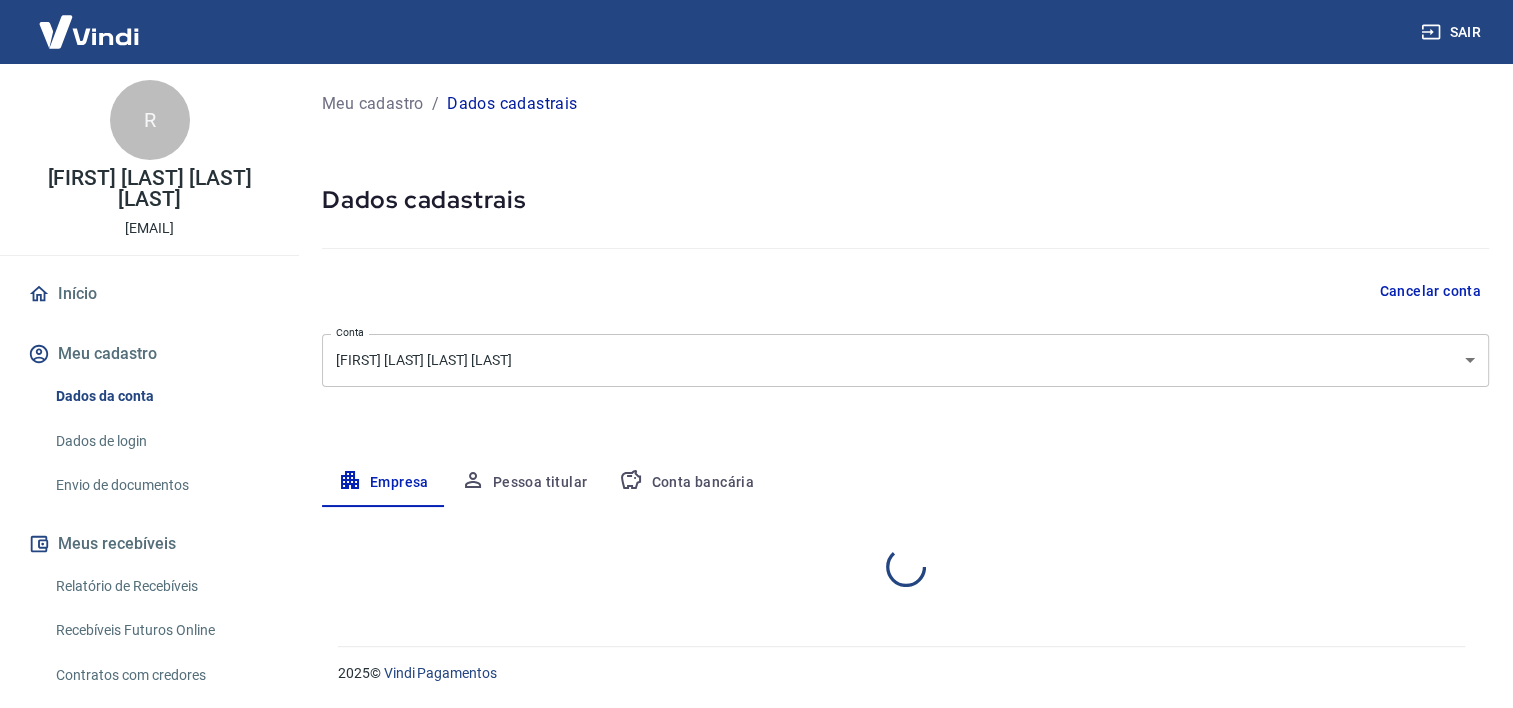 select on "SP" 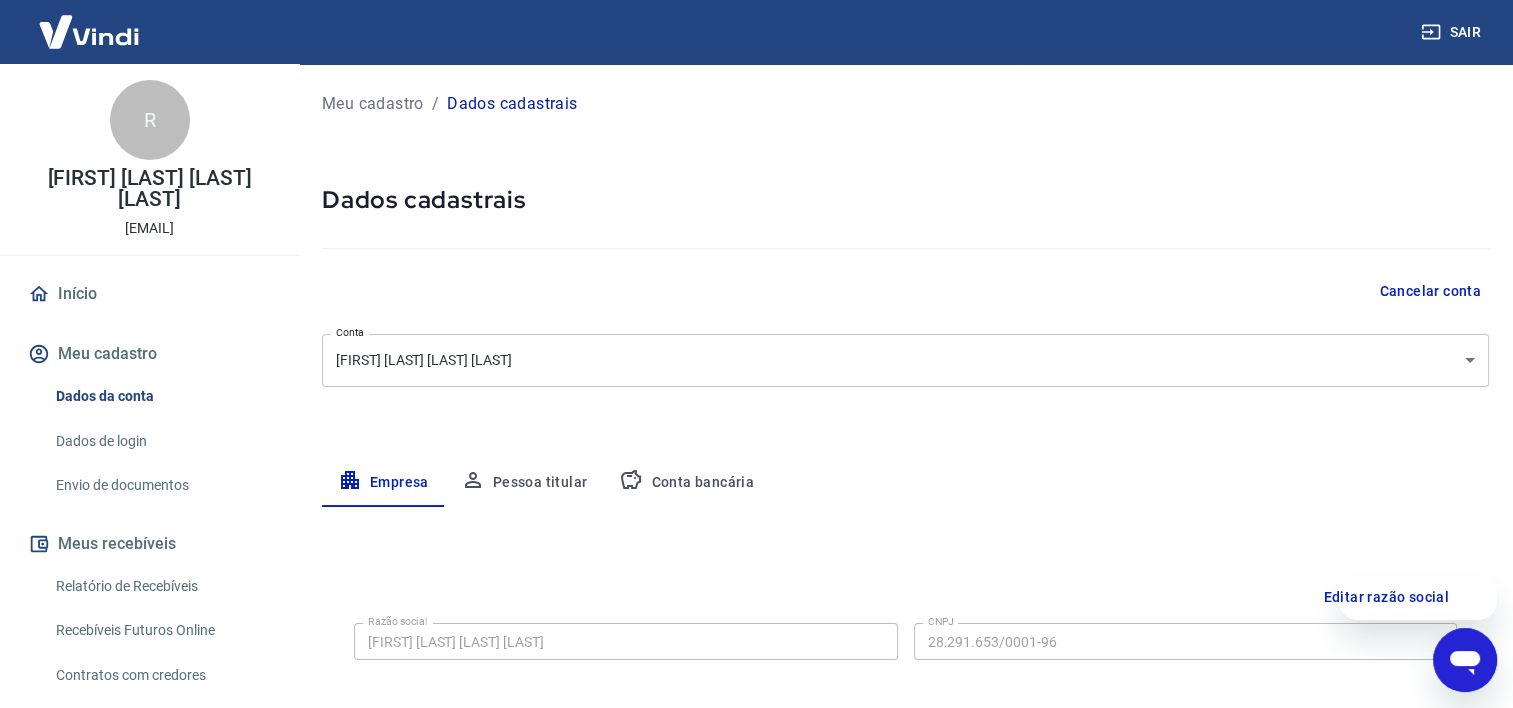 scroll, scrollTop: 0, scrollLeft: 0, axis: both 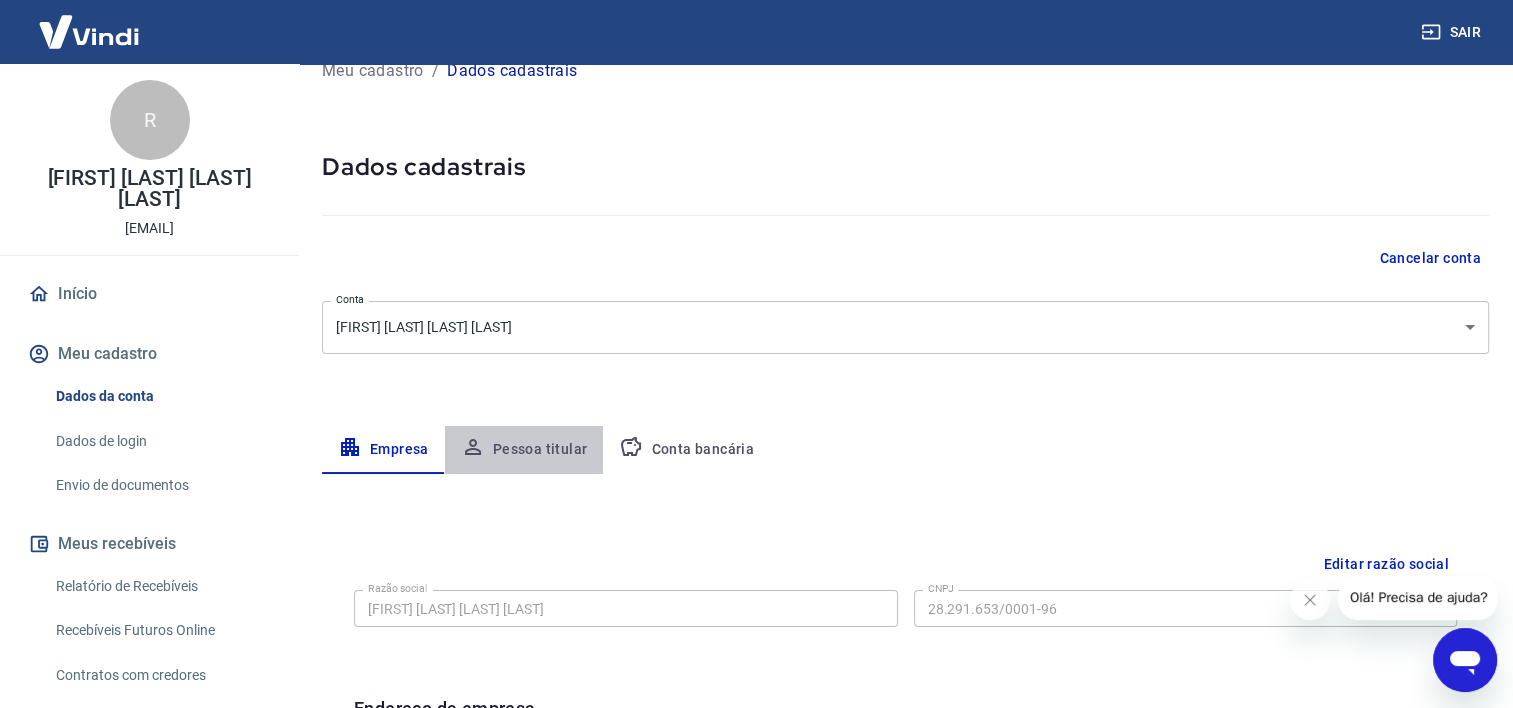 click on "Pessoa titular" at bounding box center (524, 450) 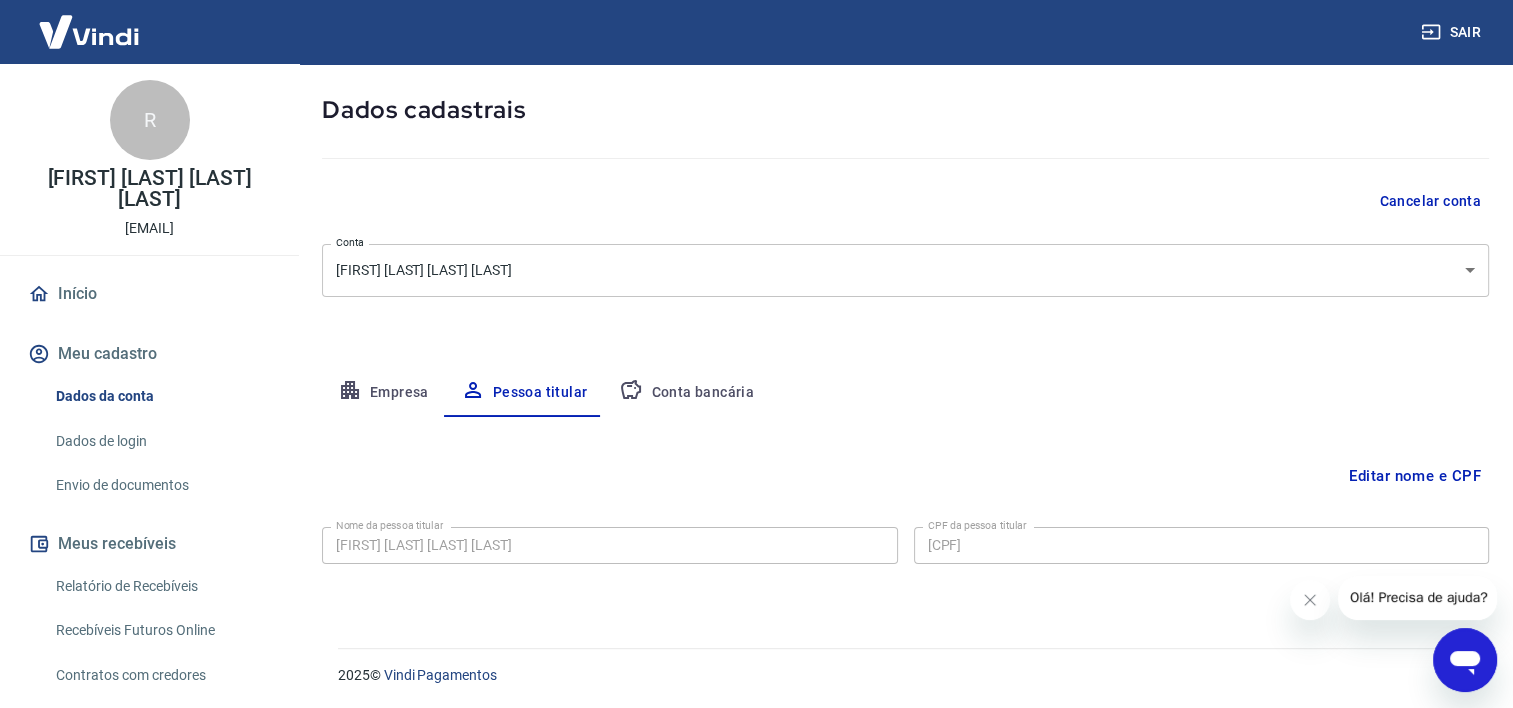 scroll, scrollTop: 91, scrollLeft: 0, axis: vertical 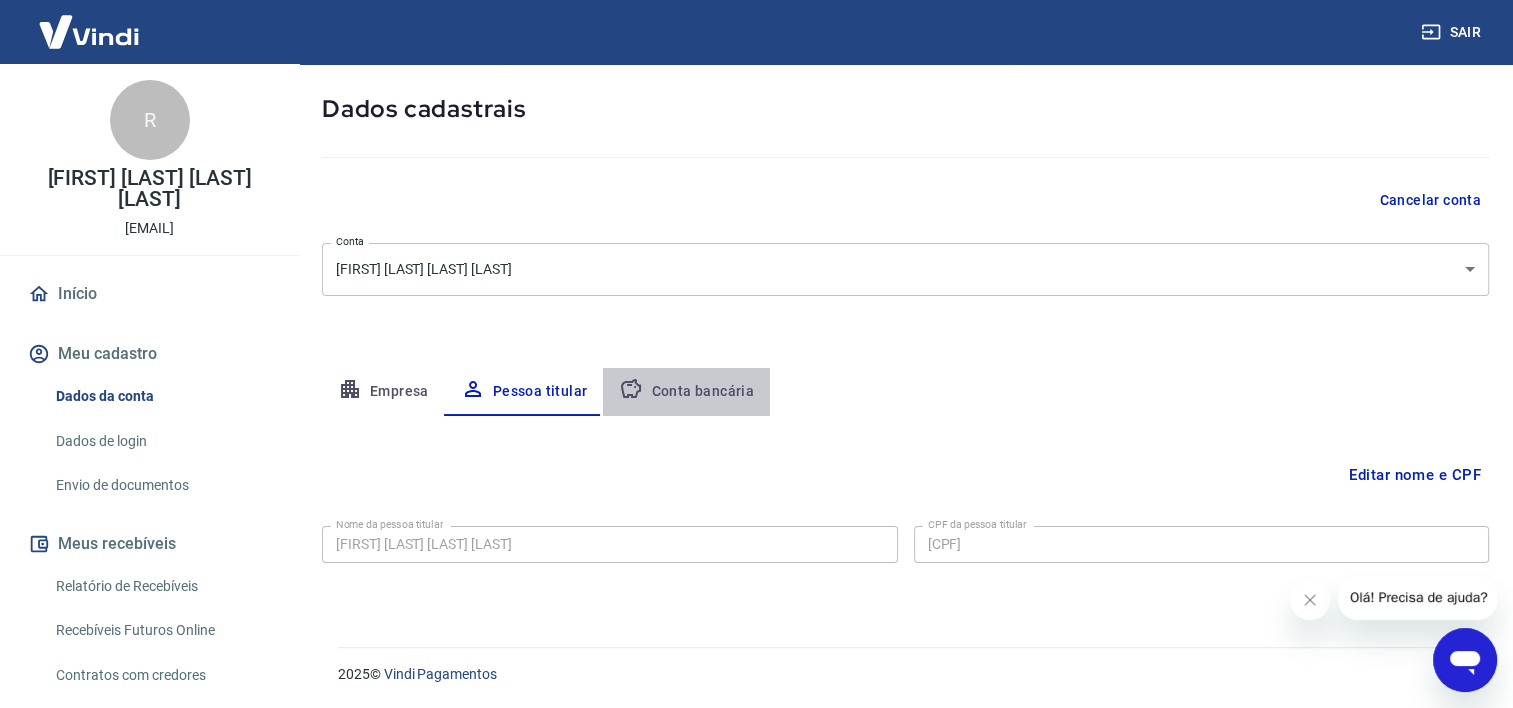 click on "Conta bancária" at bounding box center (686, 392) 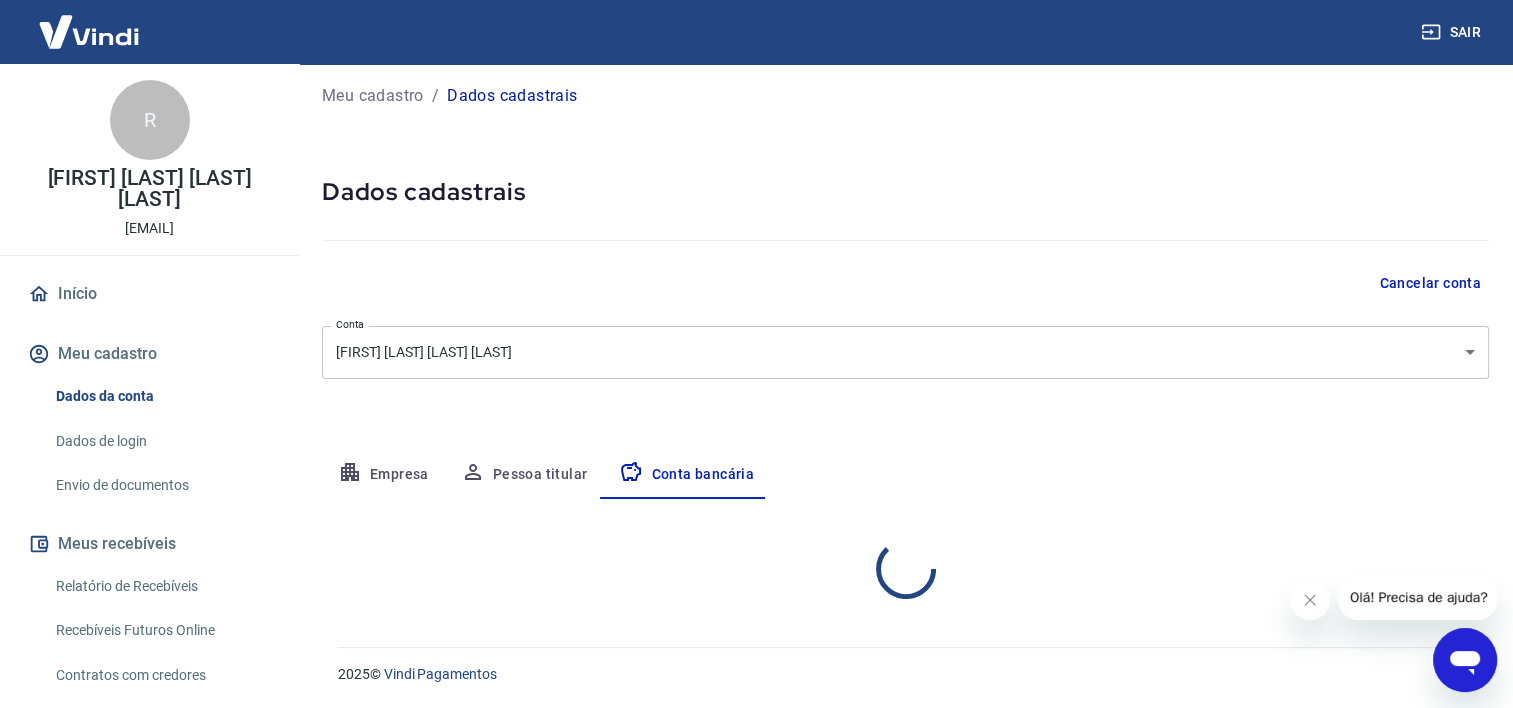 scroll, scrollTop: 91, scrollLeft: 0, axis: vertical 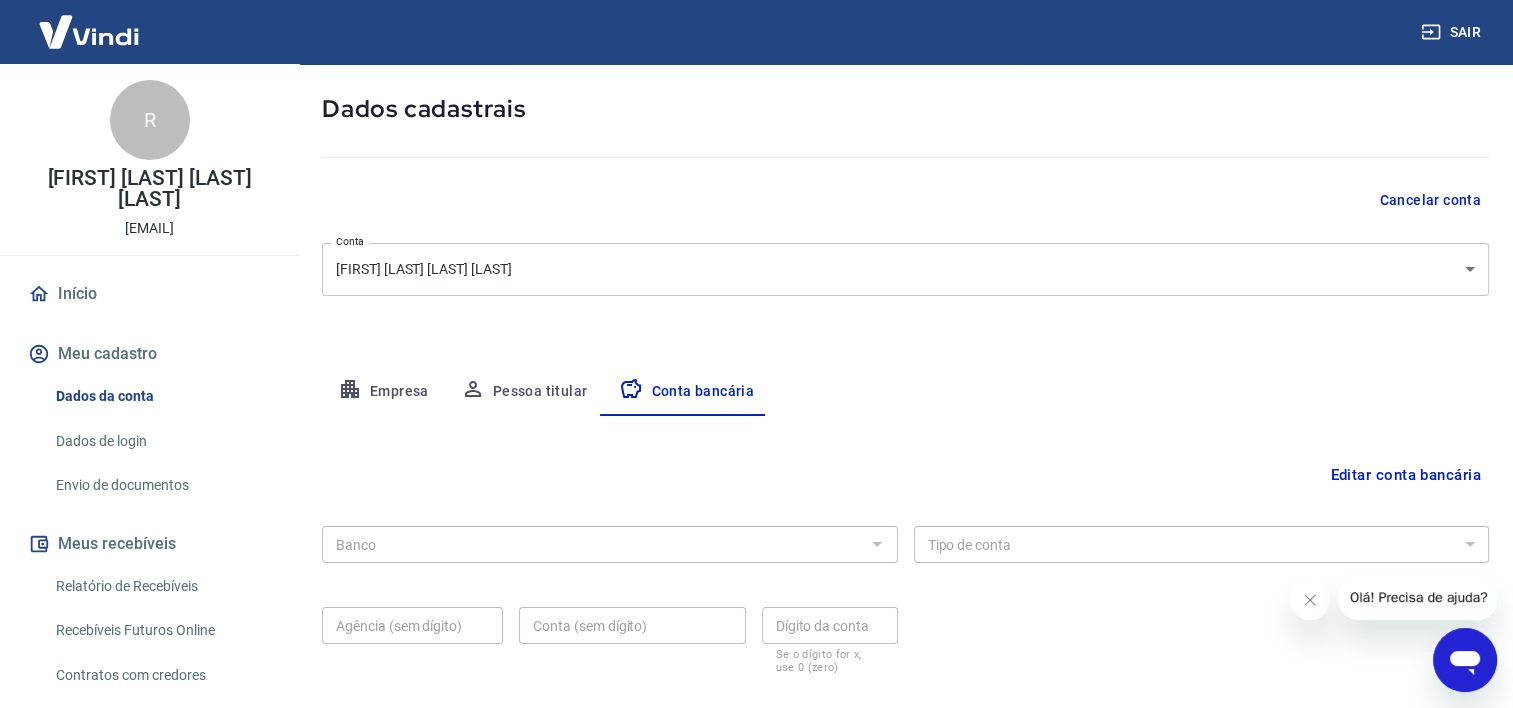 click at bounding box center [876, 544] 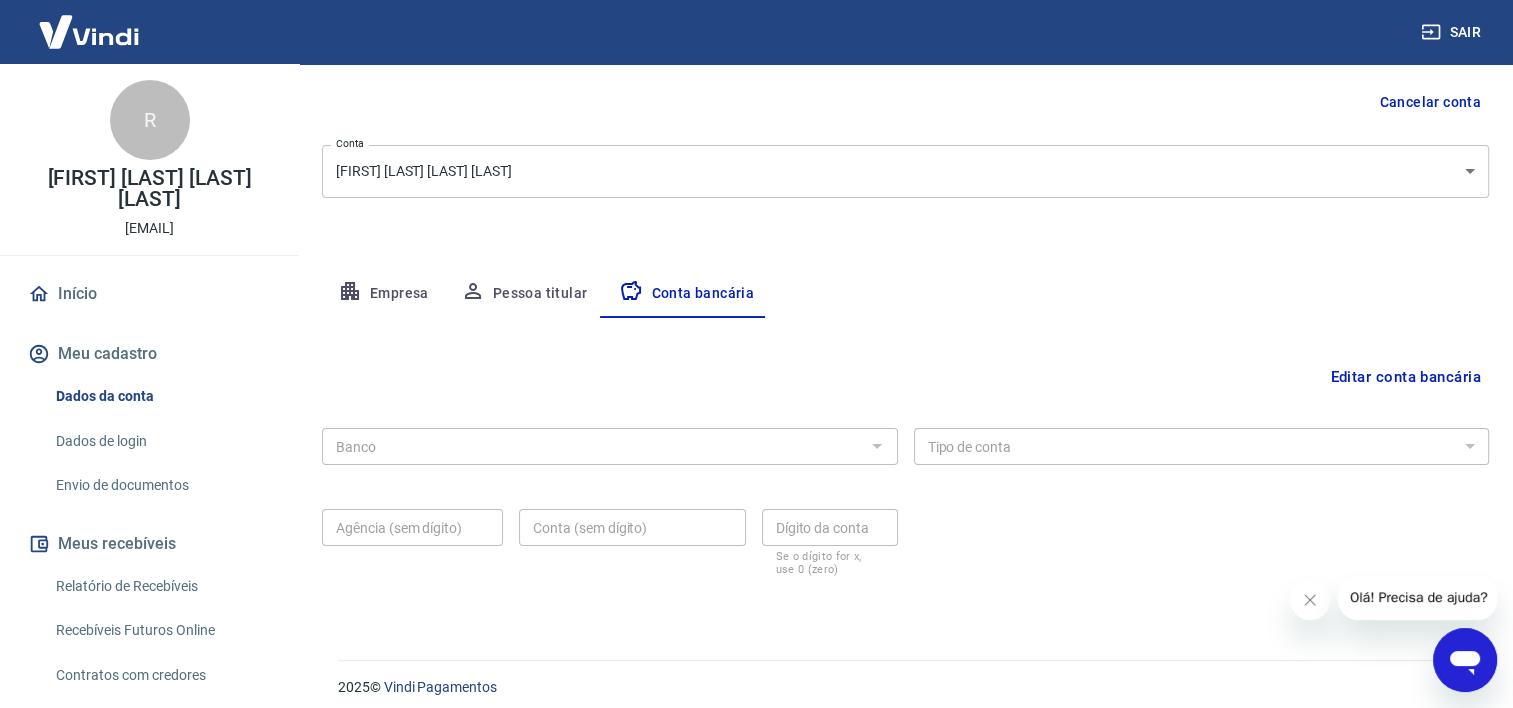scroll, scrollTop: 202, scrollLeft: 0, axis: vertical 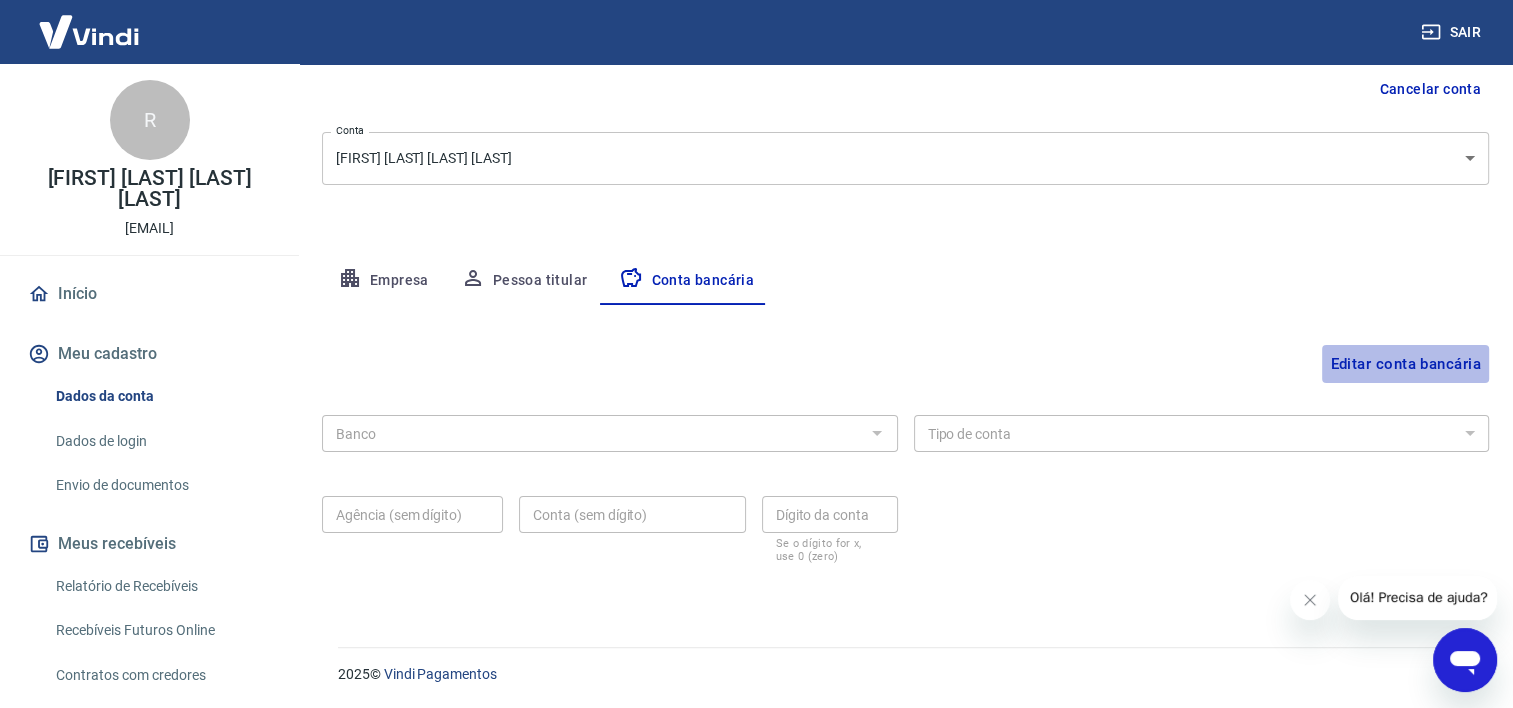 click on "Editar conta bancária" at bounding box center (1405, 364) 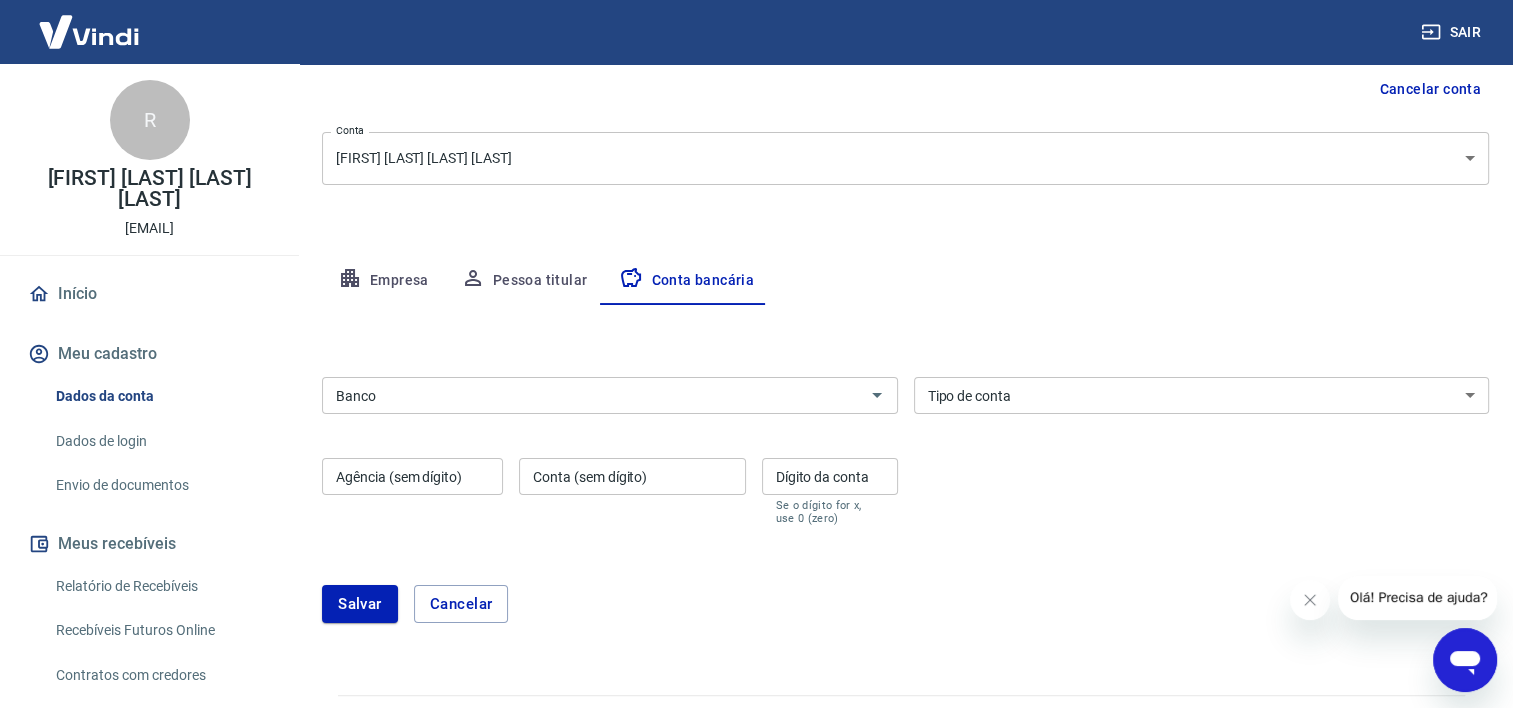 click on "Banco" at bounding box center [593, 395] 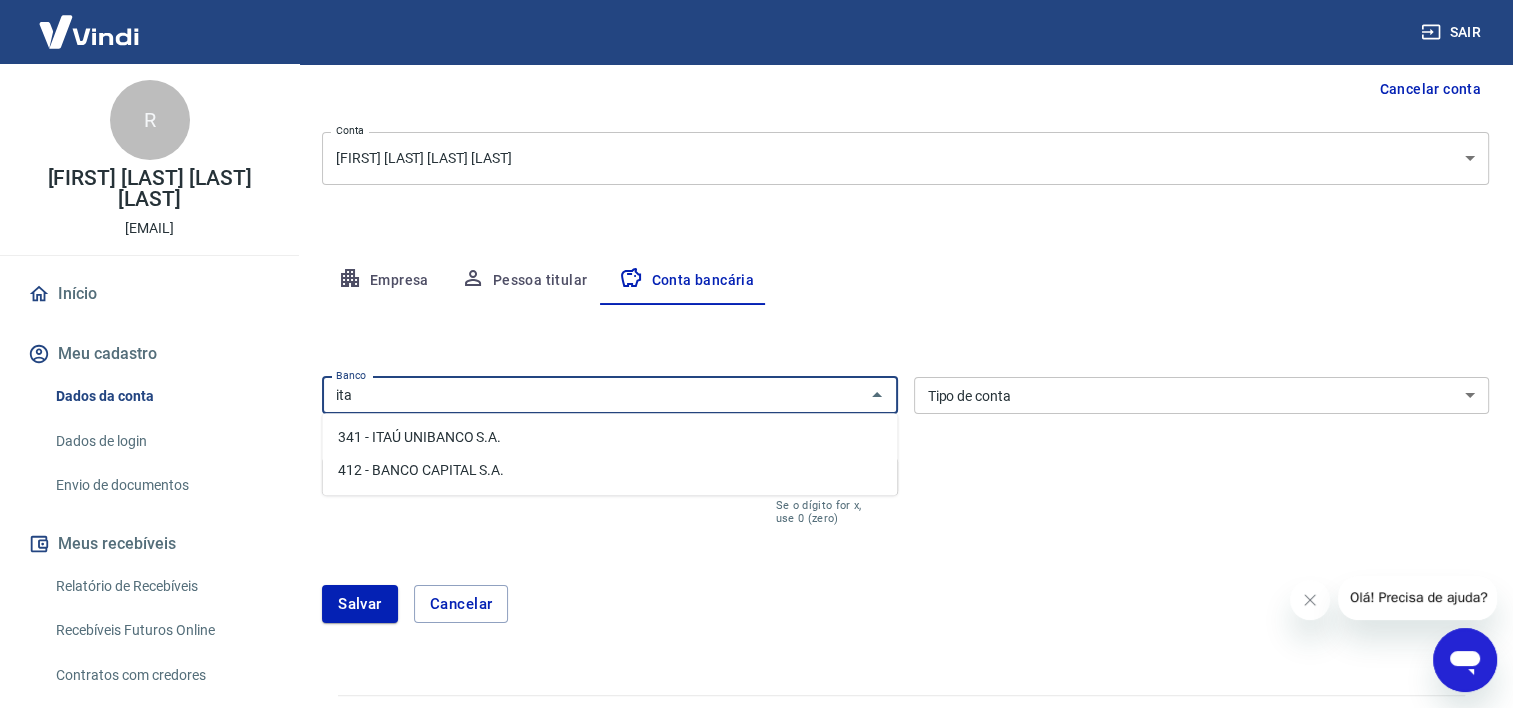 click on "341 - ITAÚ UNIBANCO S.A." at bounding box center (609, 437) 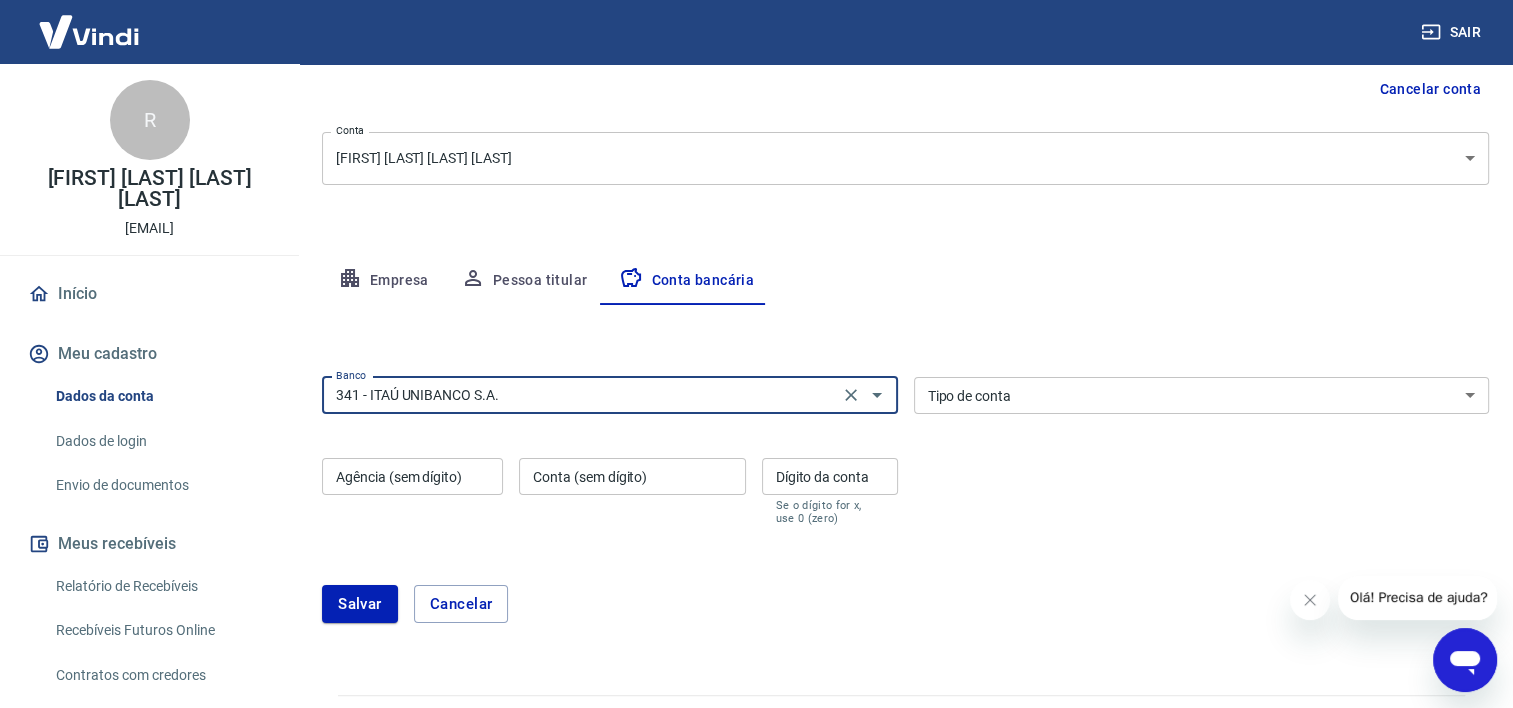 type on "341 - ITAÚ UNIBANCO S.A." 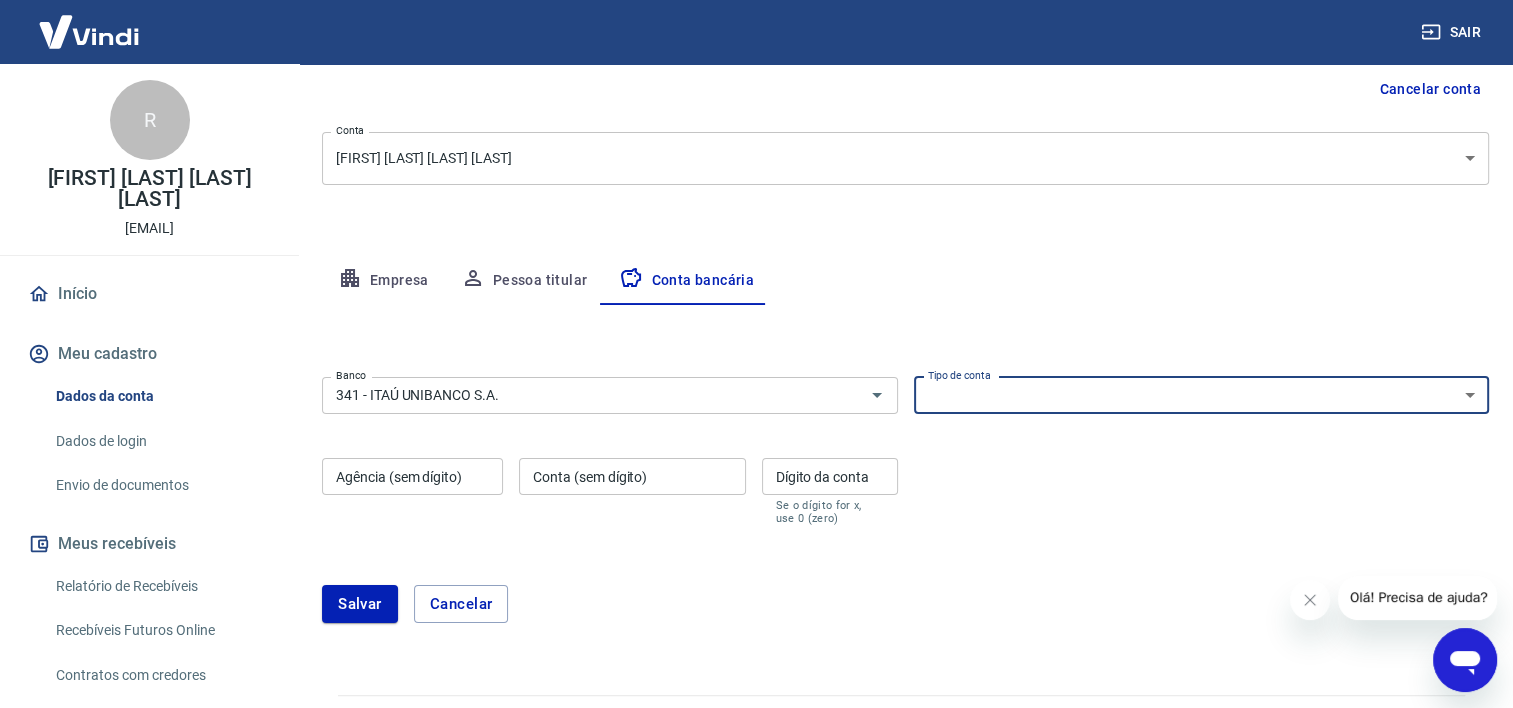 click on "Conta Corrente Conta Poupança" at bounding box center [1202, 395] 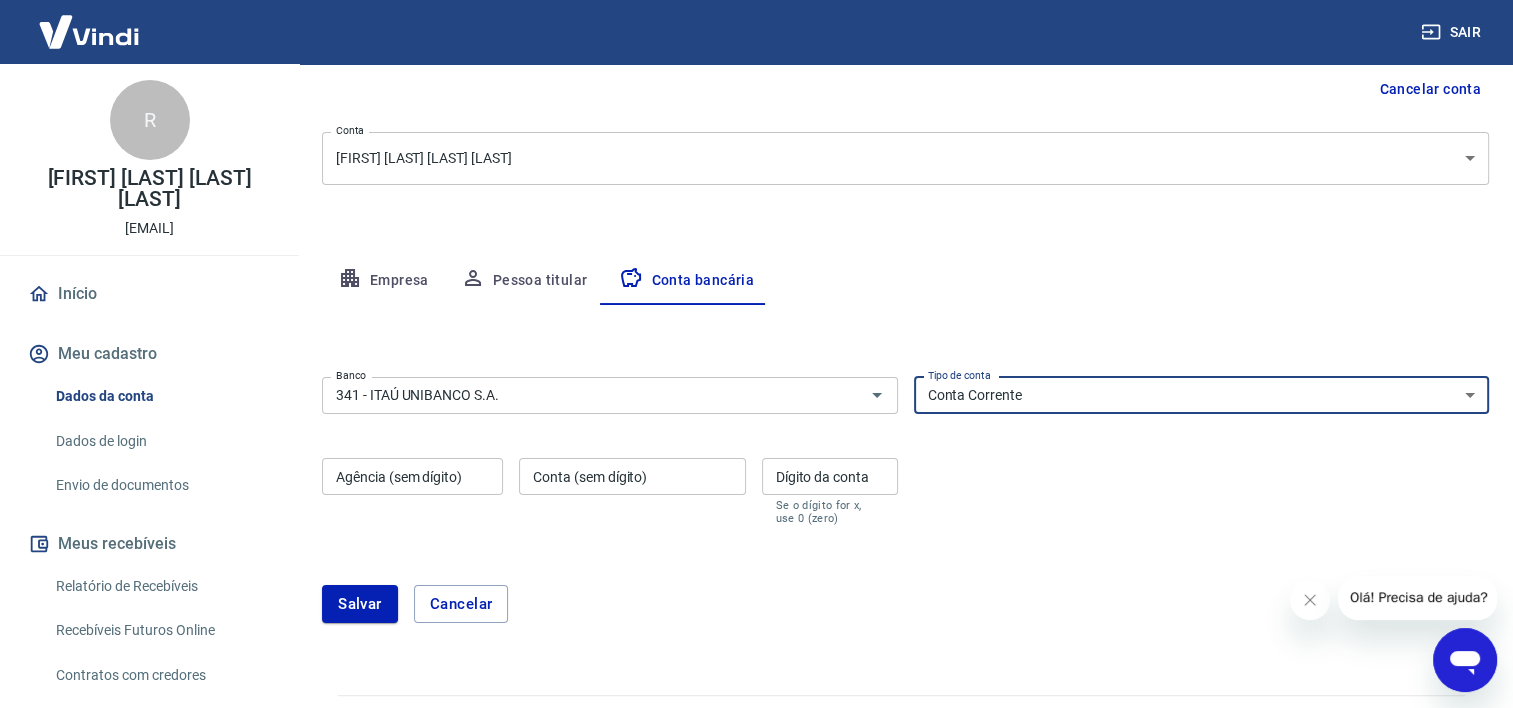 click on "Conta Corrente Conta Poupança" at bounding box center [1202, 395] 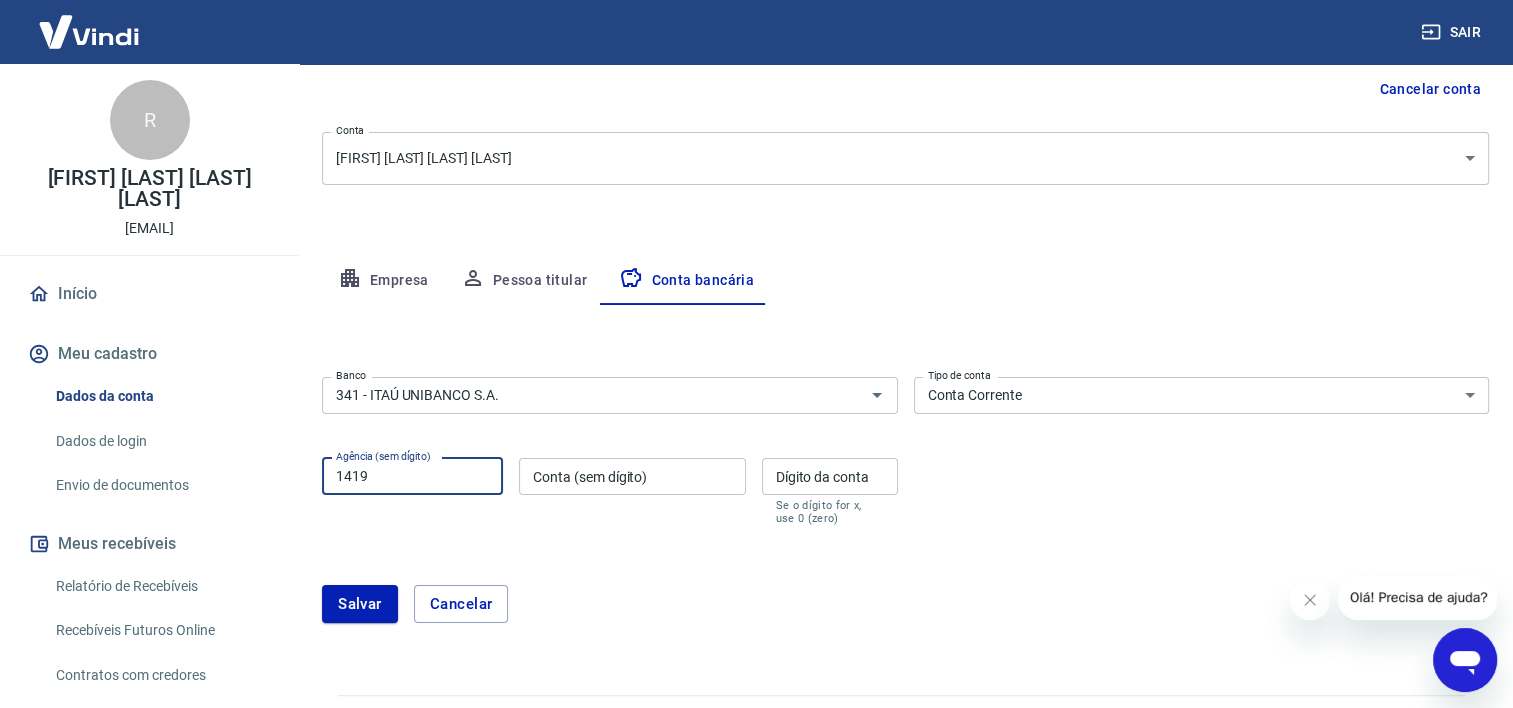 type on "1419" 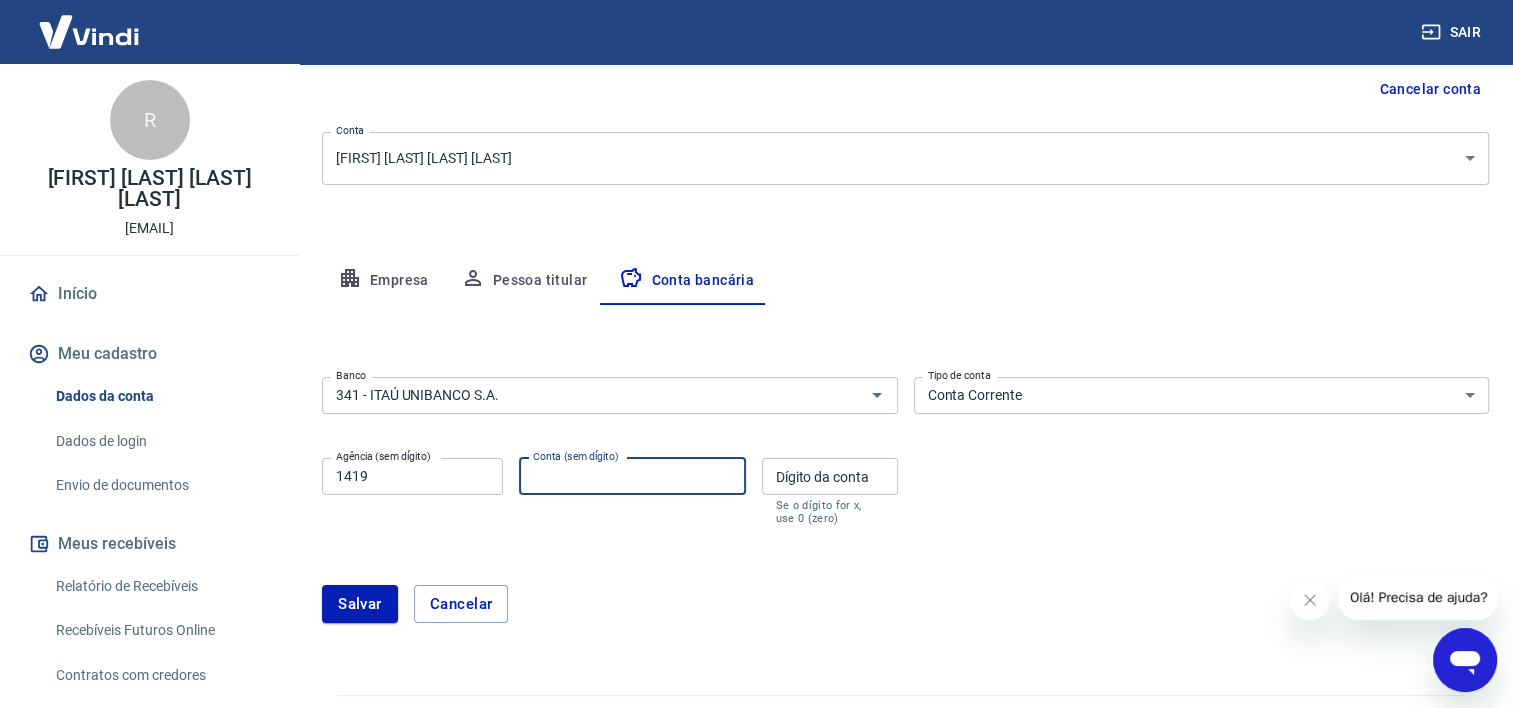 click on "Conta (sem dígito)" at bounding box center [632, 476] 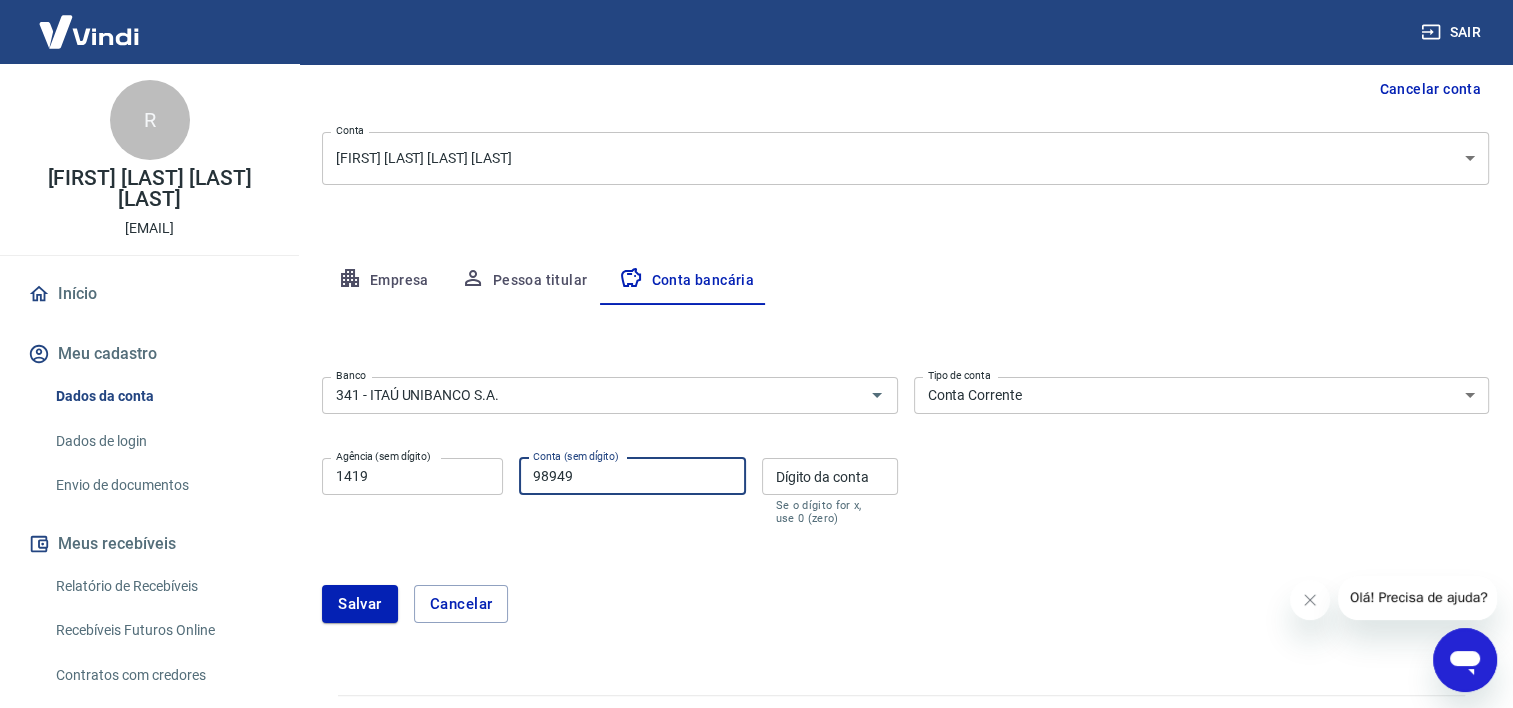 type on "98949" 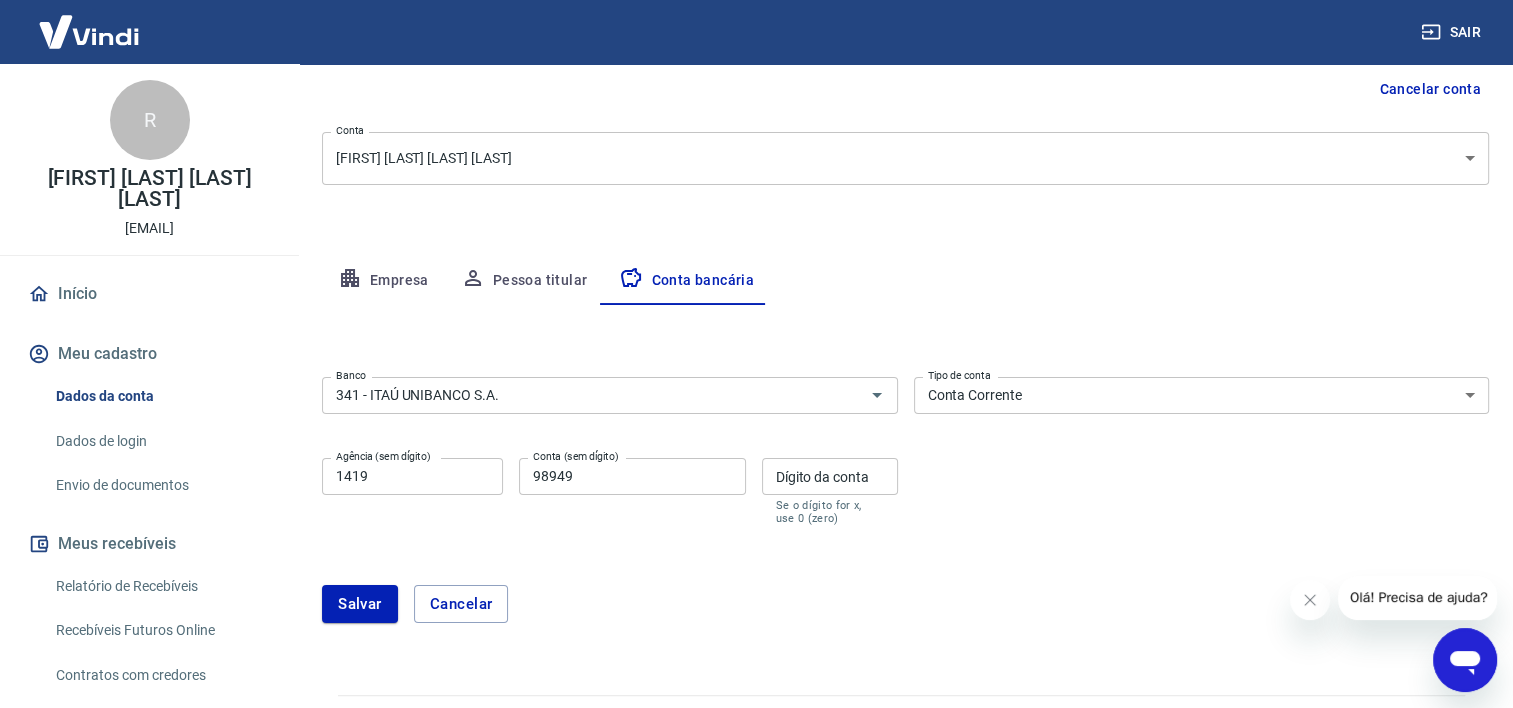 type 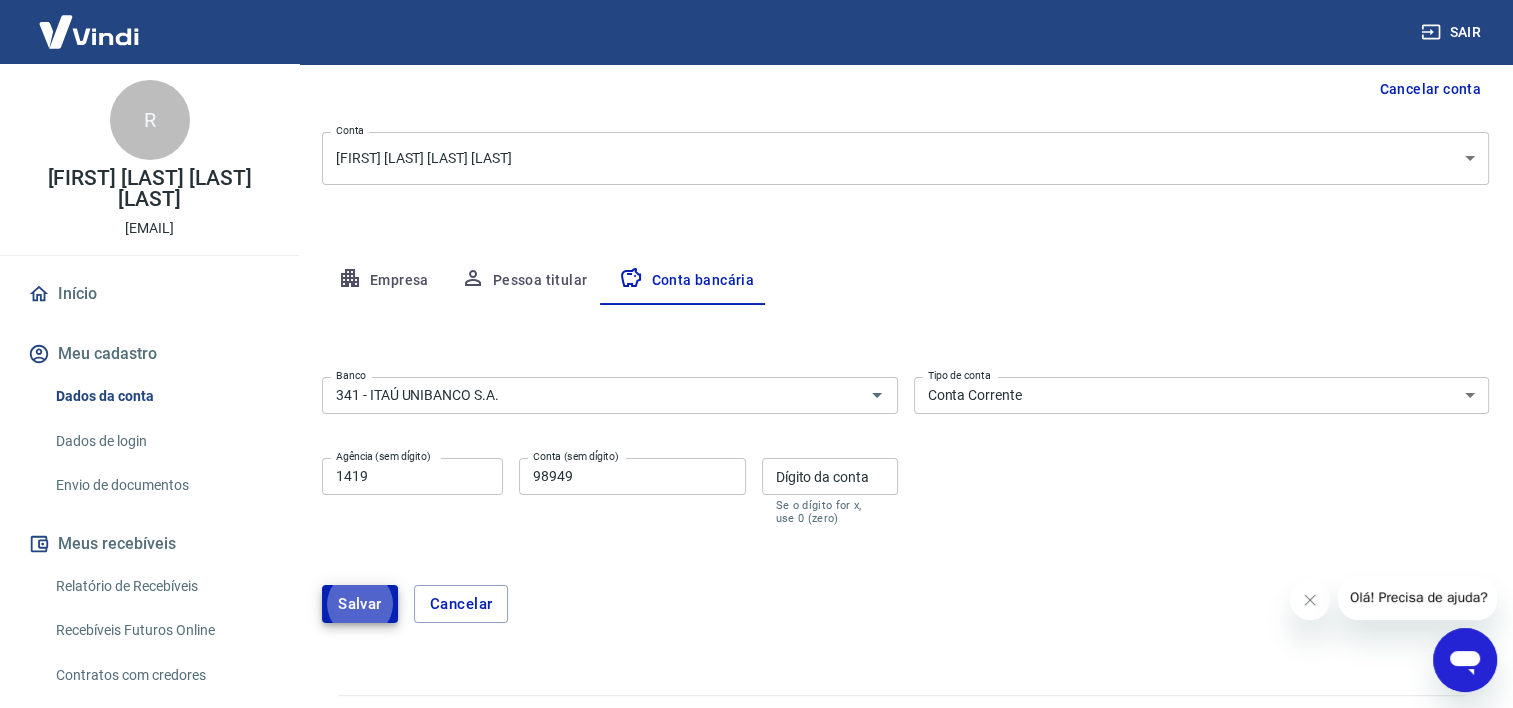 click on "Dígito da conta" at bounding box center [830, 476] 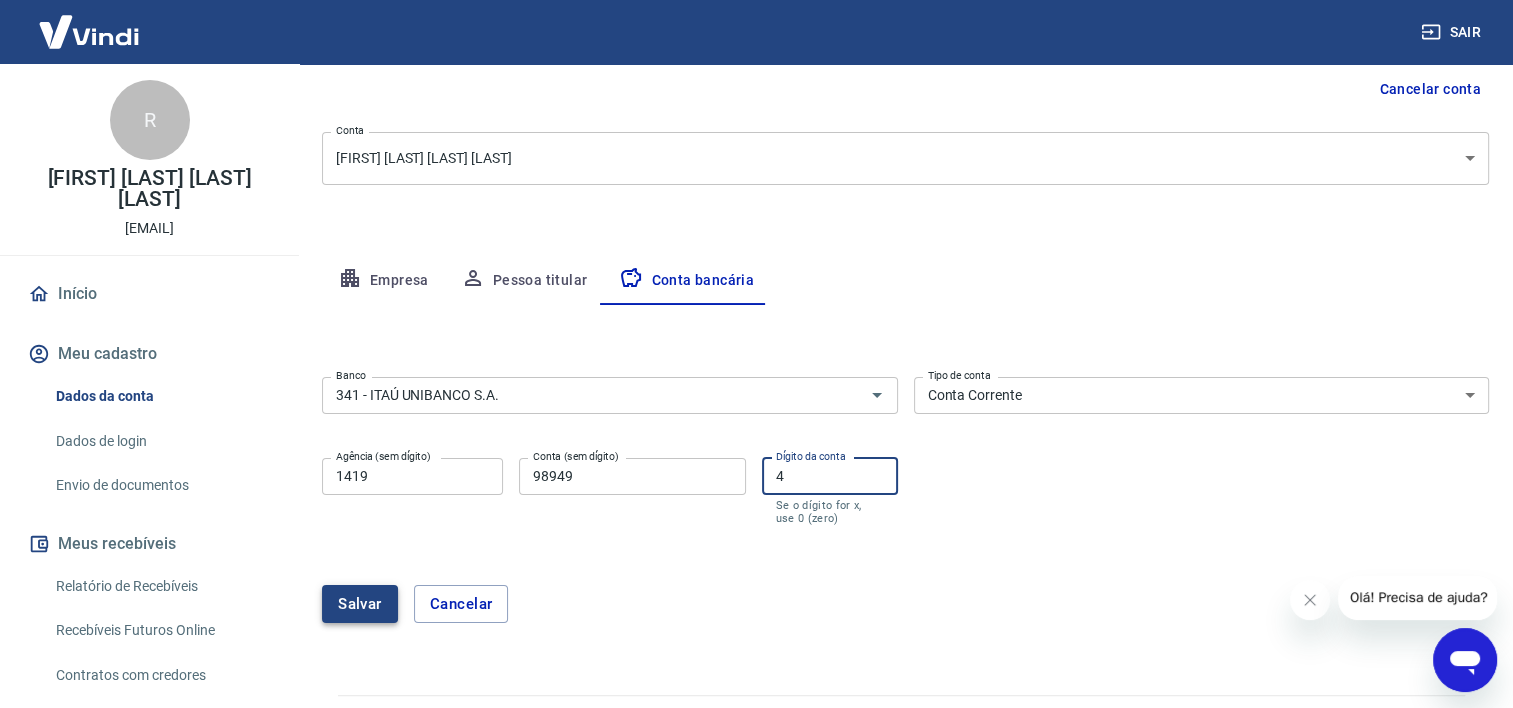 type on "4" 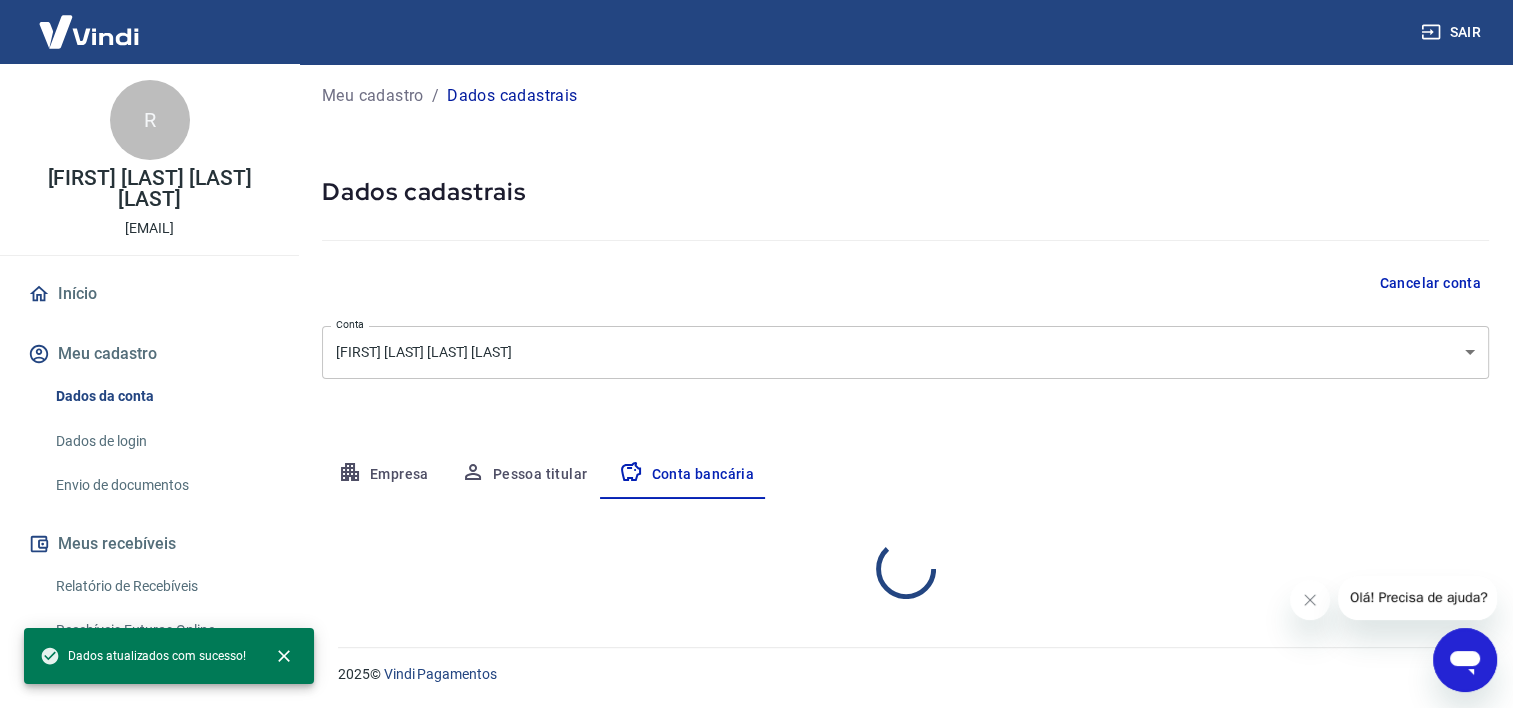 select on "1" 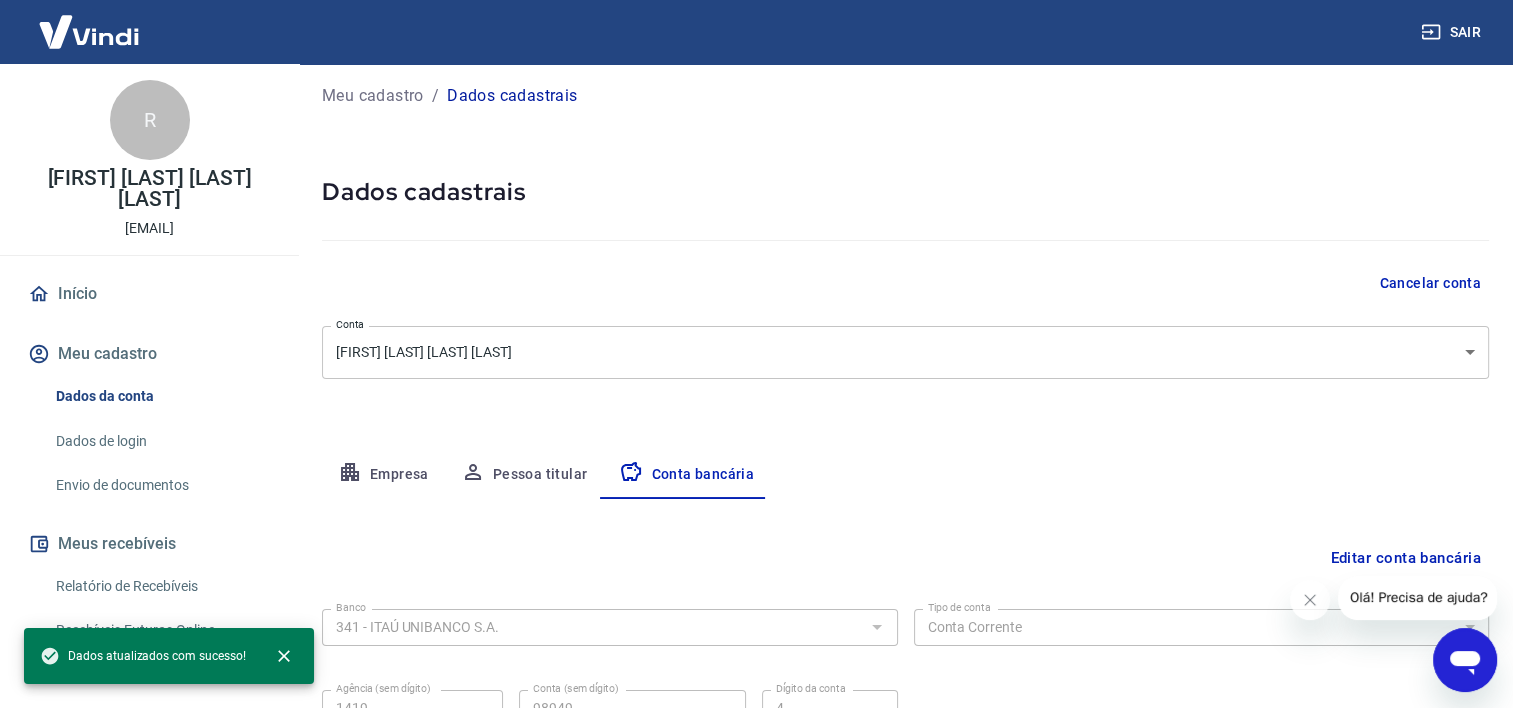 scroll, scrollTop: 202, scrollLeft: 0, axis: vertical 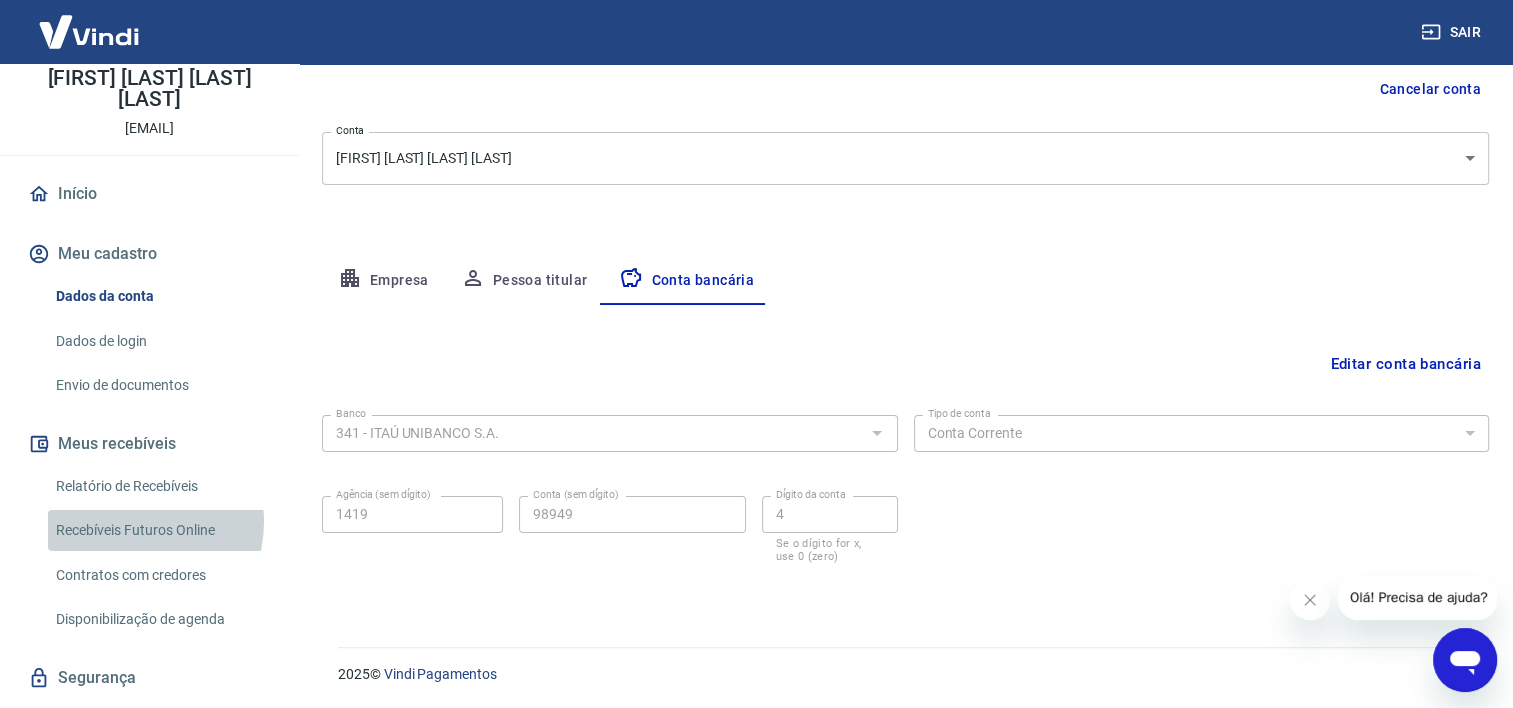 click on "Recebíveis Futuros Online" at bounding box center [161, 530] 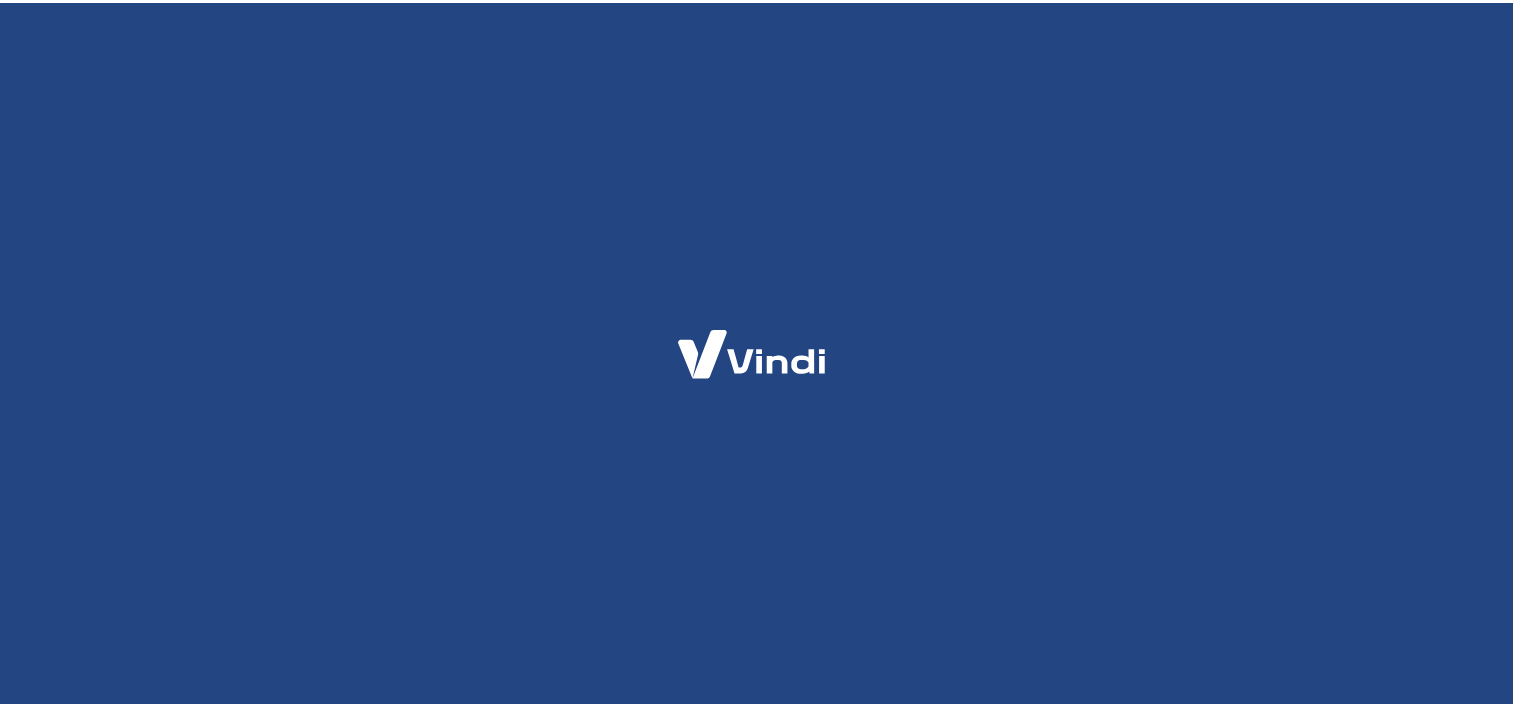 scroll, scrollTop: 0, scrollLeft: 0, axis: both 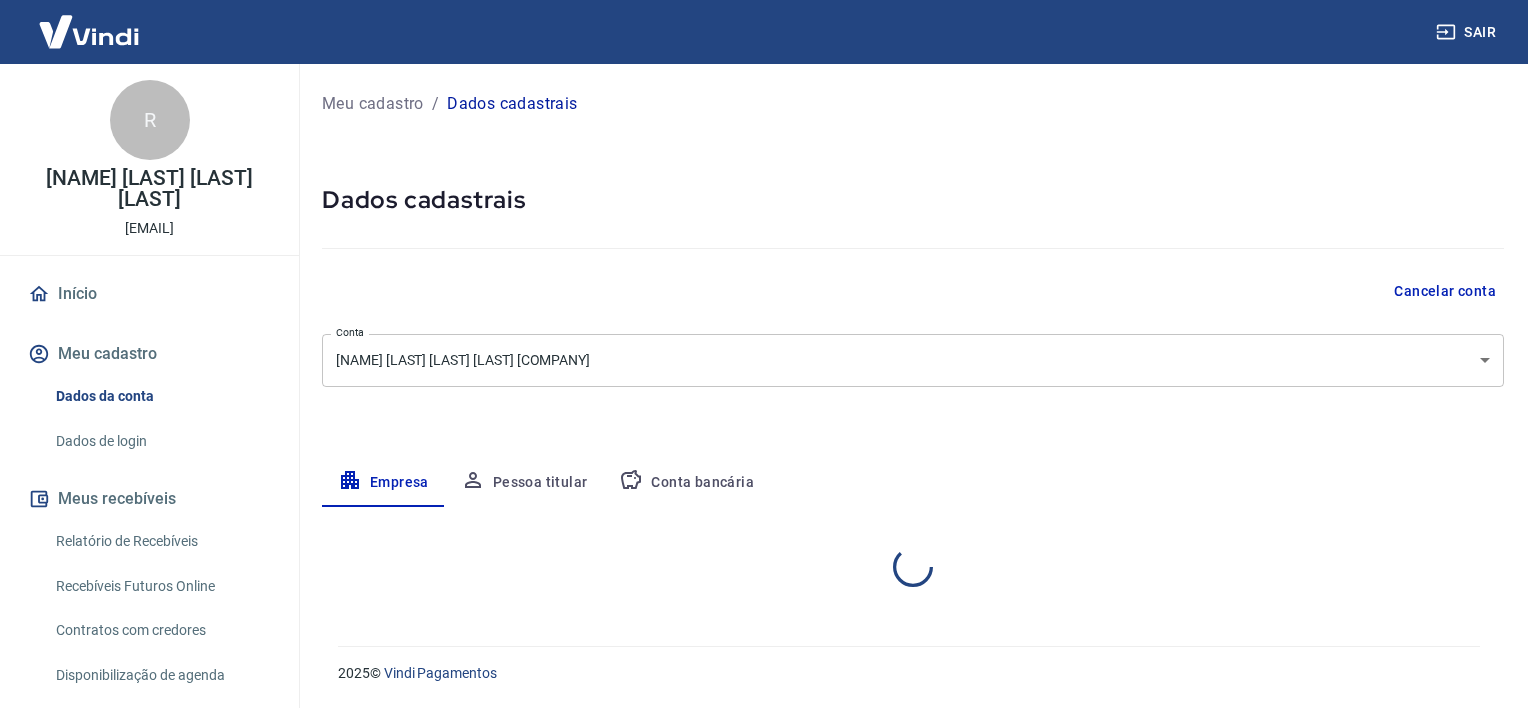 select on "SP" 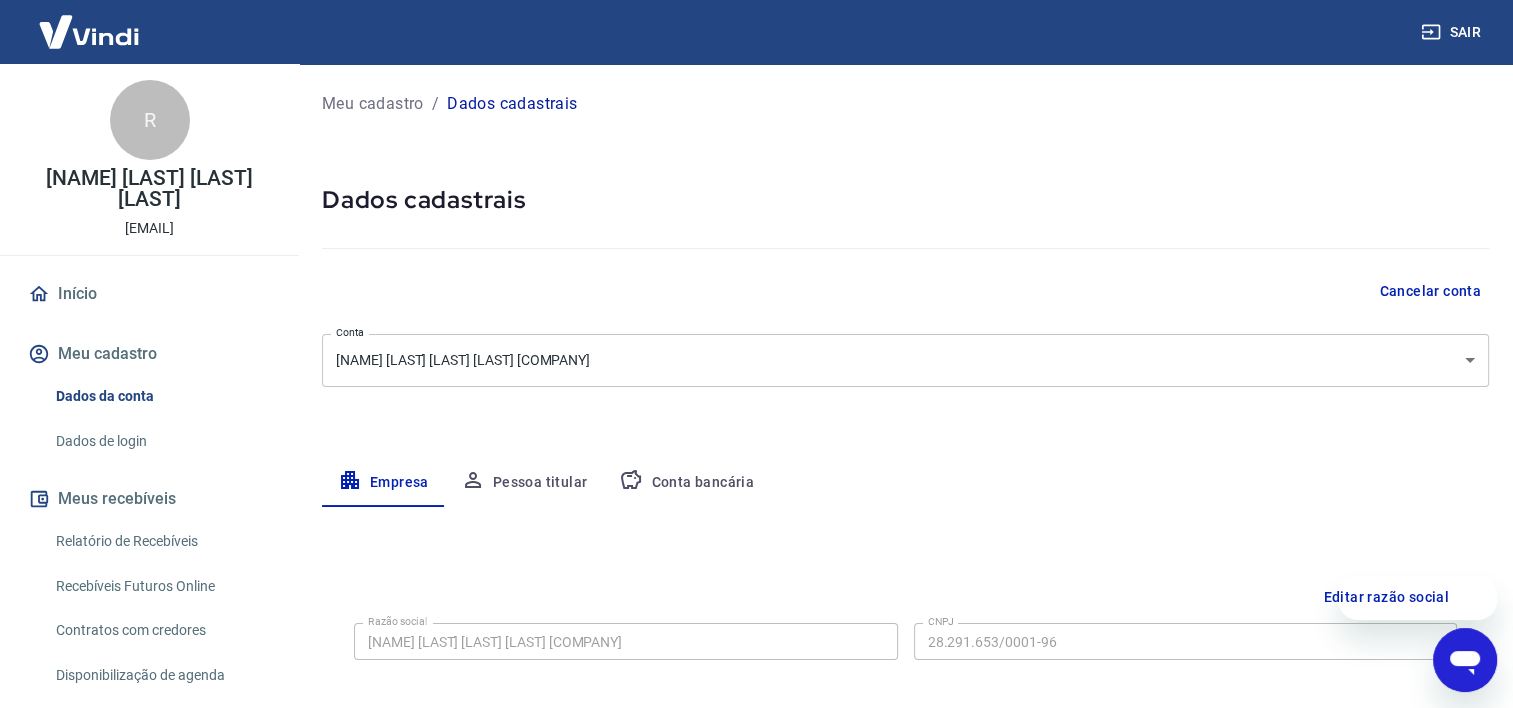 scroll, scrollTop: 0, scrollLeft: 0, axis: both 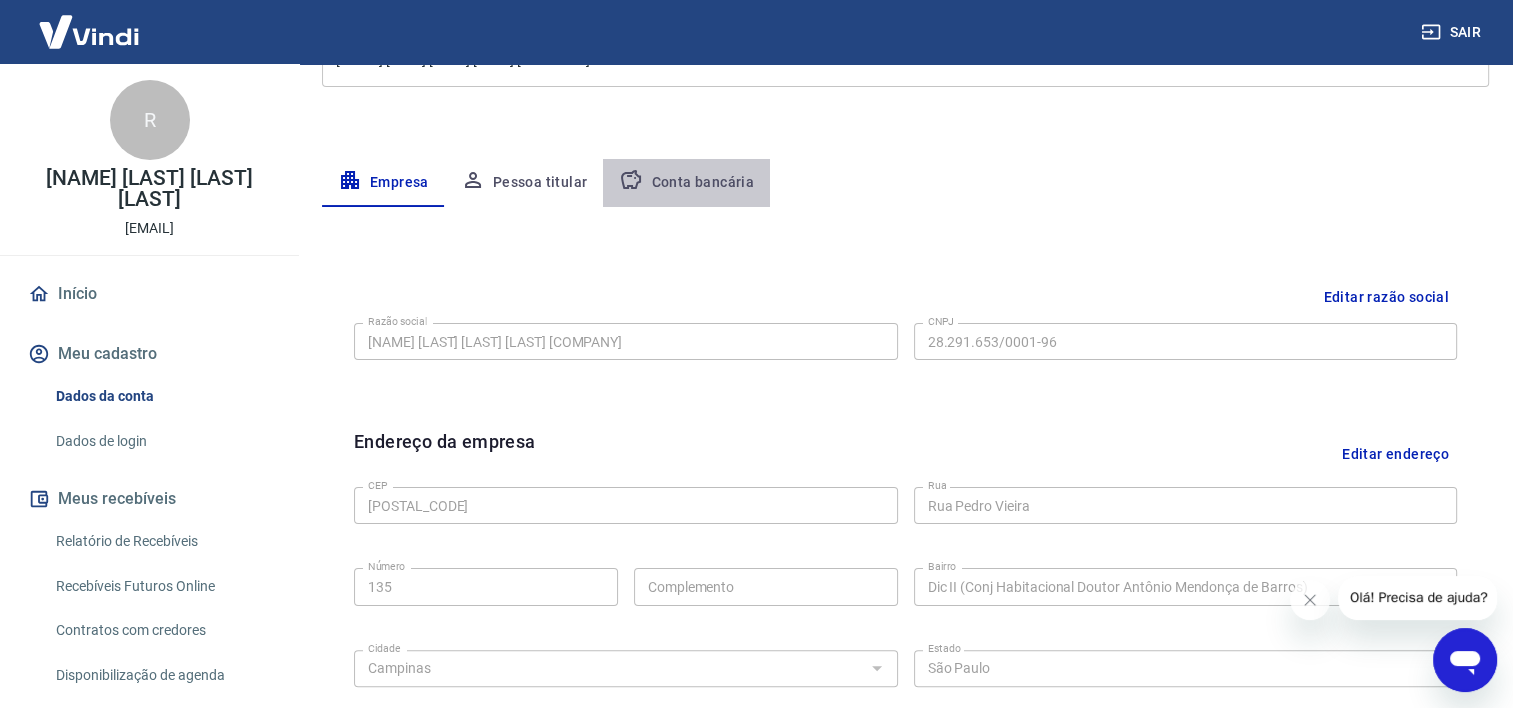 click on "Conta bancária" at bounding box center (686, 183) 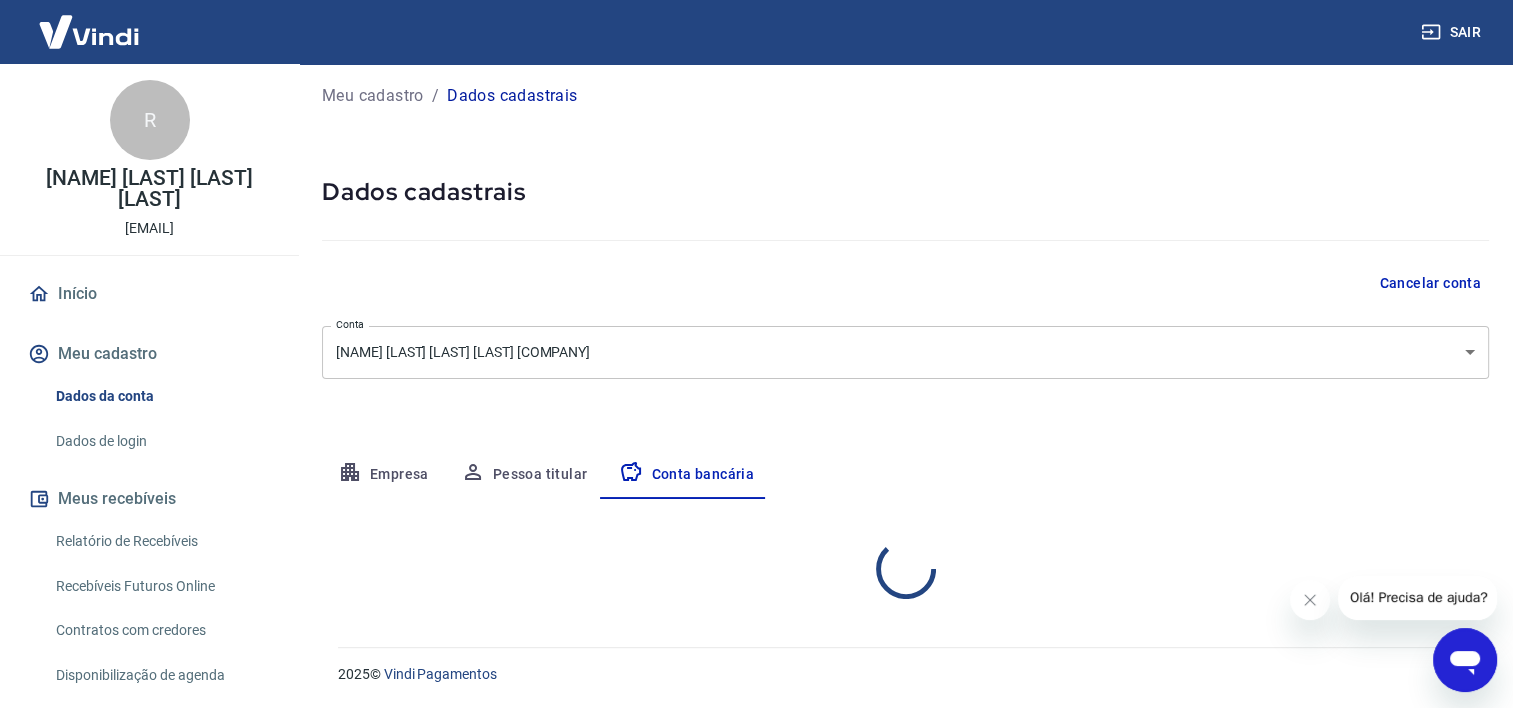 select on "1" 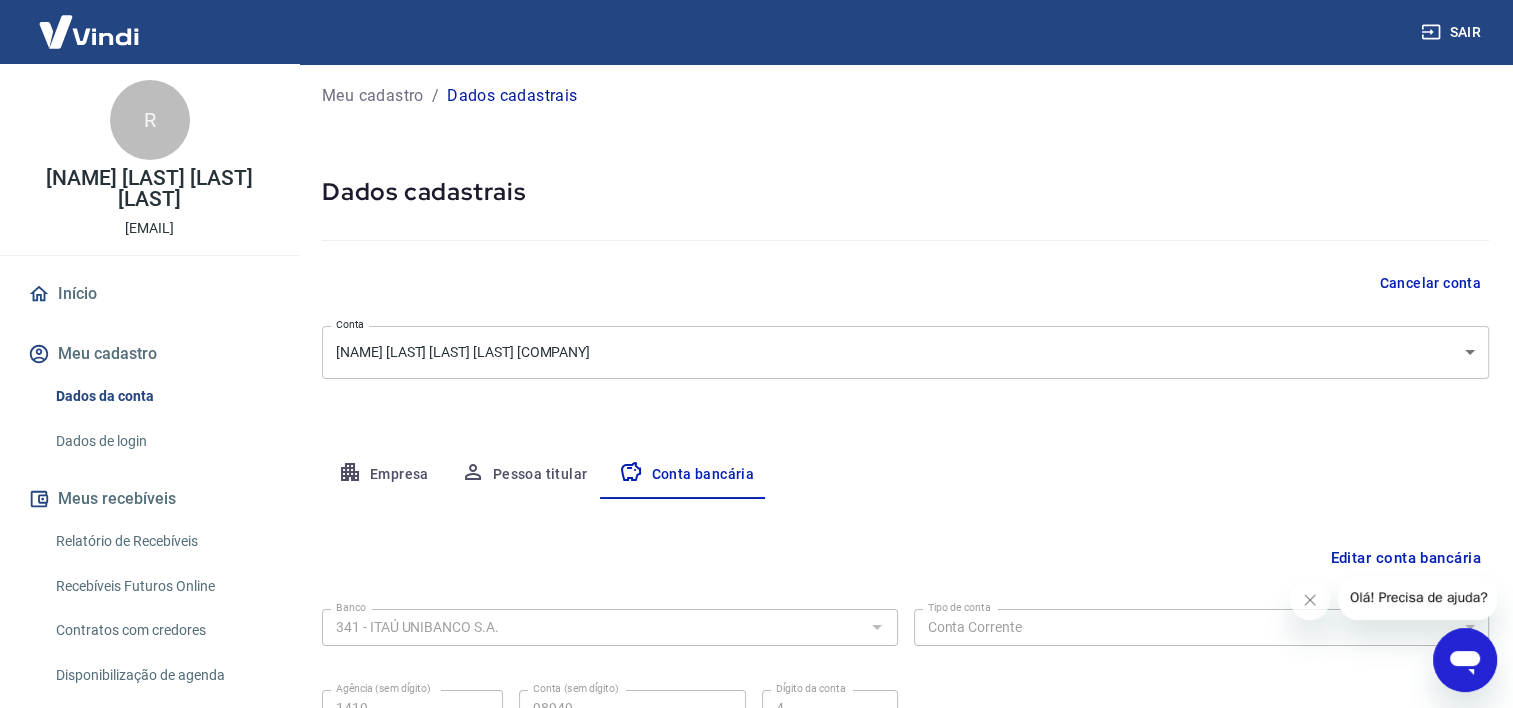 scroll, scrollTop: 202, scrollLeft: 0, axis: vertical 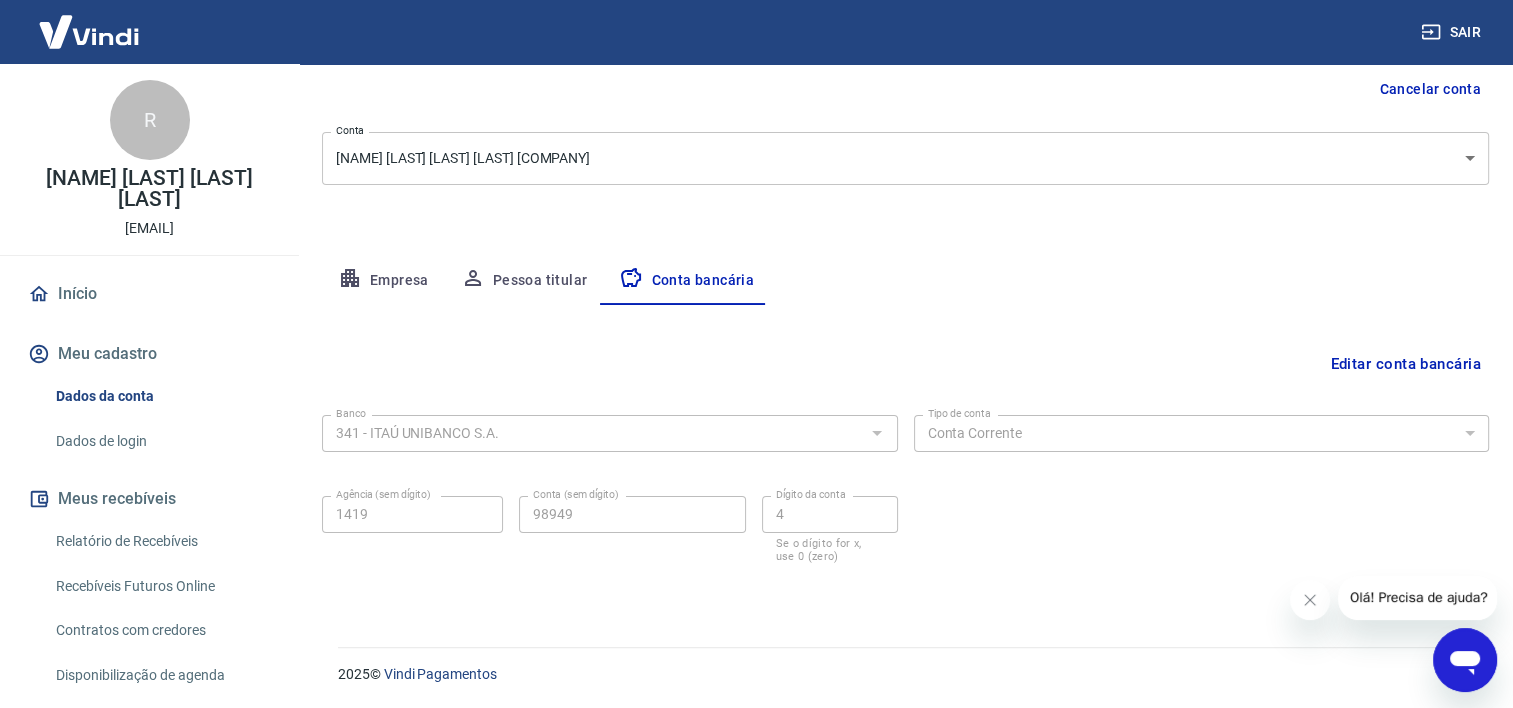 click 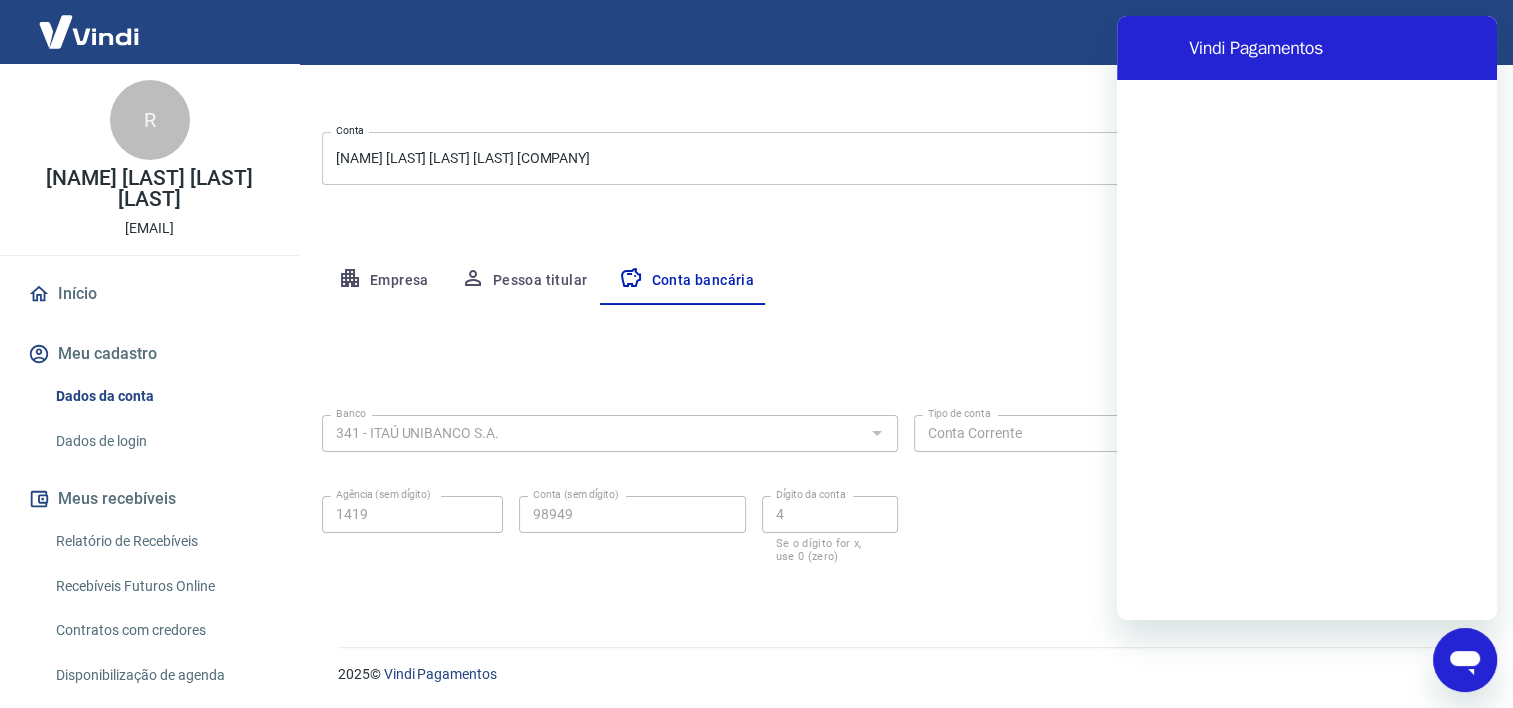 scroll, scrollTop: 0, scrollLeft: 0, axis: both 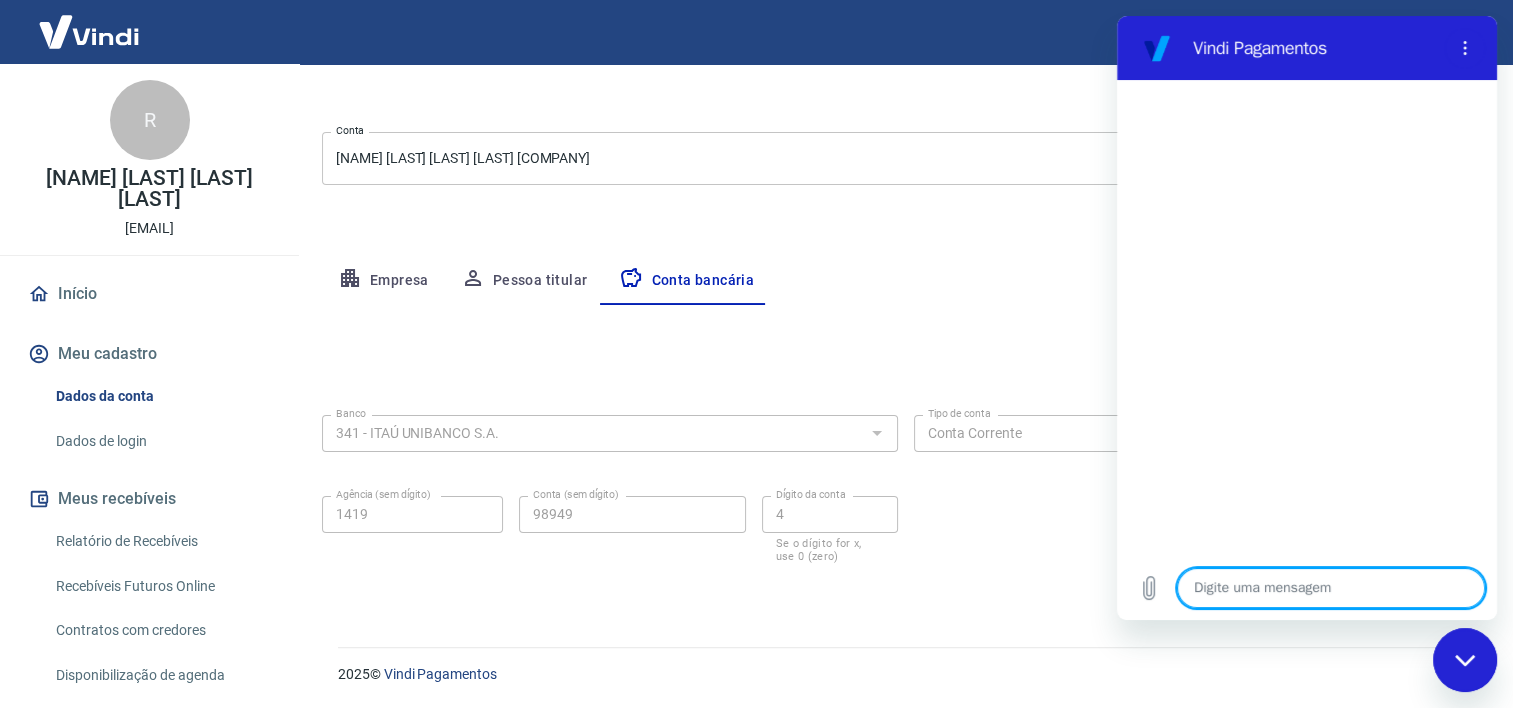 click at bounding box center (1331, 588) 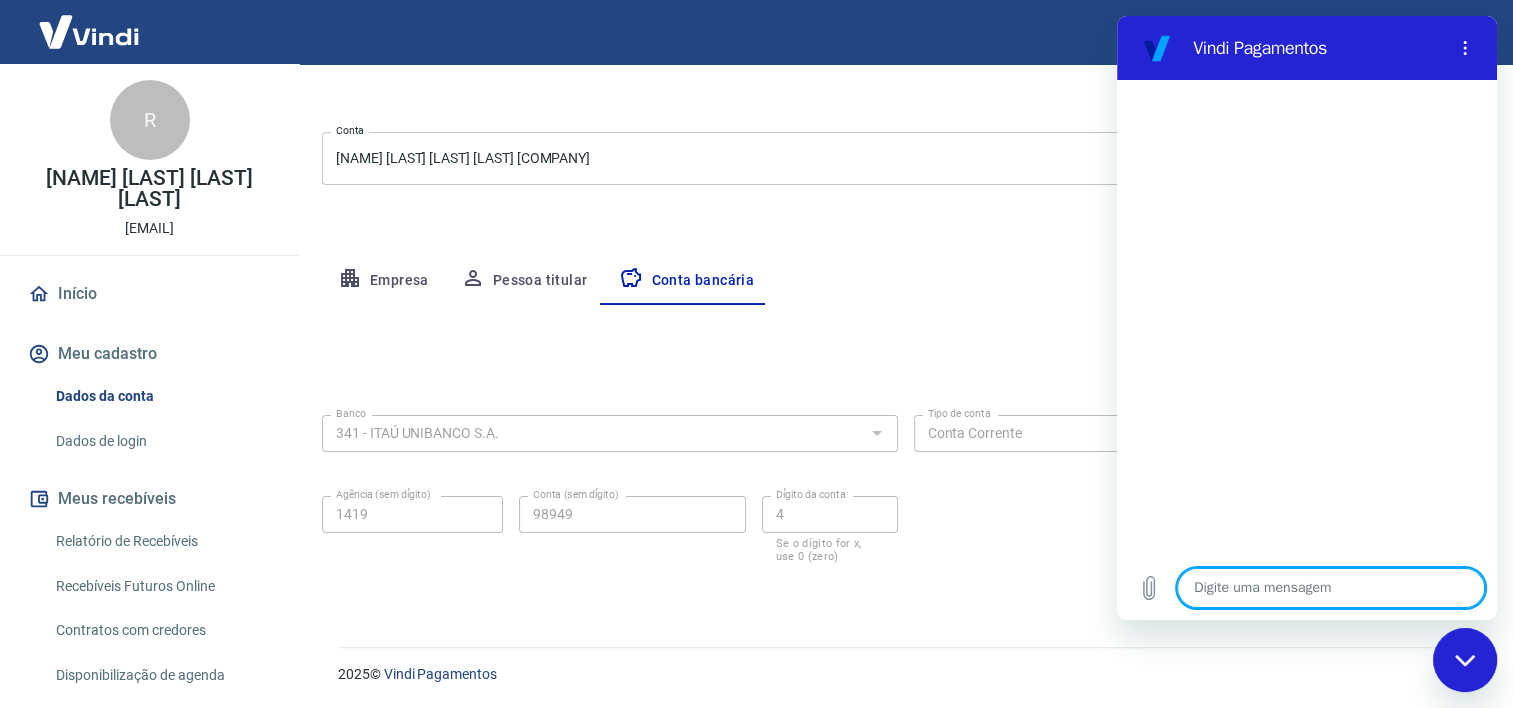 type on "t" 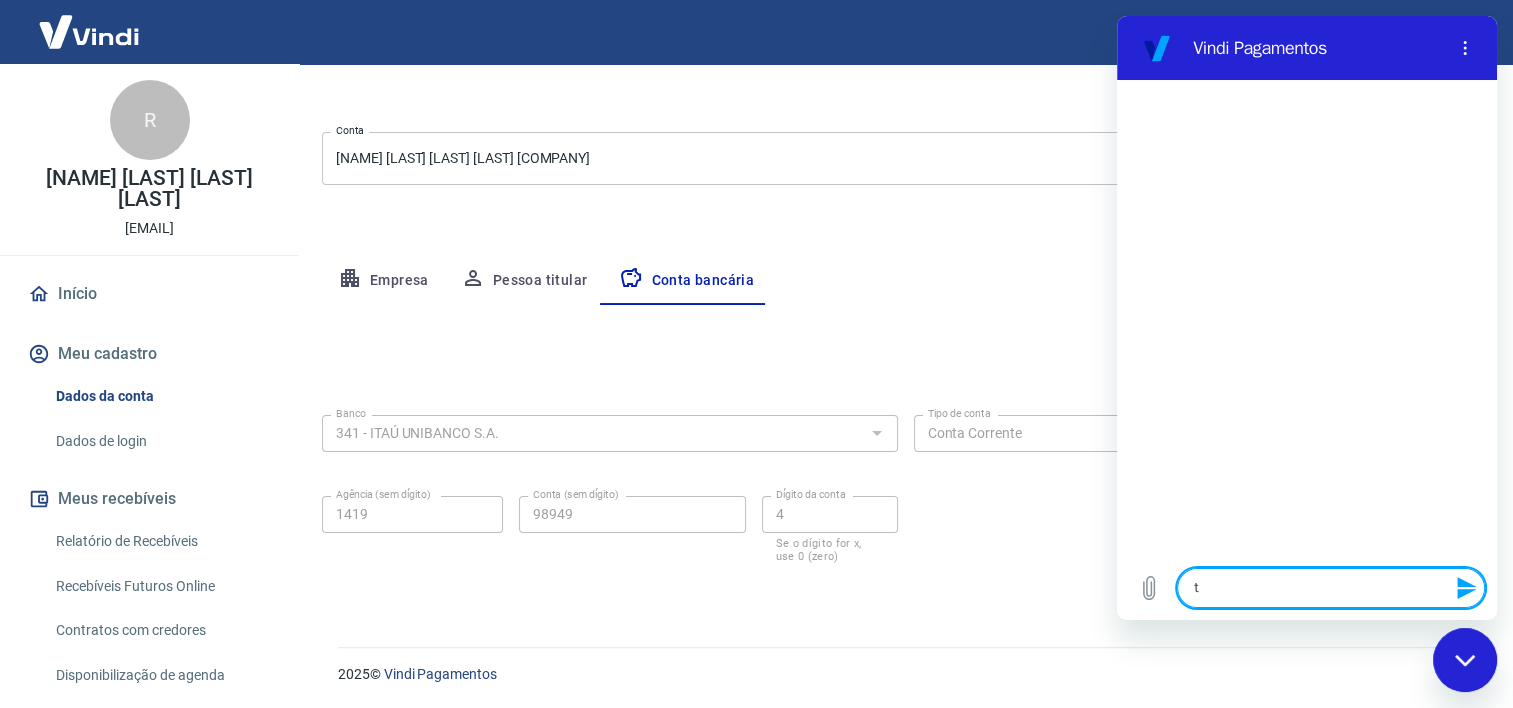 type on "te" 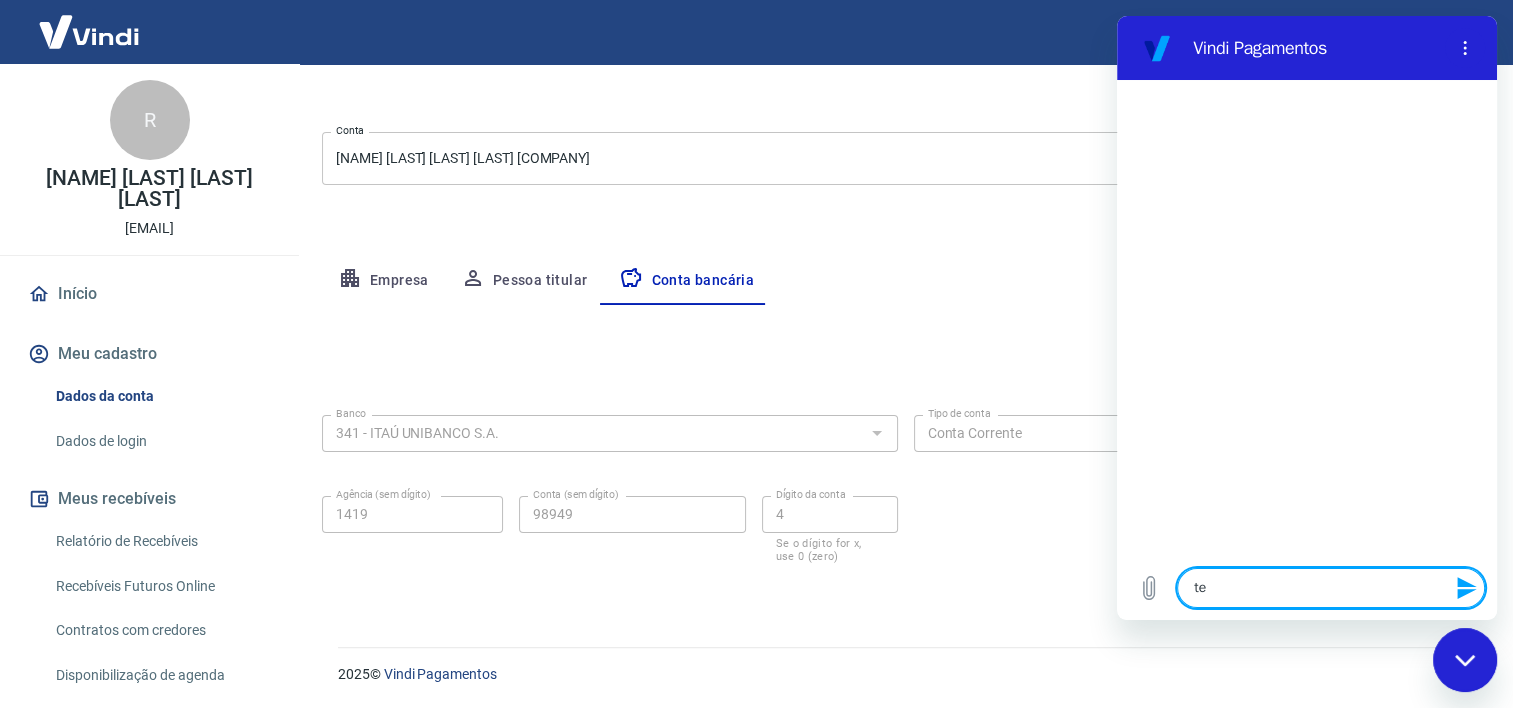 type on "tem" 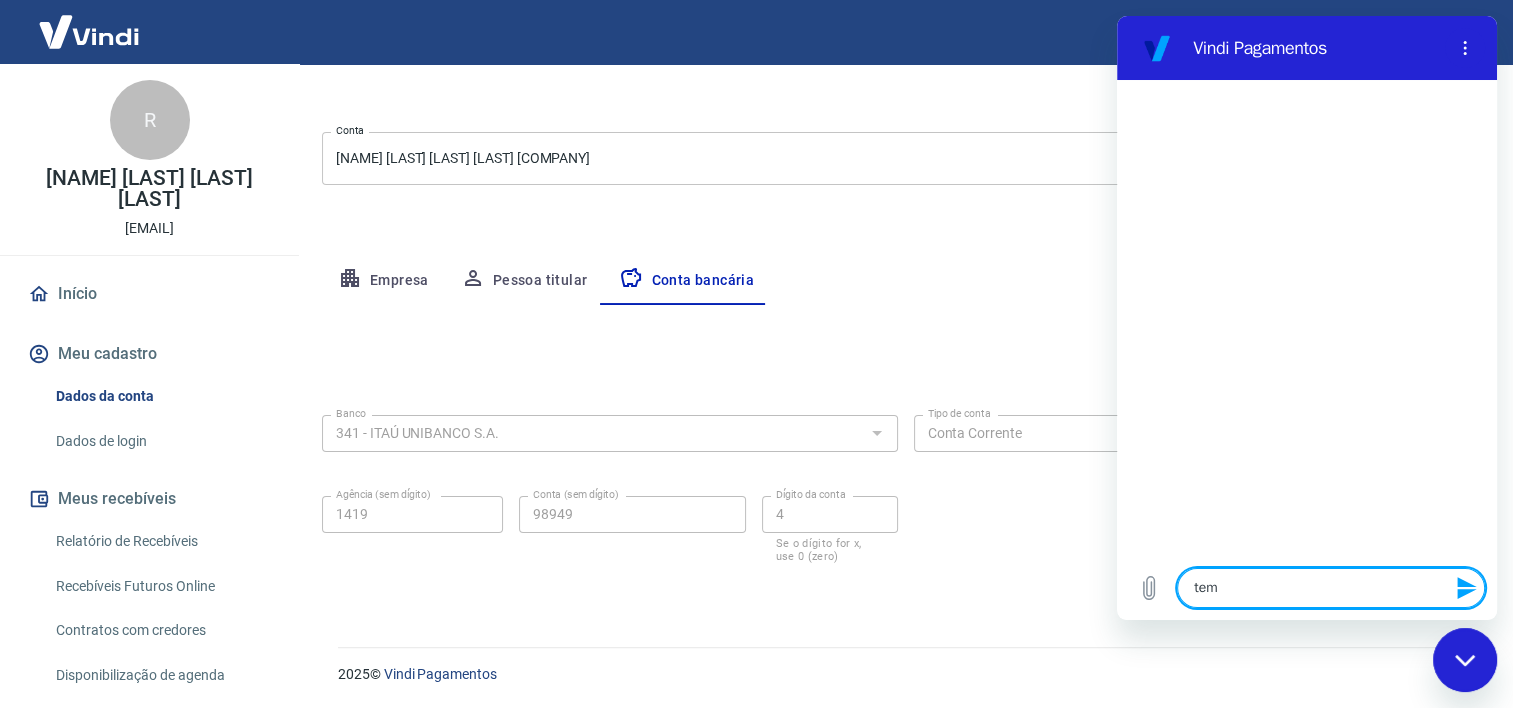 type on "tem" 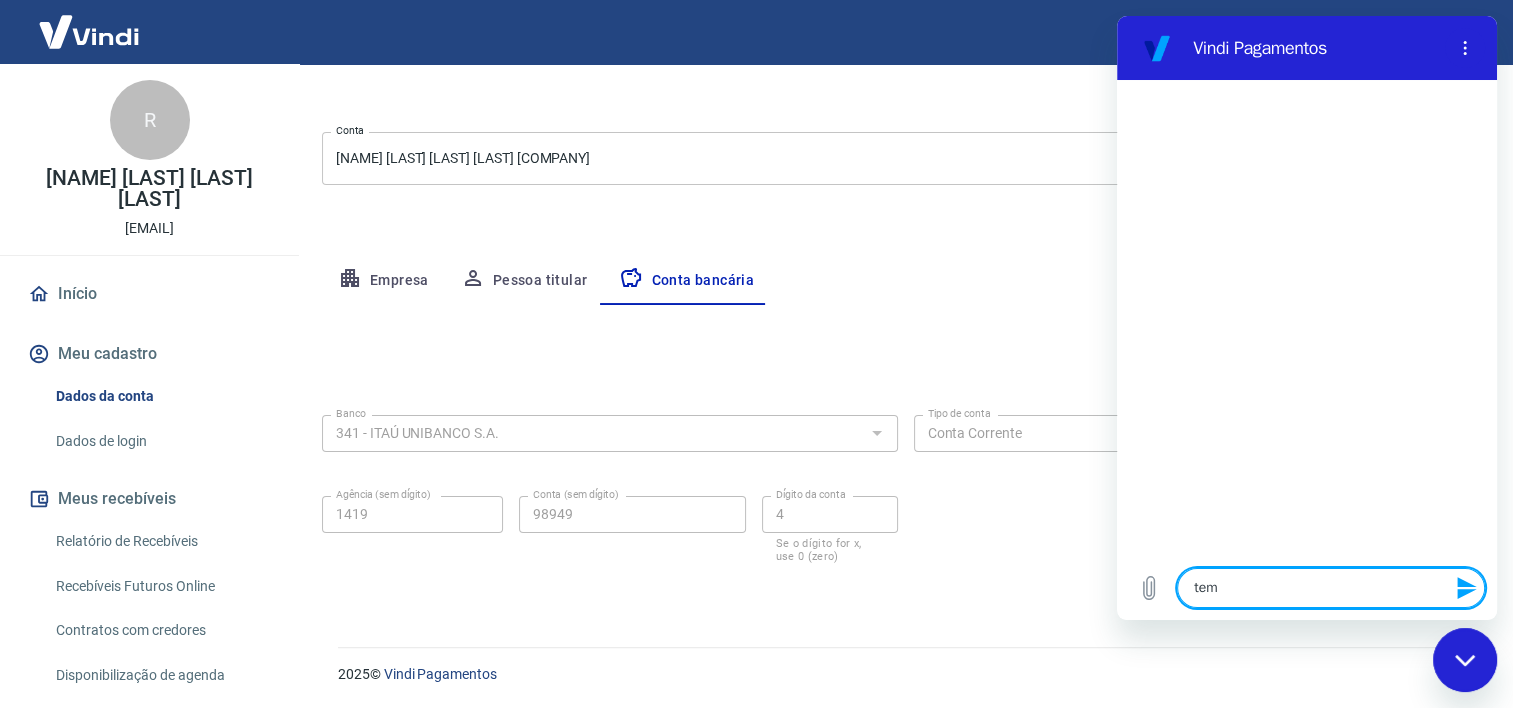 type on "x" 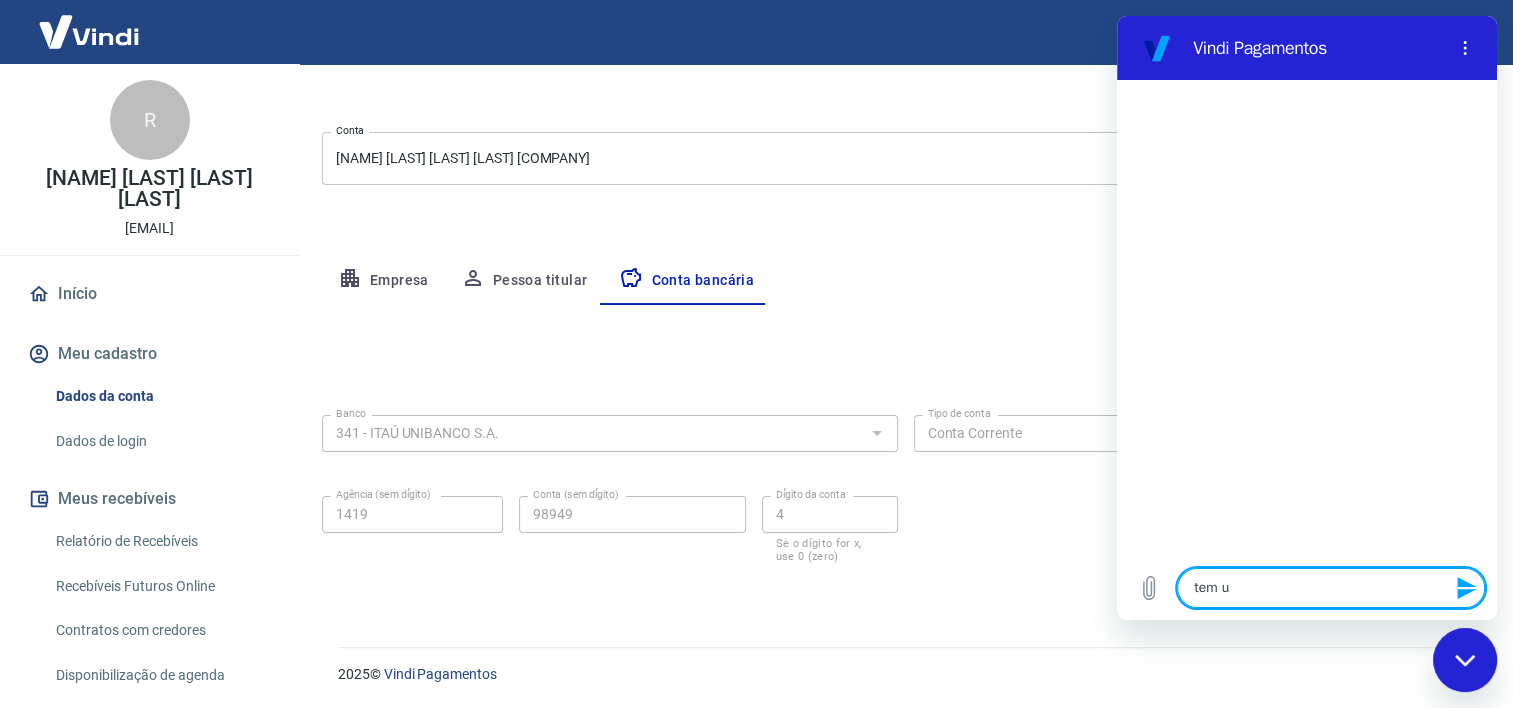 type on "tem um" 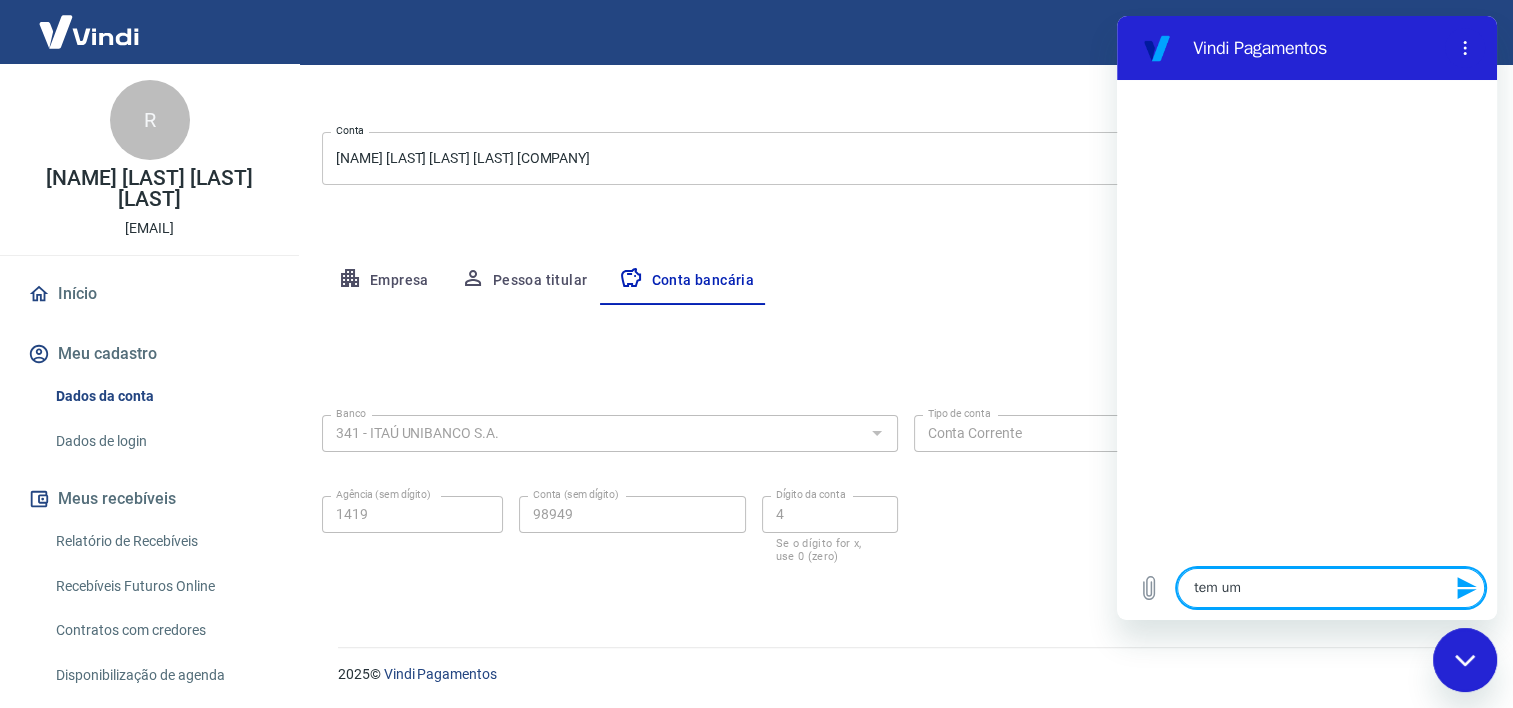 type on "tem um" 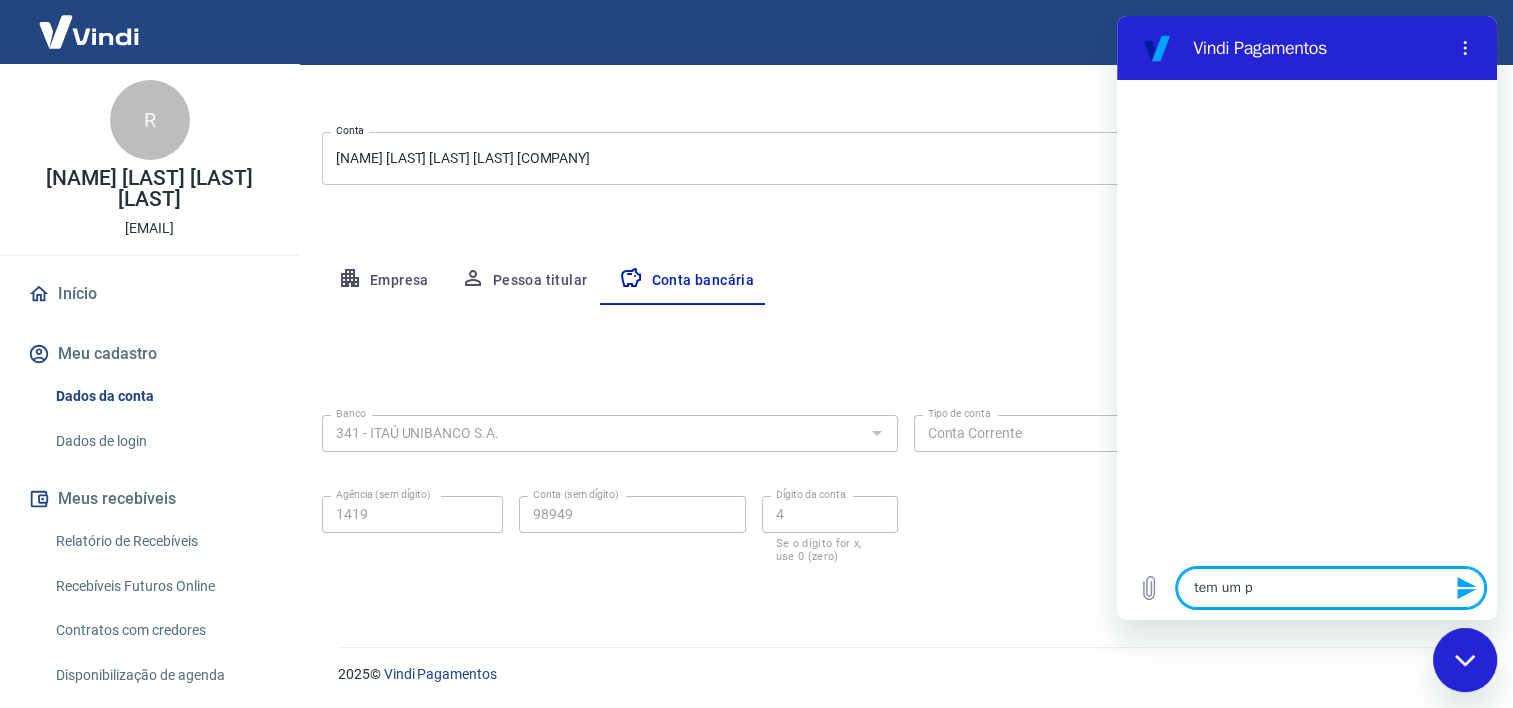 type on "tem um pe" 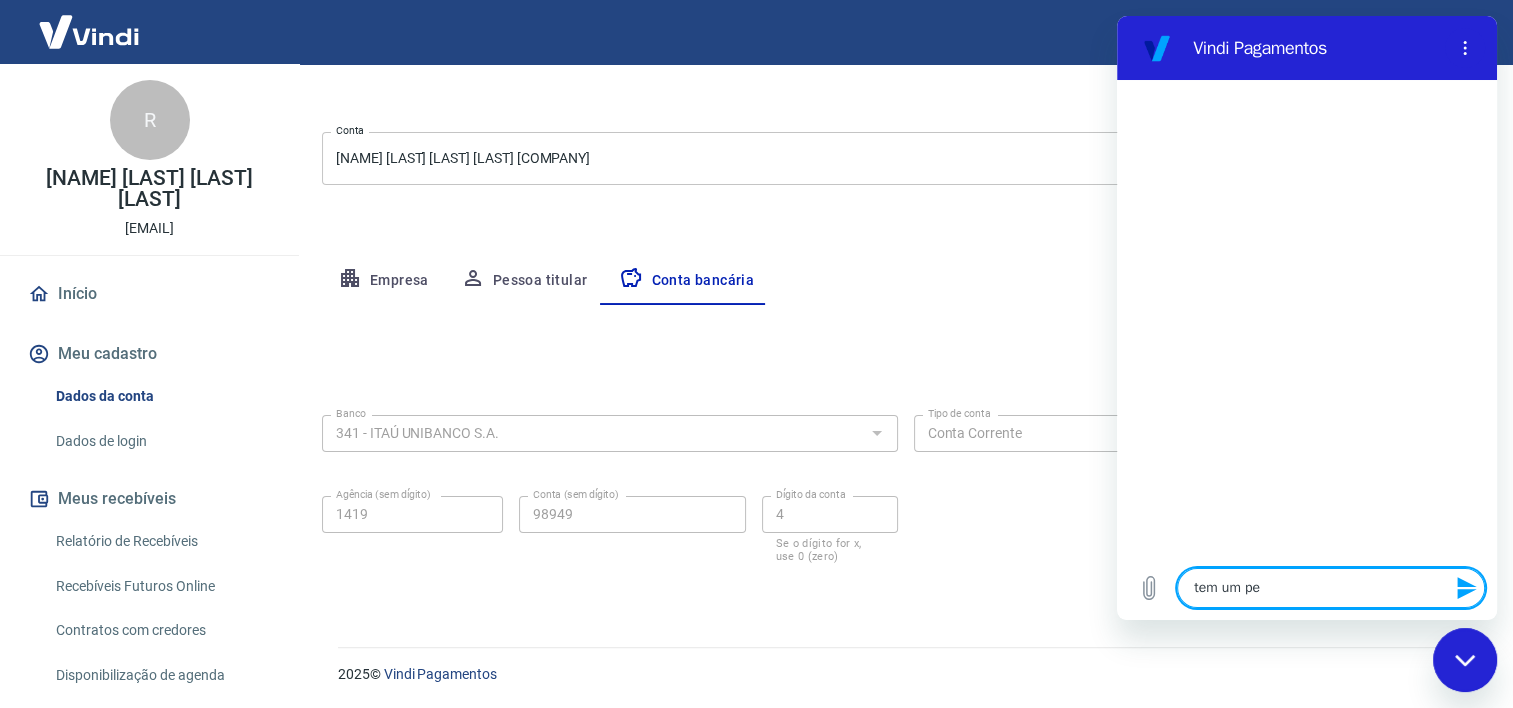 type on "tem um ped" 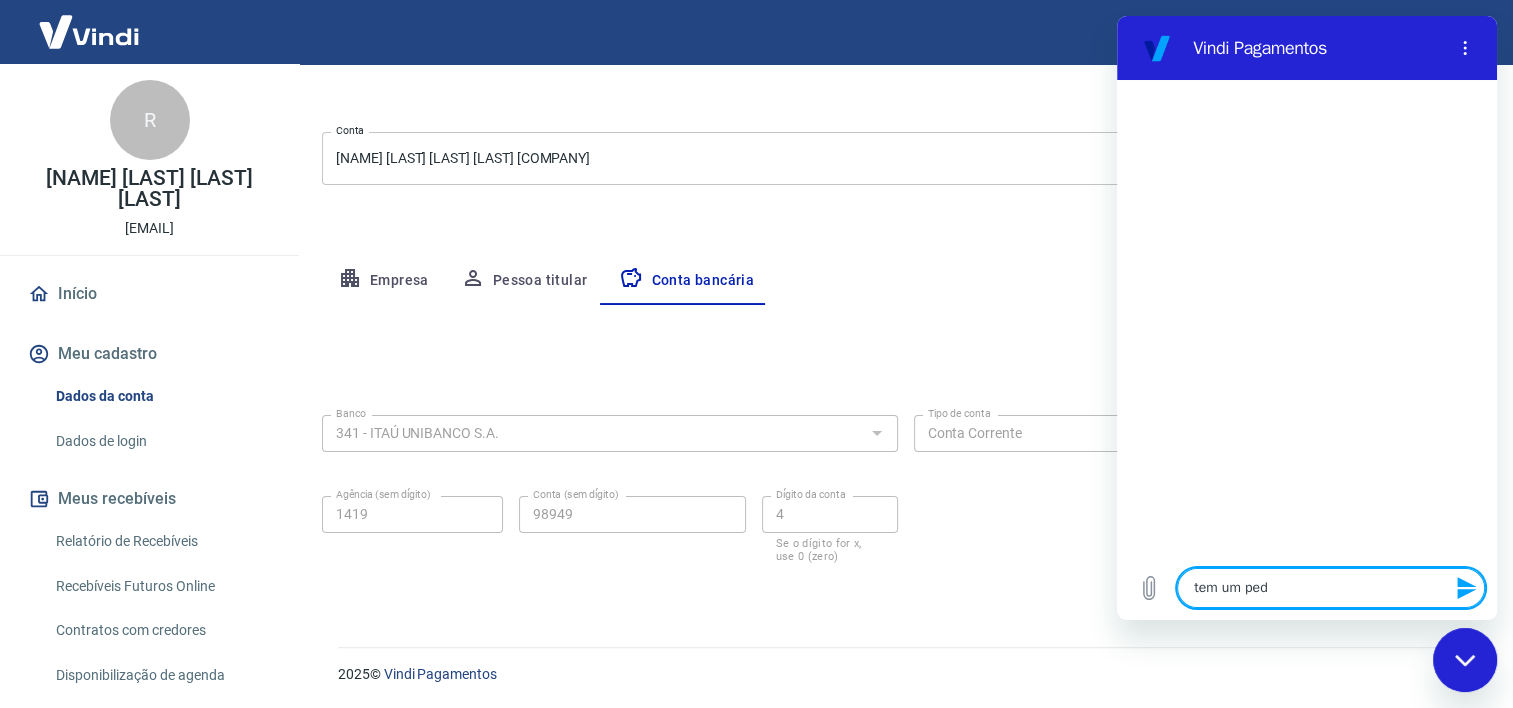 type on "tem um pedi" 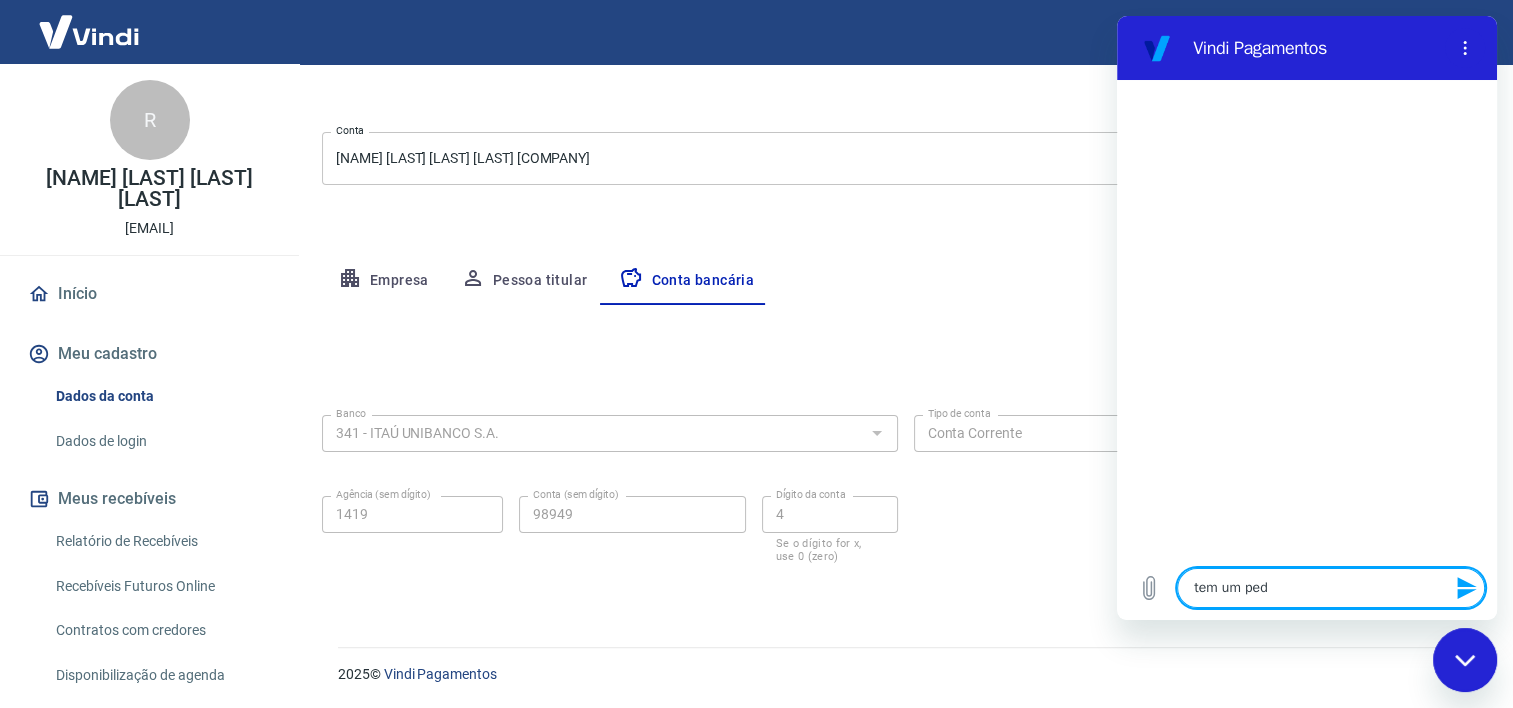 type on "x" 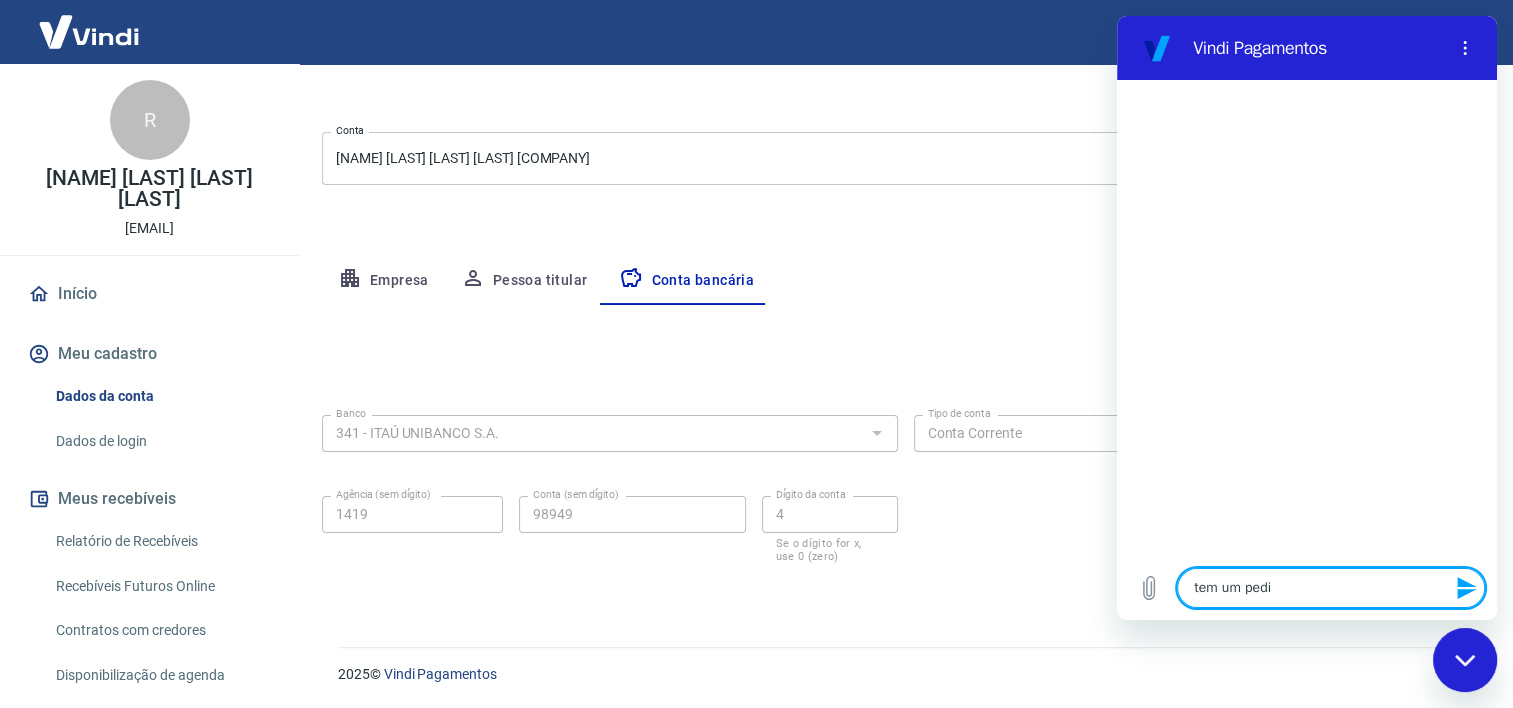 type on "tem um pedid" 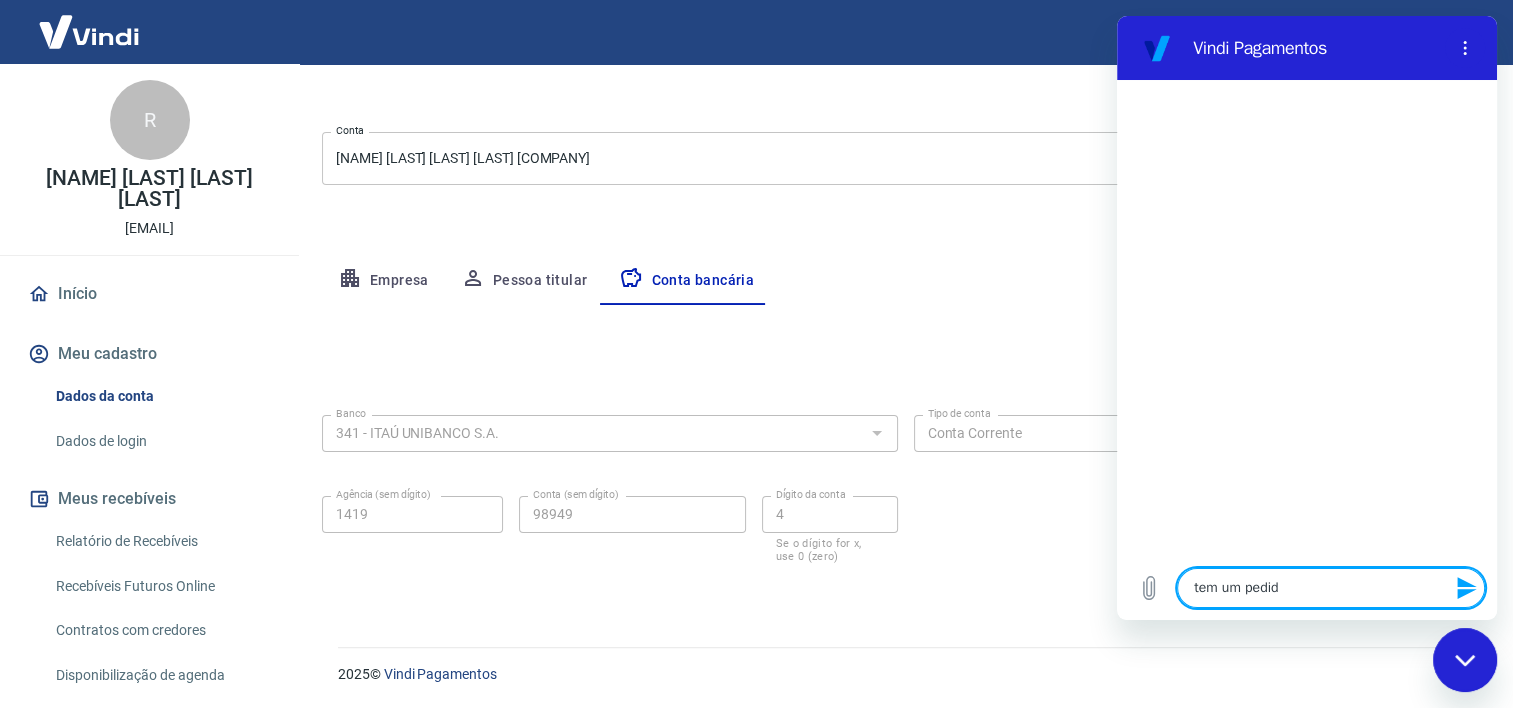 type on "tem um pedido" 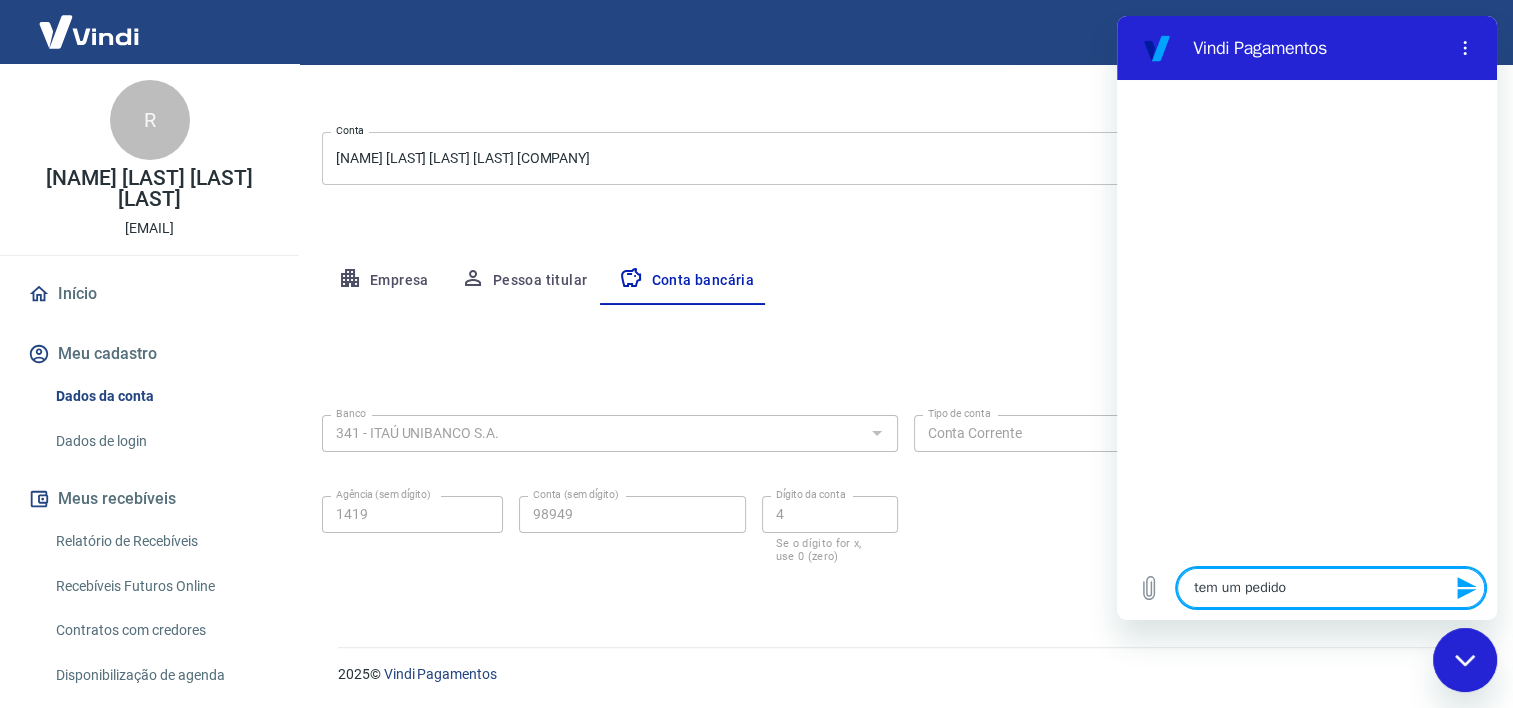 type on "tem um pedido" 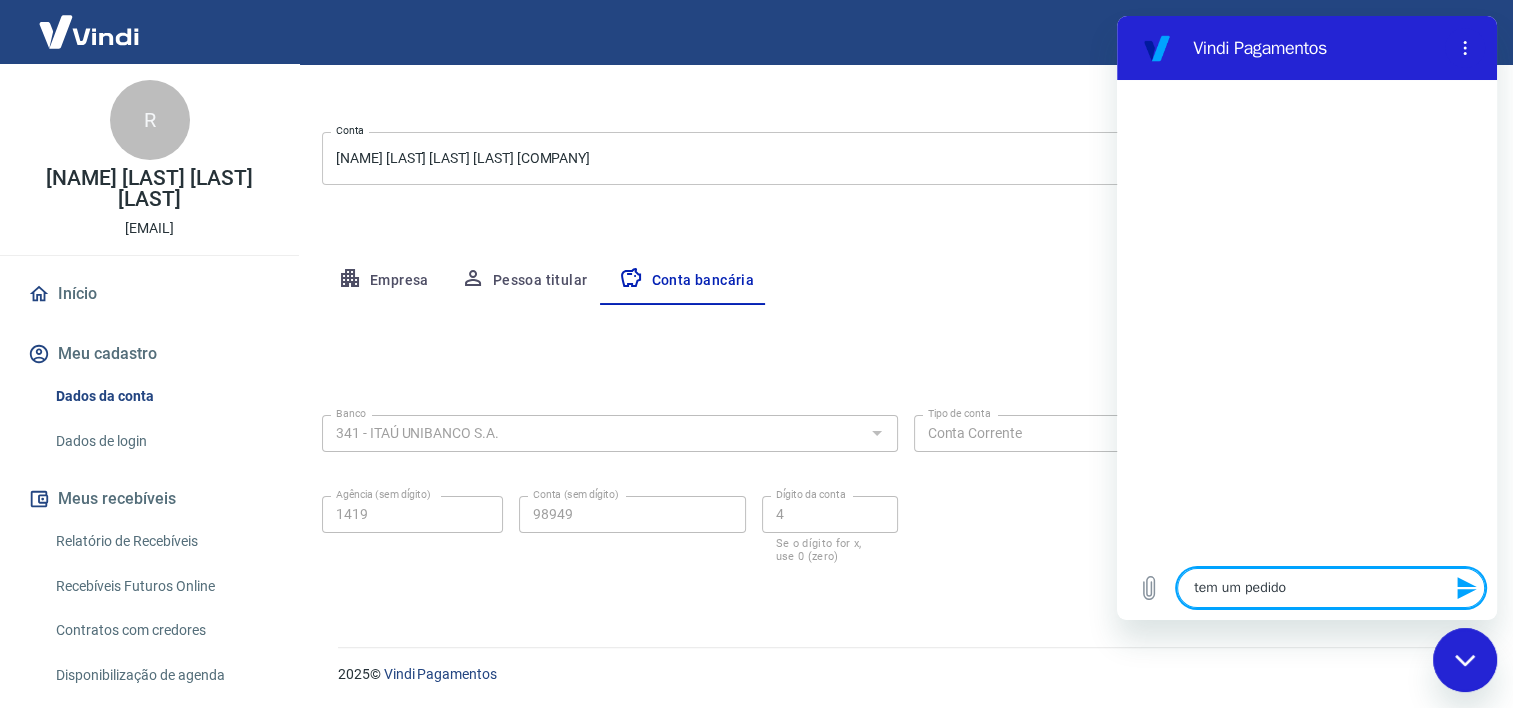 type on "x" 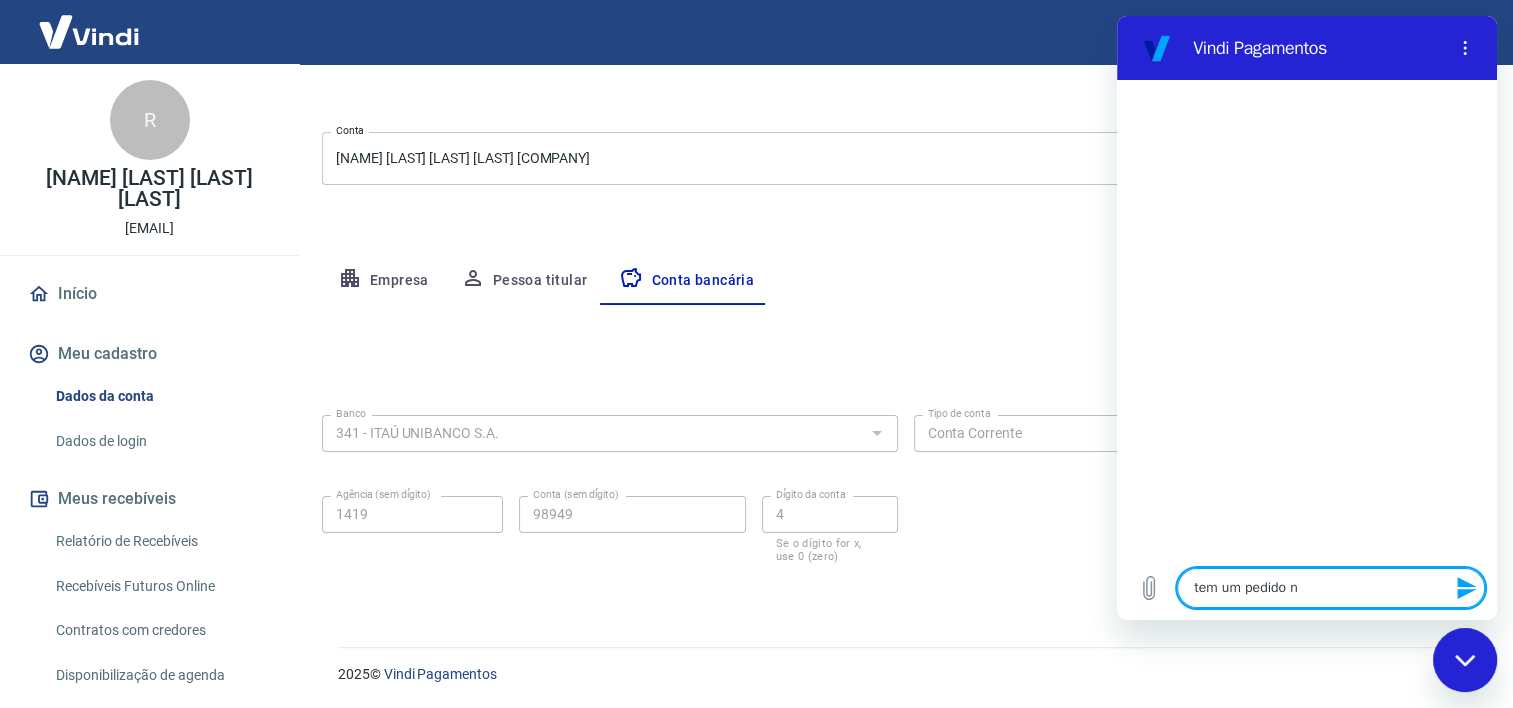 type on "tem um pedido na" 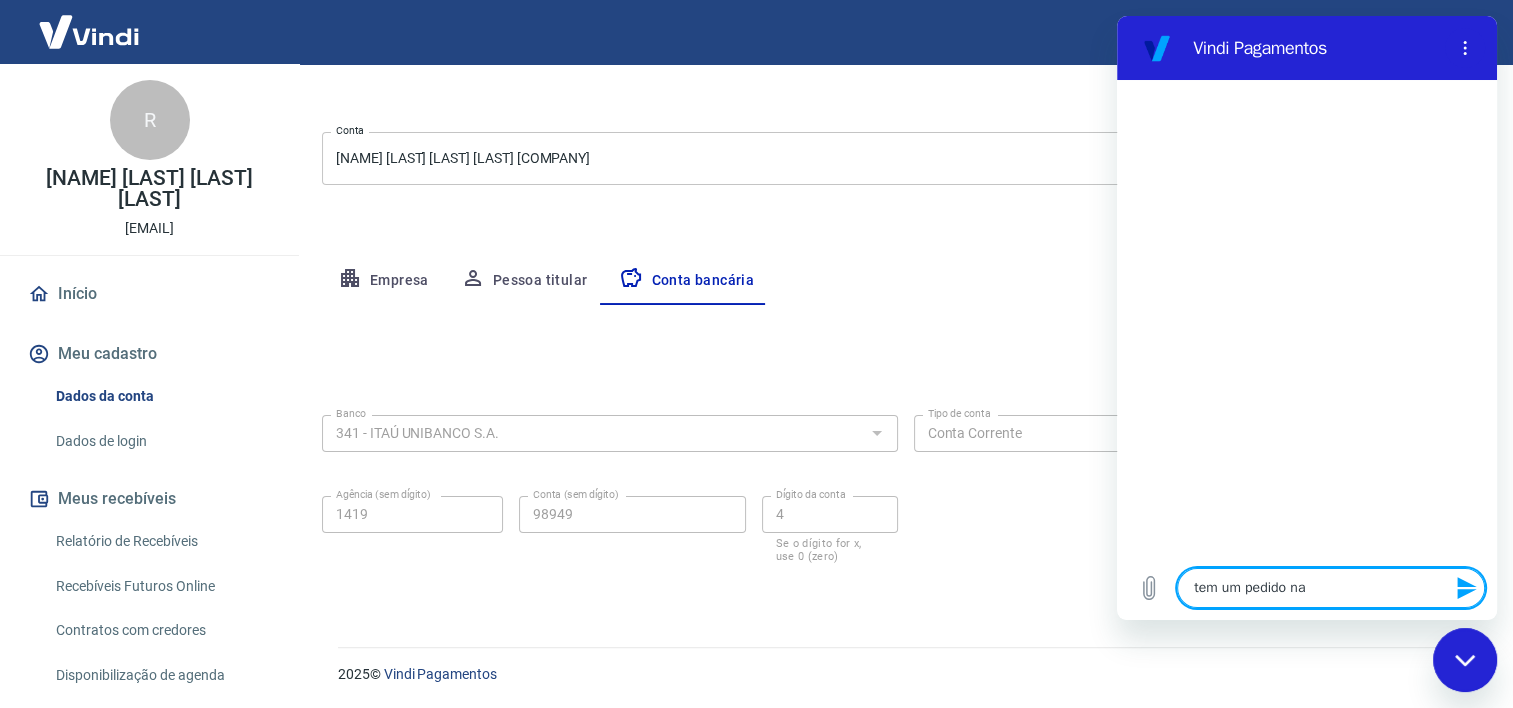 type on "tem um pedido na" 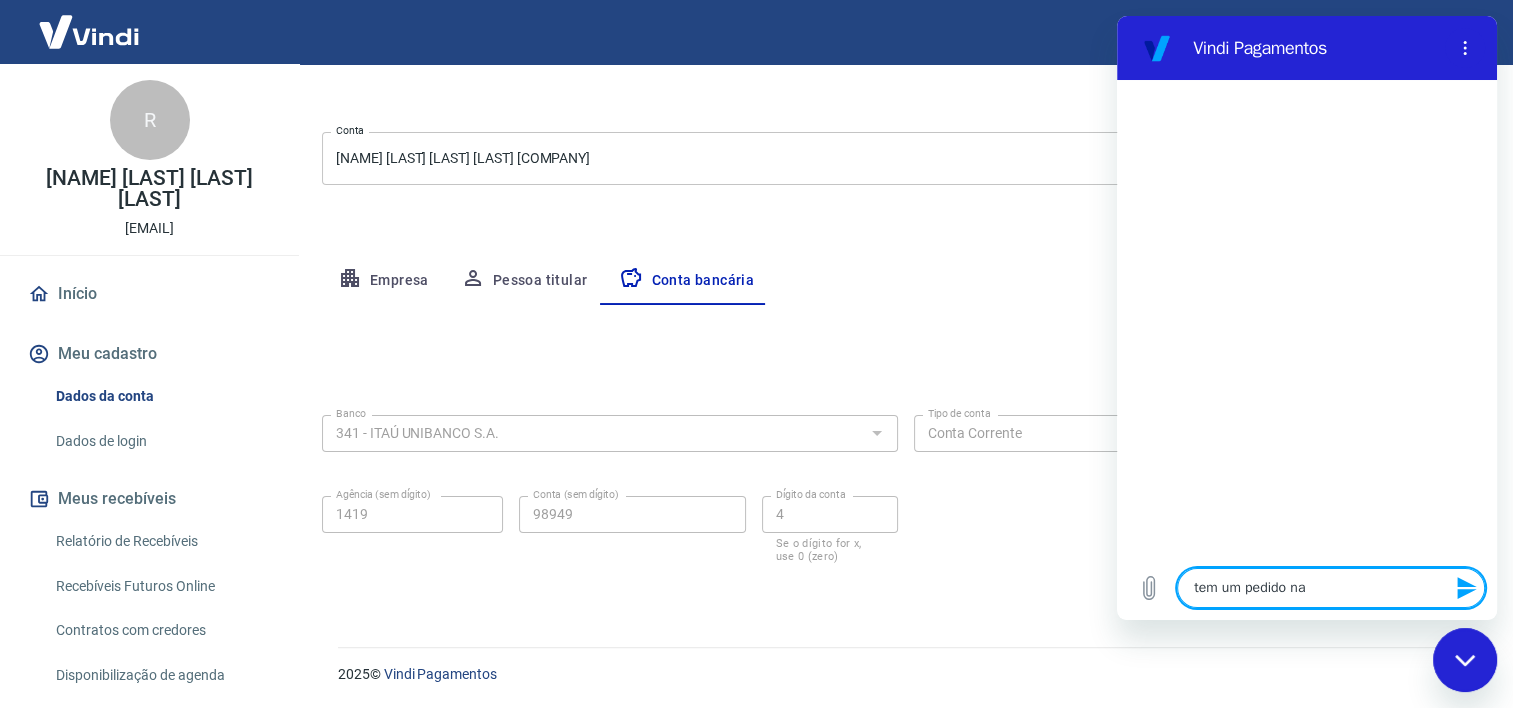 type on "tem um pedido na m" 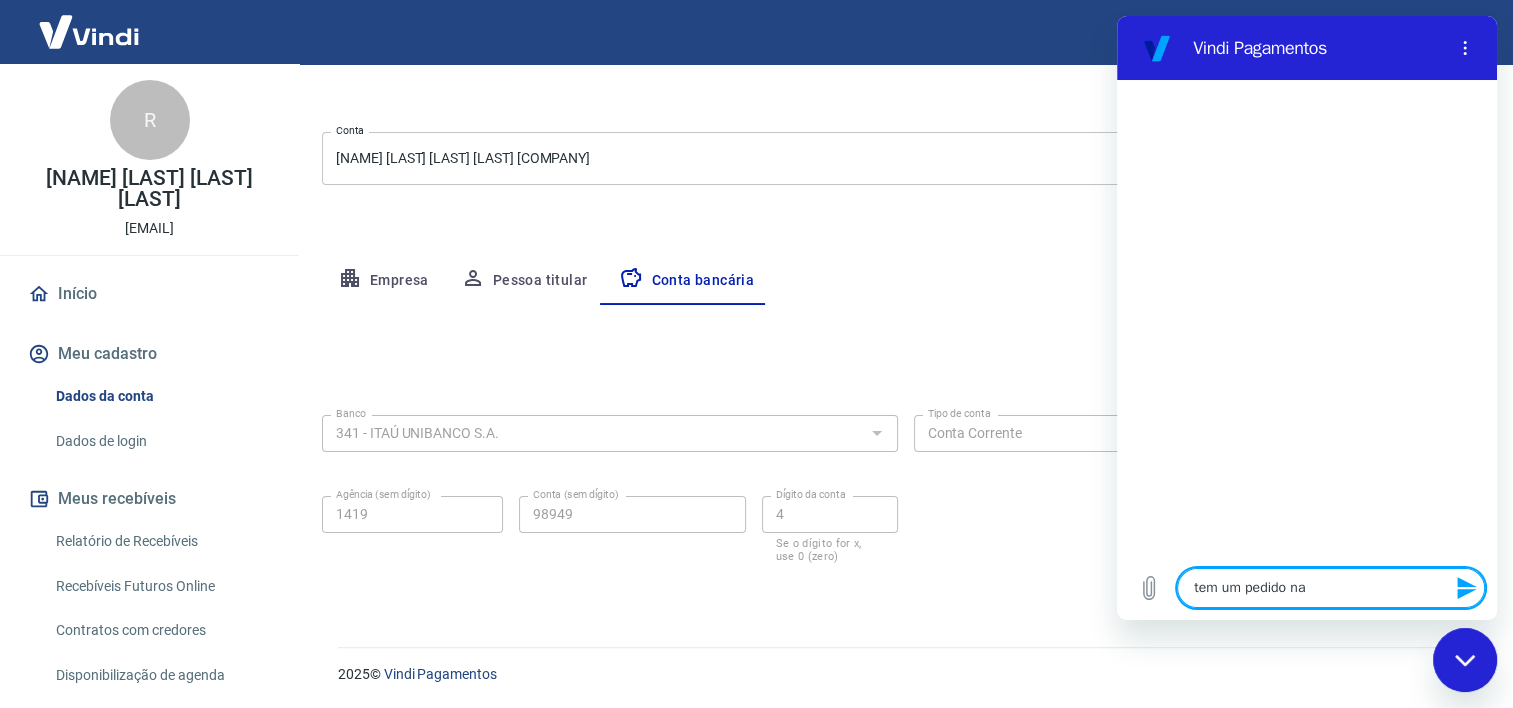 type on "x" 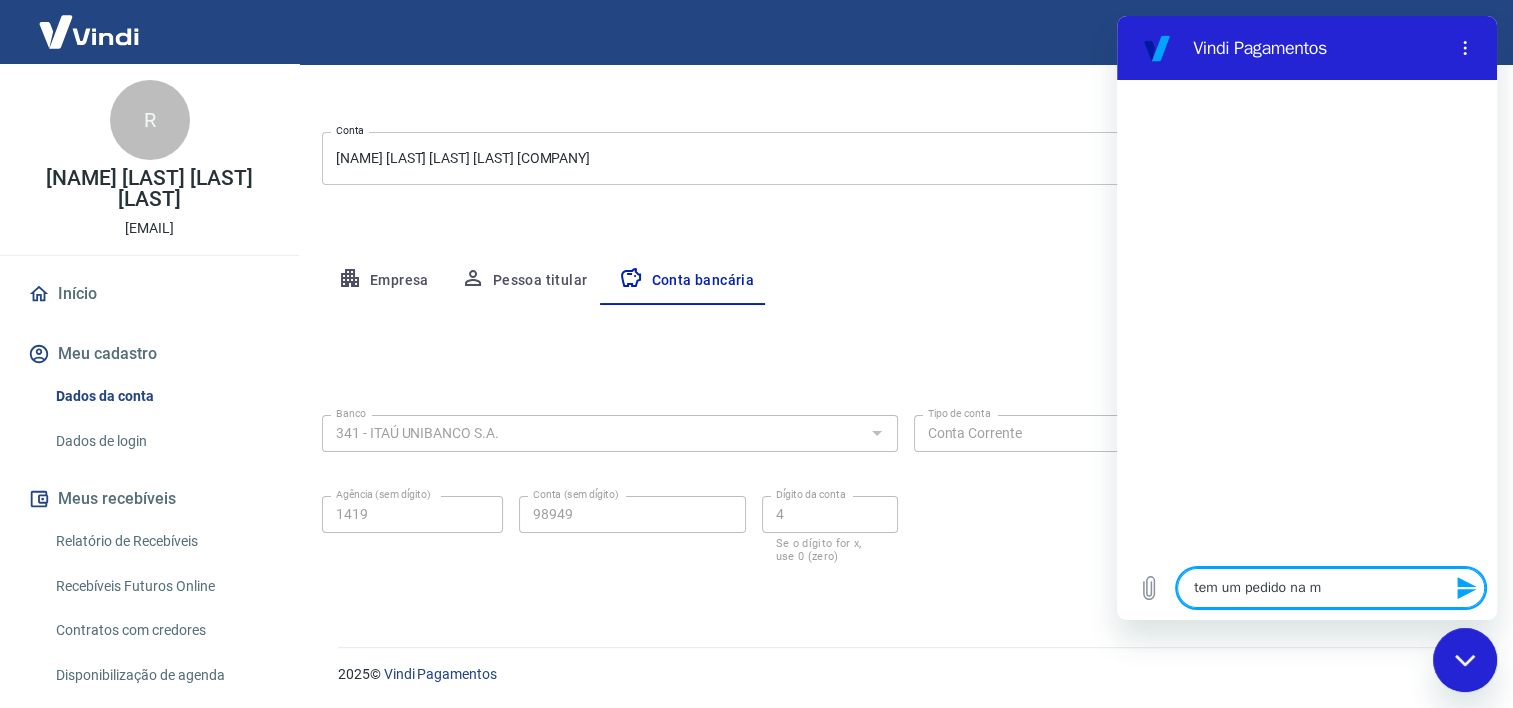 type on "tem um pedido na mi" 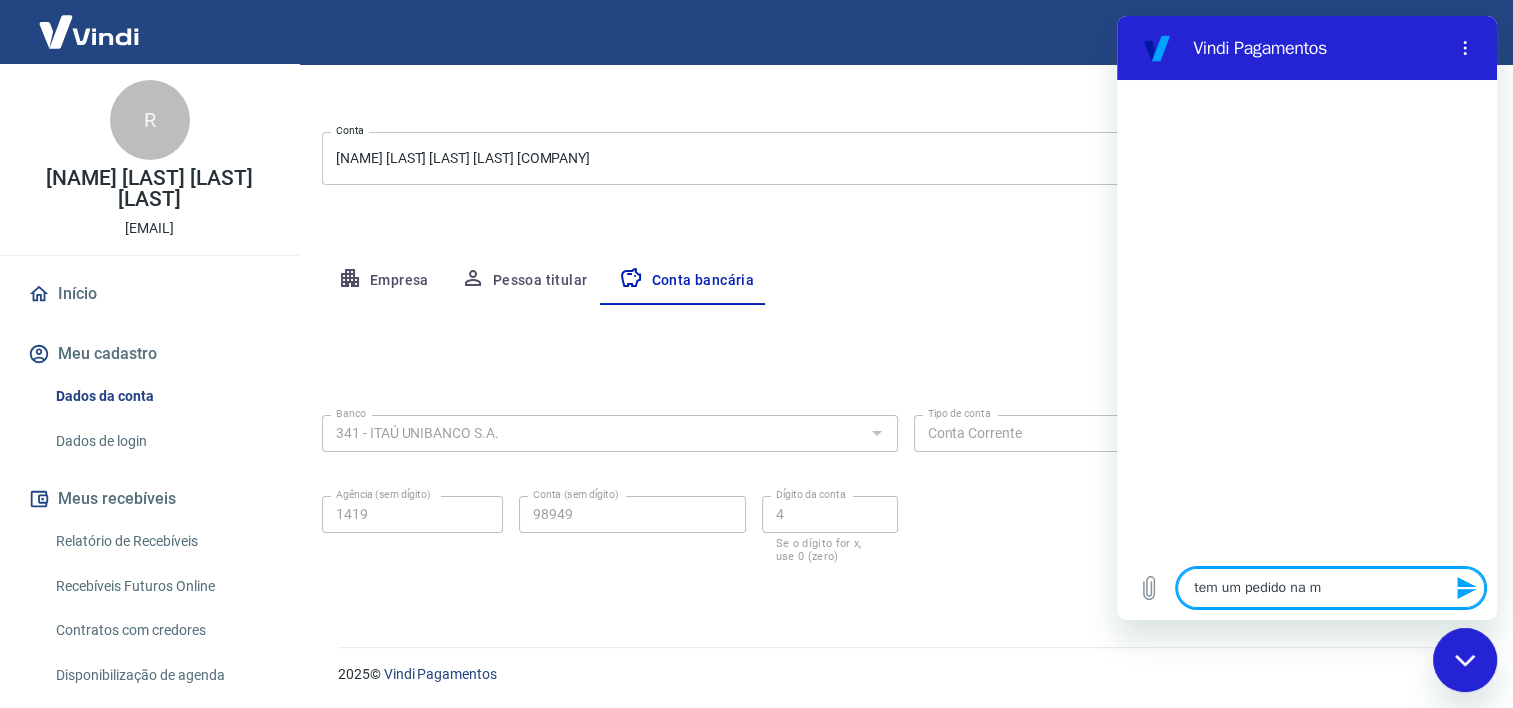 type on "x" 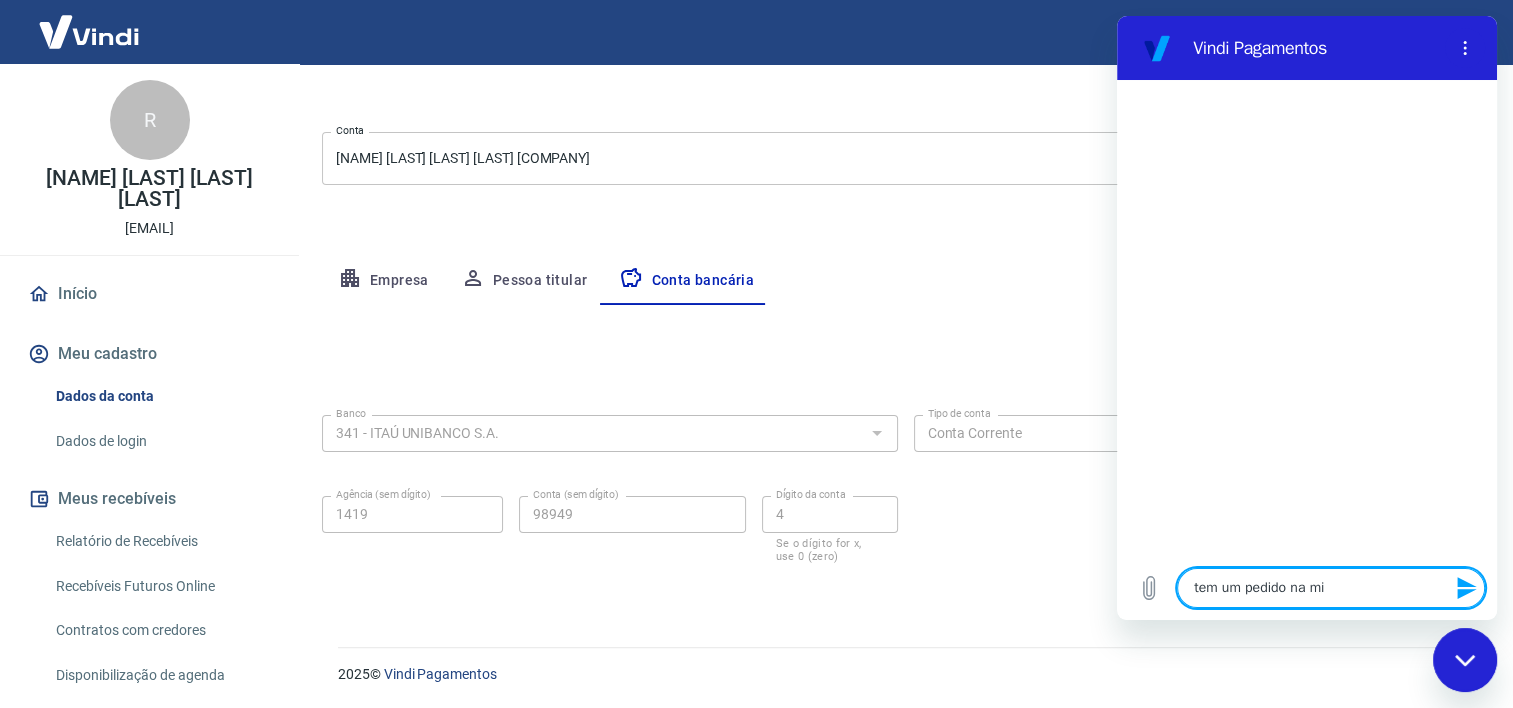 type on "tem um pedido na min" 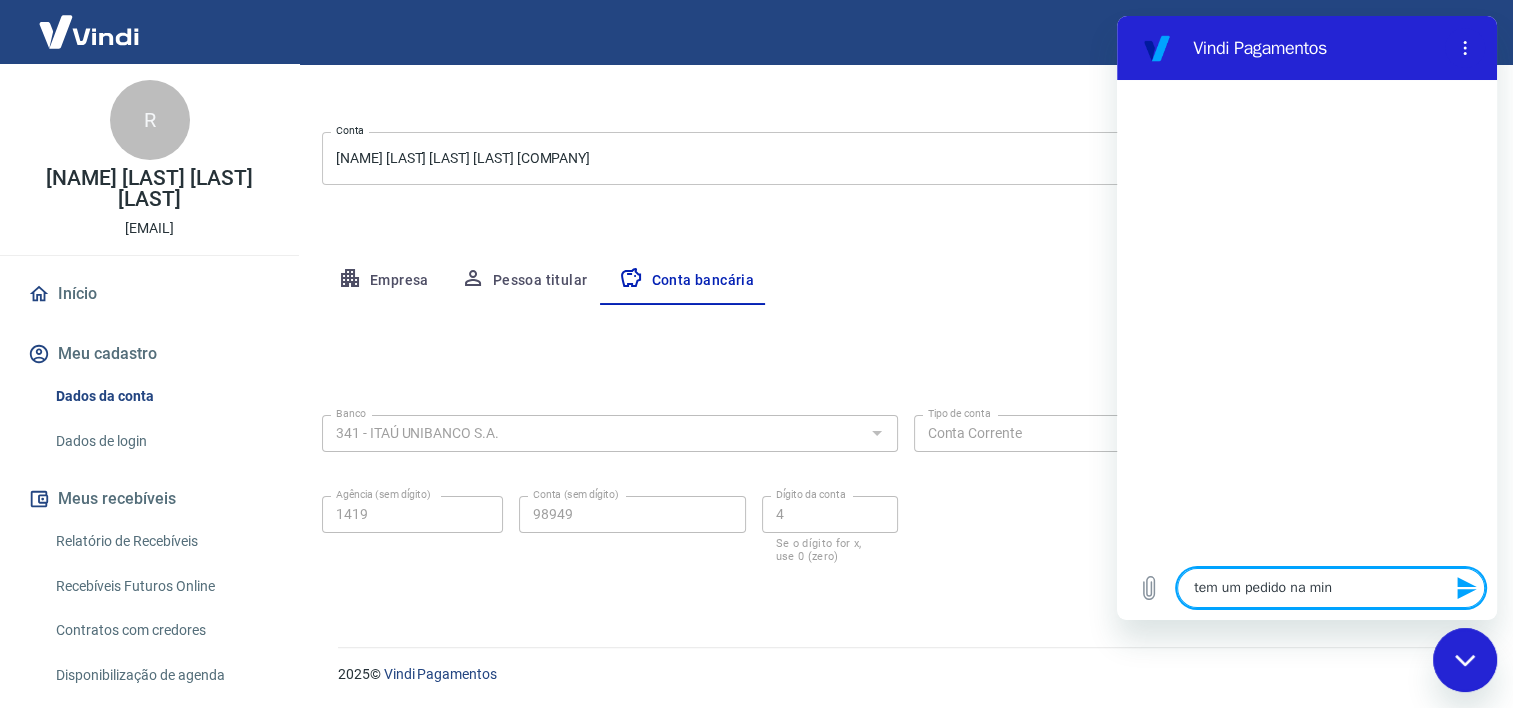 type on "tem um pedido na minh" 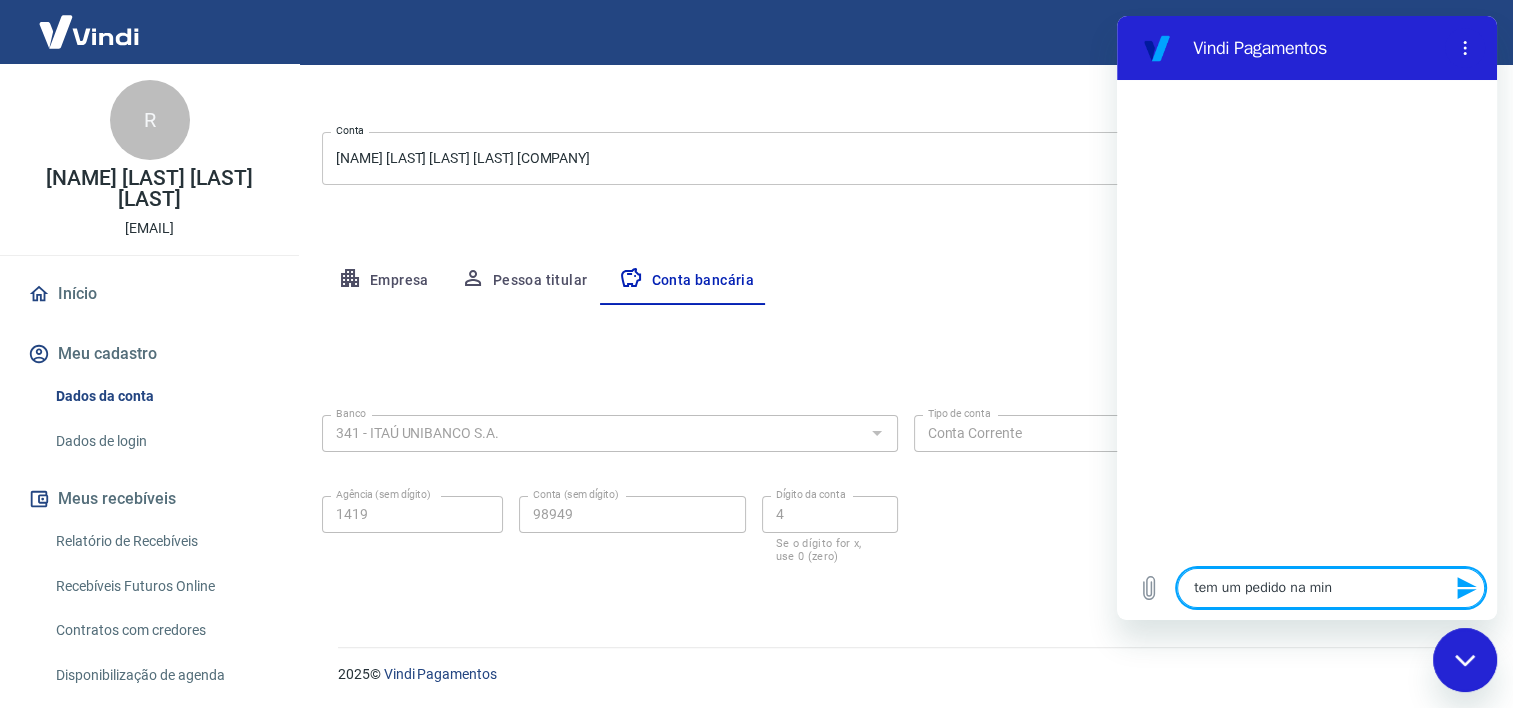 type on "x" 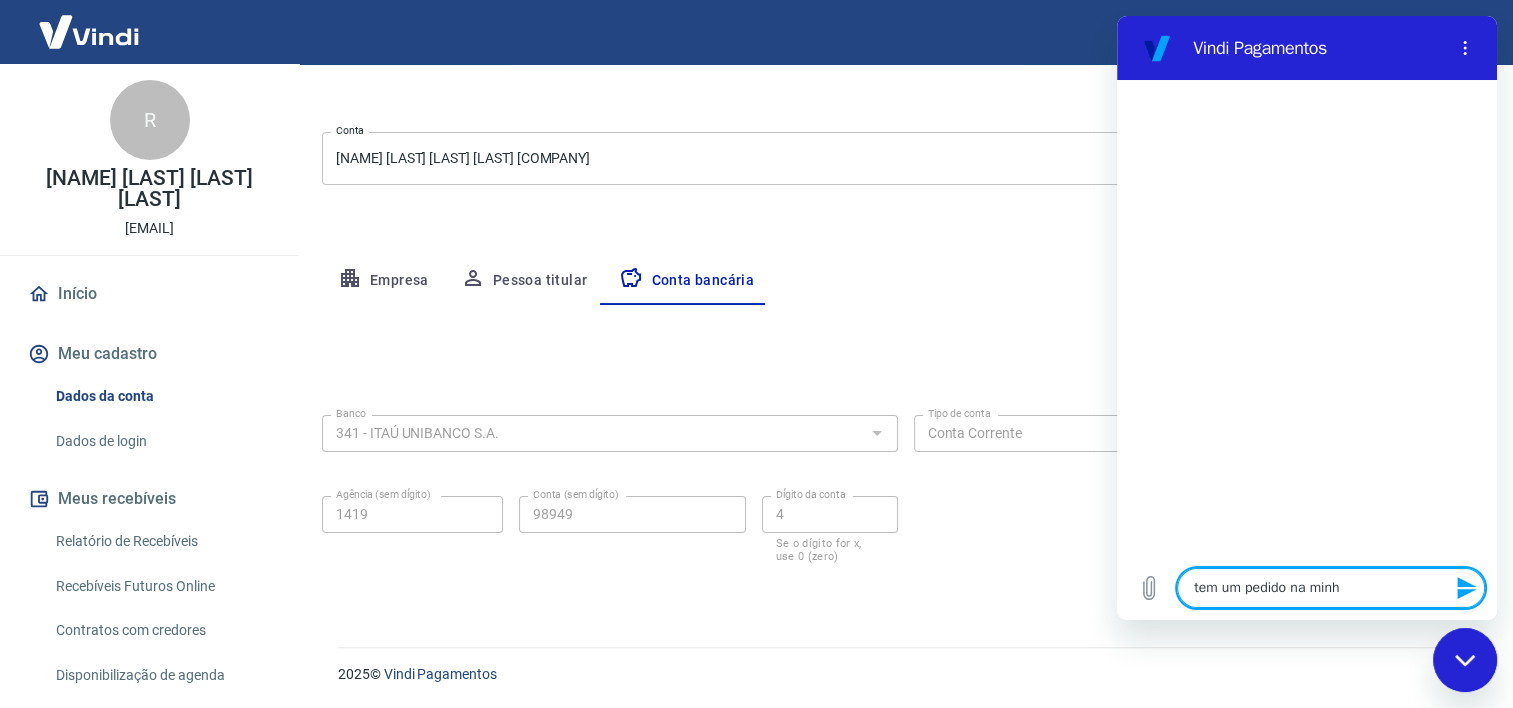type on "tem um pedido na minha" 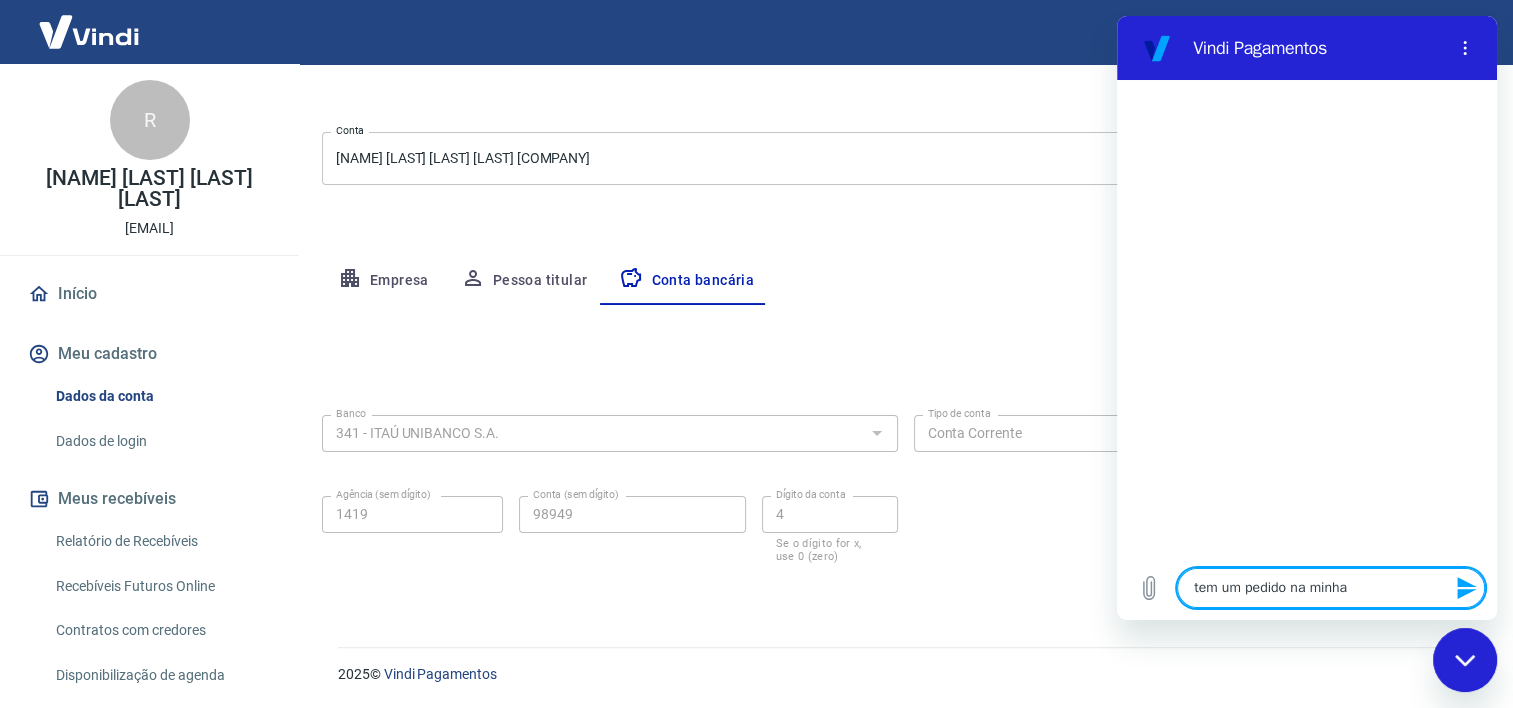 type on "tem um pedido na minha" 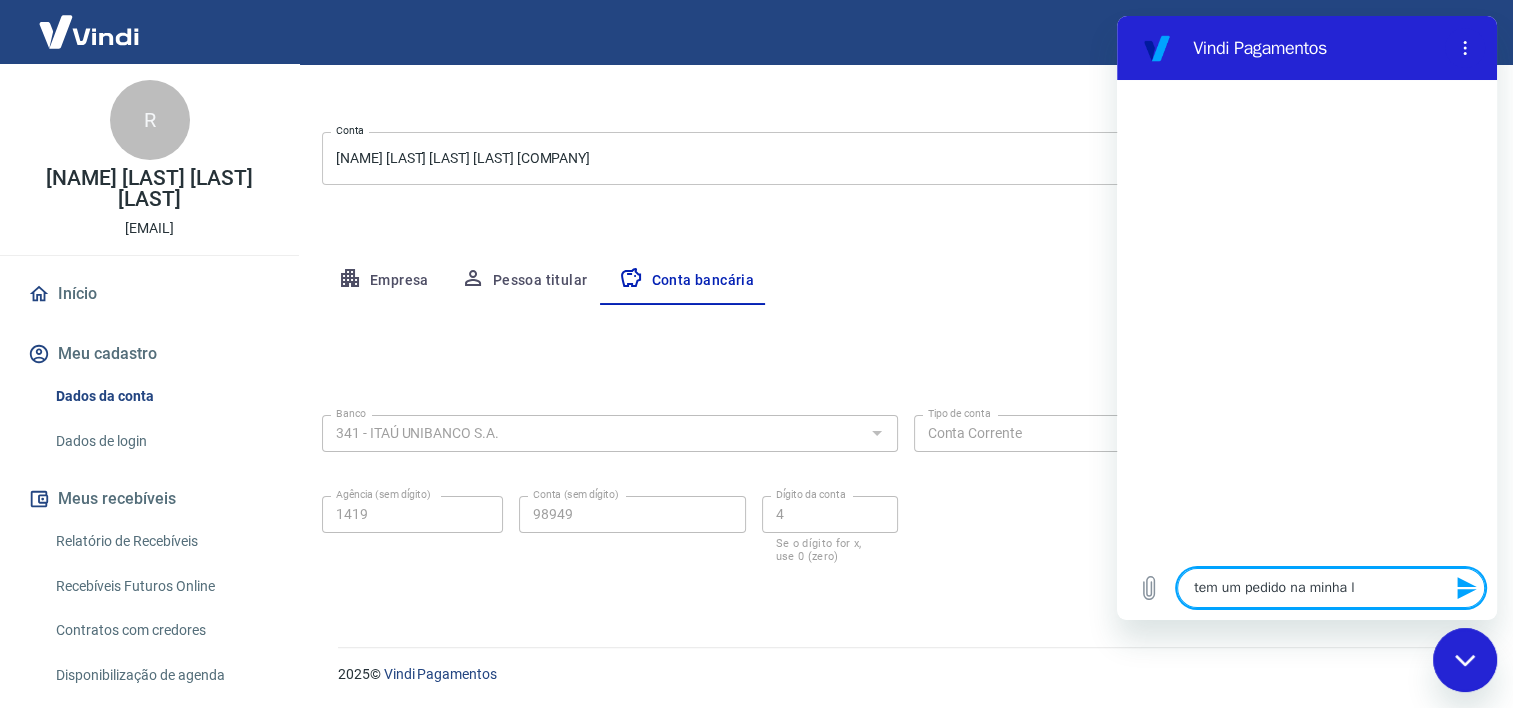 type on "tem um pedido na minha lo" 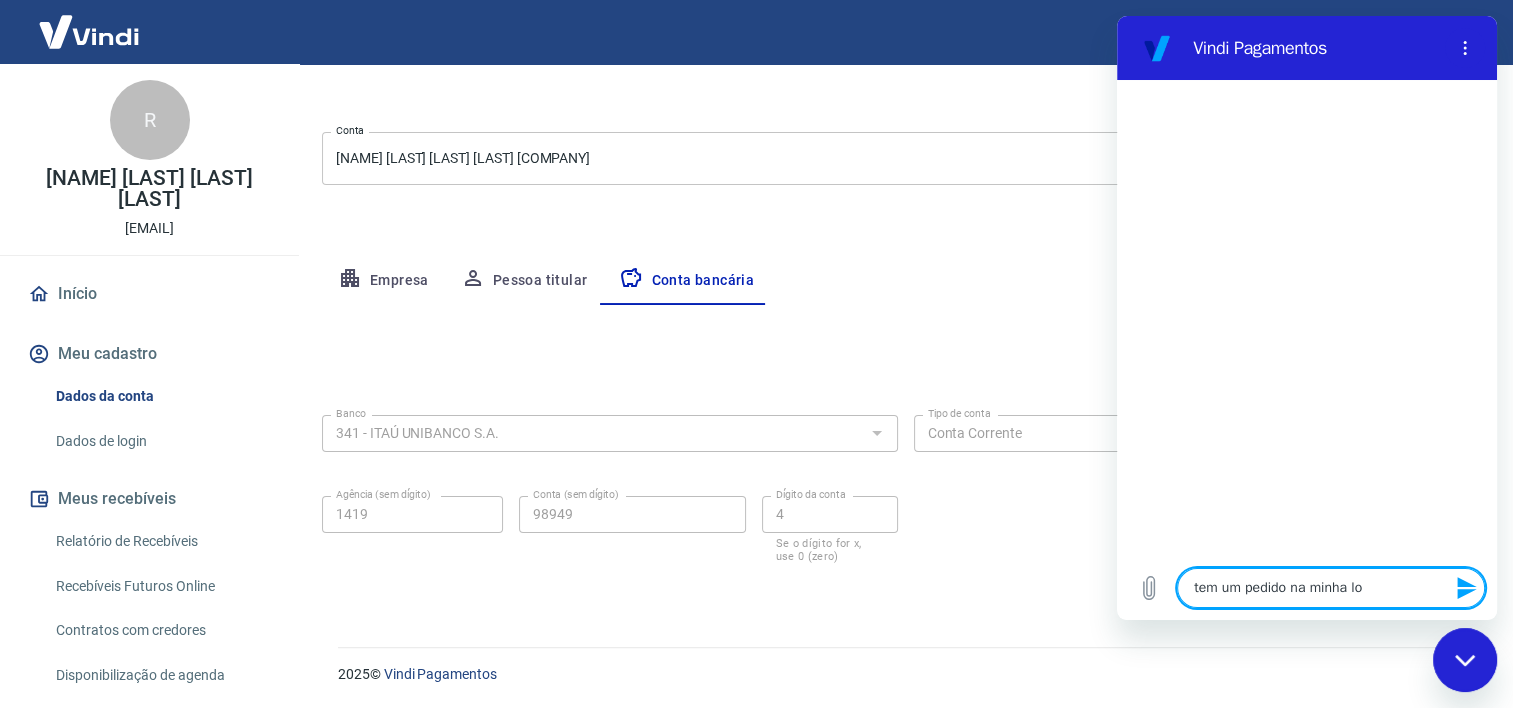 type on "tem um pedido na minha loj" 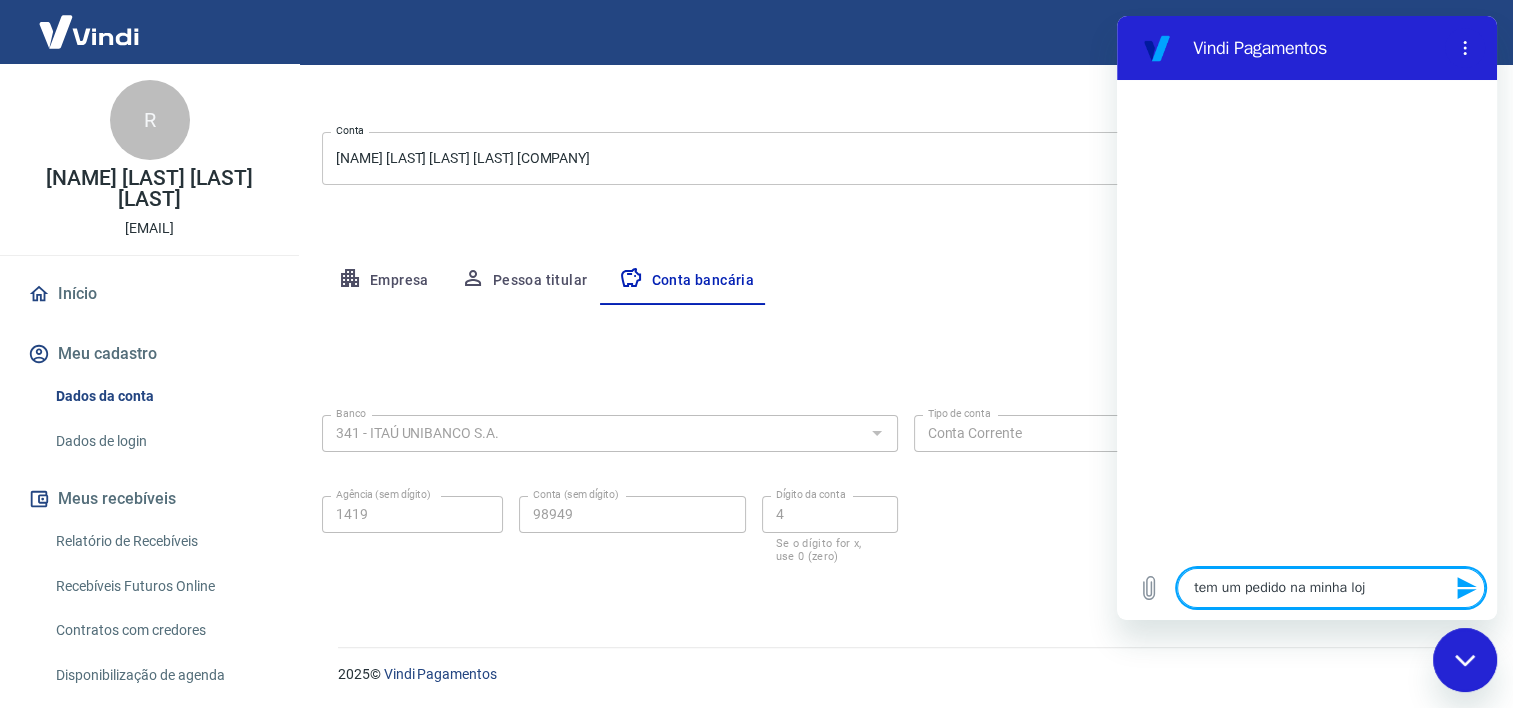 type on "tem um pedido na minha loja" 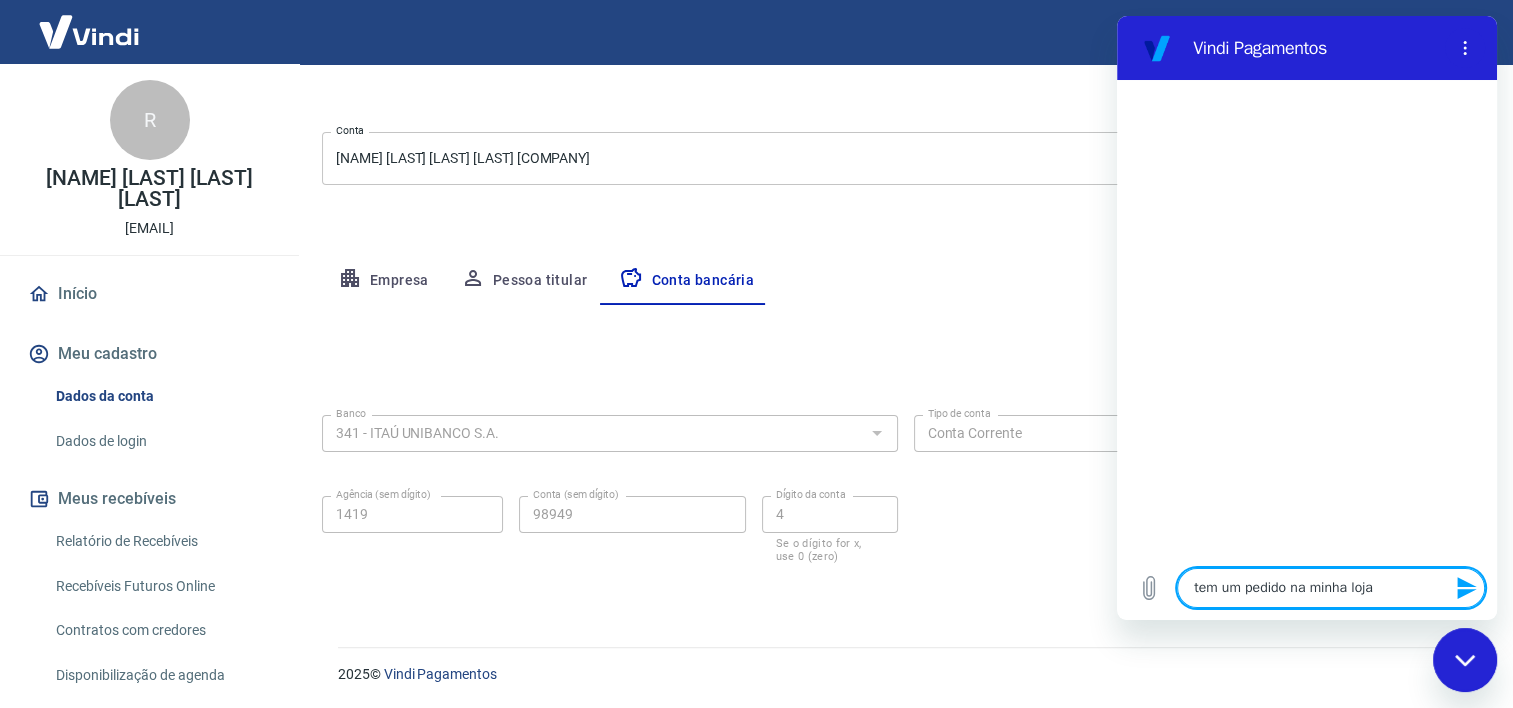 type on "tem um pedido na minha loja" 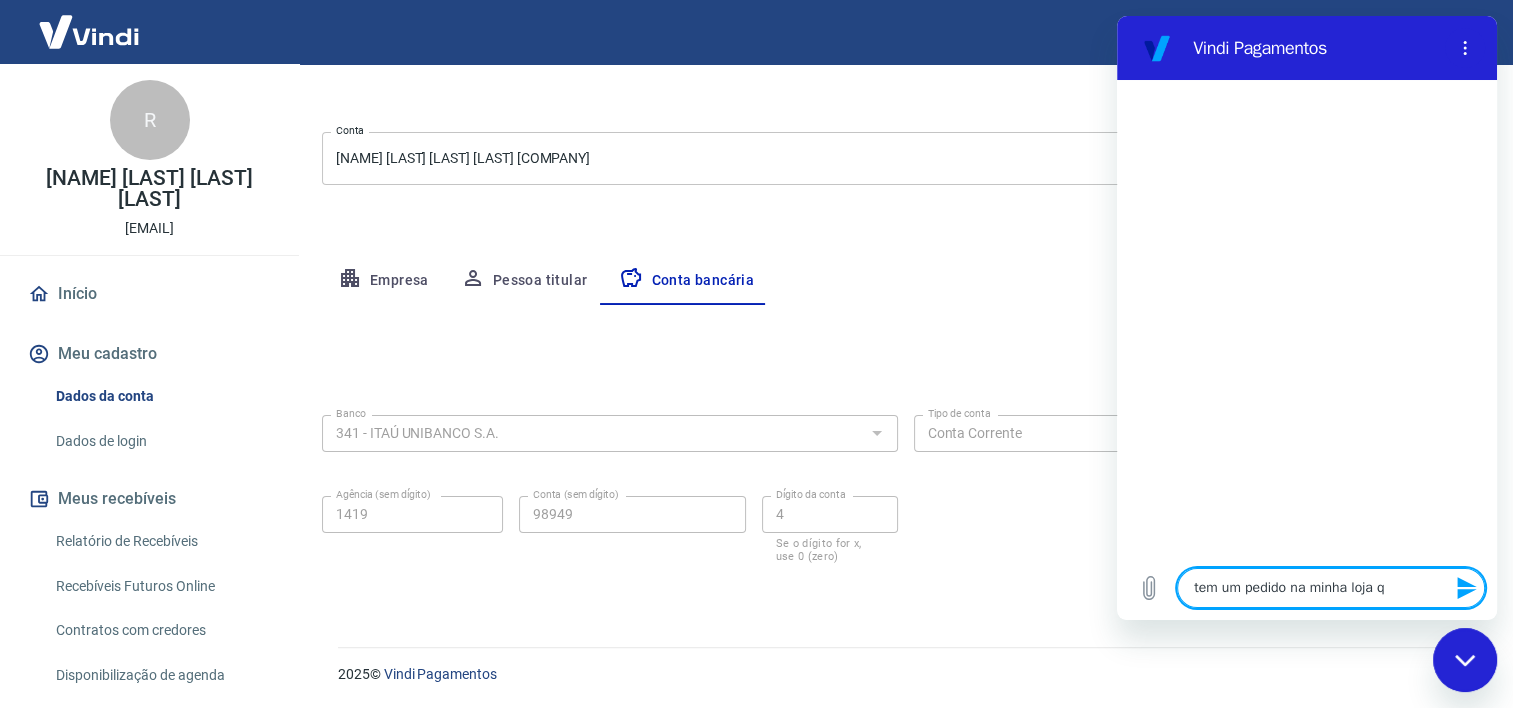 type on "tem um pedido na minha loja q" 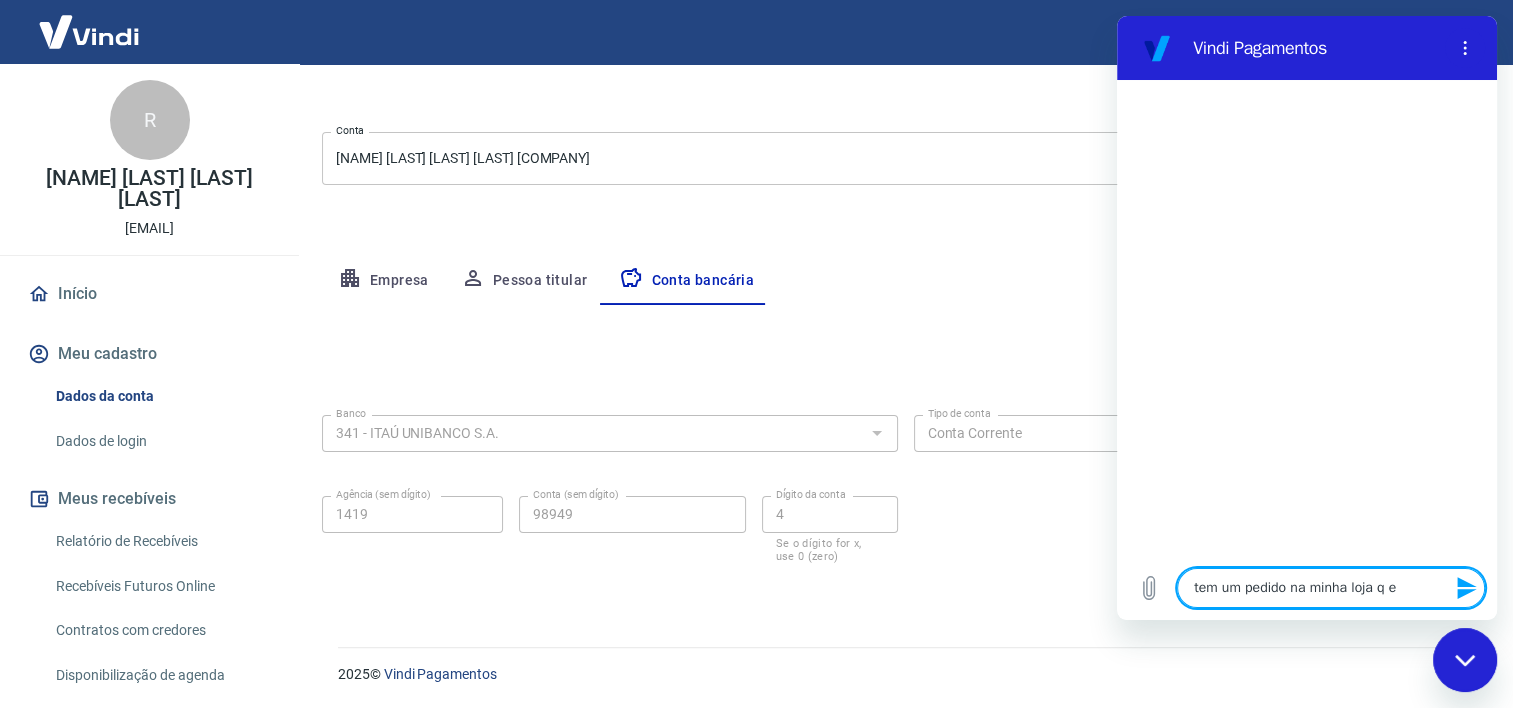 type on "tem um pedido na minha loja q es" 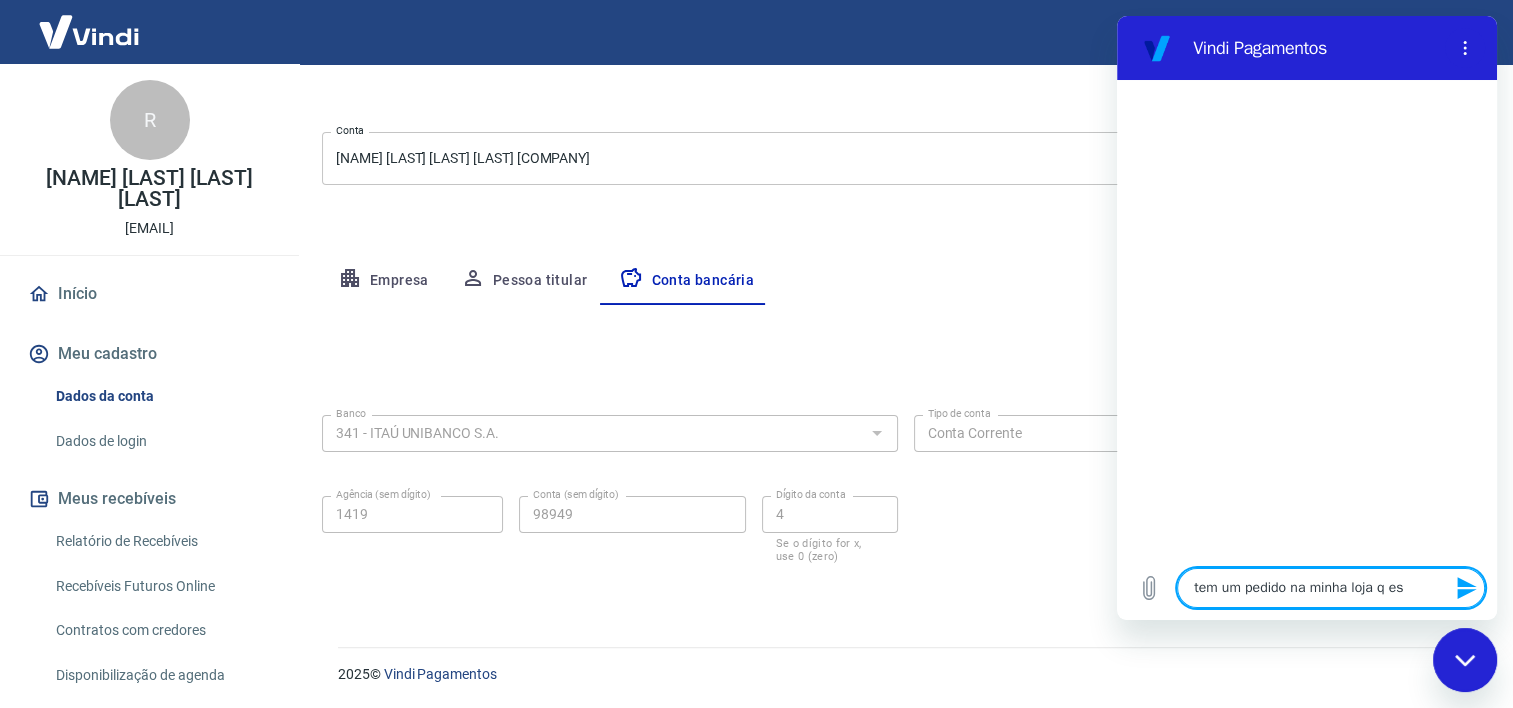 type on "tem um pedido na minha loja q est" 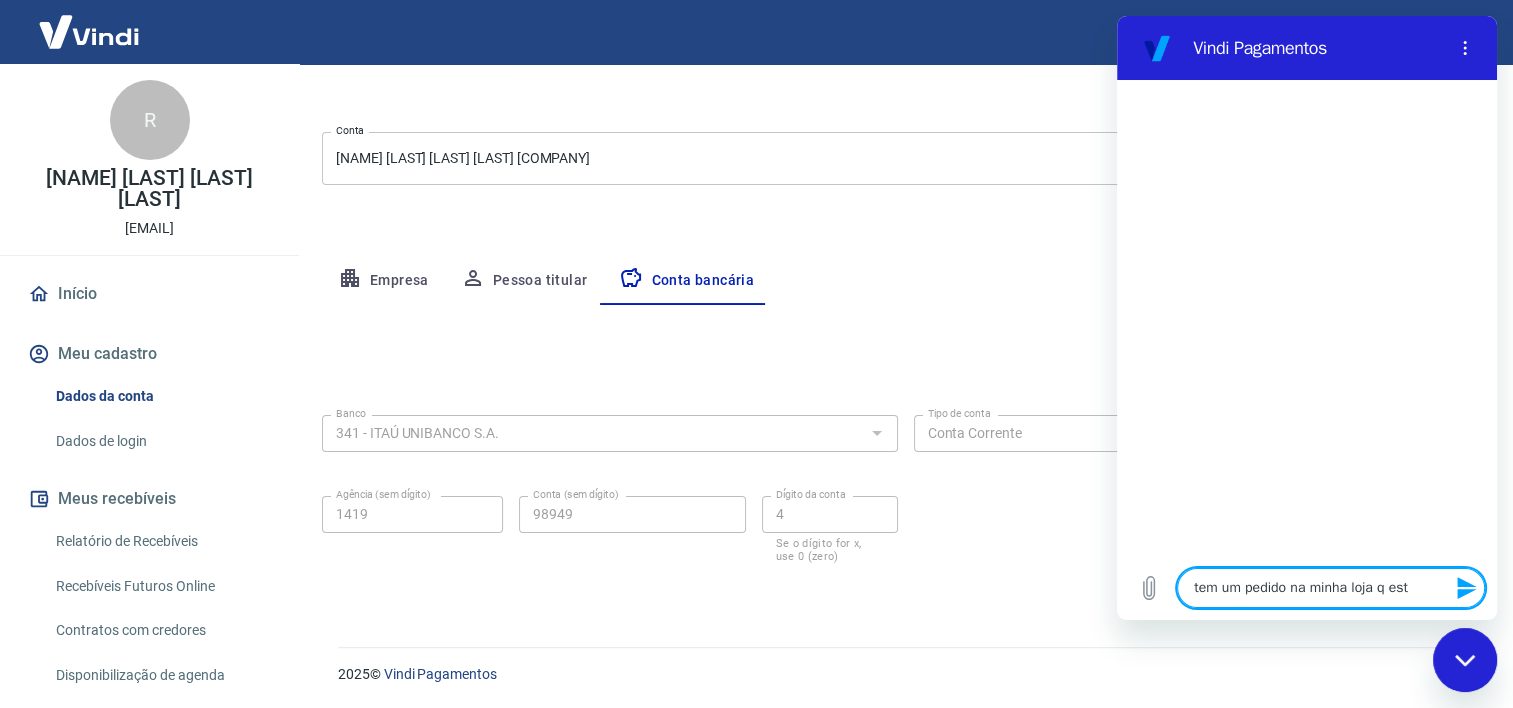 type on "tem um pedido na minha loja q esta" 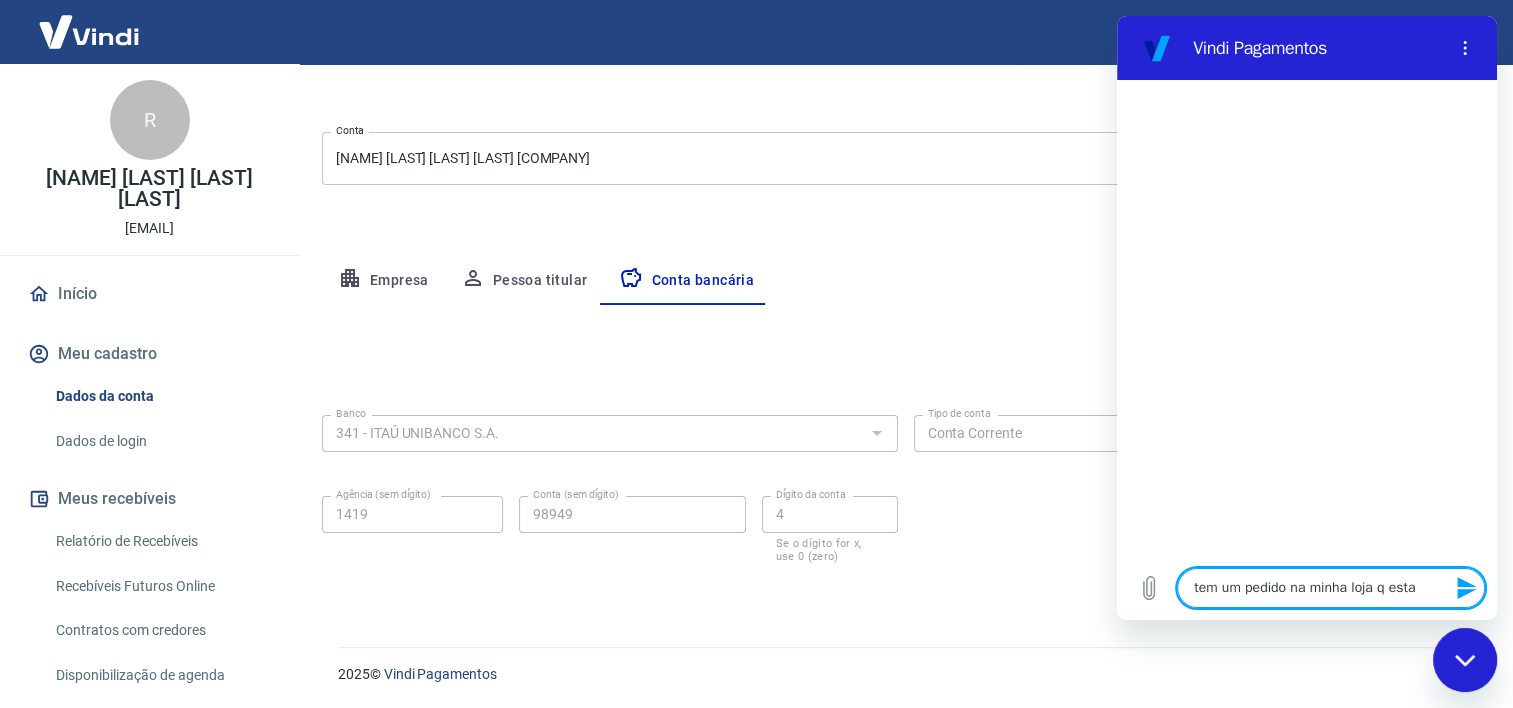 type on "tem um pedido na minha loja q esta" 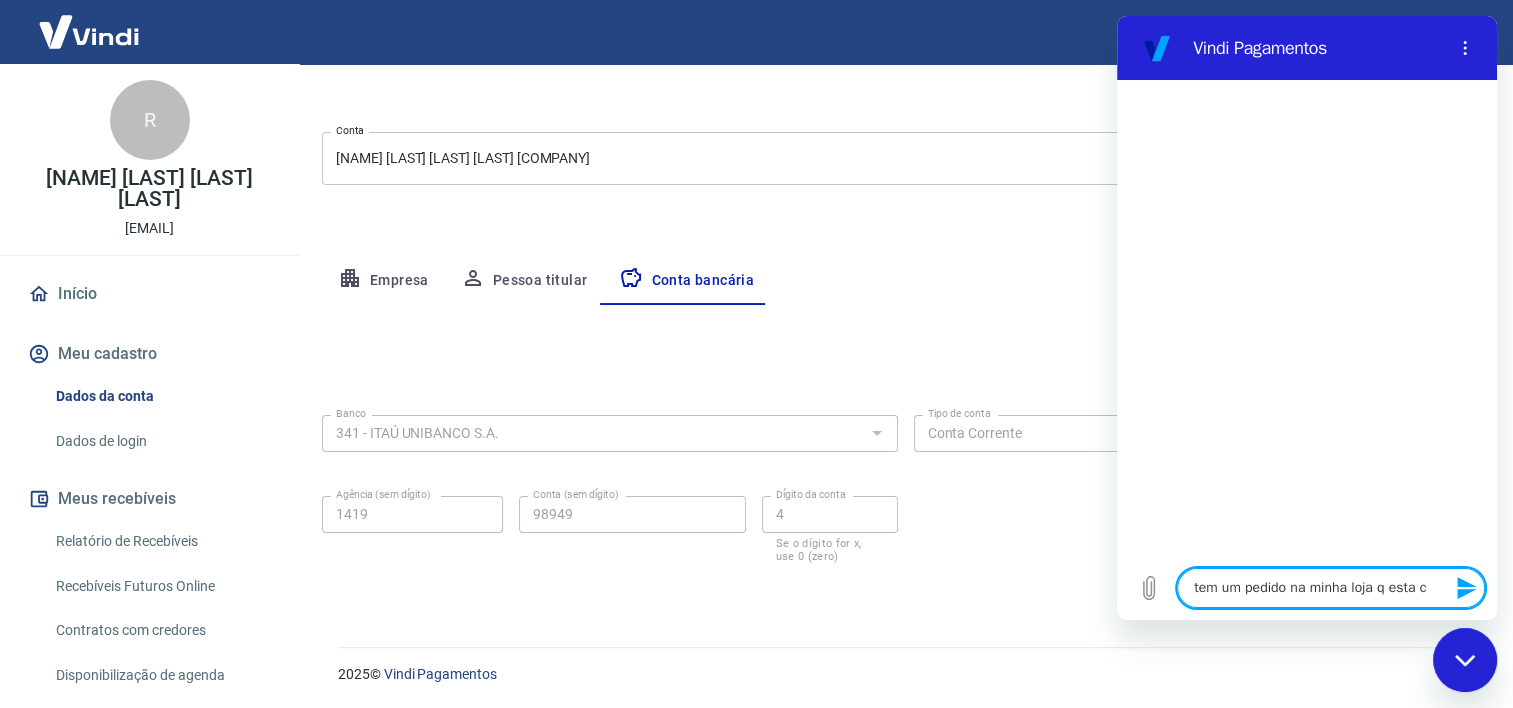type on "tem um pedido na minha loja q esta co" 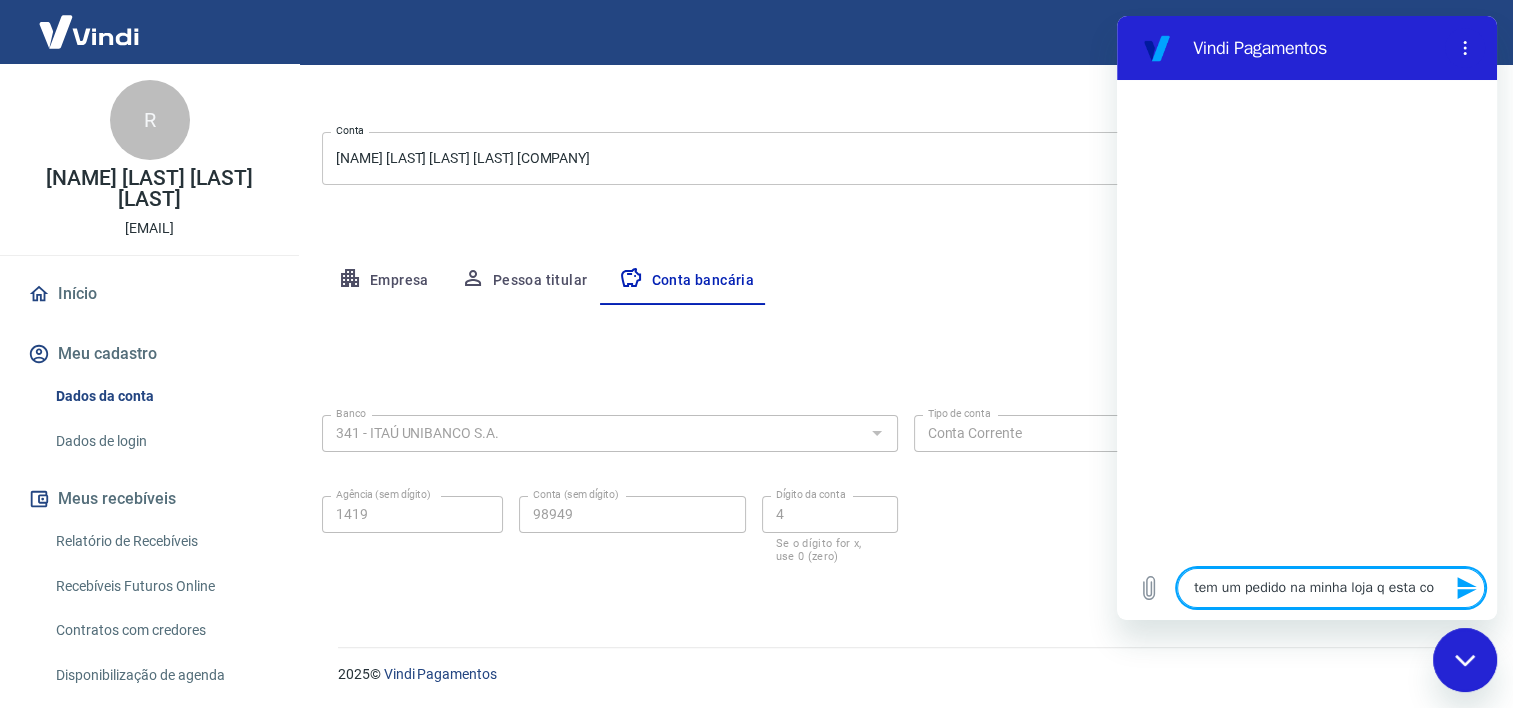 type on "tem um pedido na minha loja q esta com" 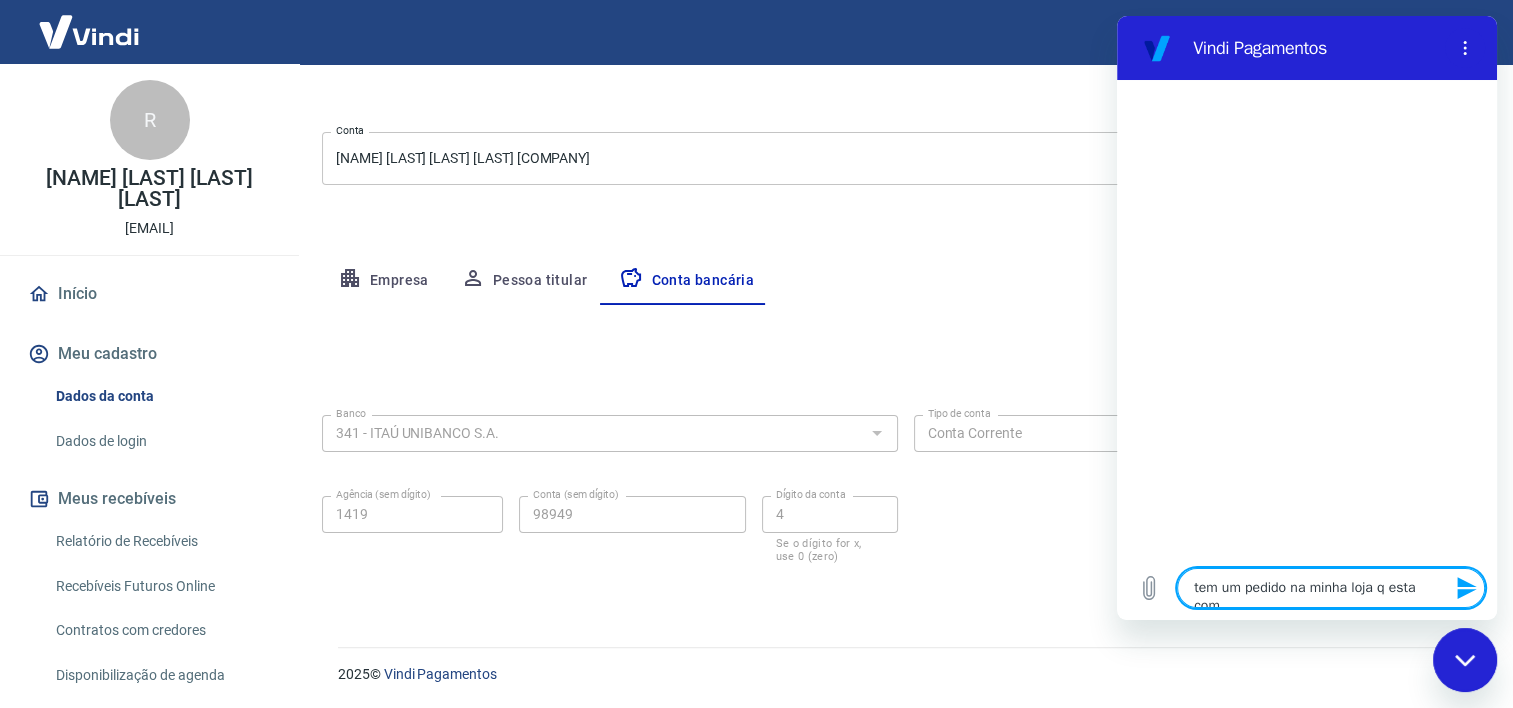 type on "tem um pedido na minha loja q esta como" 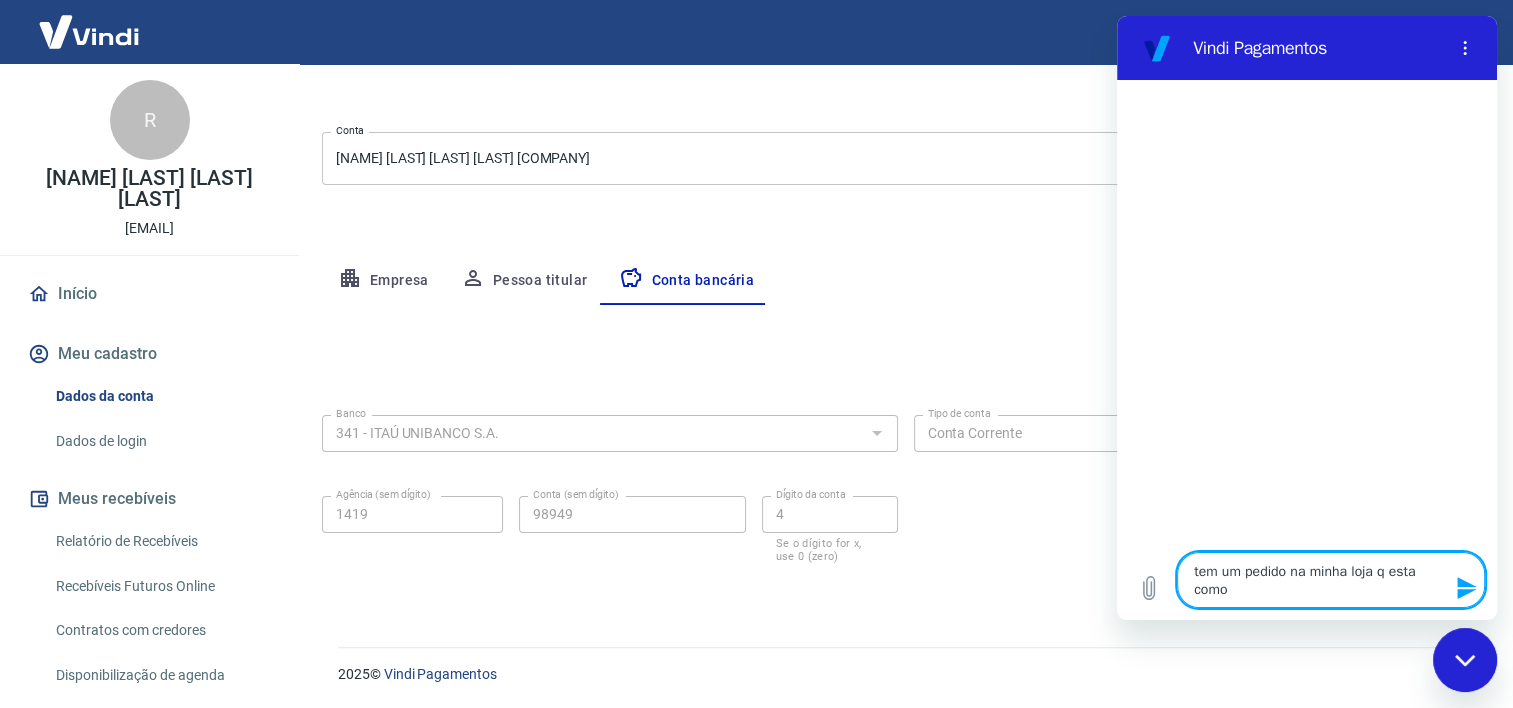 type on "tem um pedido na minha loja q esta como" 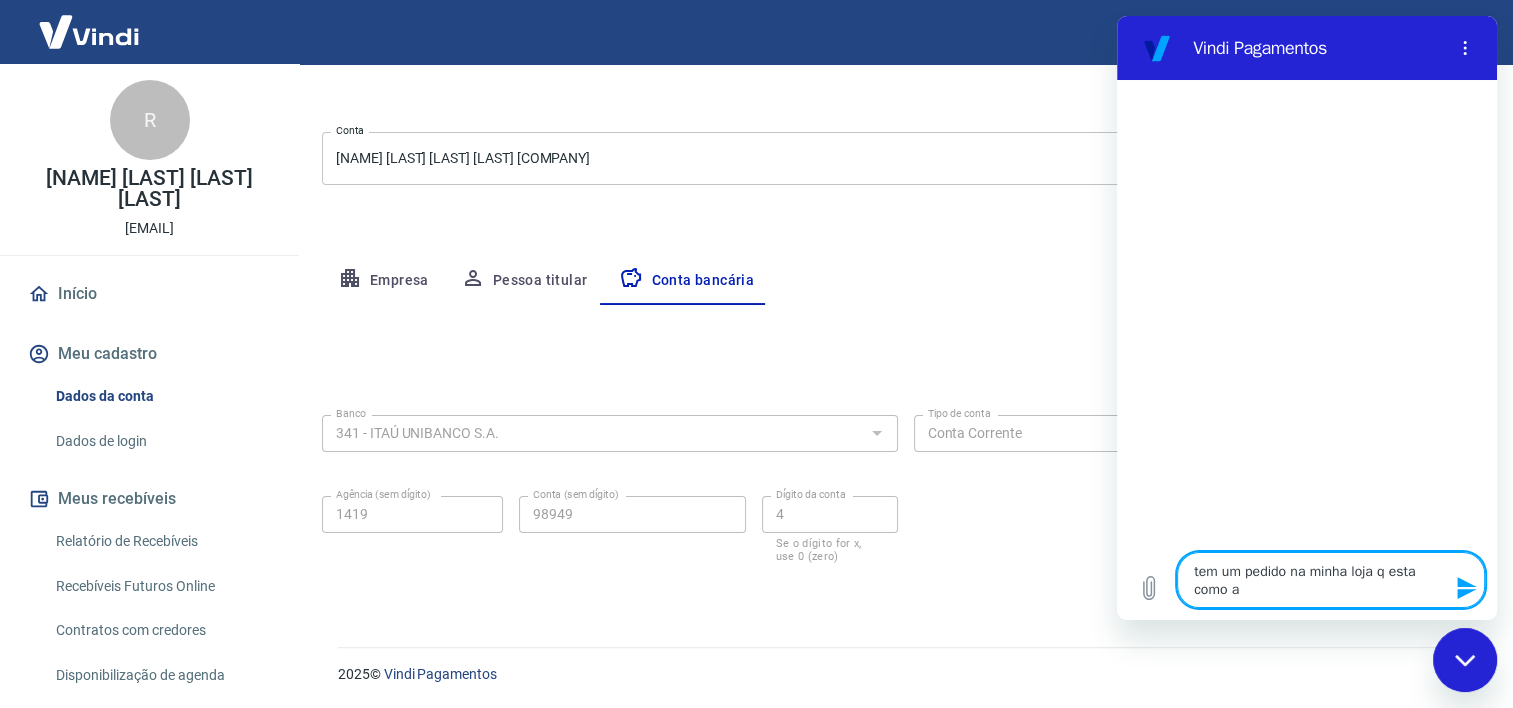 type on "tem um pedido na minha loja q esta como ag" 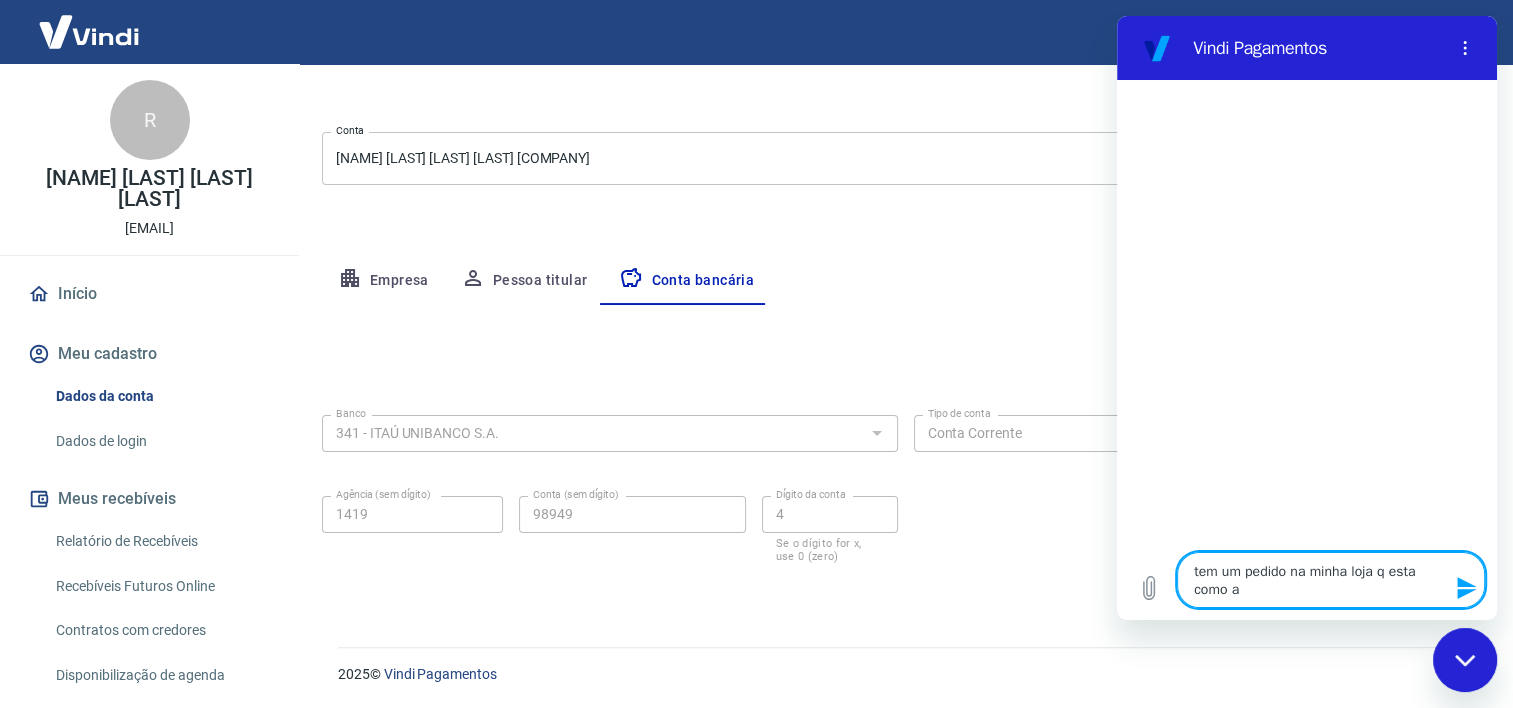 type on "x" 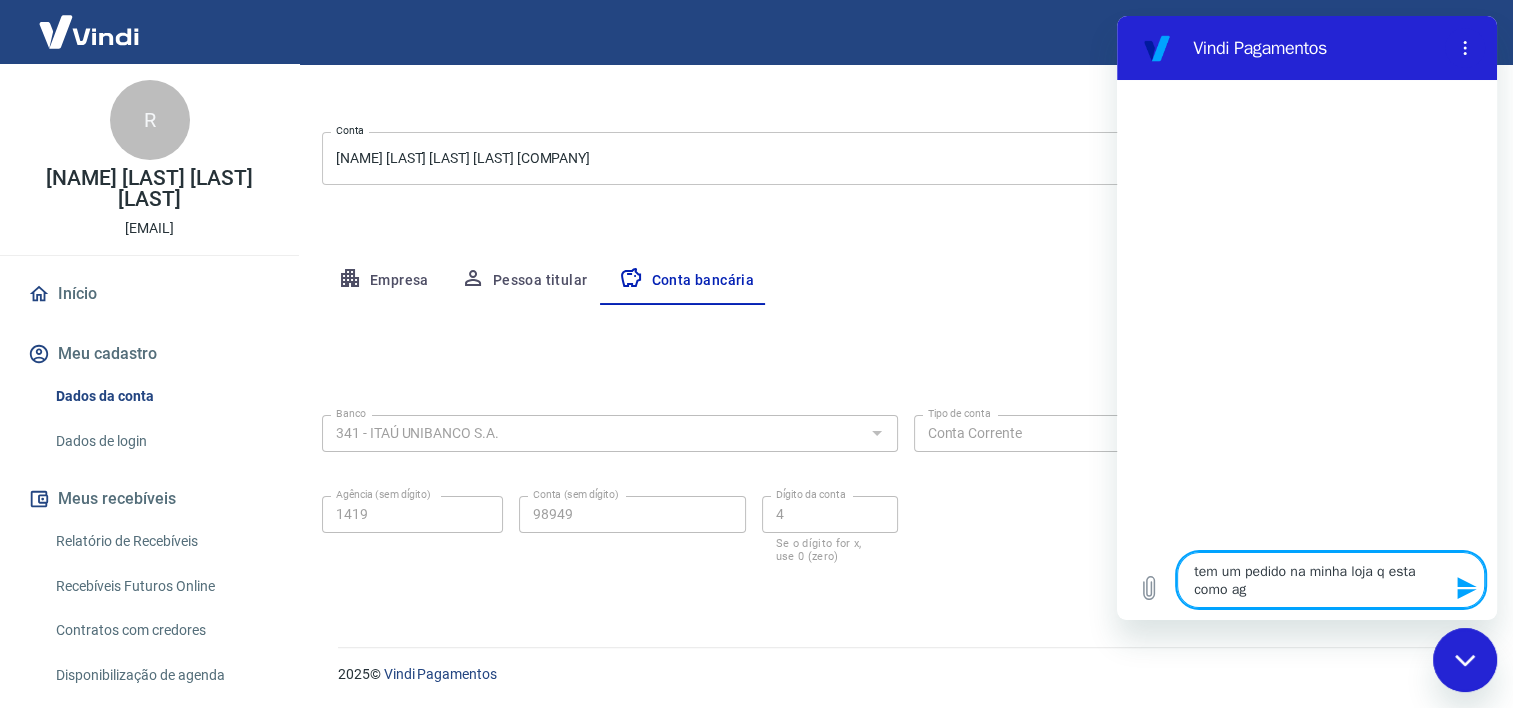 type on "tem um pedido na minha loja q esta como agu" 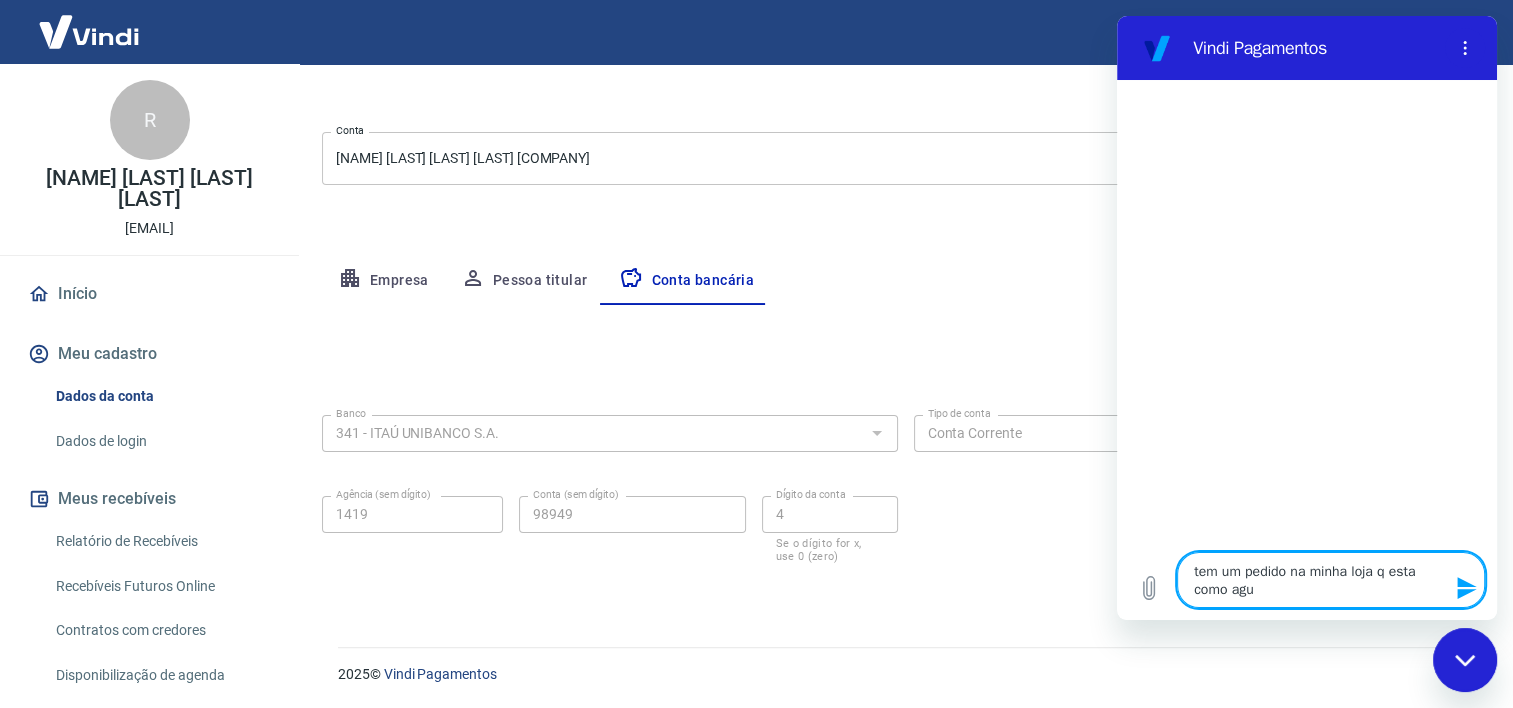 type on "tem um pedido na minha loja q esta como agua" 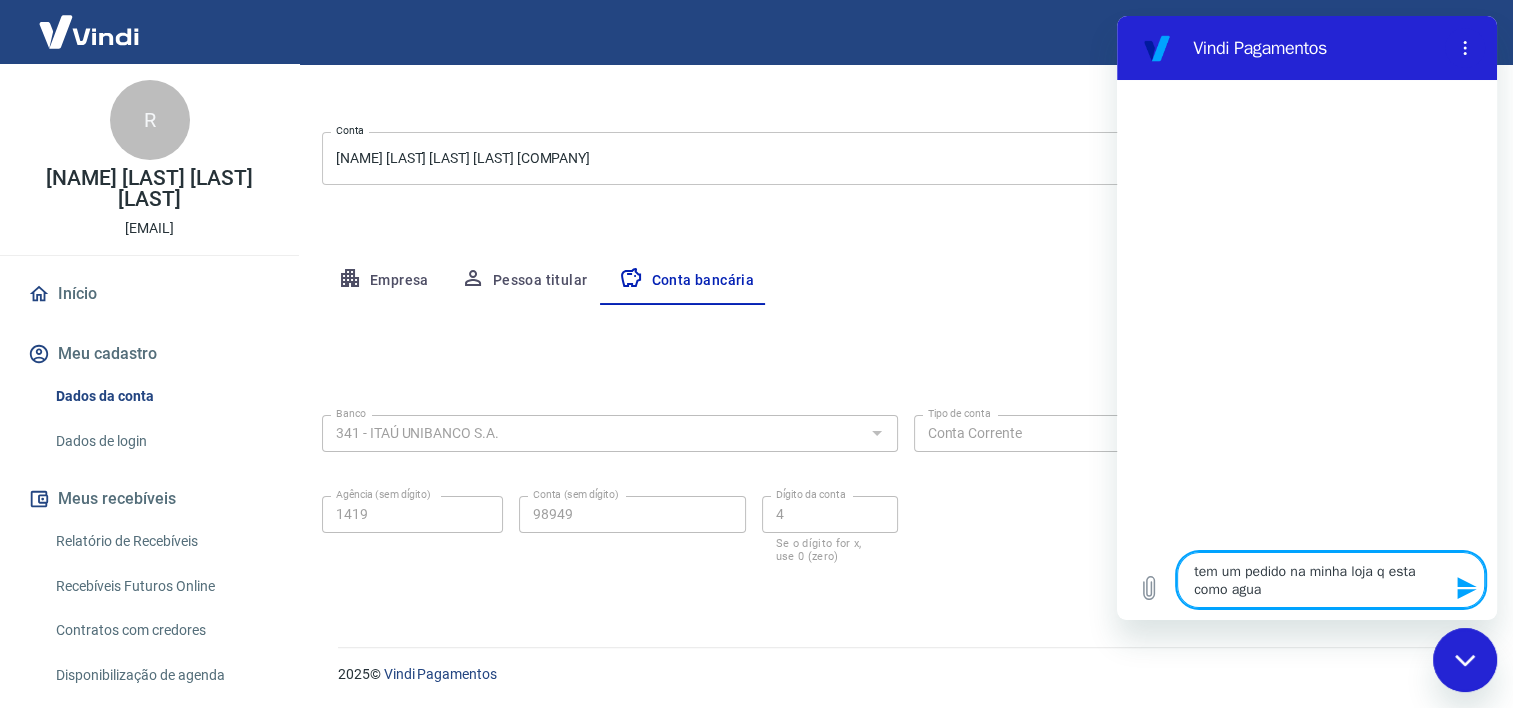 type on "tem um pedido na minha loja q esta como aguar" 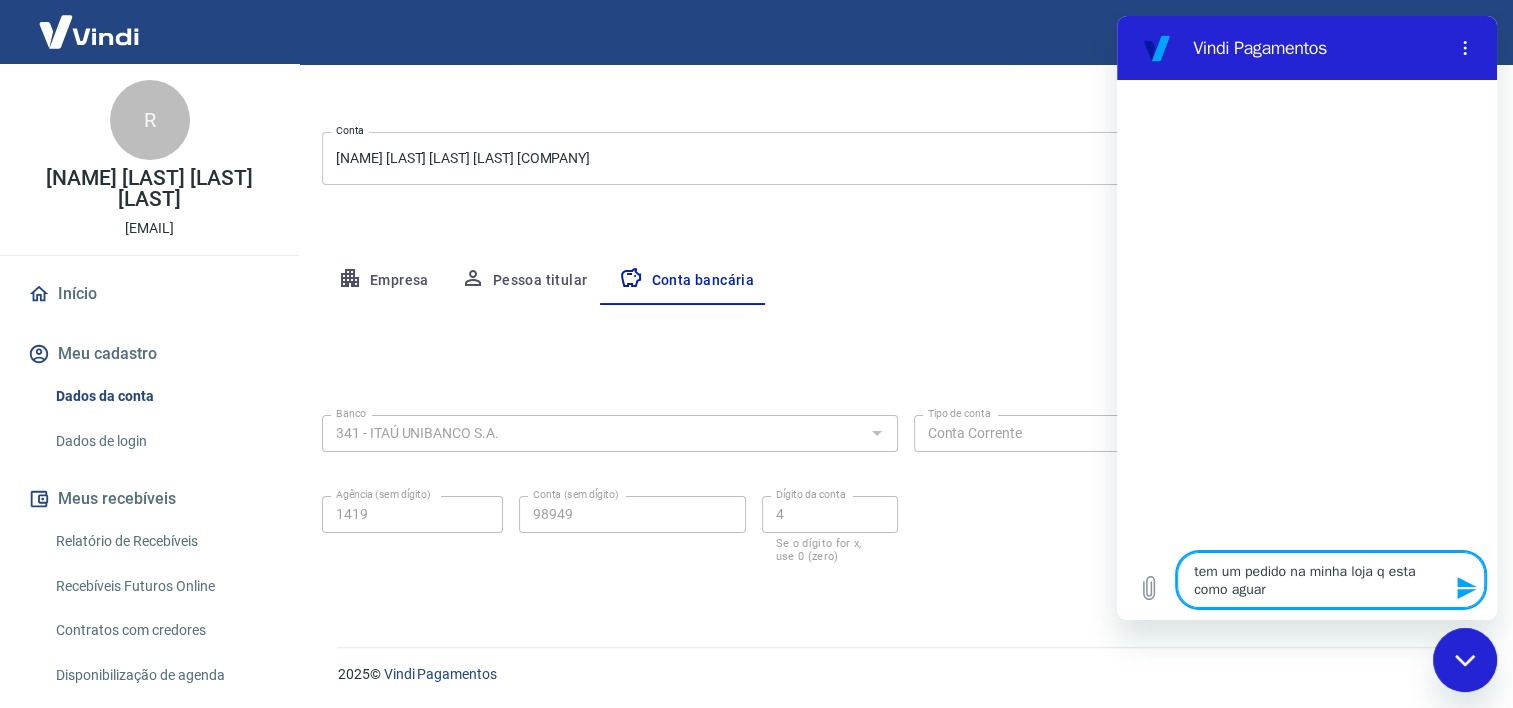 type on "tem um pedido na minha loja q esta como aguard" 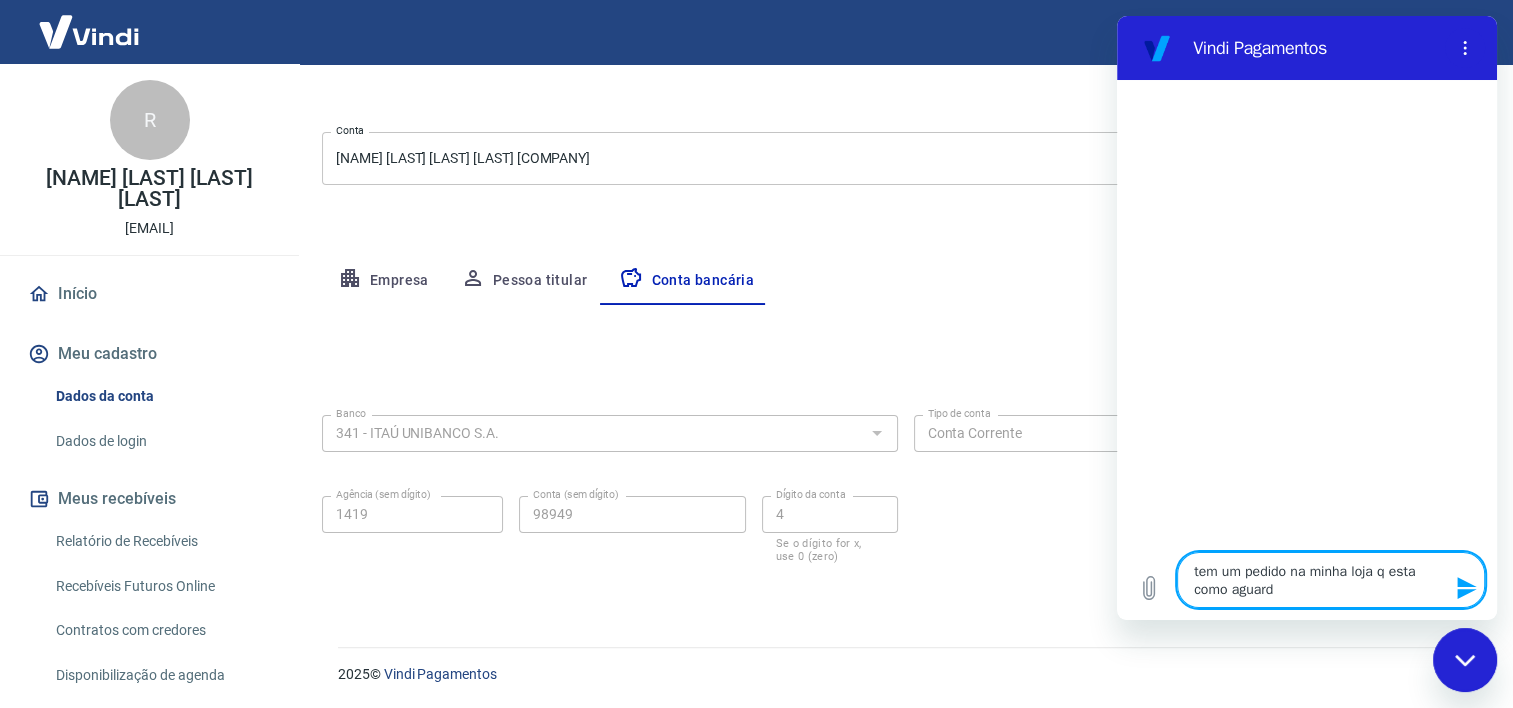 type on "tem um pedido na minha loja q esta como aguarda" 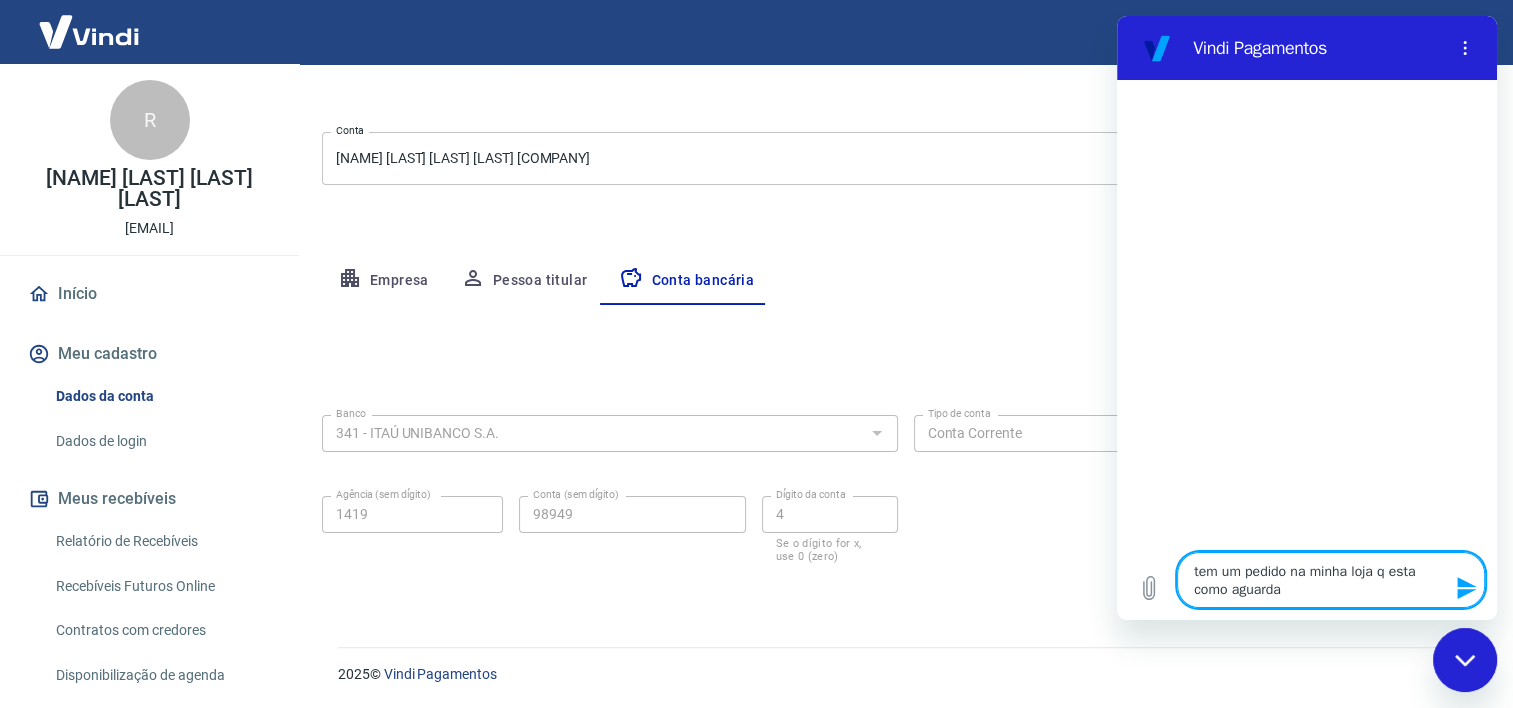 type on "tem um pedido na minha loja q esta como aguardan" 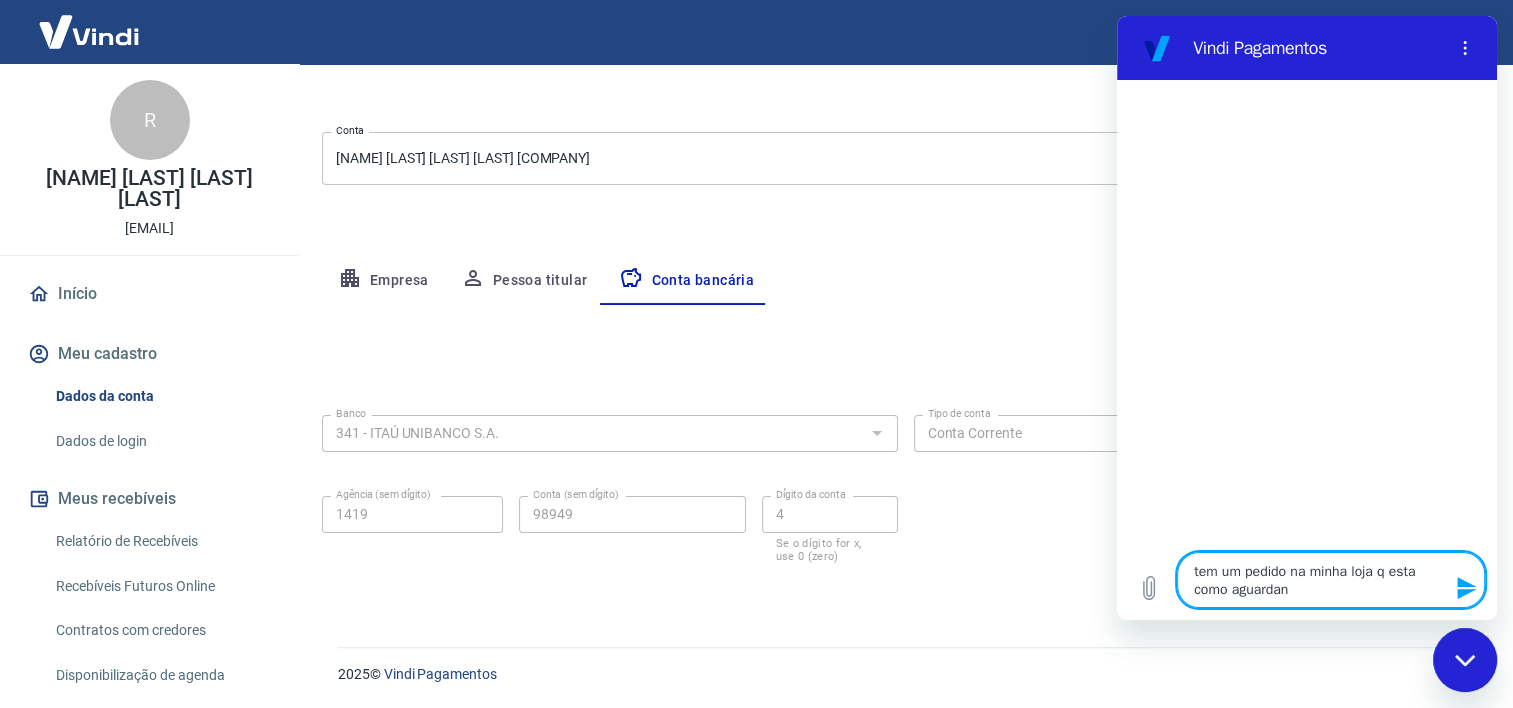 type on "tem um pedido na minha loja q esta como aguardand" 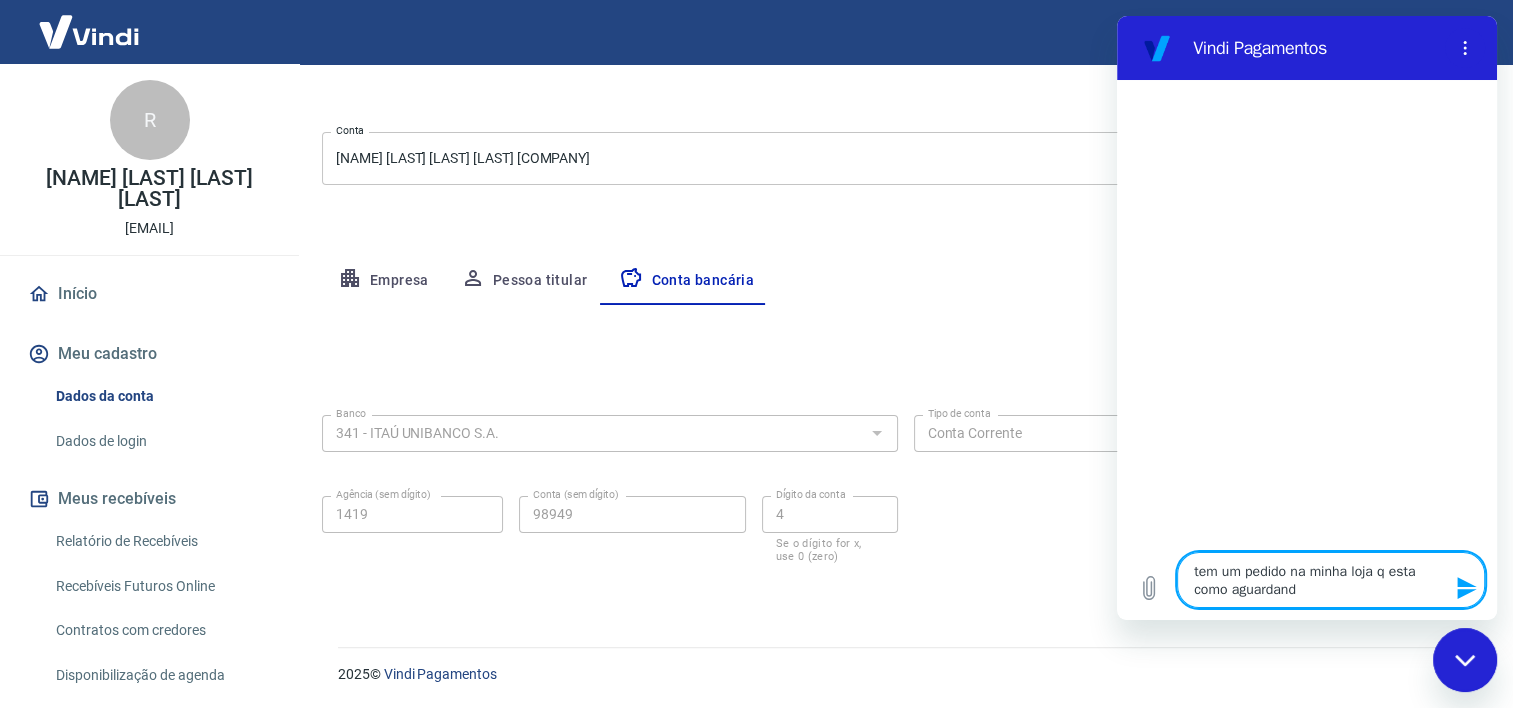 type on "tem um pedido na minha loja q esta como aguardando" 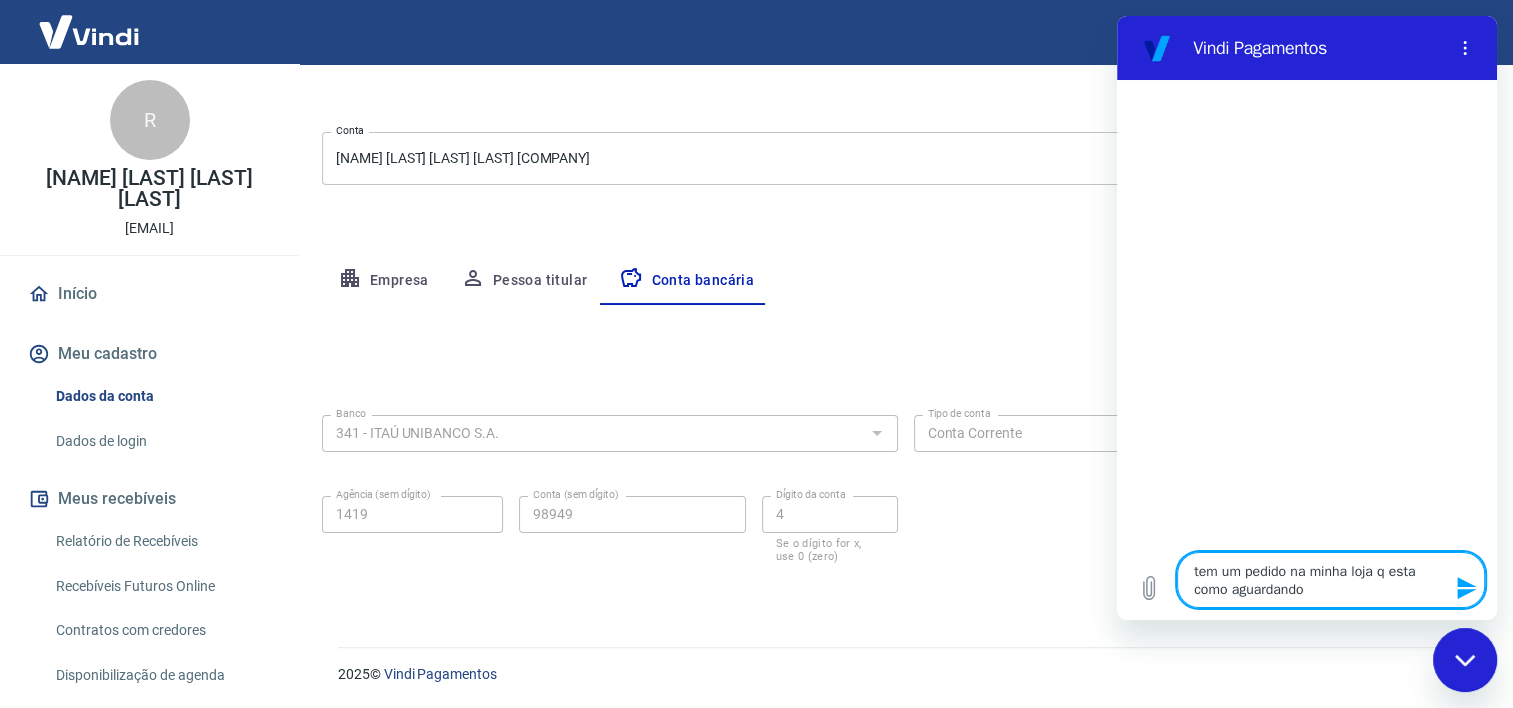 type on "tem um pedido na minha loja q esta como aguardando" 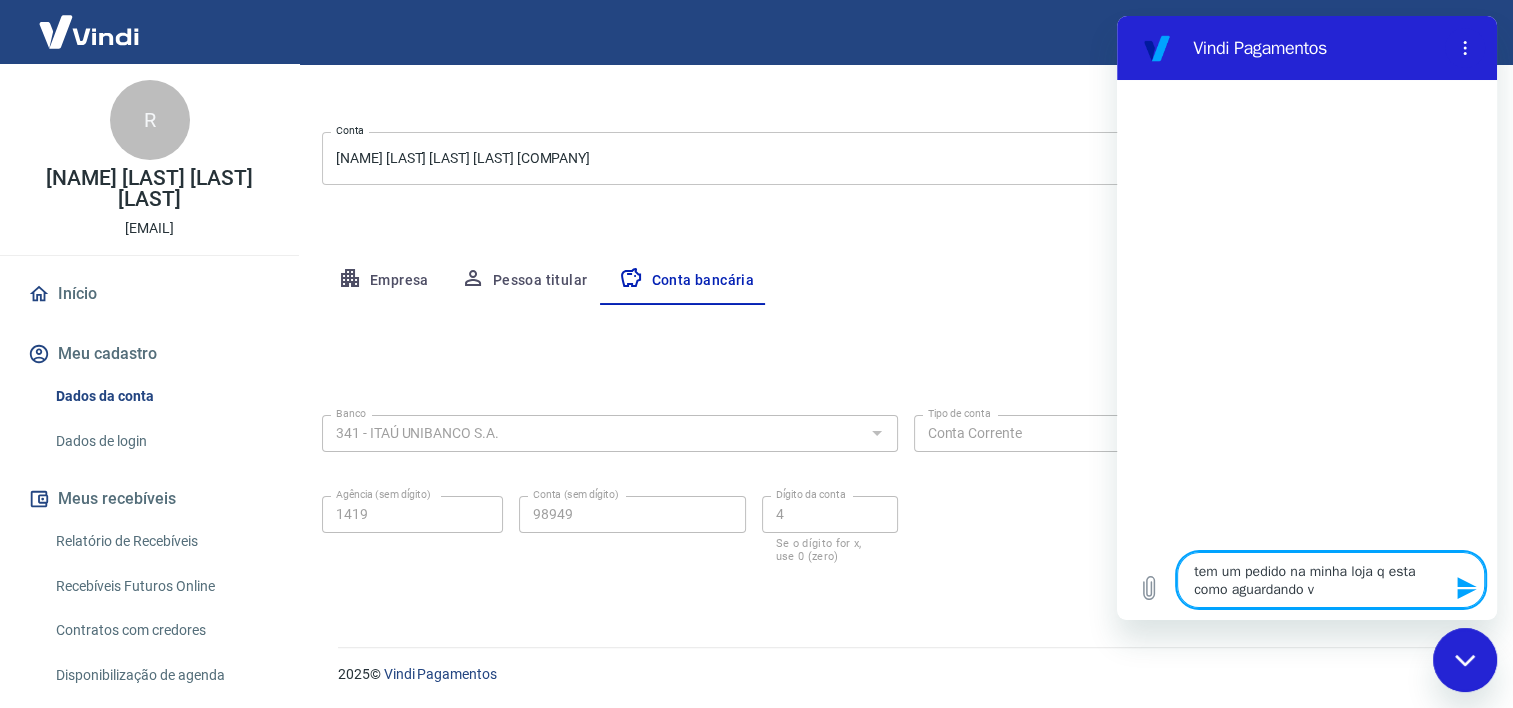 type on "tem um pedido na minha loja q esta como aguardando vi" 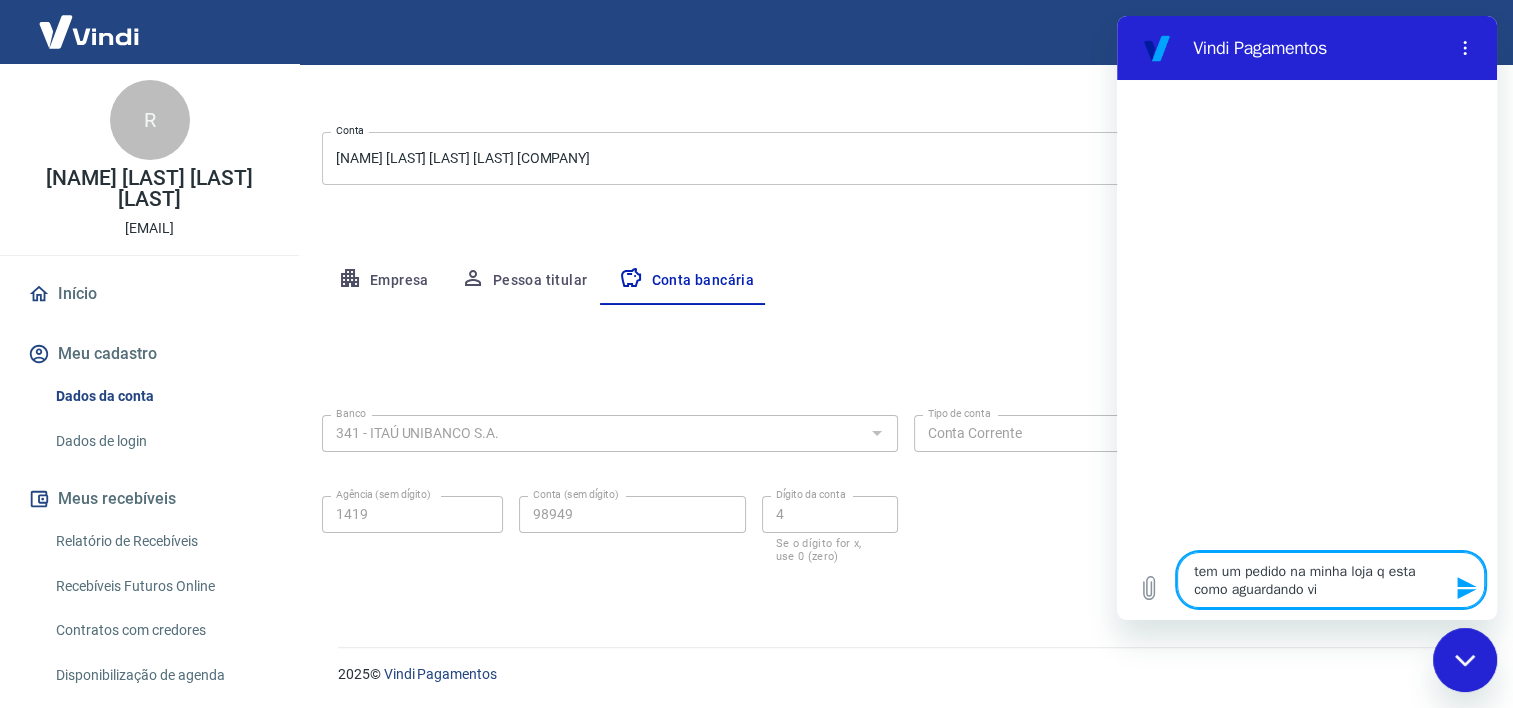 type on "tem um pedido na minha loja q esta como aguardando vin" 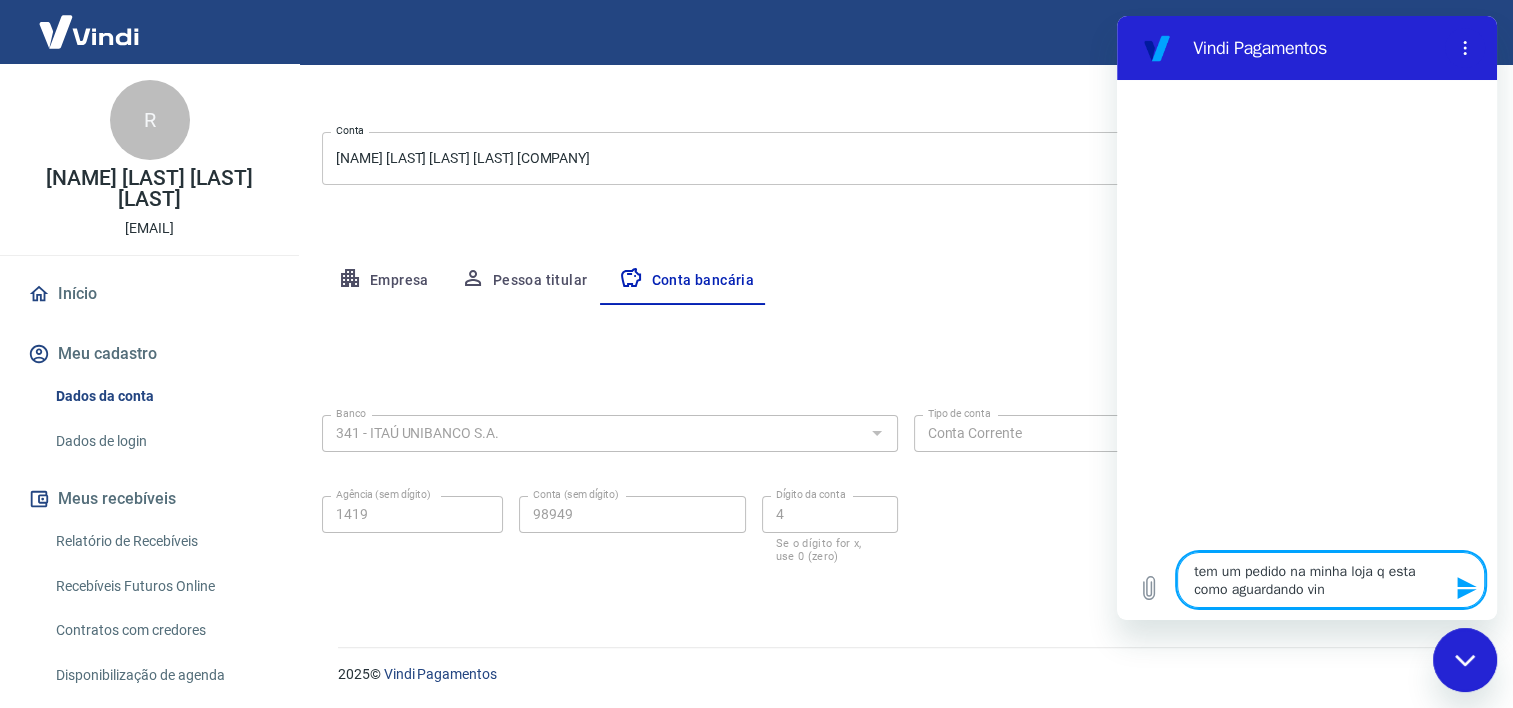 type on "x" 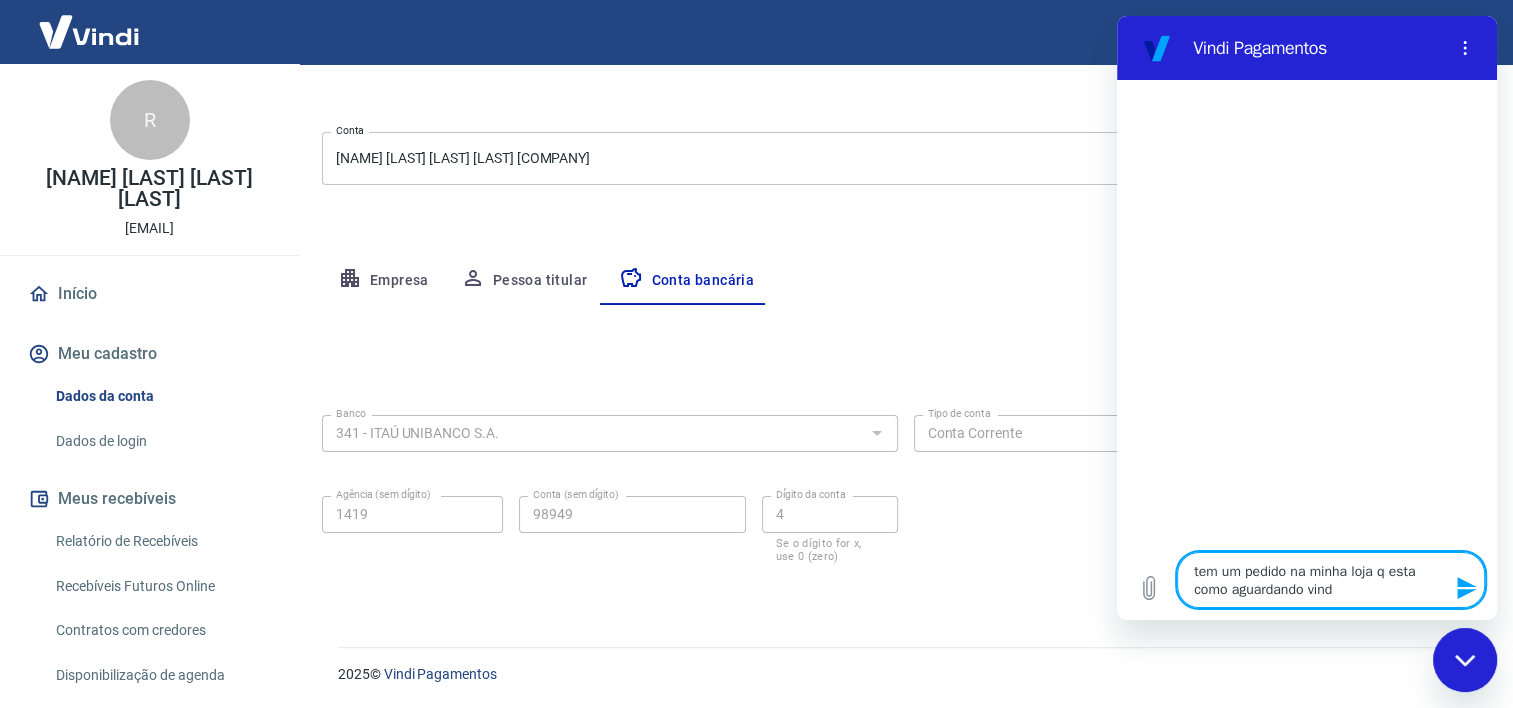 type on "tem um pedido na minha loja q esta como aguardando vindi" 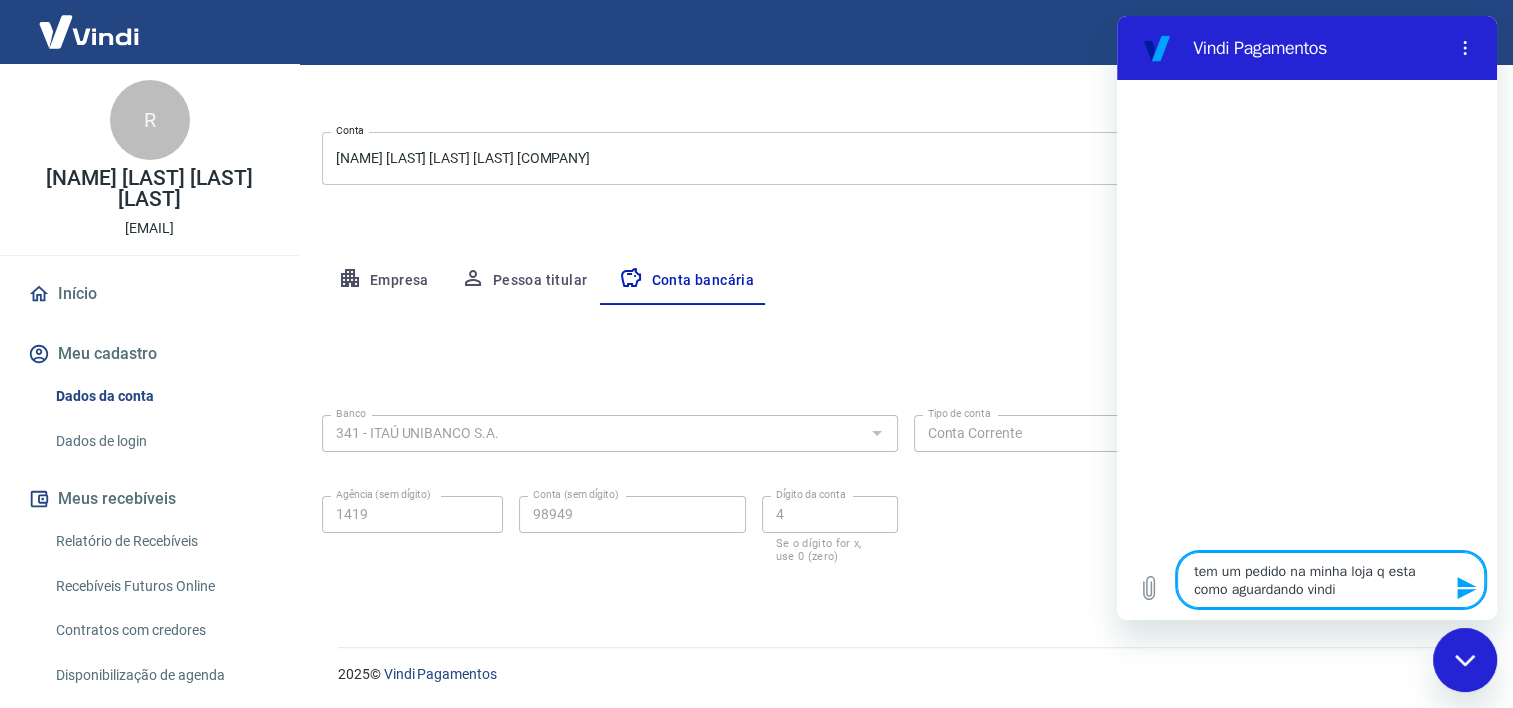 type 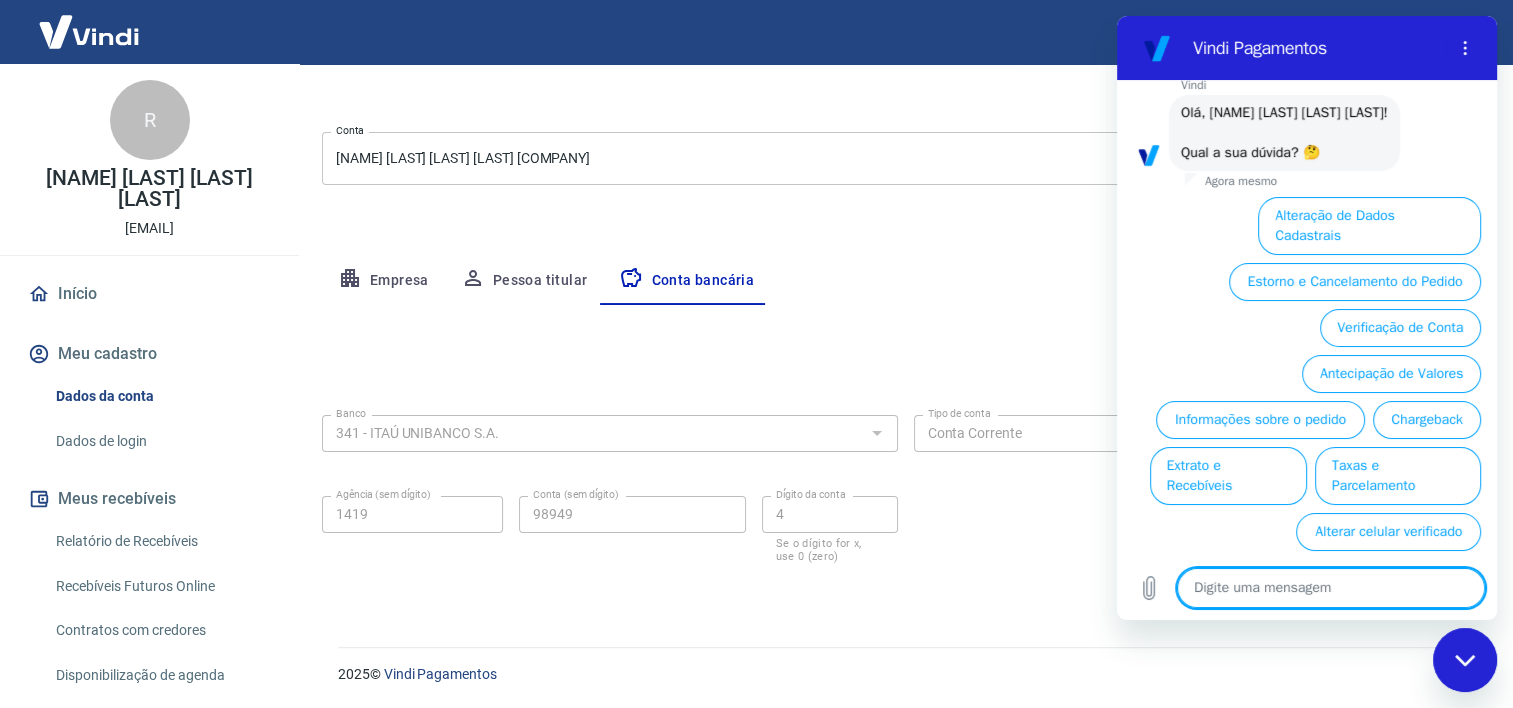 scroll, scrollTop: 133, scrollLeft: 0, axis: vertical 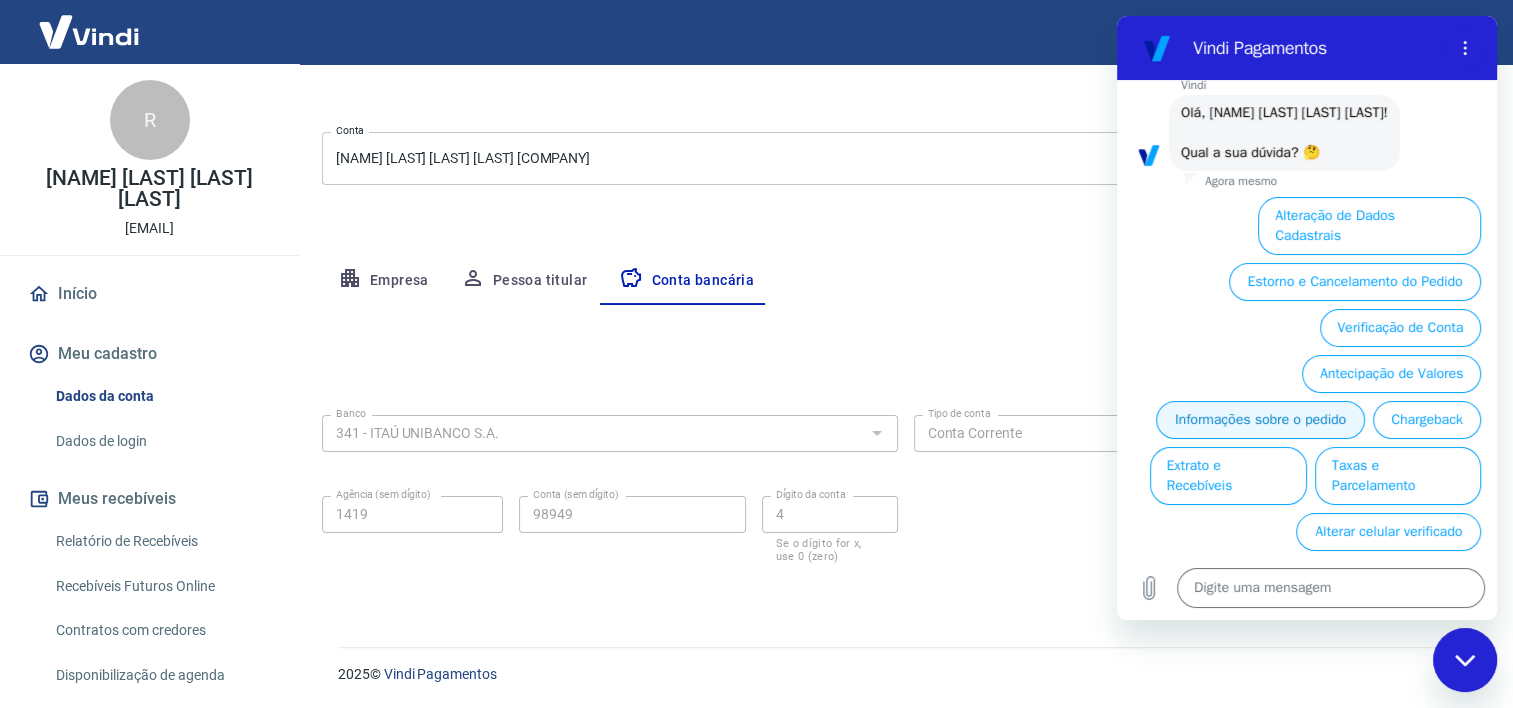 click on "Informações sobre o pedido" at bounding box center [1260, 420] 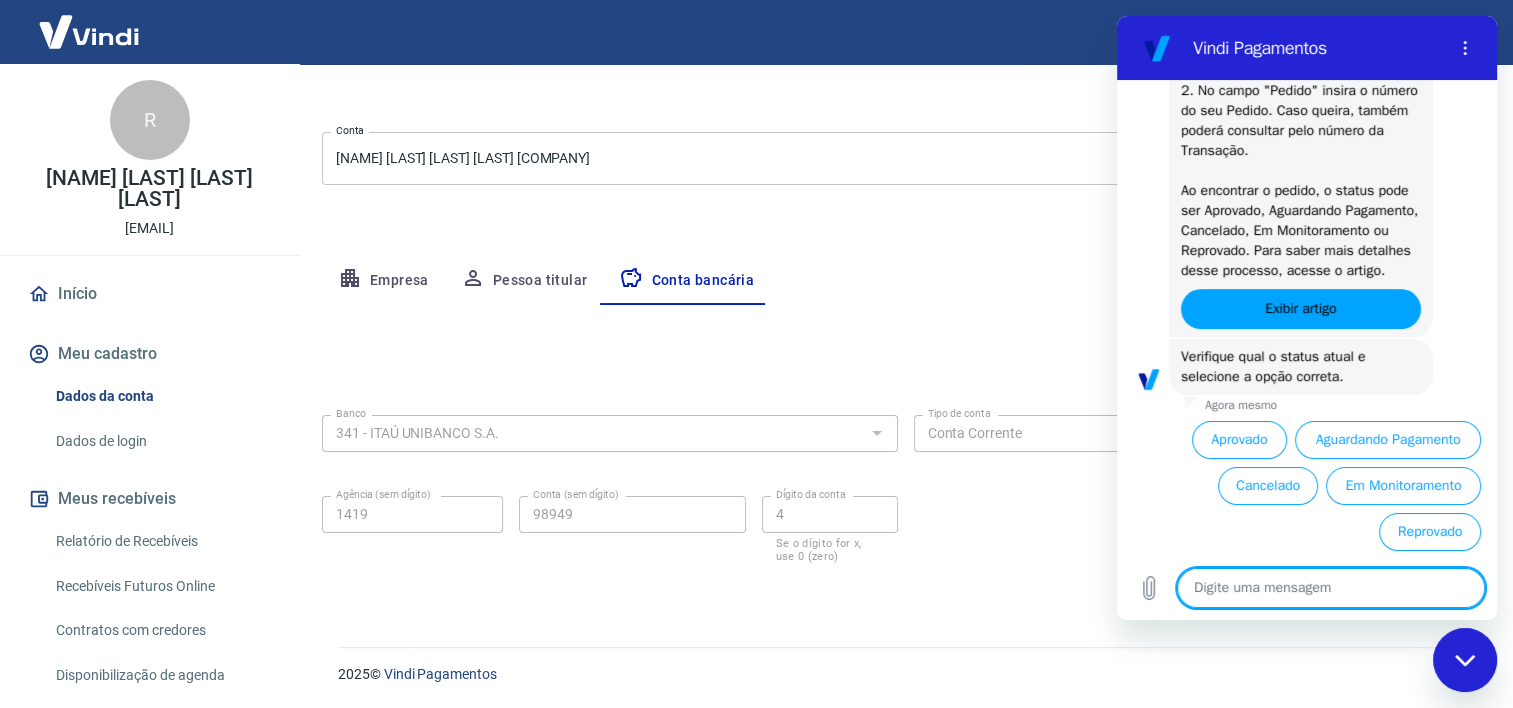 scroll, scrollTop: 525, scrollLeft: 0, axis: vertical 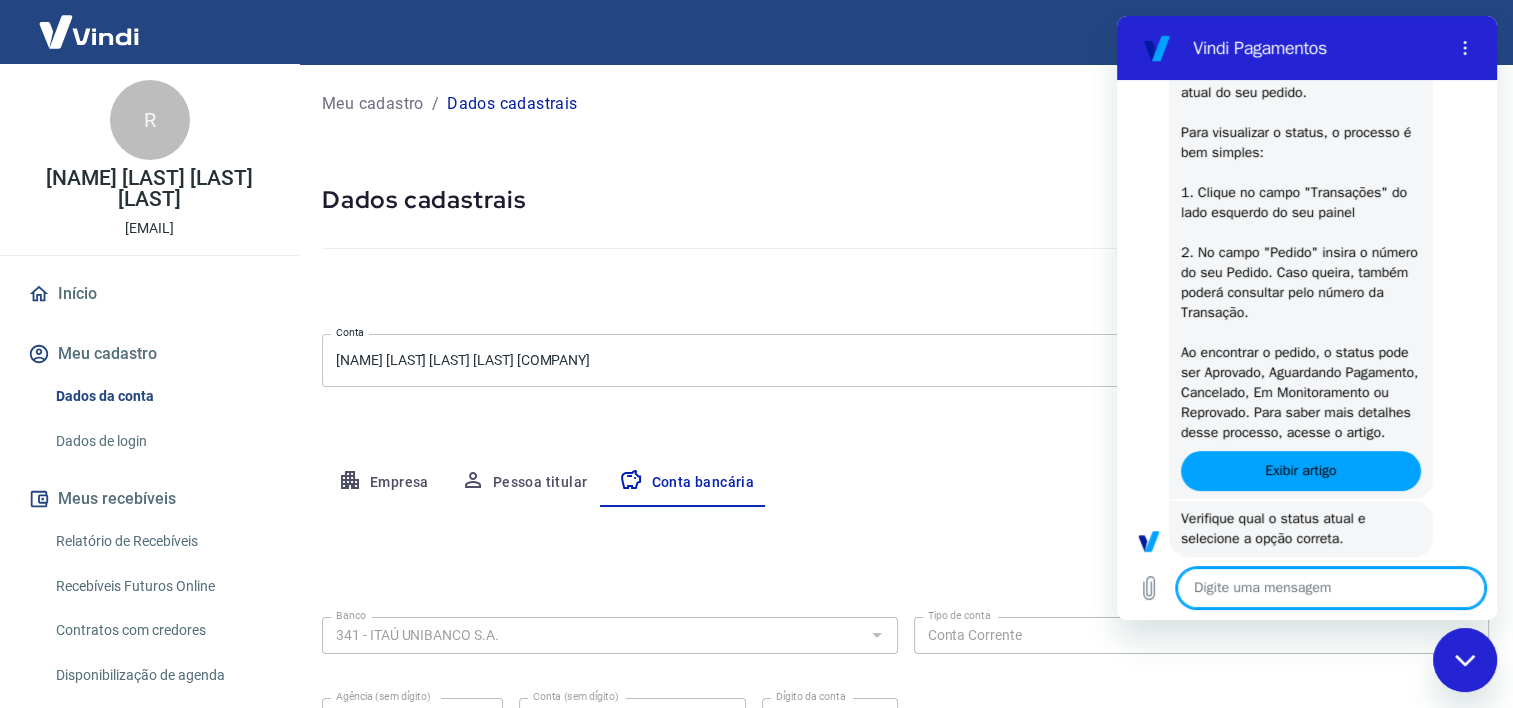 click on "Início" at bounding box center [149, 294] 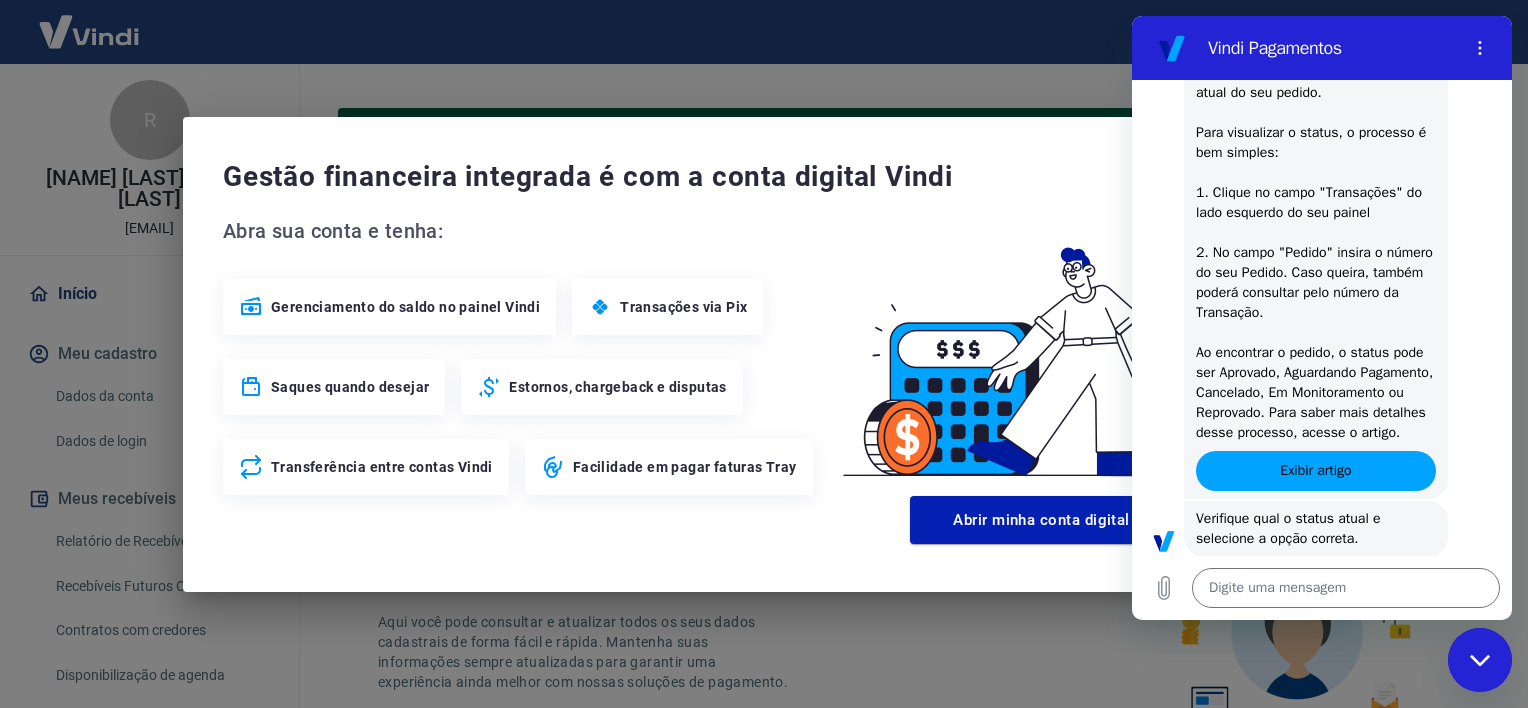 click on "Gestão financeira integrada é com a conta digital Vindi Abra sua conta e tenha: Gerenciamento do saldo no painel Vindi Transações via Pix Saques quando desejar Estornos, chargeback e disputas Transferência entre contas Vindi Facilidade em pagar faturas Tray Abrir minha conta digital Vindi" at bounding box center (764, 354) 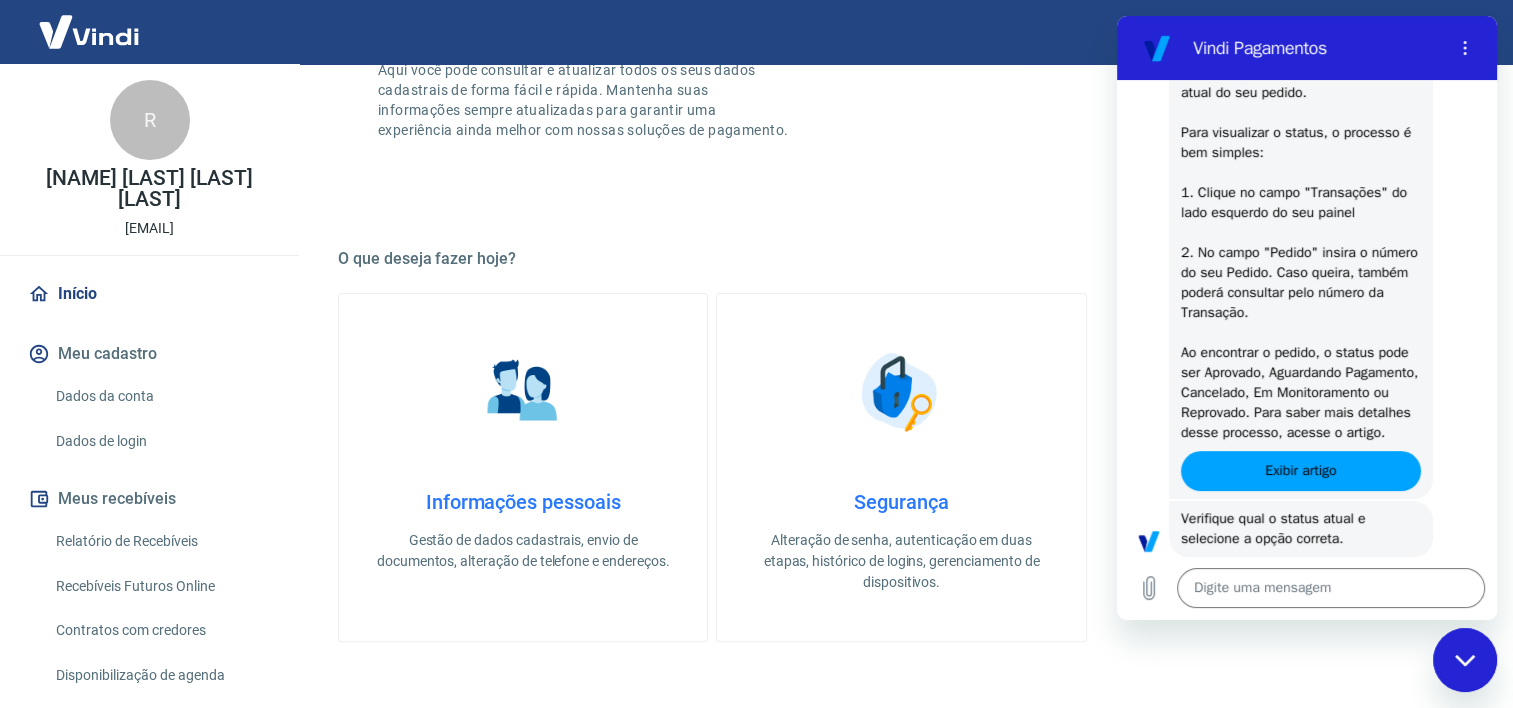 scroll, scrollTop: 600, scrollLeft: 0, axis: vertical 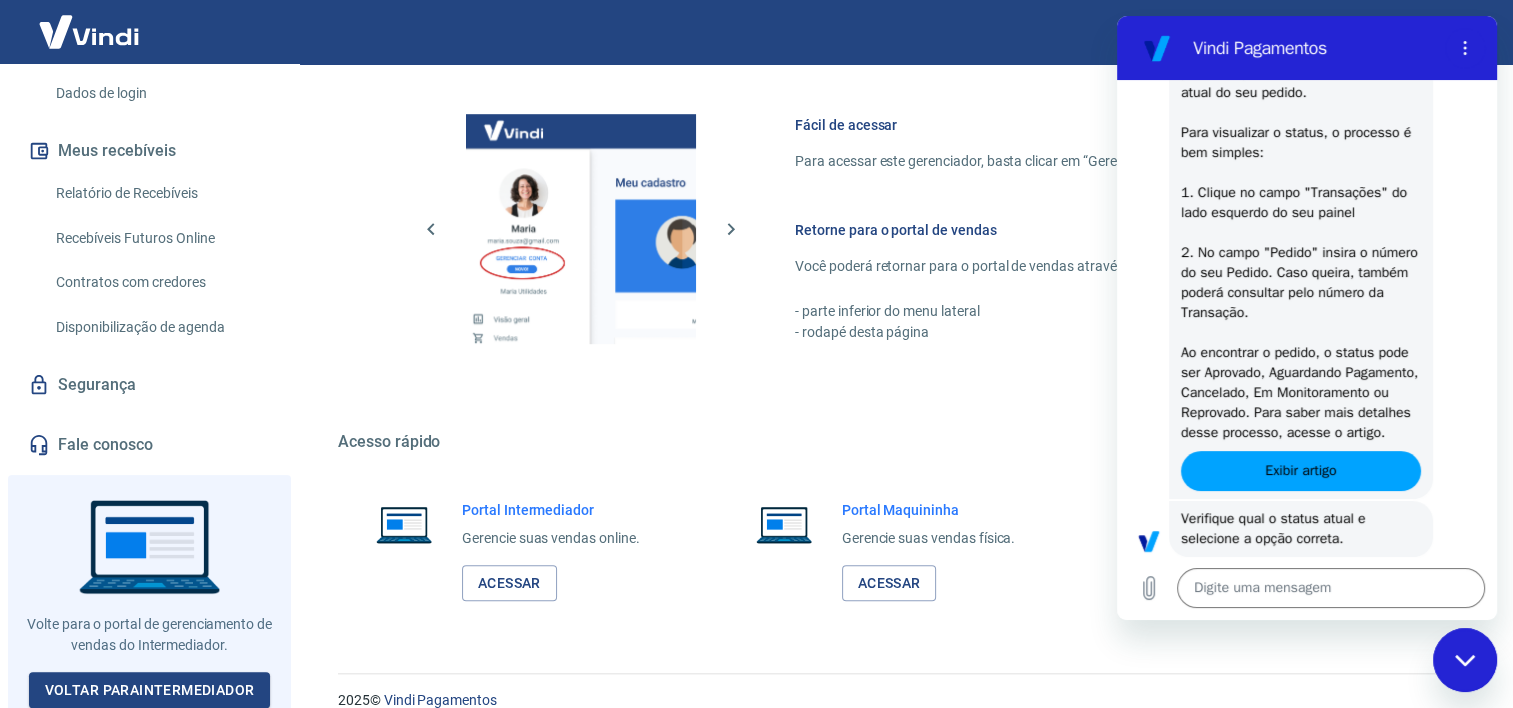 click on "Fale conosco" at bounding box center [149, 445] 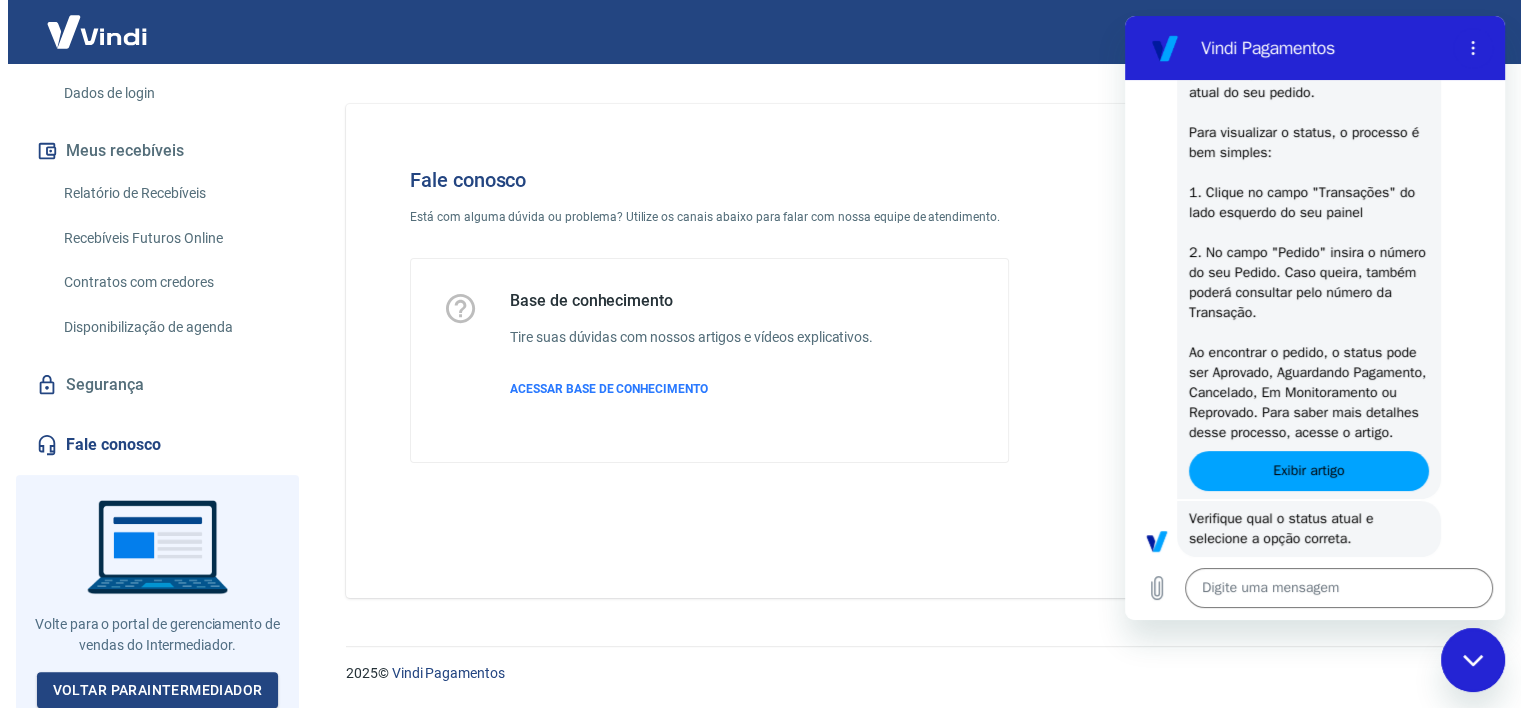 scroll, scrollTop: 0, scrollLeft: 0, axis: both 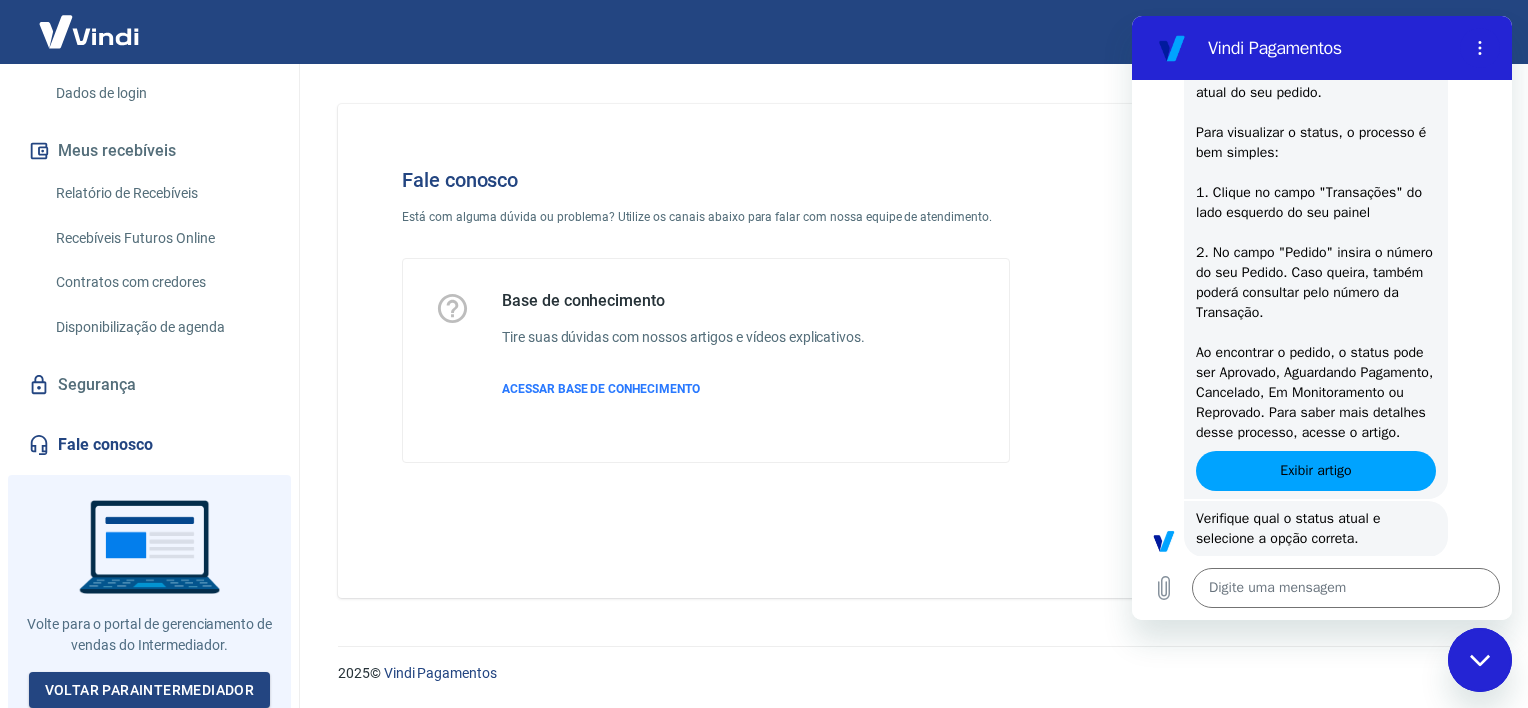 click 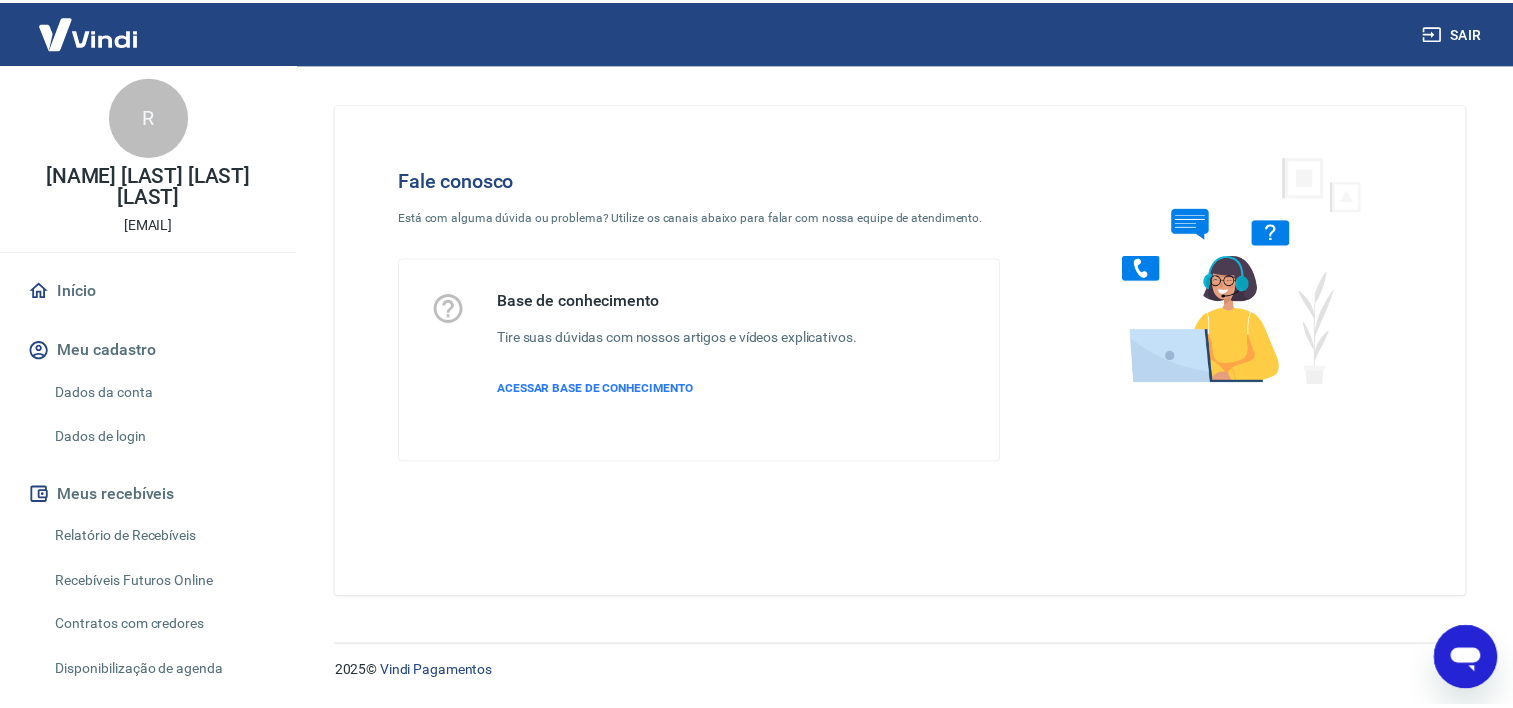 scroll, scrollTop: 0, scrollLeft: 0, axis: both 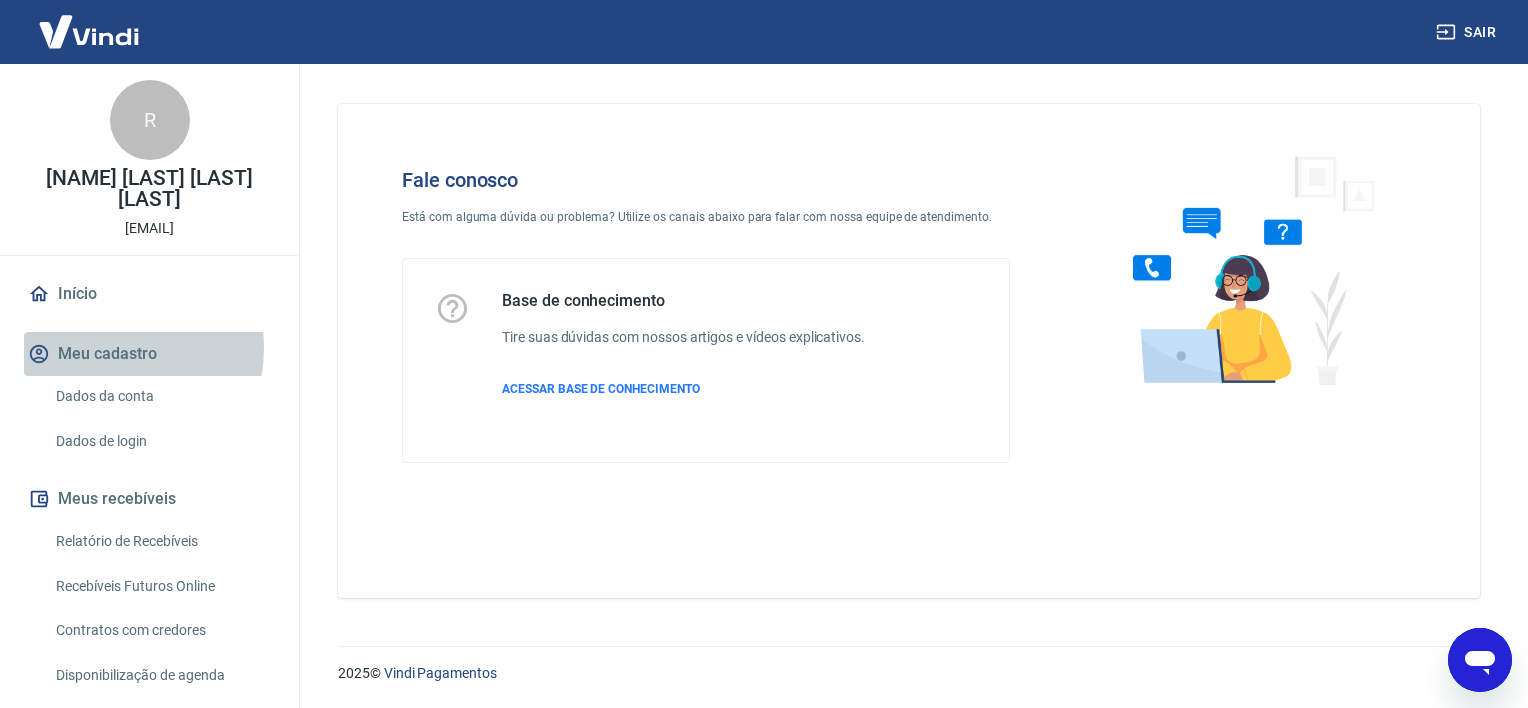 click on "Meu cadastro" at bounding box center [149, 354] 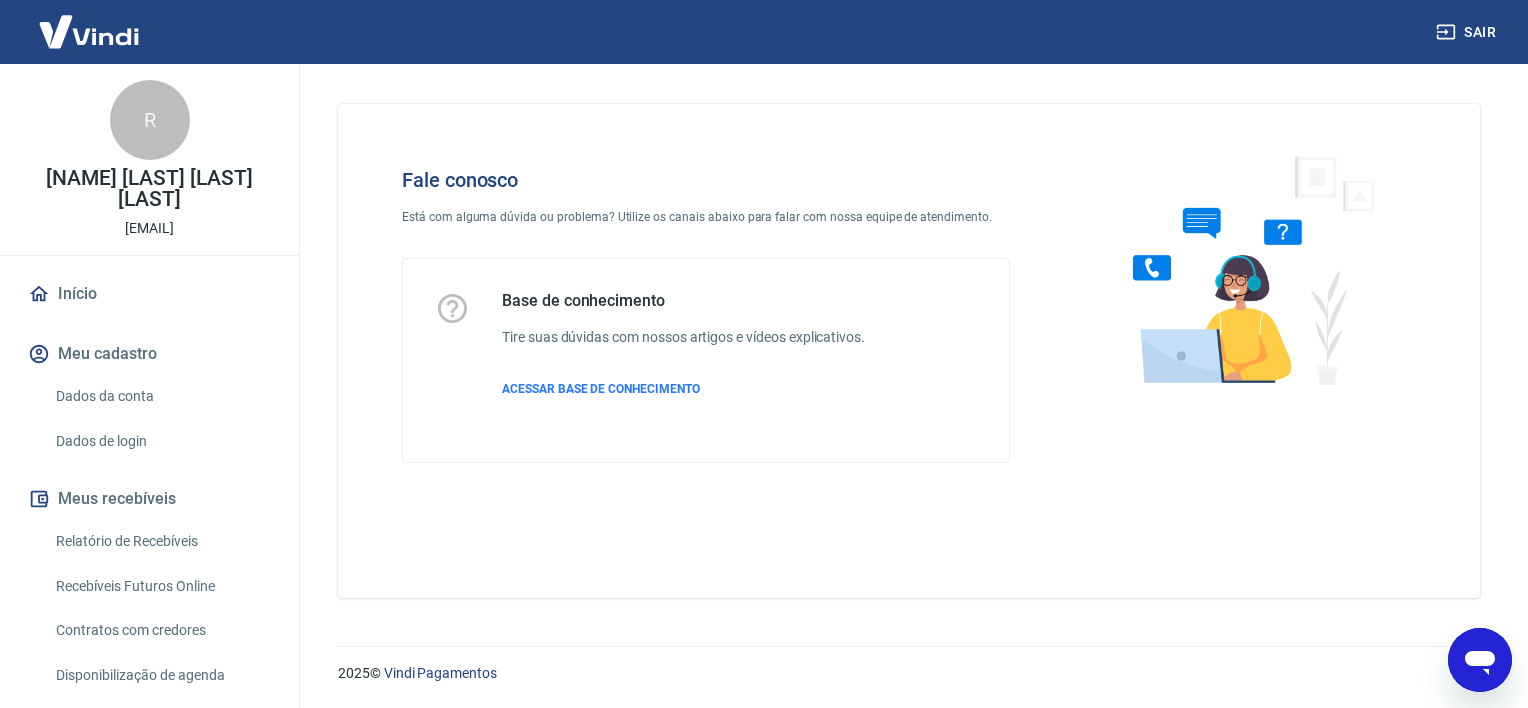 click on "Início" at bounding box center [149, 294] 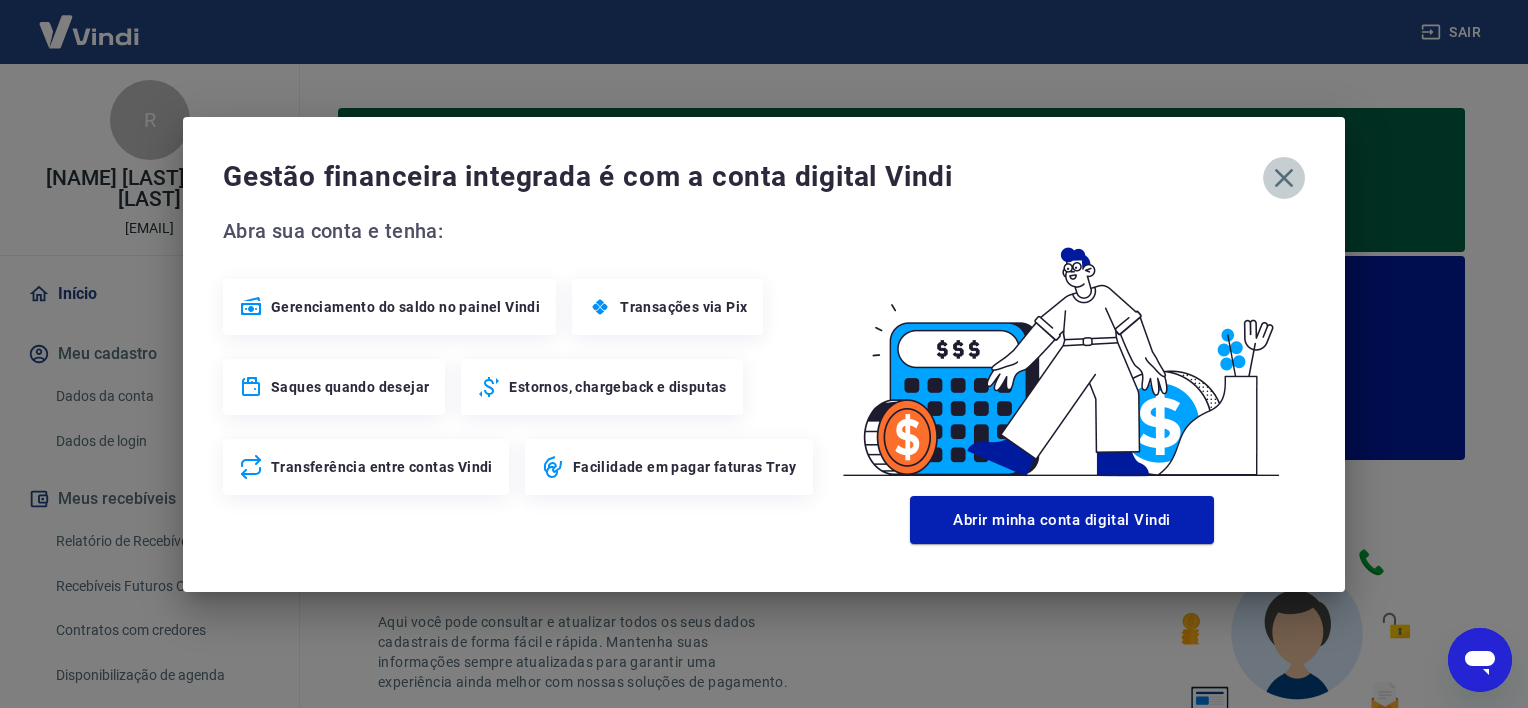 click 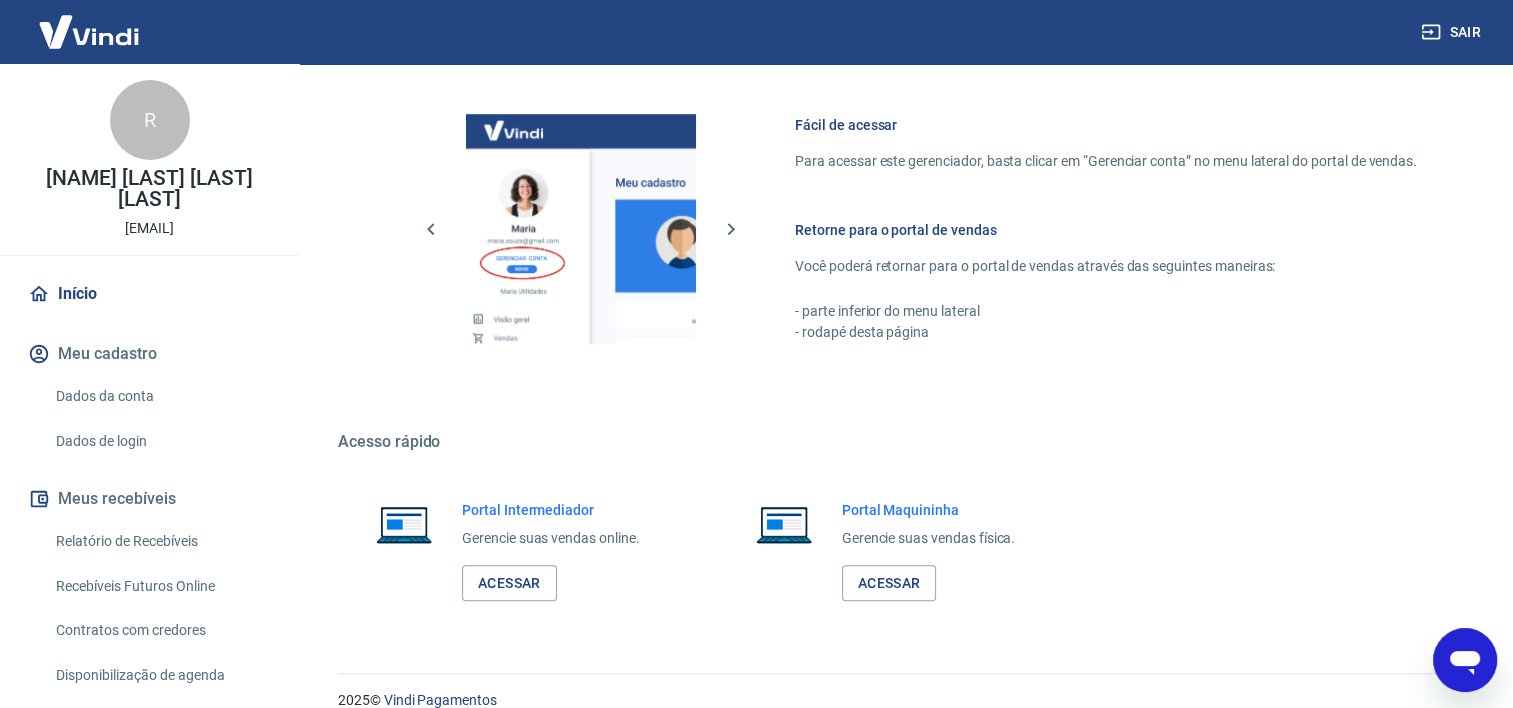 scroll, scrollTop: 1226, scrollLeft: 0, axis: vertical 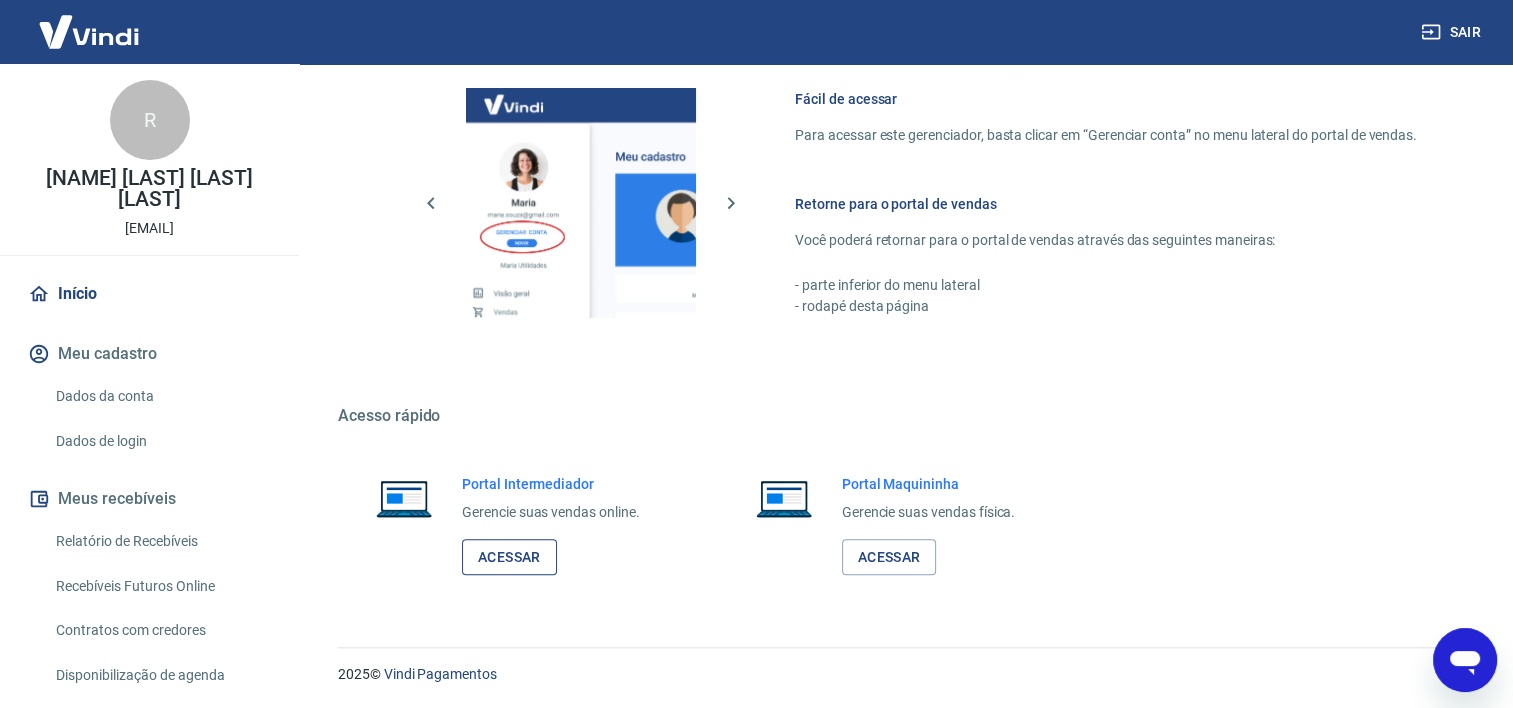 click on "Acessar" at bounding box center [509, 557] 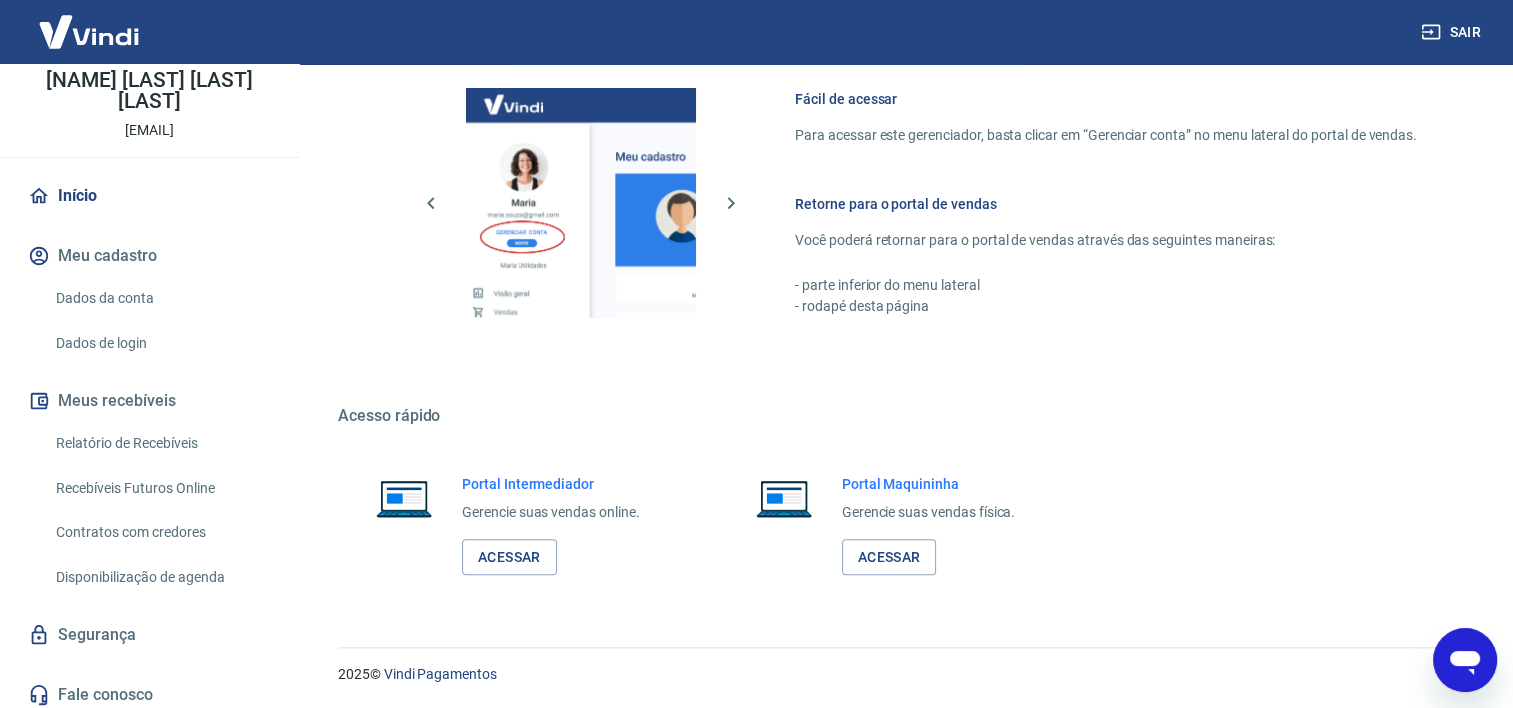 scroll, scrollTop: 100, scrollLeft: 0, axis: vertical 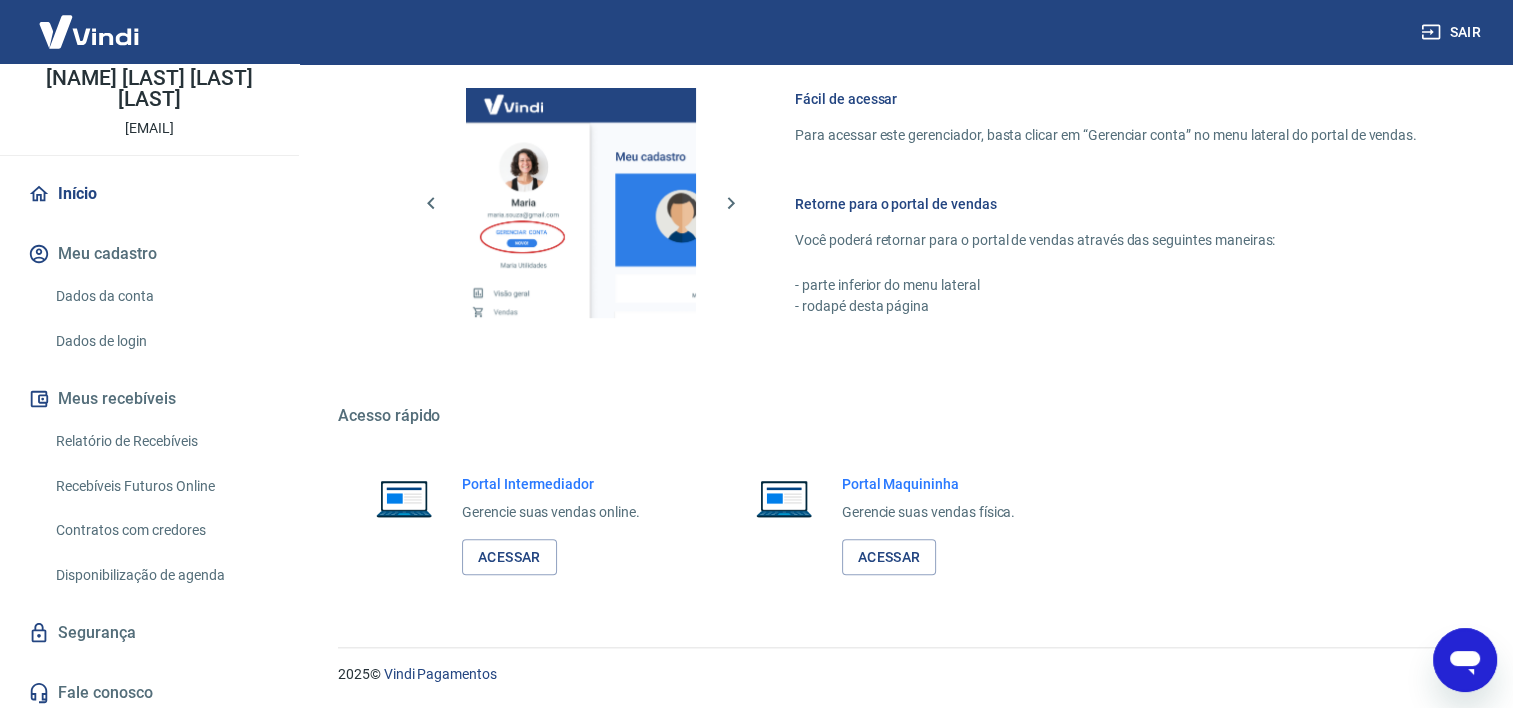 click on "Recebíveis Futuros Online" at bounding box center (161, 486) 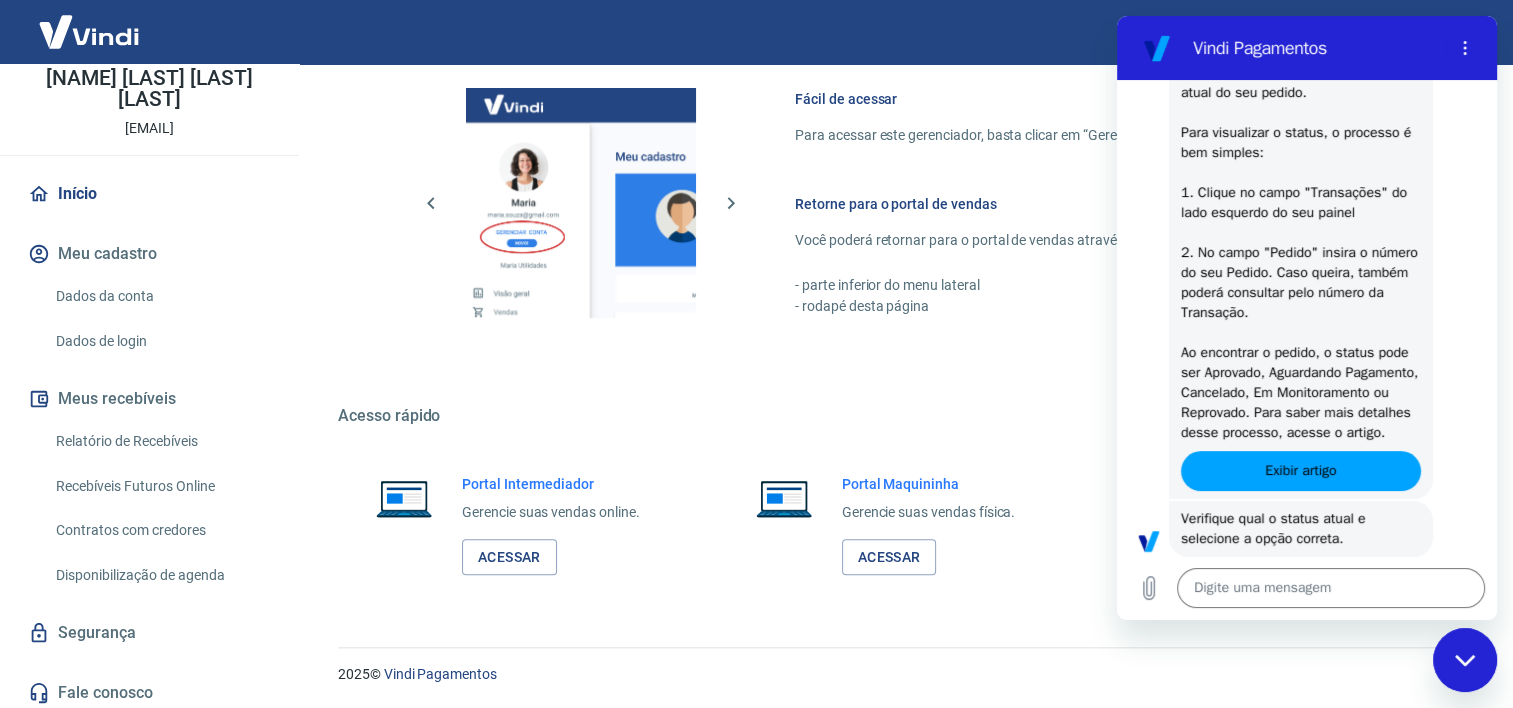 scroll, scrollTop: 0, scrollLeft: 0, axis: both 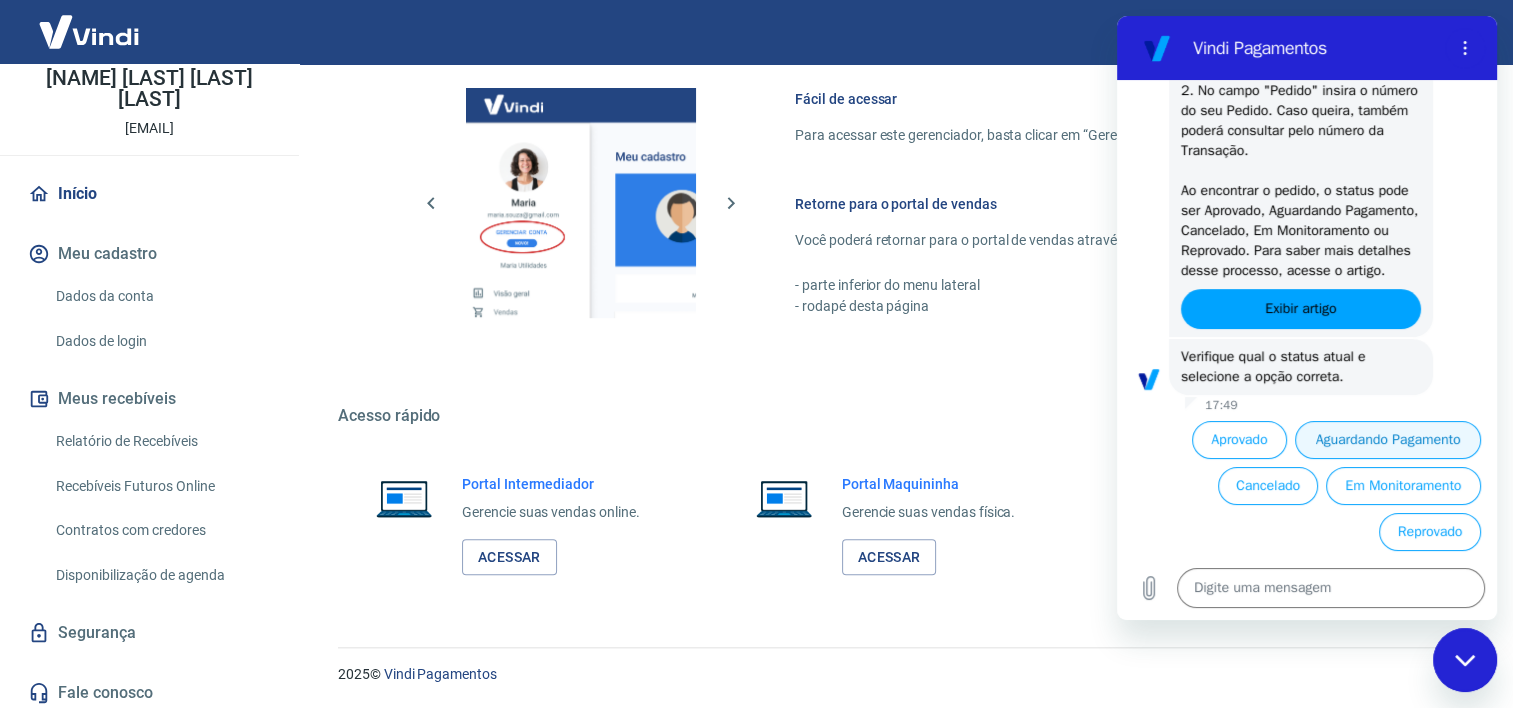 click on "Aguardando Pagamento" at bounding box center [1388, 440] 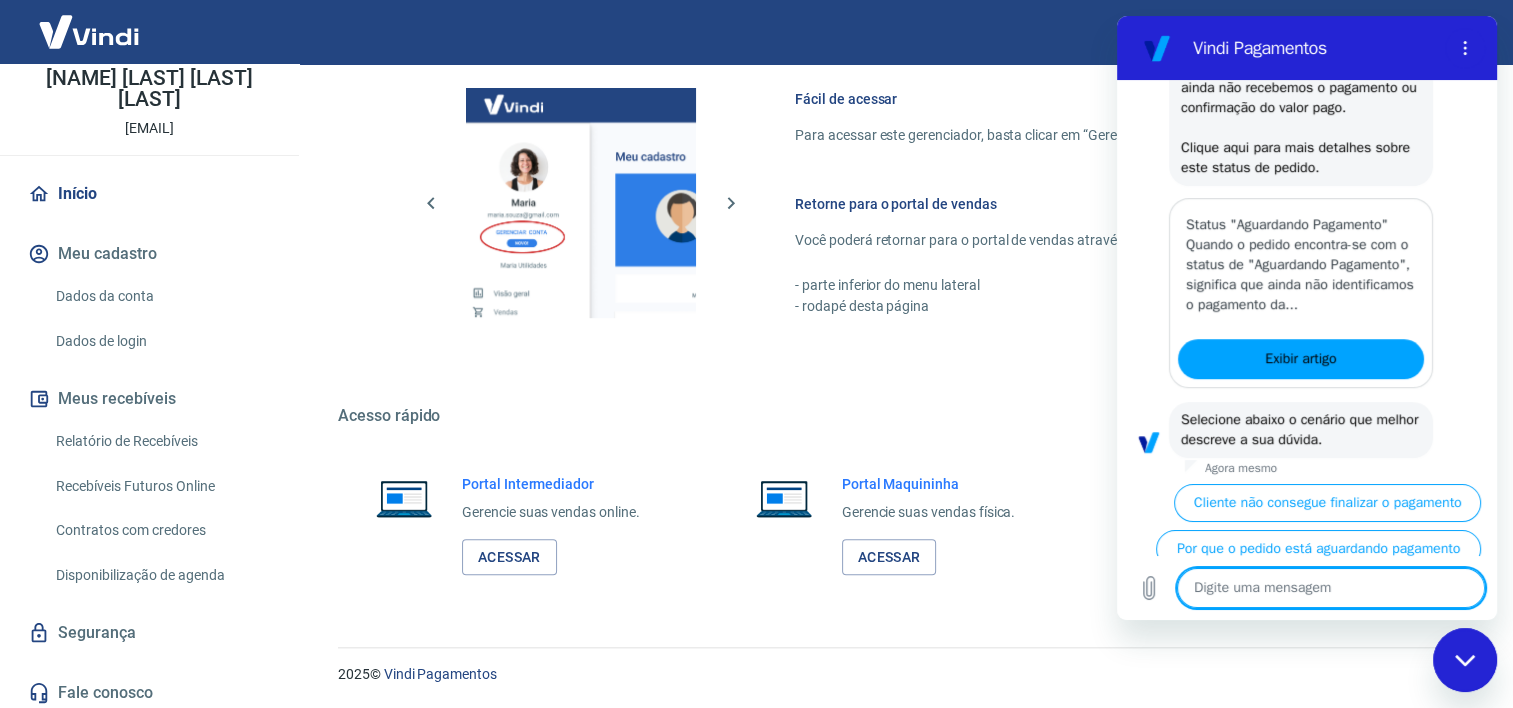 scroll, scrollTop: 1091, scrollLeft: 0, axis: vertical 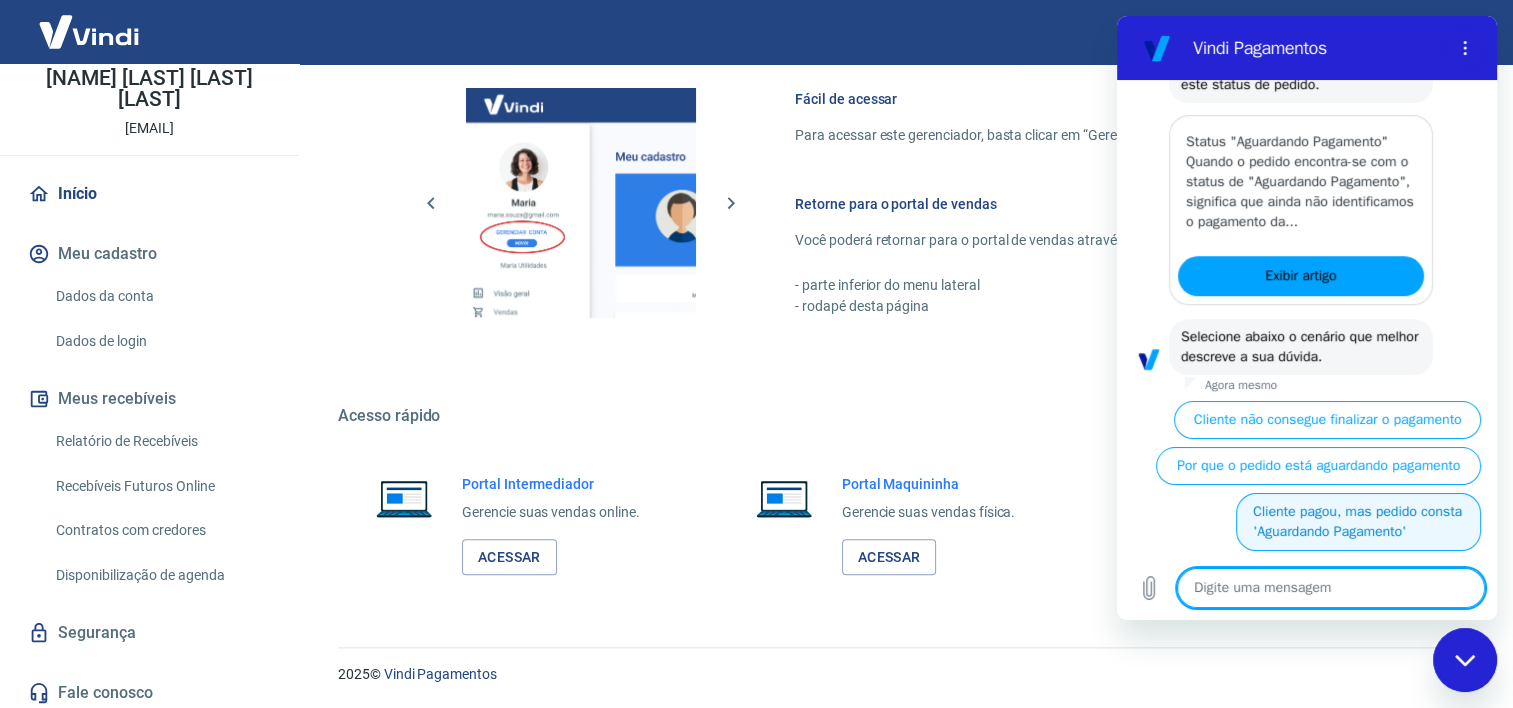 click on "Cliente pagou, mas pedido consta 'Aguardando Pagamento'" at bounding box center [1358, 522] 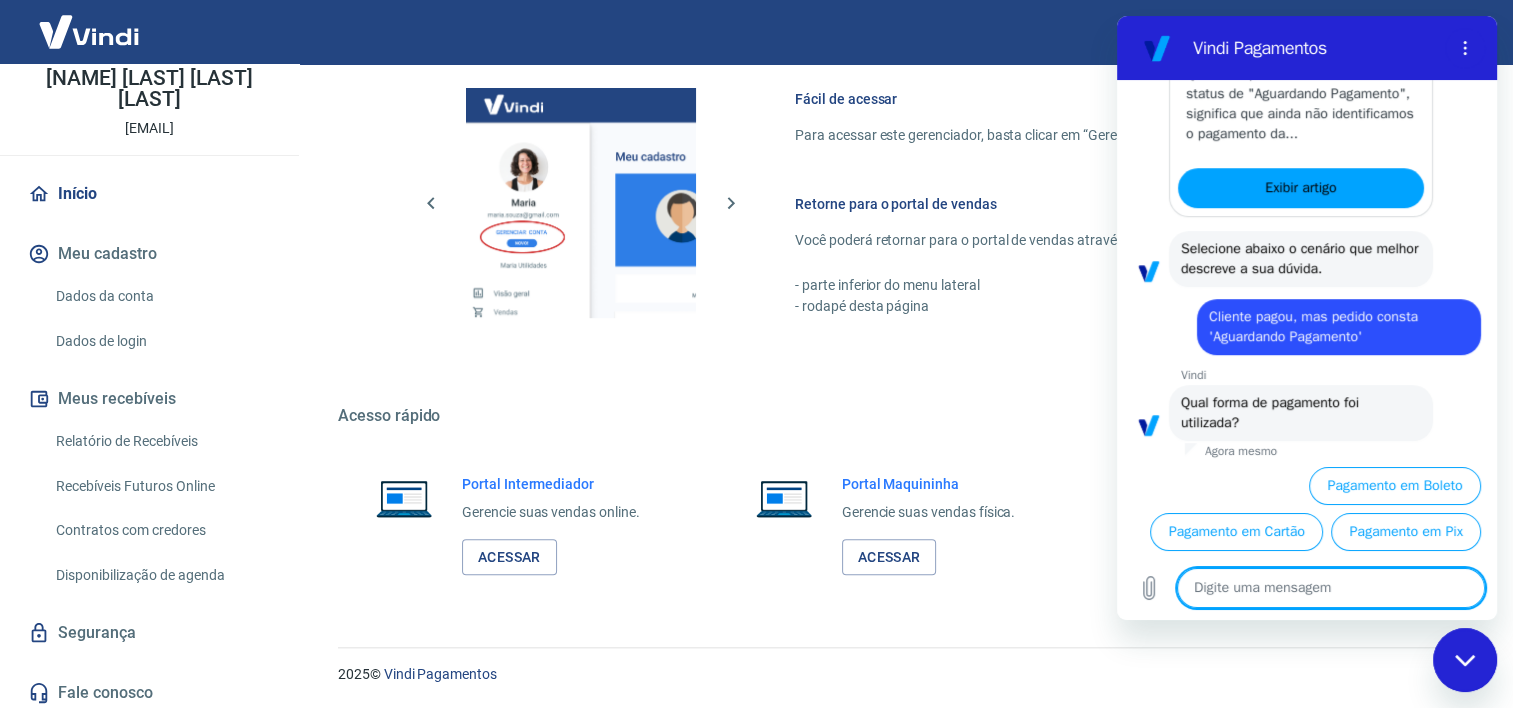scroll, scrollTop: 1225, scrollLeft: 0, axis: vertical 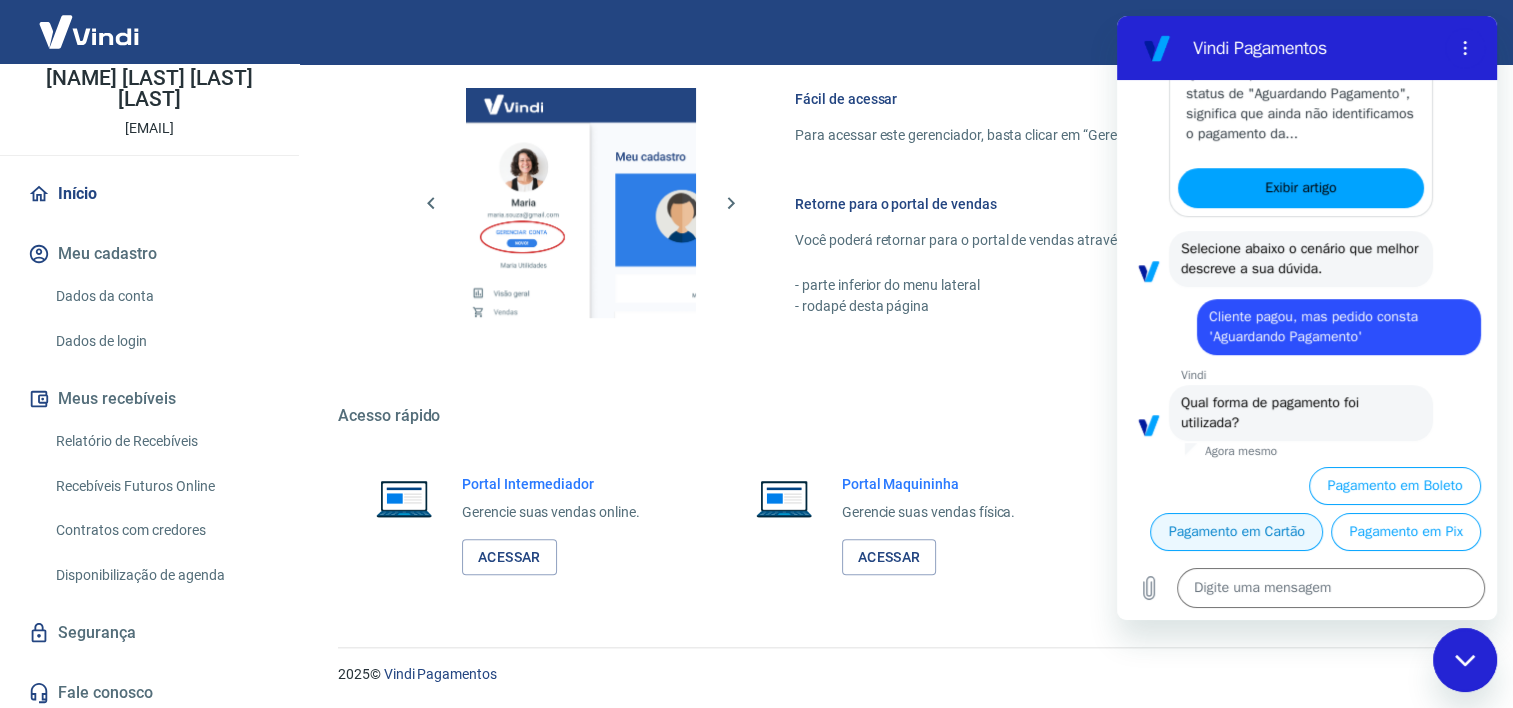 click on "Pagamento em Cartão" at bounding box center (1236, 532) 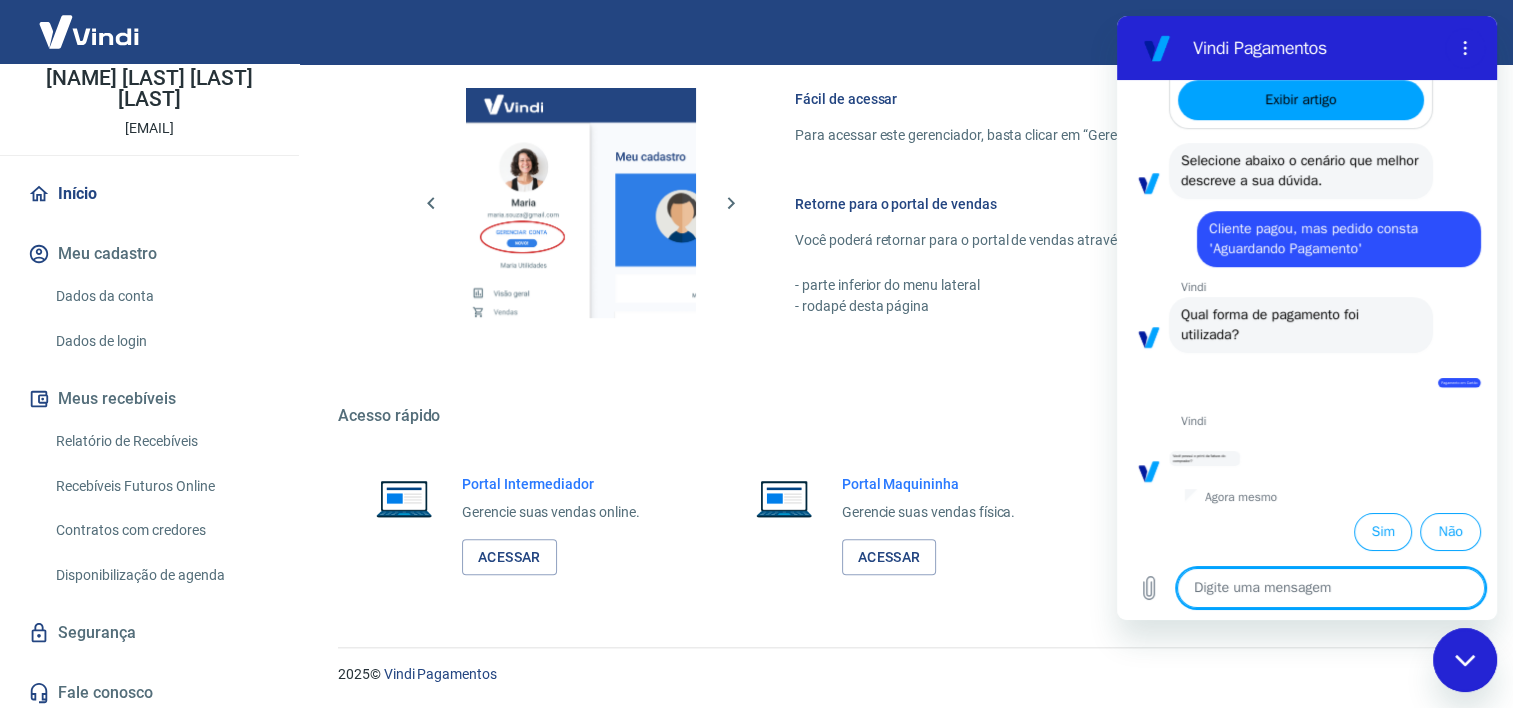 scroll, scrollTop: 1268, scrollLeft: 0, axis: vertical 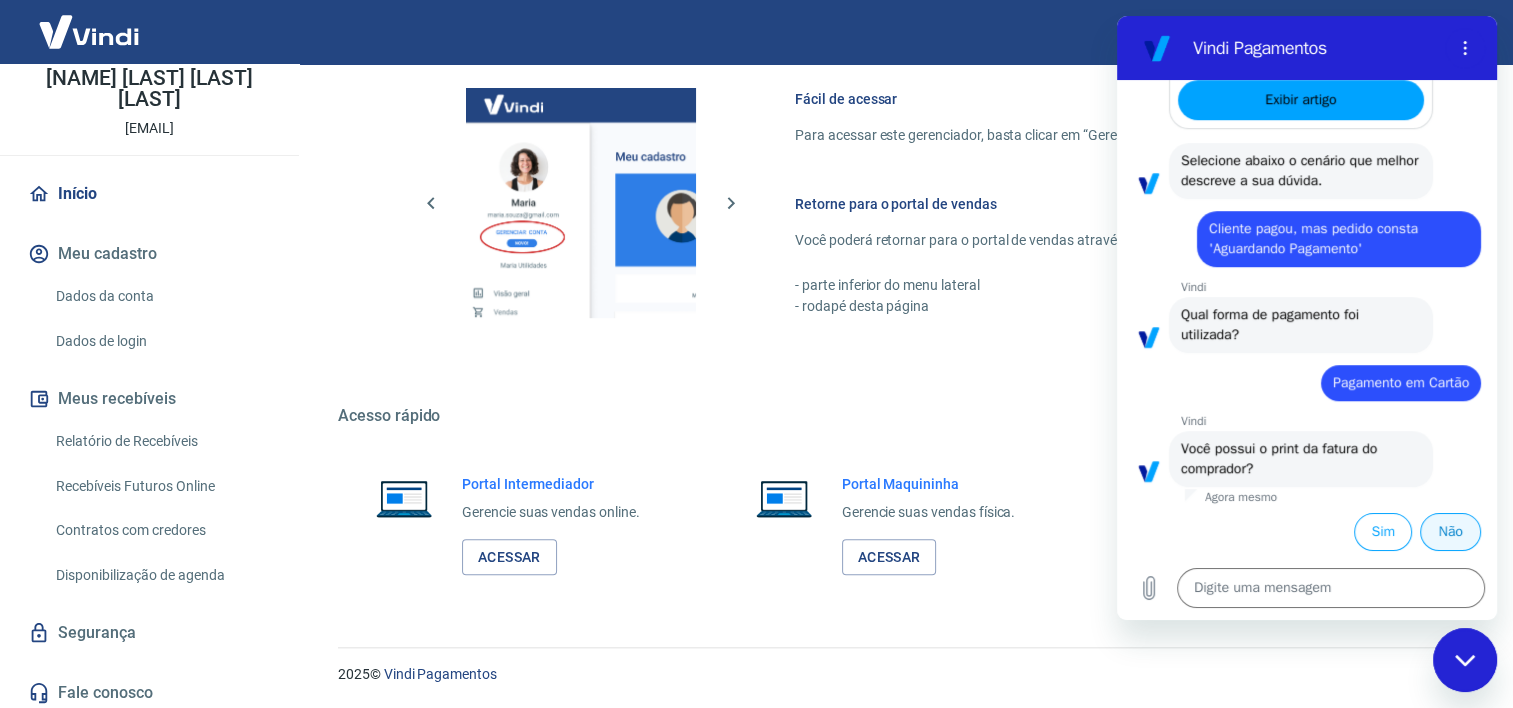click on "Não" at bounding box center [1450, 532] 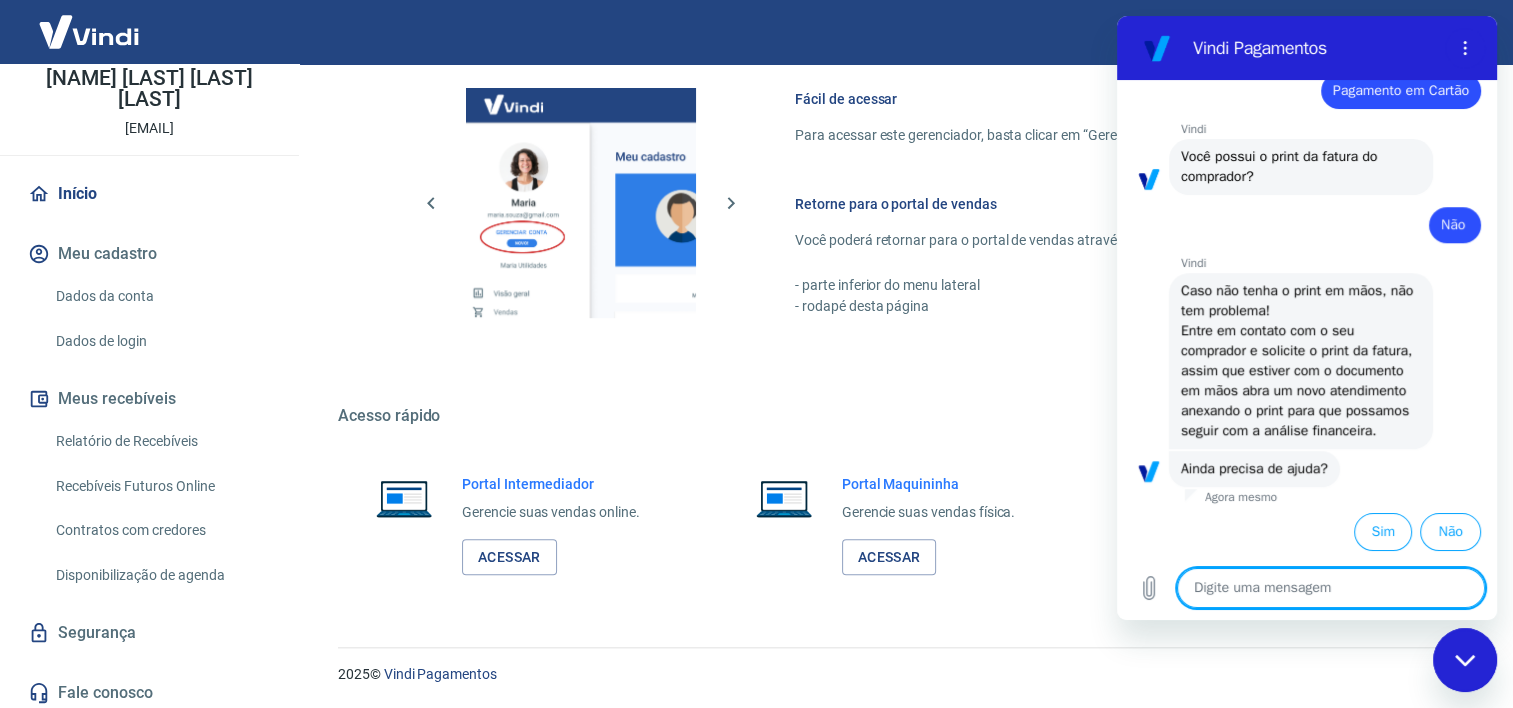 scroll, scrollTop: 1580, scrollLeft: 0, axis: vertical 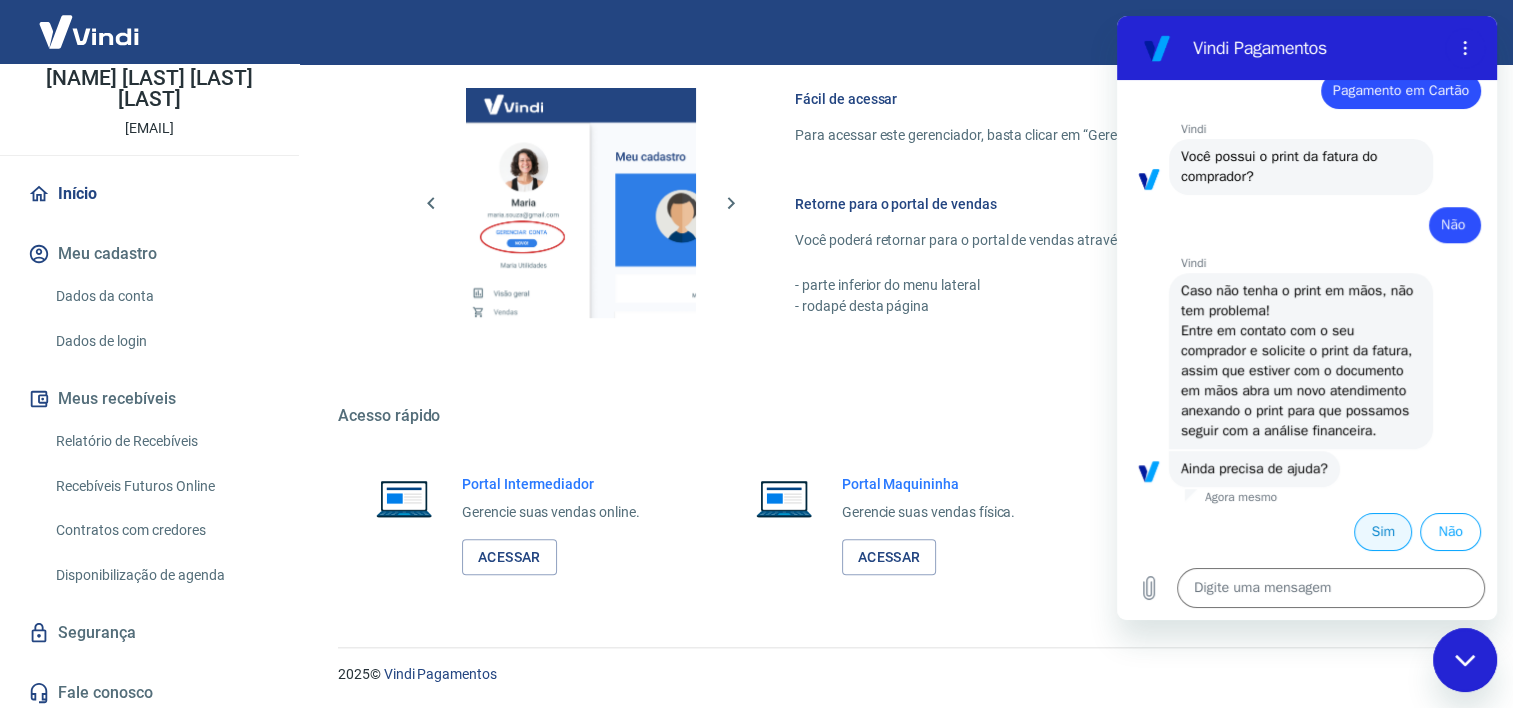 click on "Sim" at bounding box center (1383, 532) 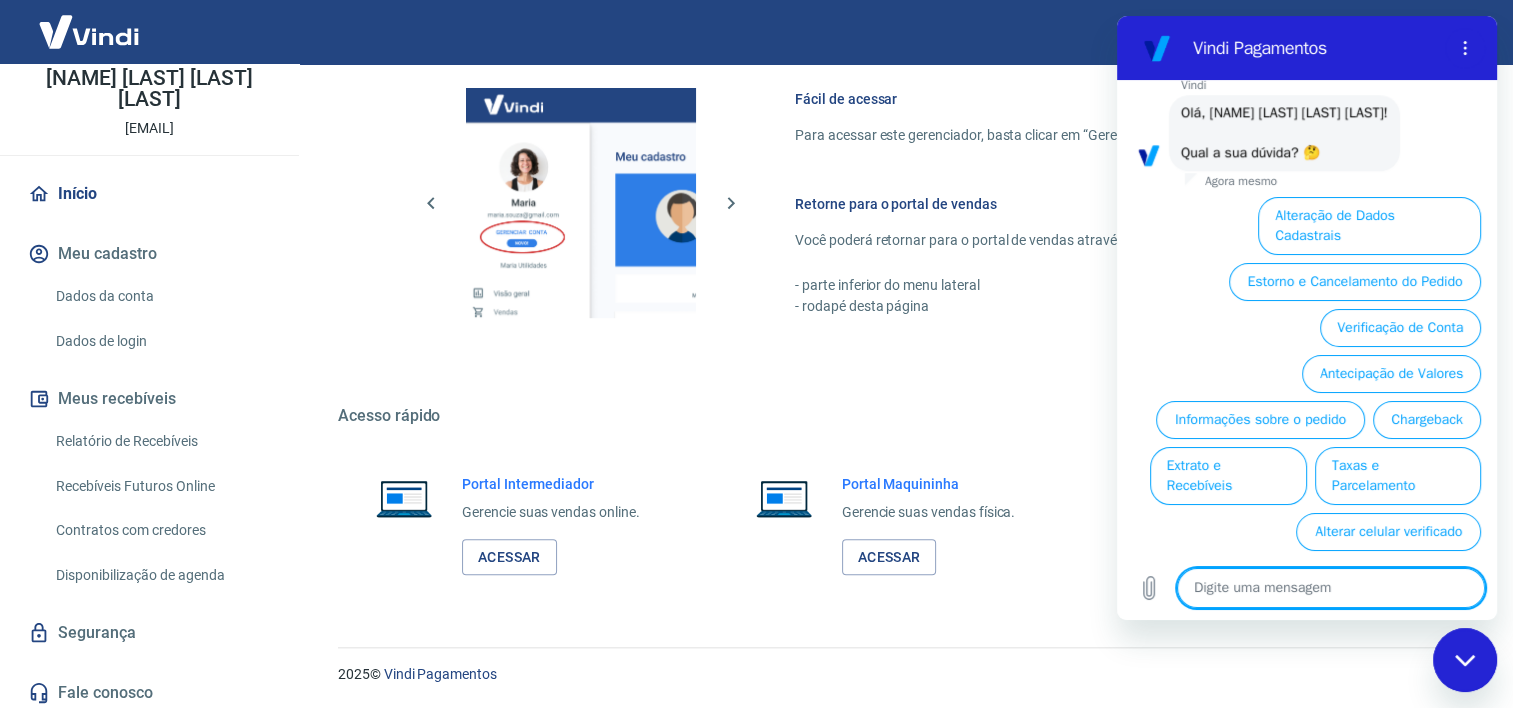 scroll, scrollTop: 2073, scrollLeft: 0, axis: vertical 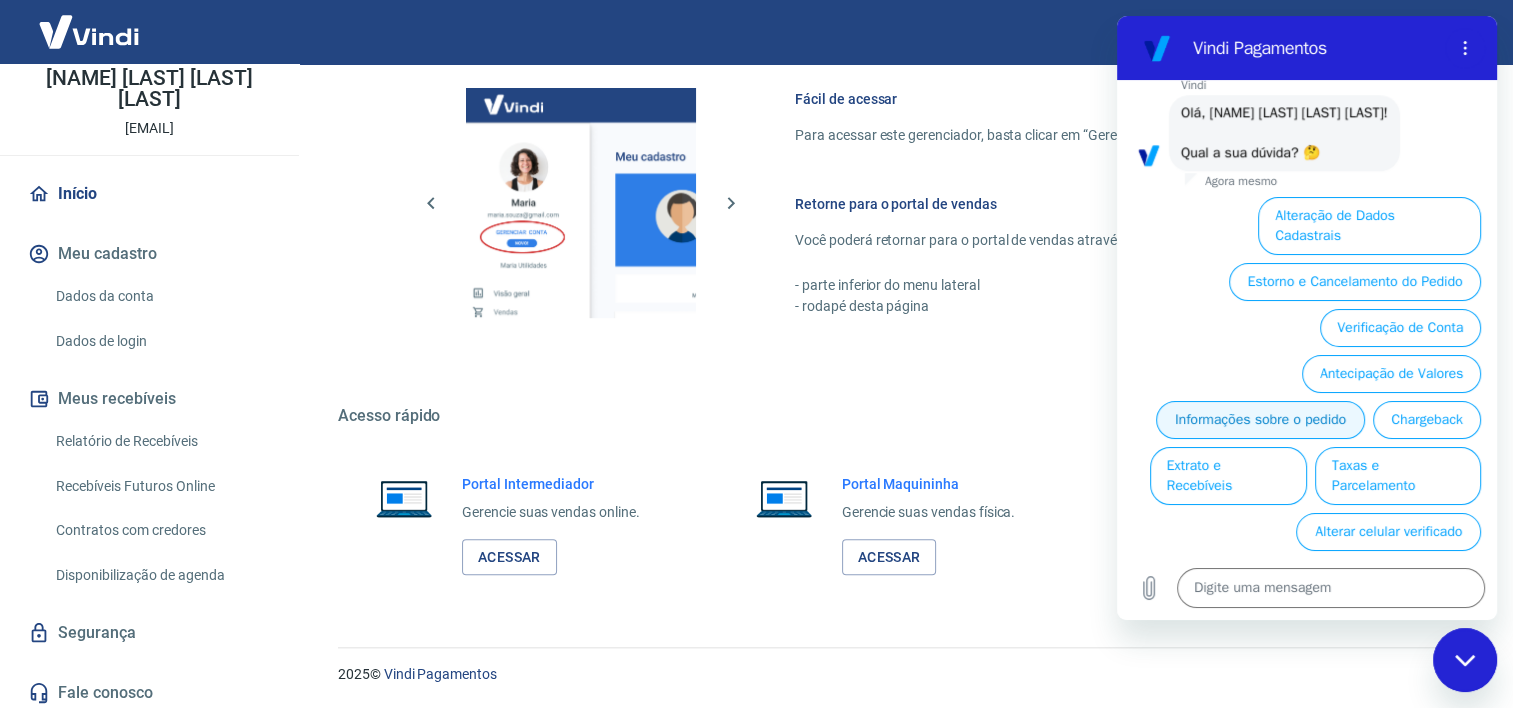 click on "Informações sobre o pedido" at bounding box center (1260, 420) 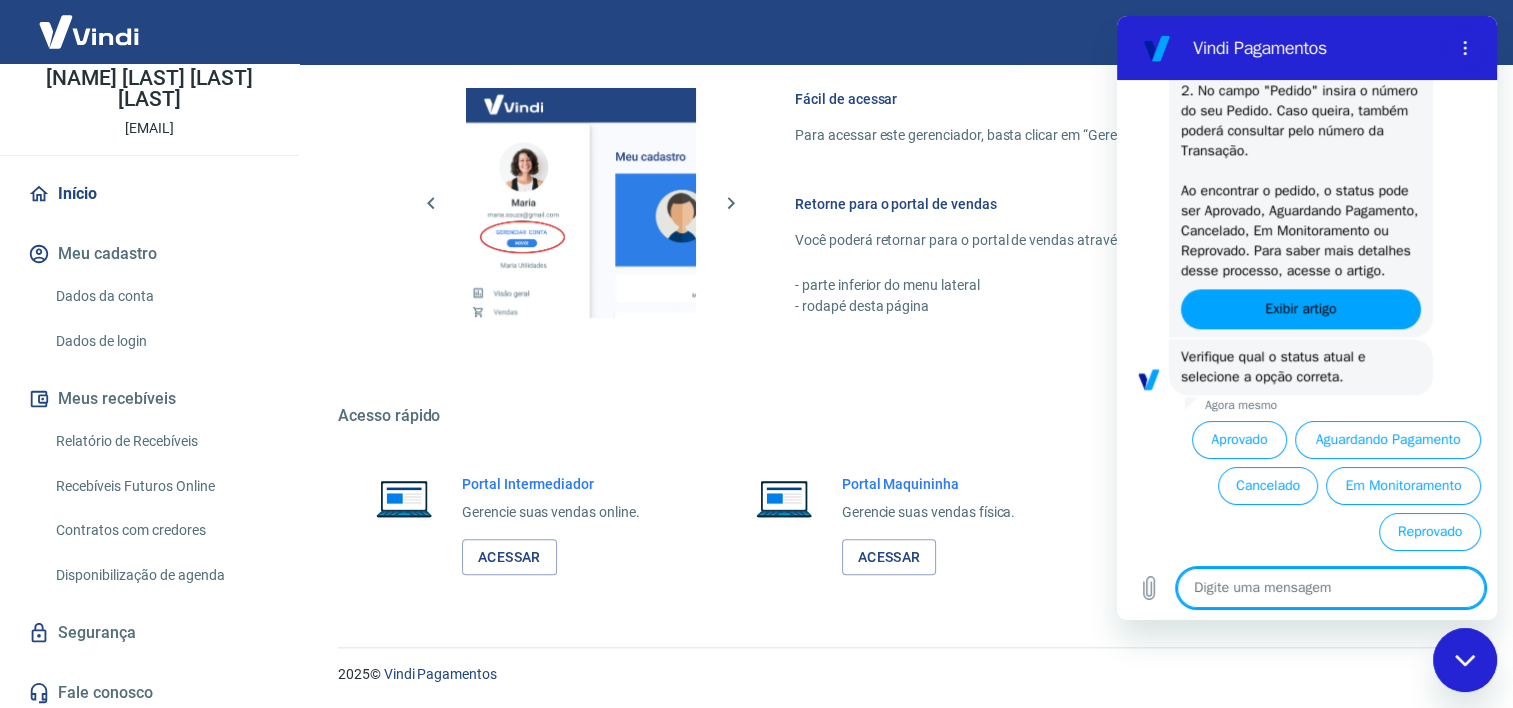 scroll, scrollTop: 2465, scrollLeft: 0, axis: vertical 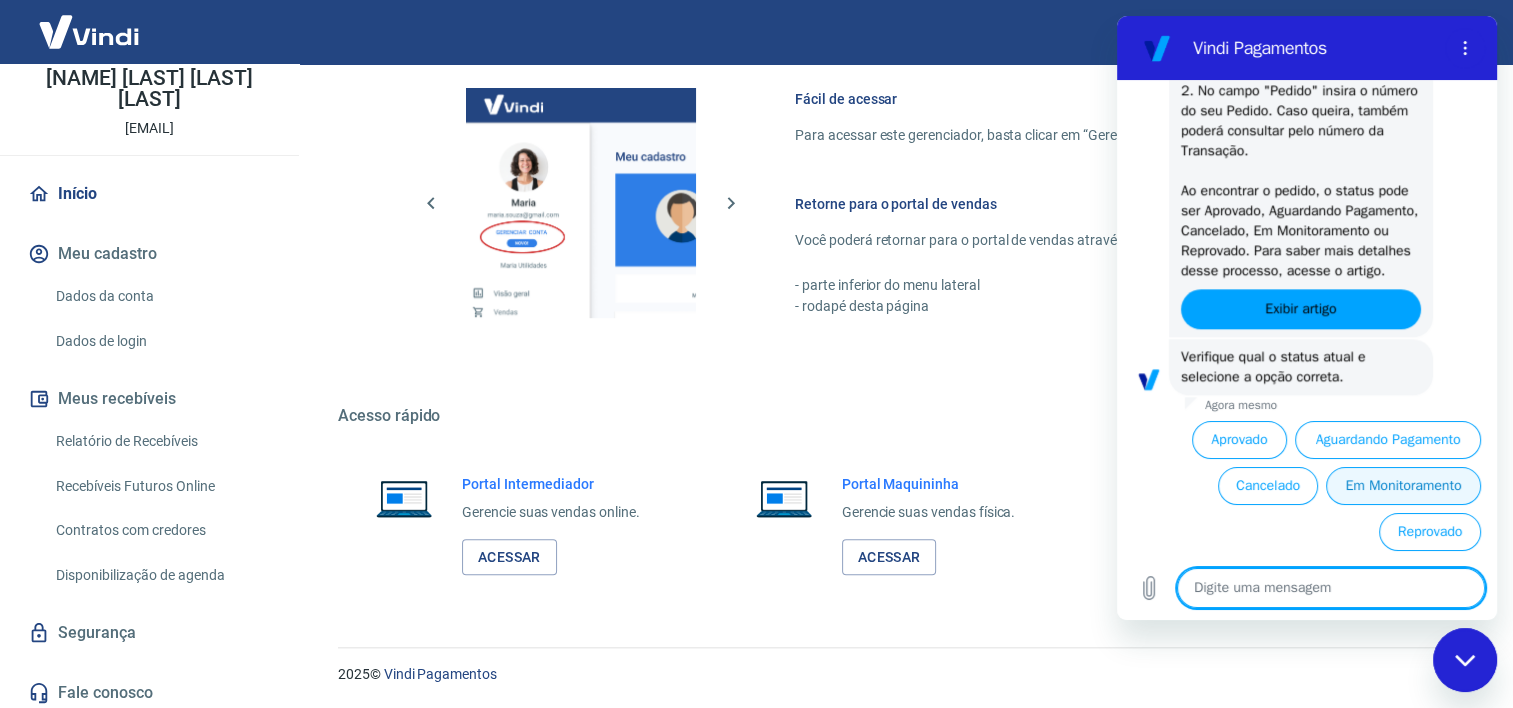 click on "Em Monitoramento" at bounding box center [1403, 486] 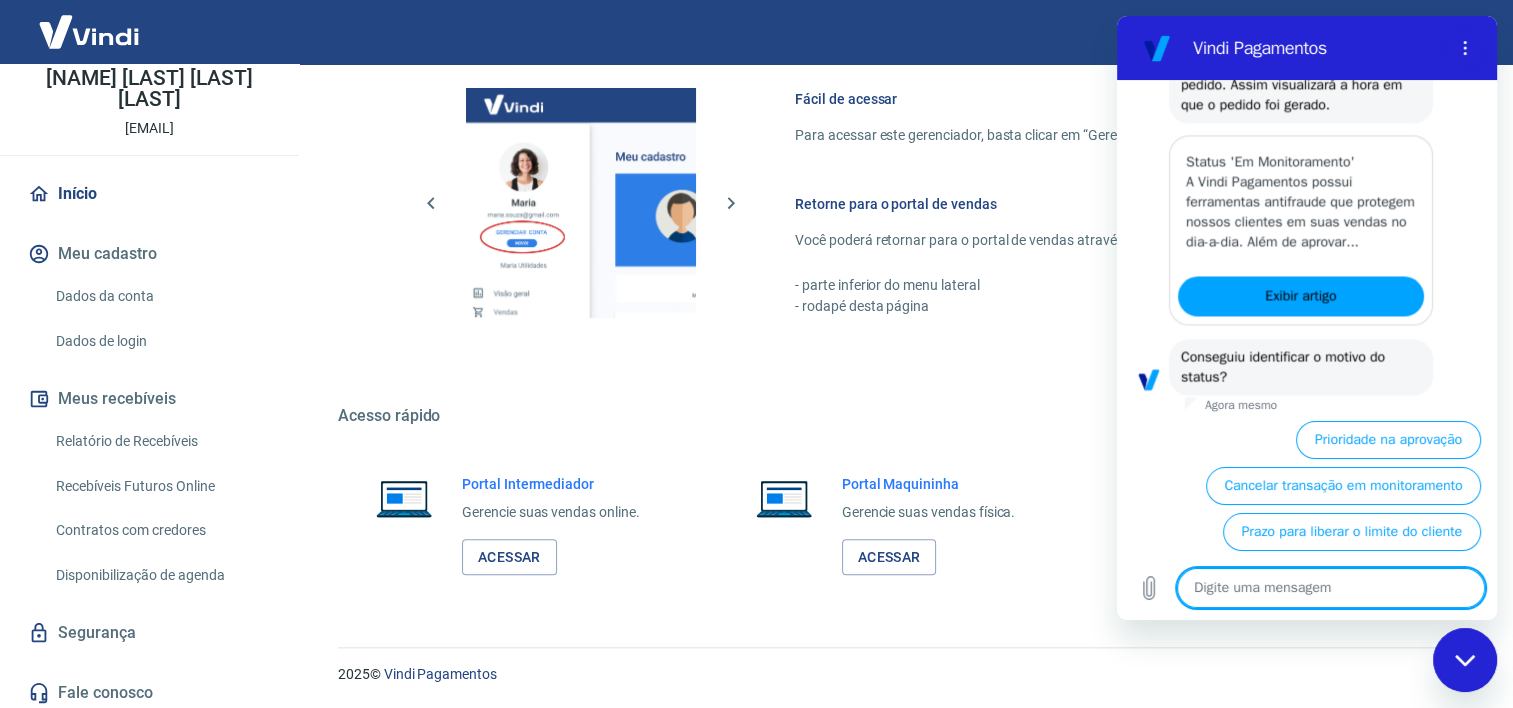 scroll, scrollTop: 3331, scrollLeft: 0, axis: vertical 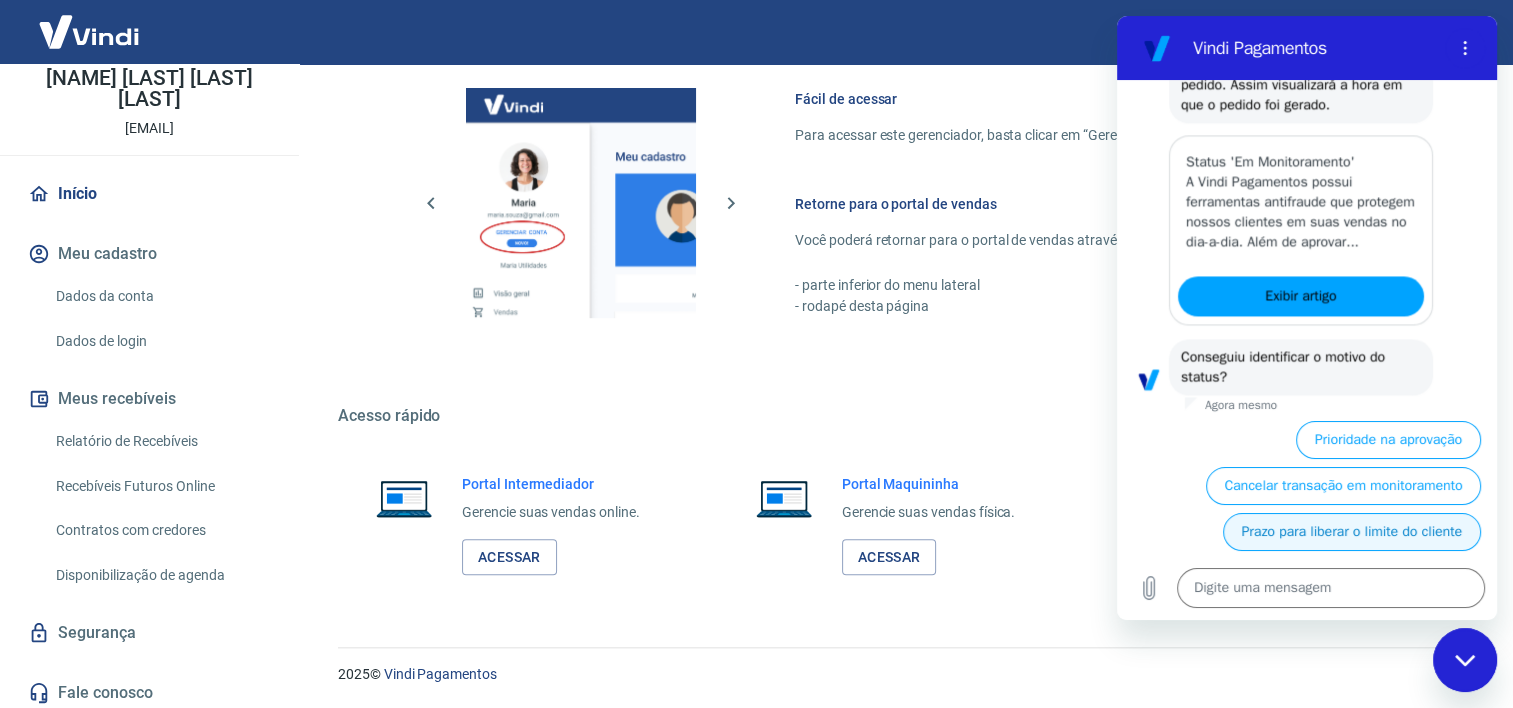 click on "Prazo para liberar o limite do cliente" at bounding box center (1352, 532) 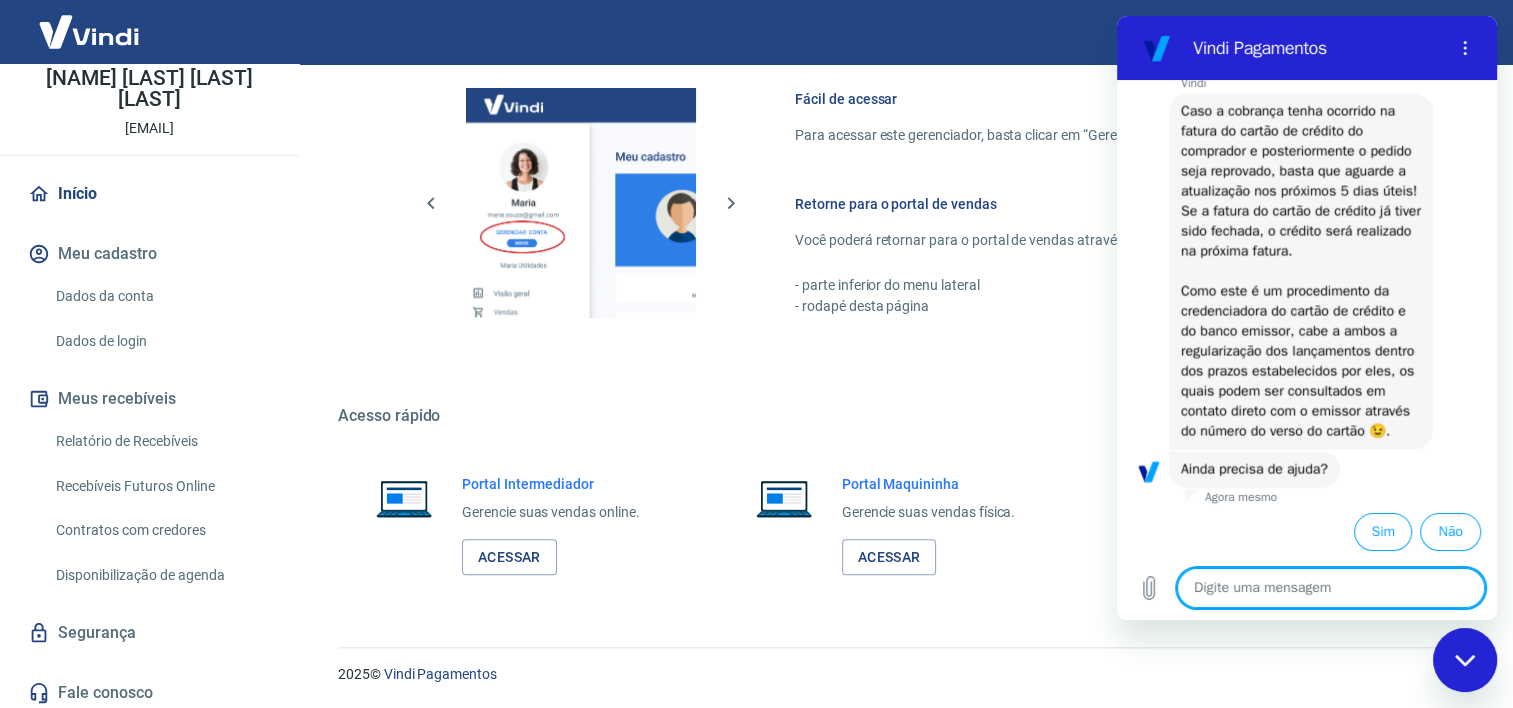 scroll, scrollTop: 3752, scrollLeft: 0, axis: vertical 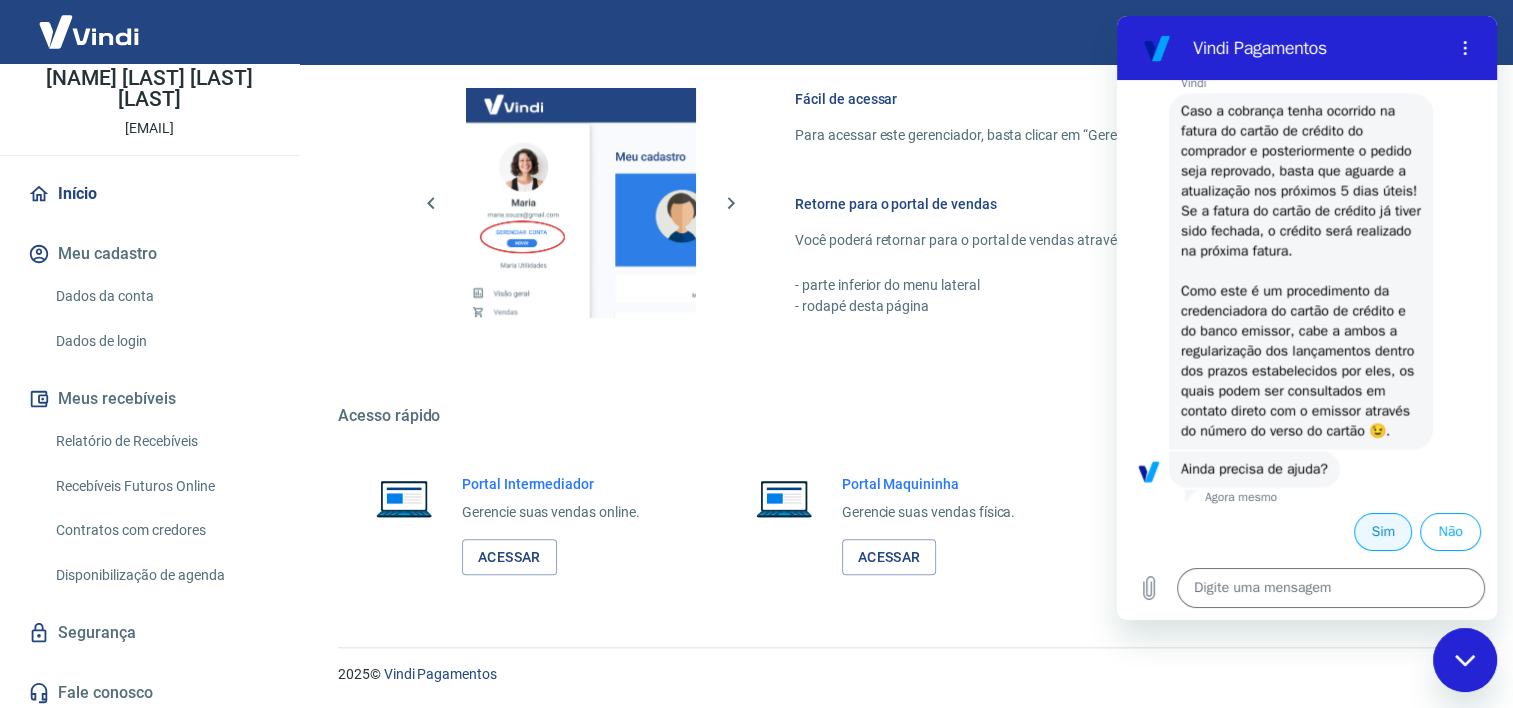 click on "Sim" at bounding box center (1383, 532) 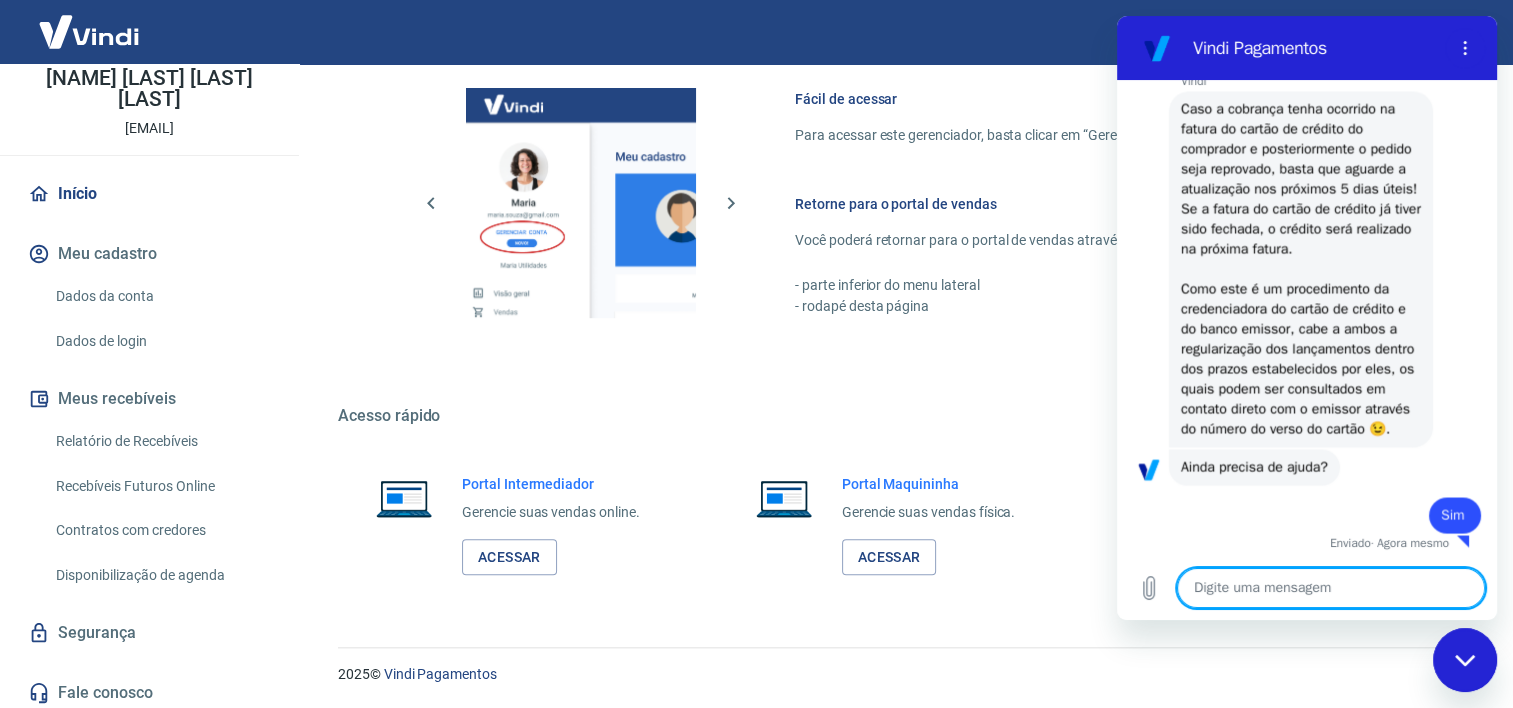 type on "x" 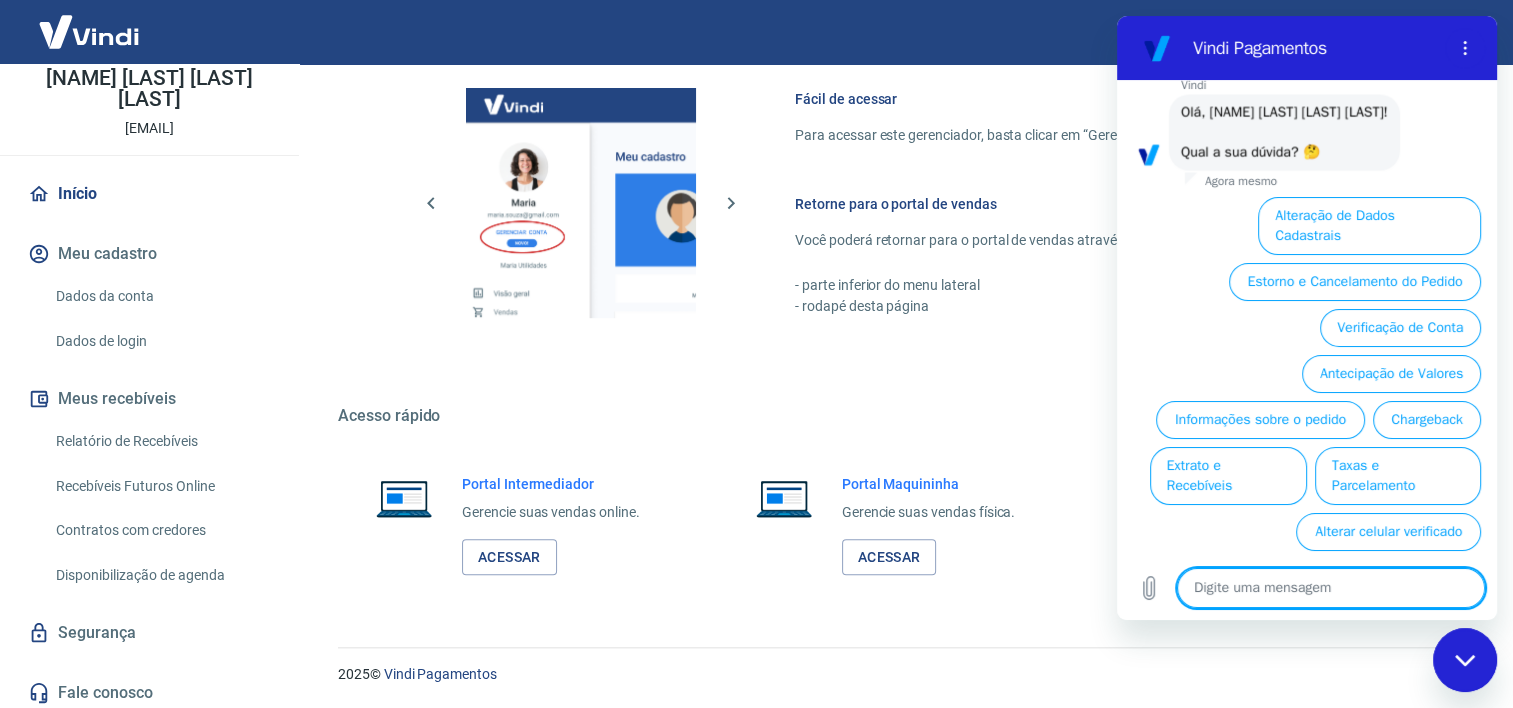 scroll, scrollTop: 4244, scrollLeft: 0, axis: vertical 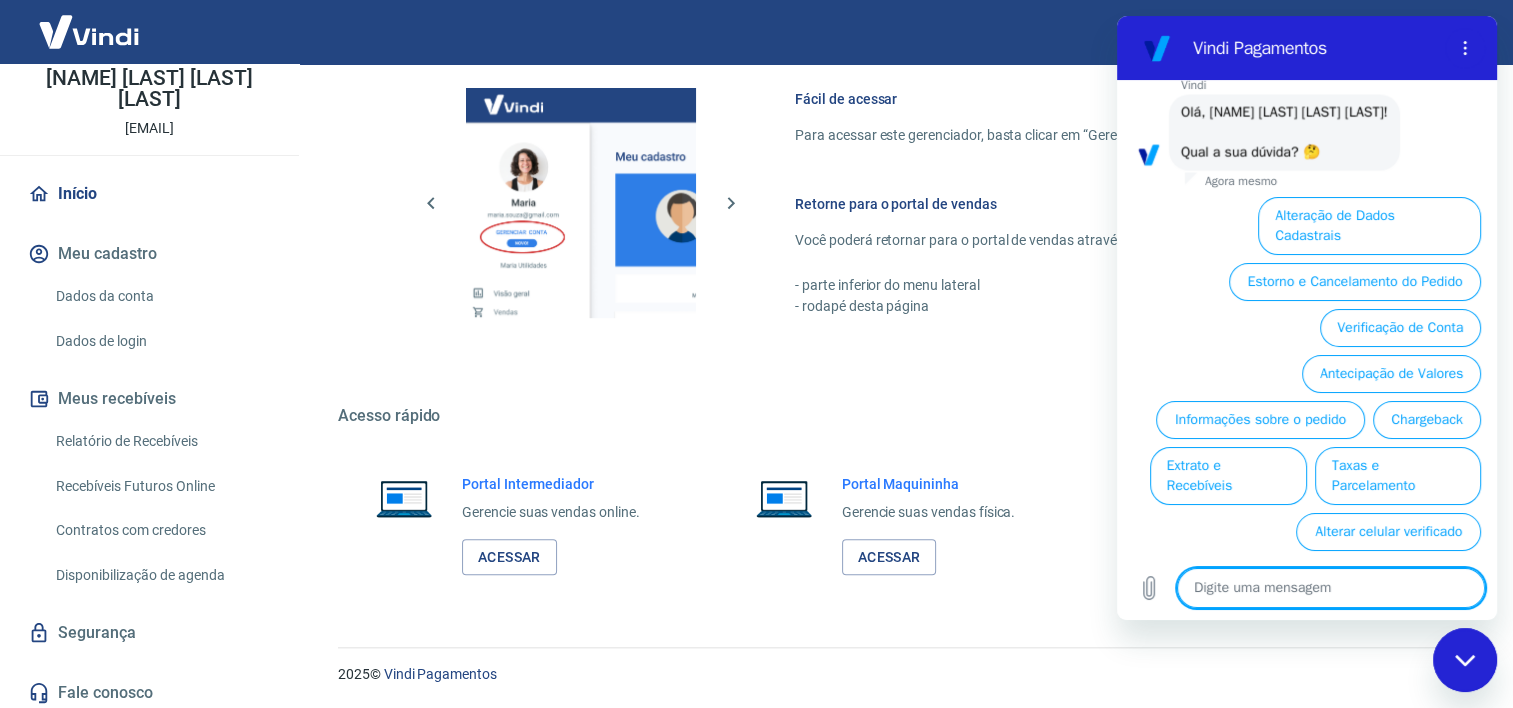 type on "f" 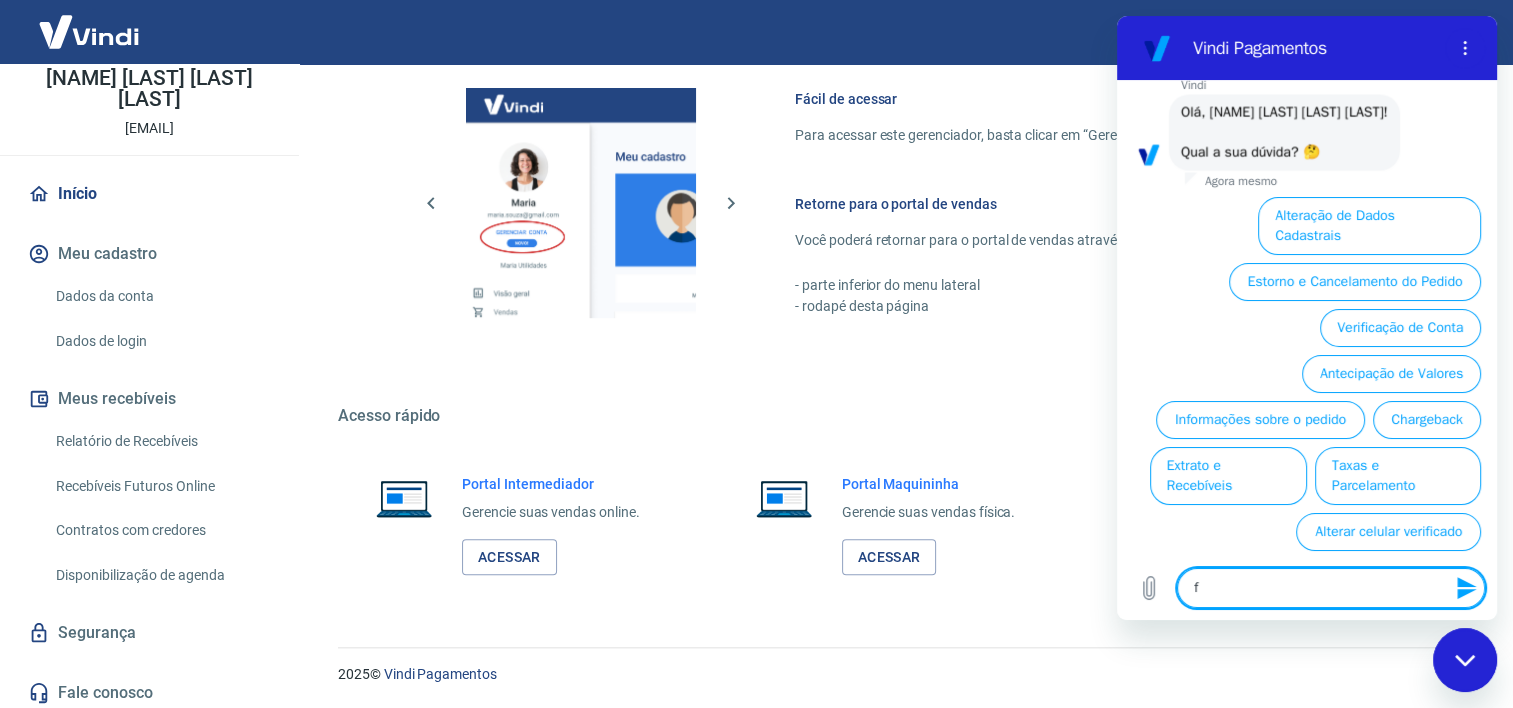 type on "fa" 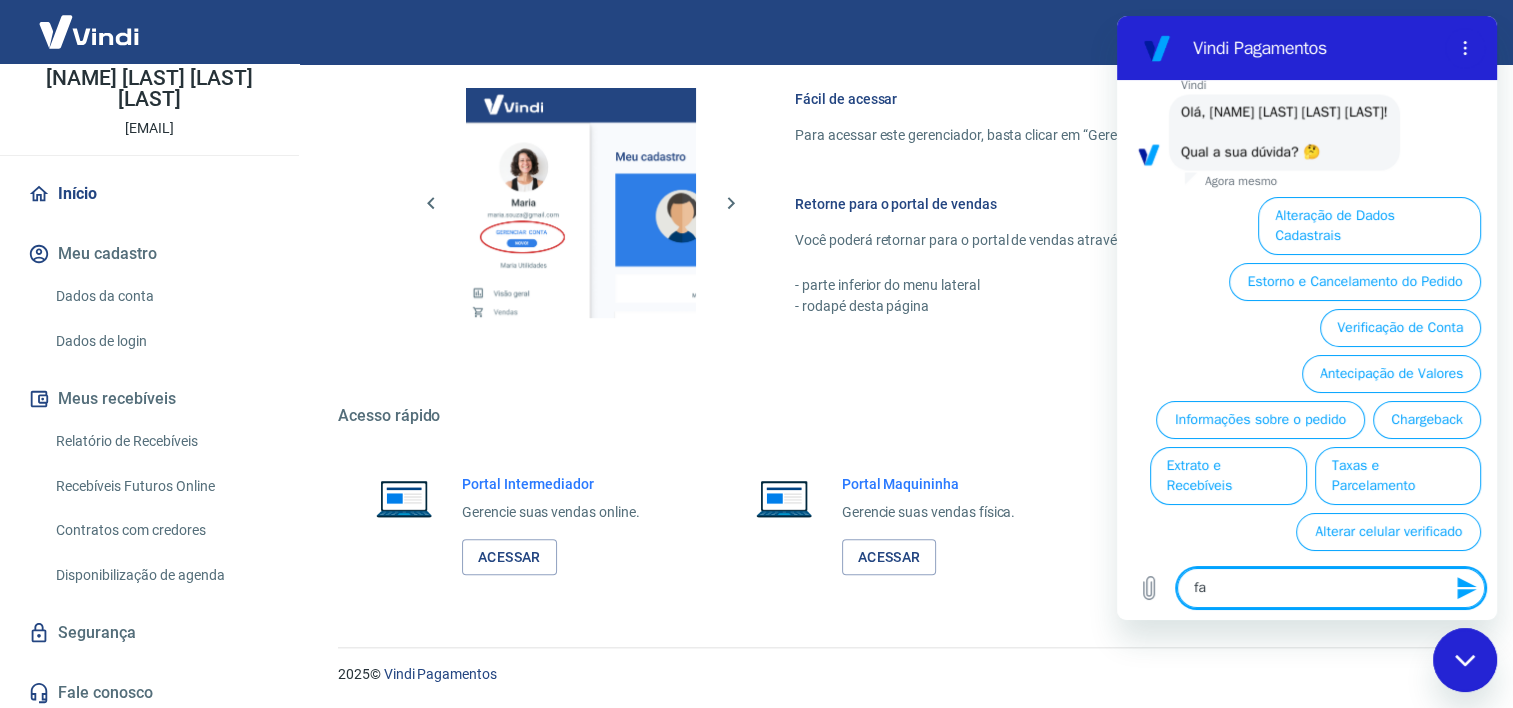 type on "faa" 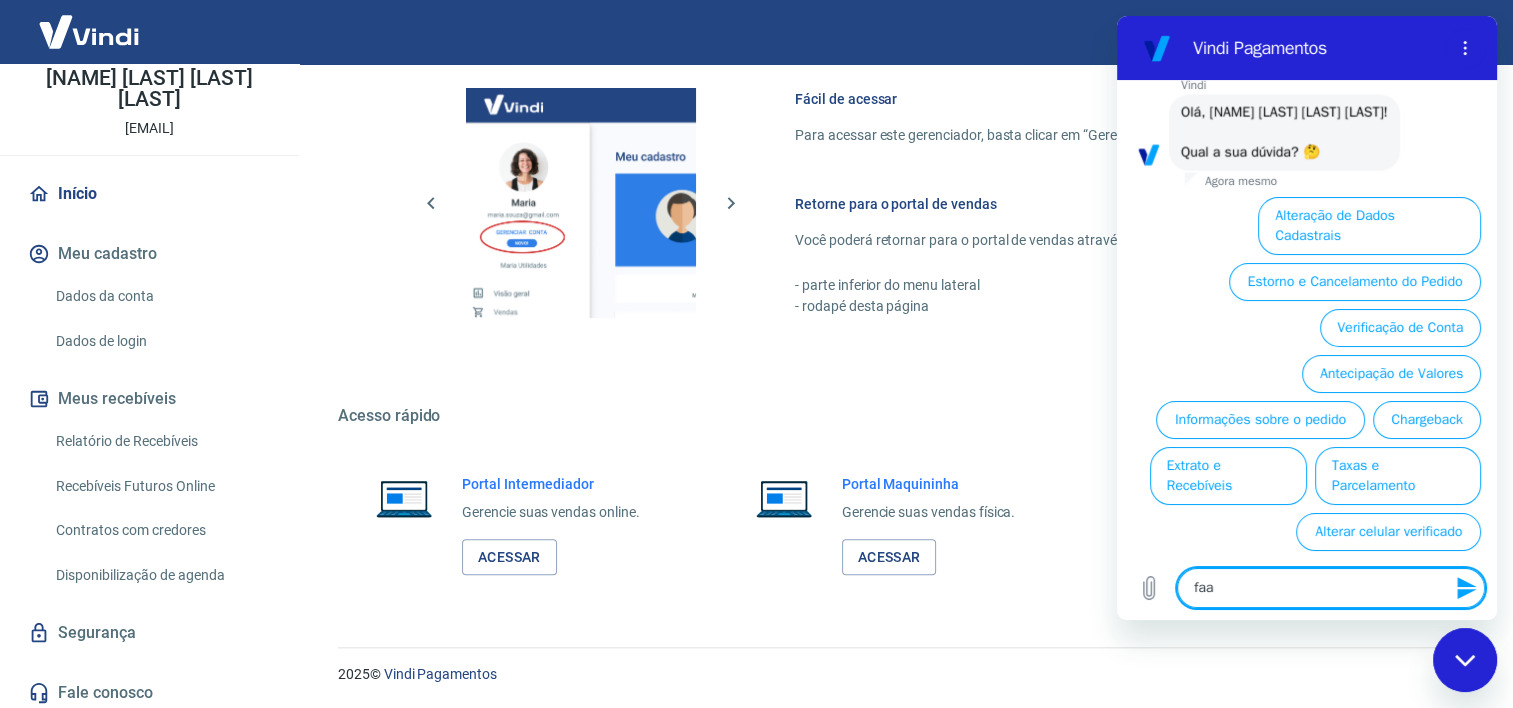 type on "fa" 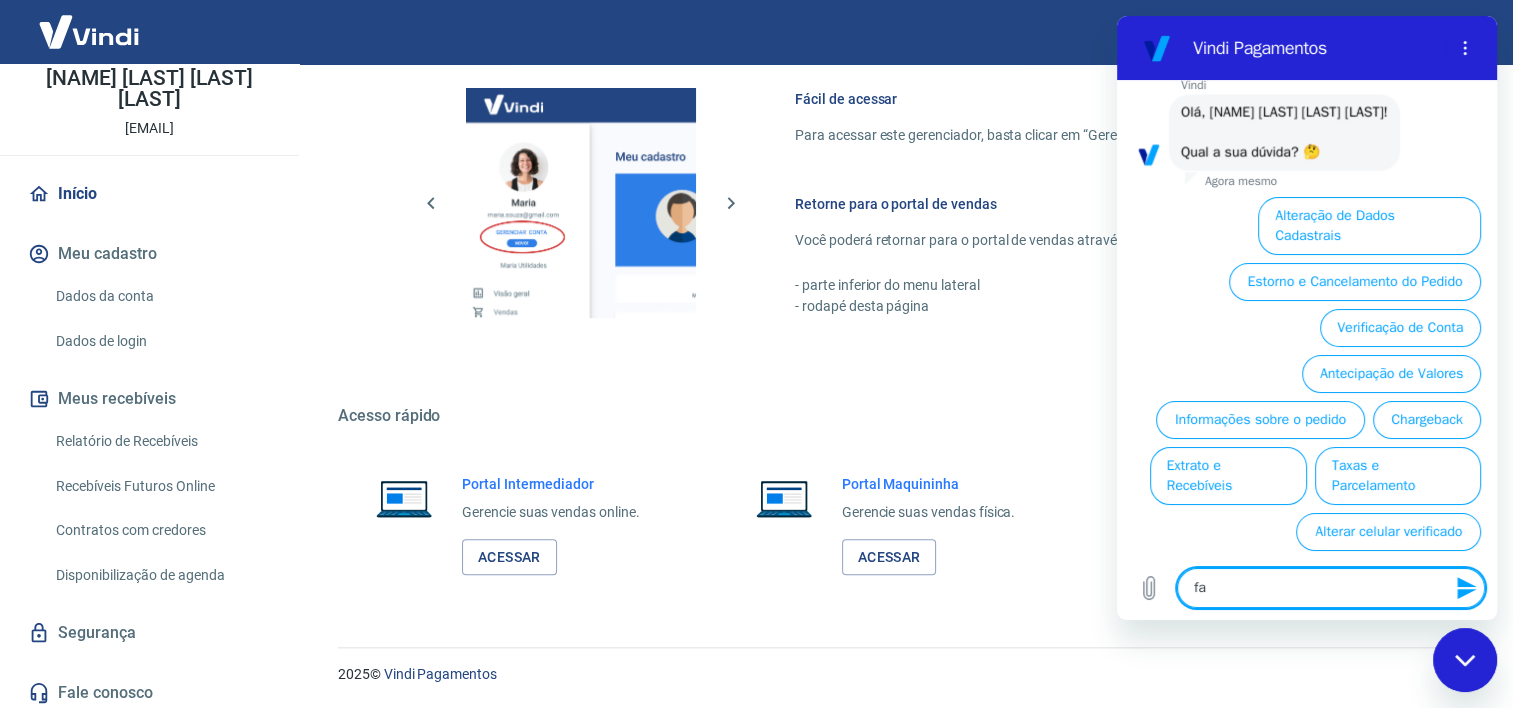 type on "fal" 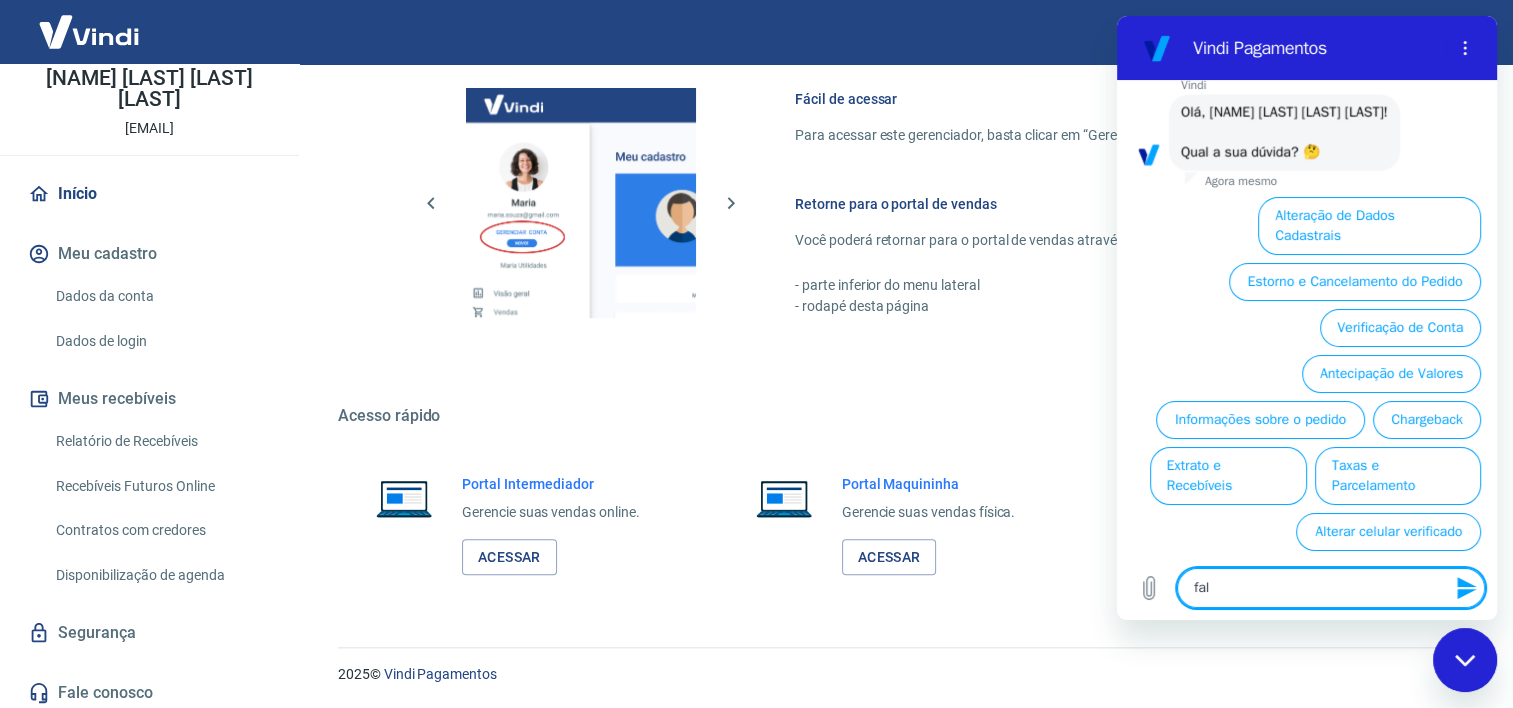 type on "x" 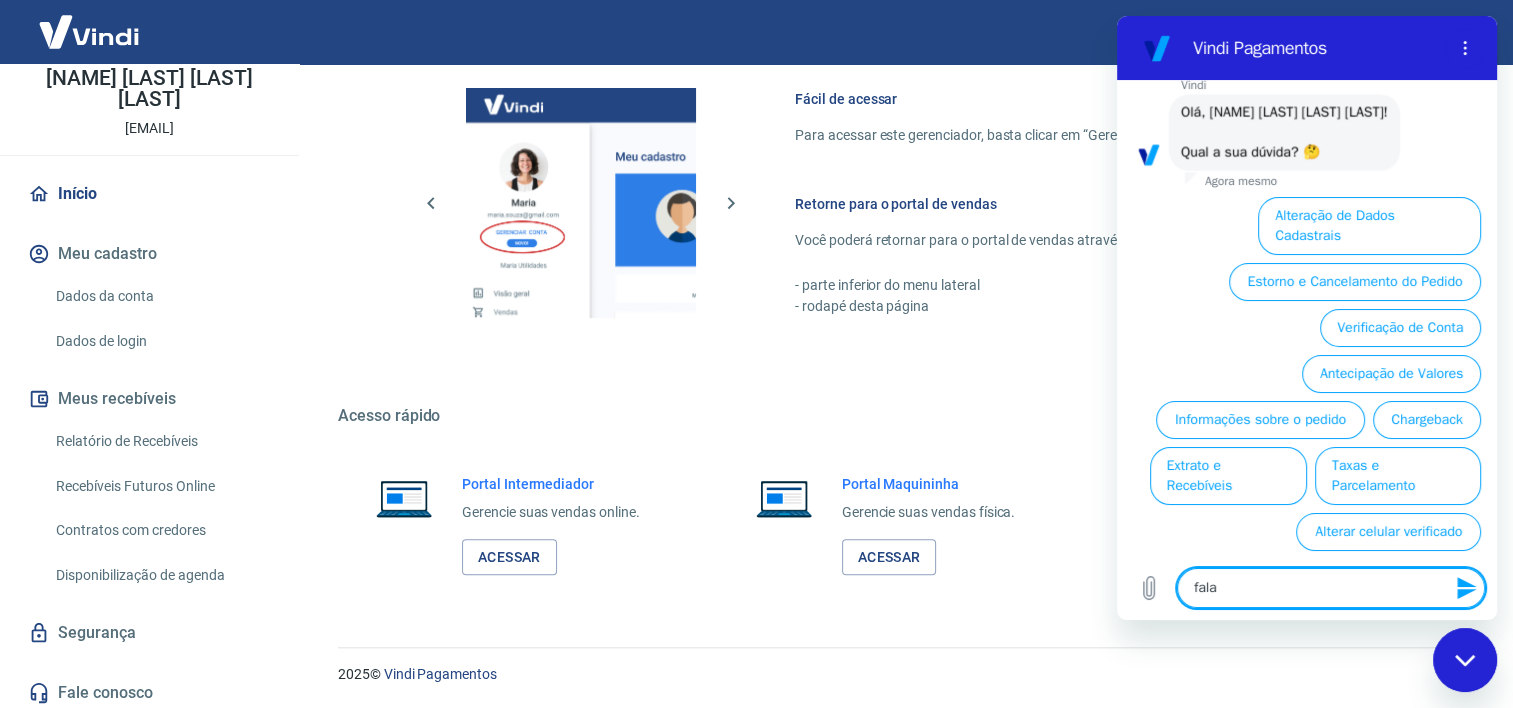 type on "falar" 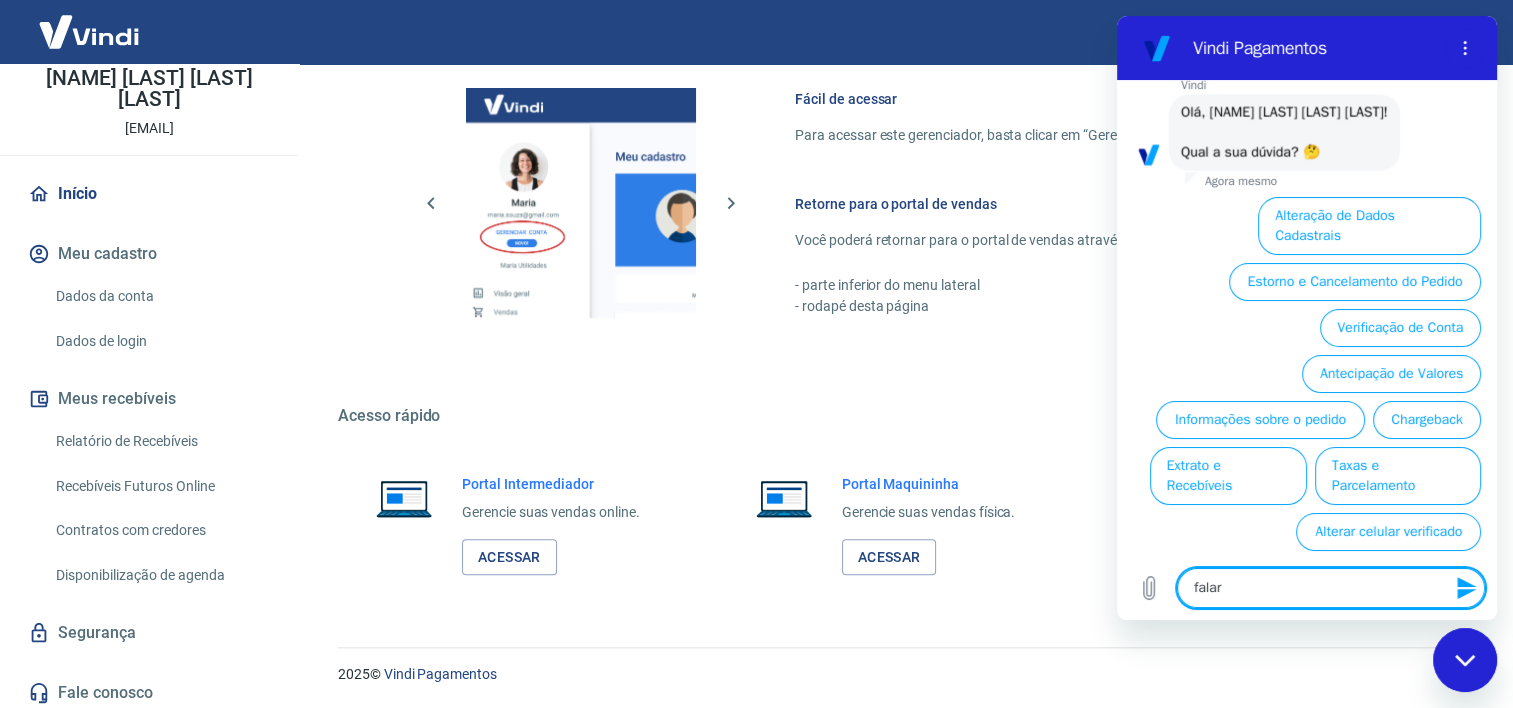 type on "falar" 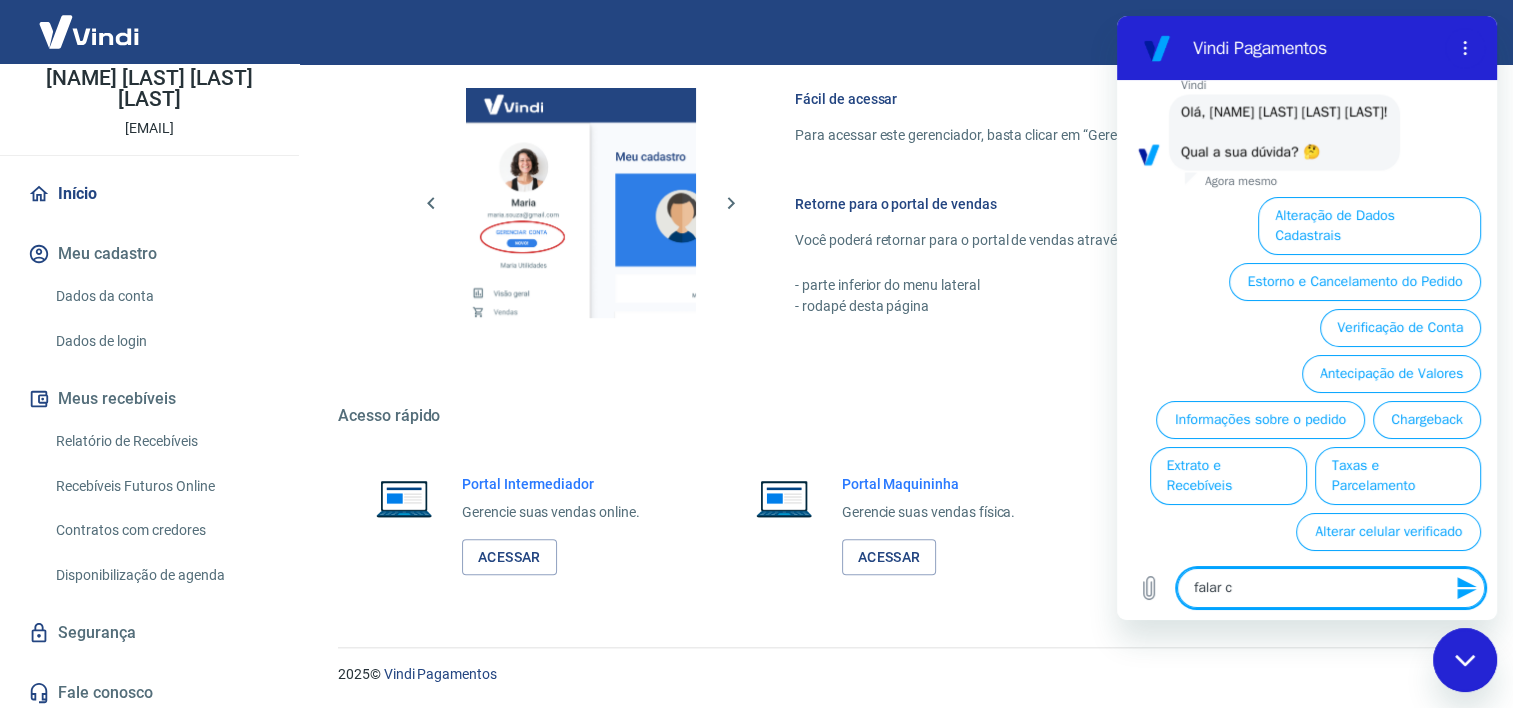 type on "falar co" 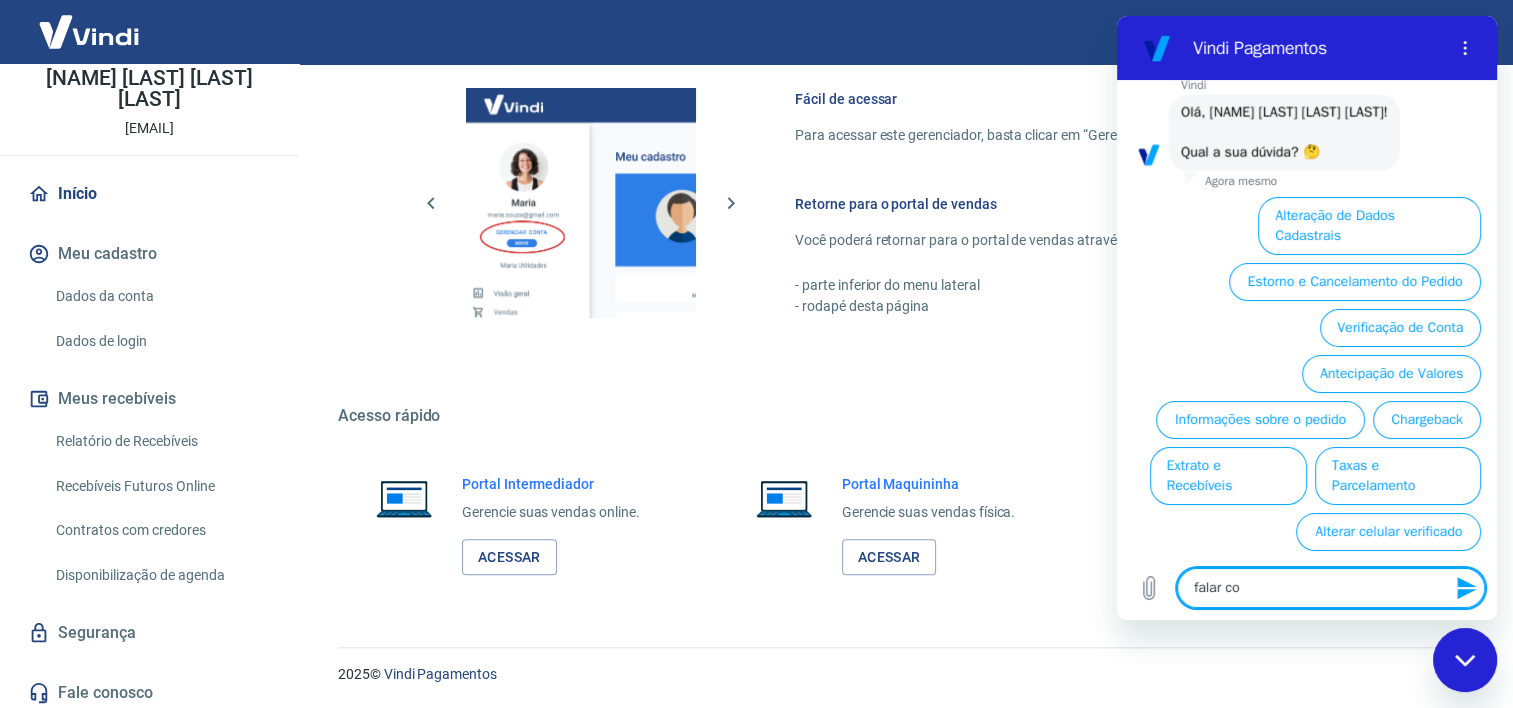 type on "falar com" 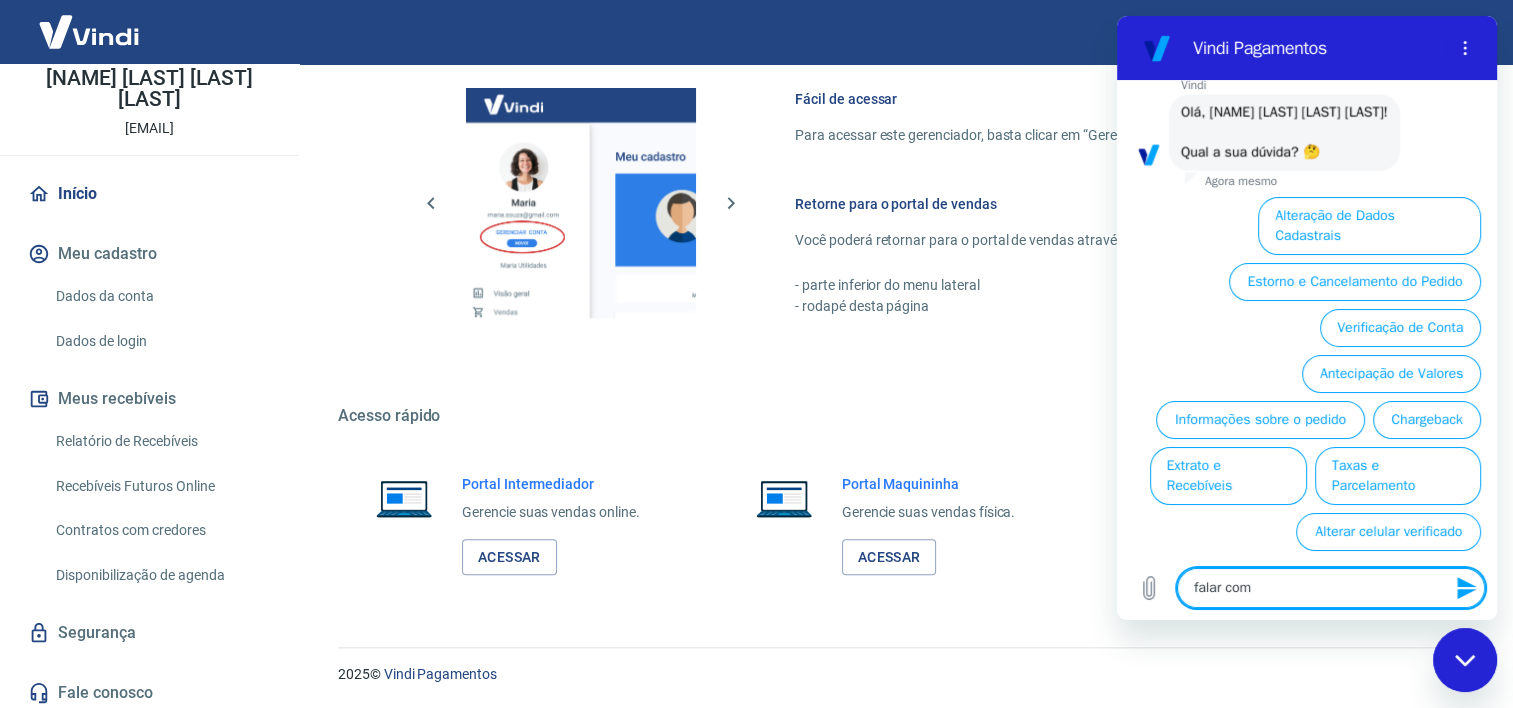 type on "falar com" 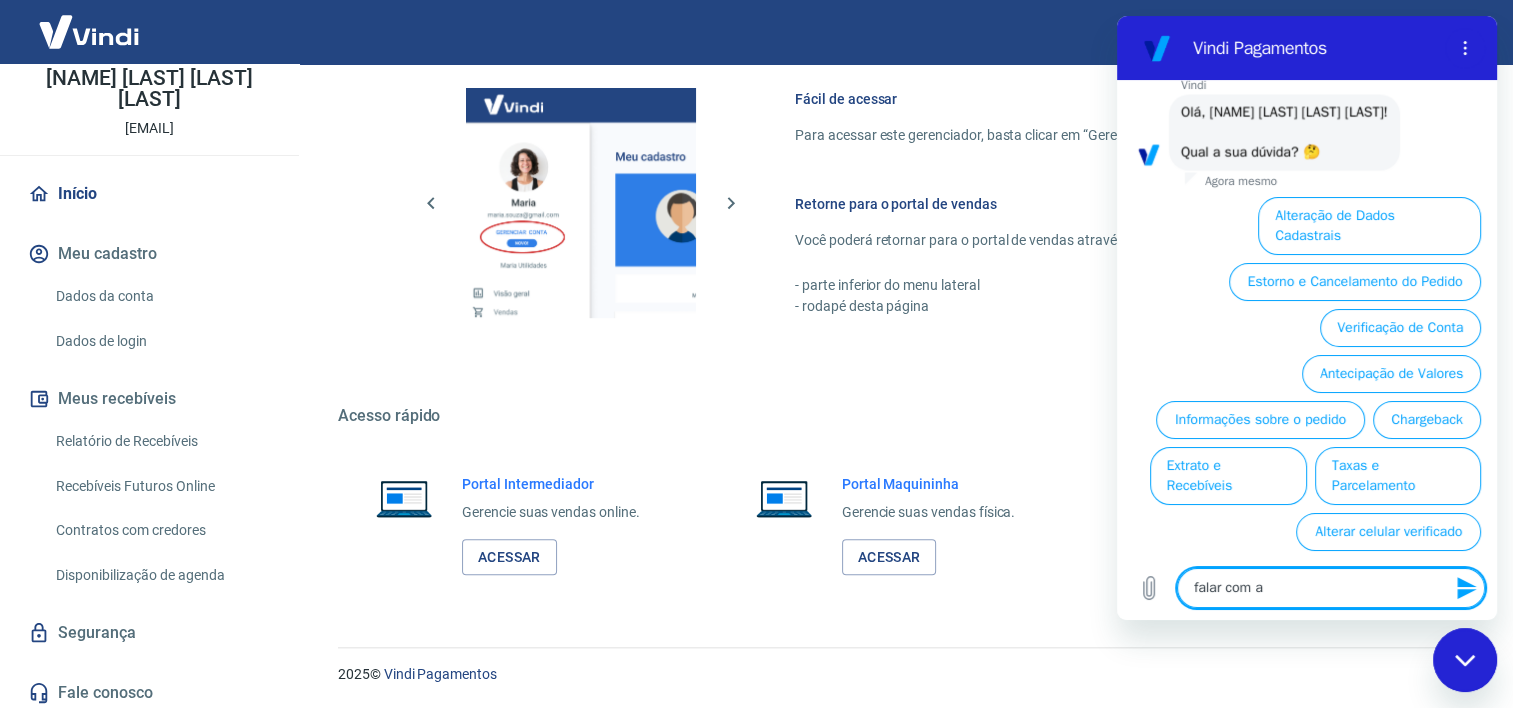 type on "falar com ae" 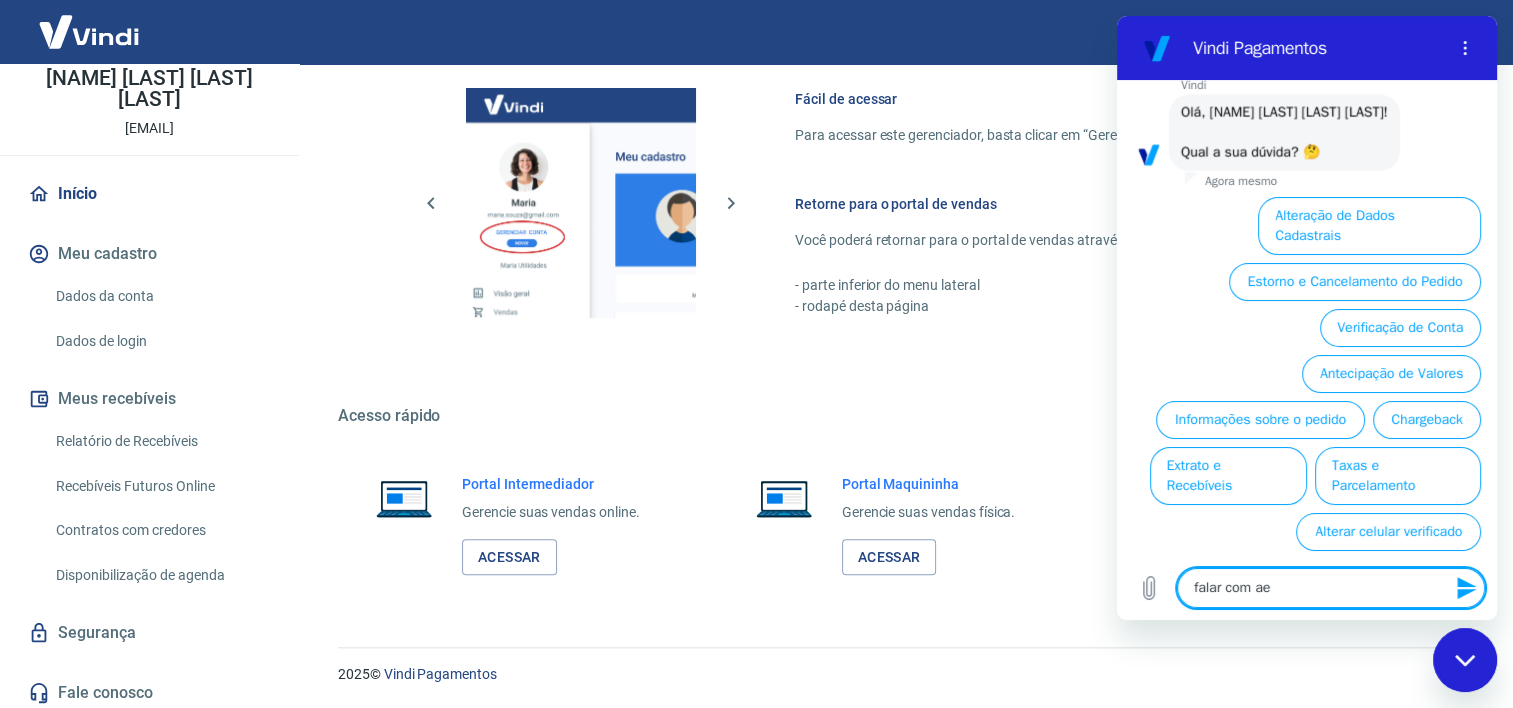 type on "falar com aen" 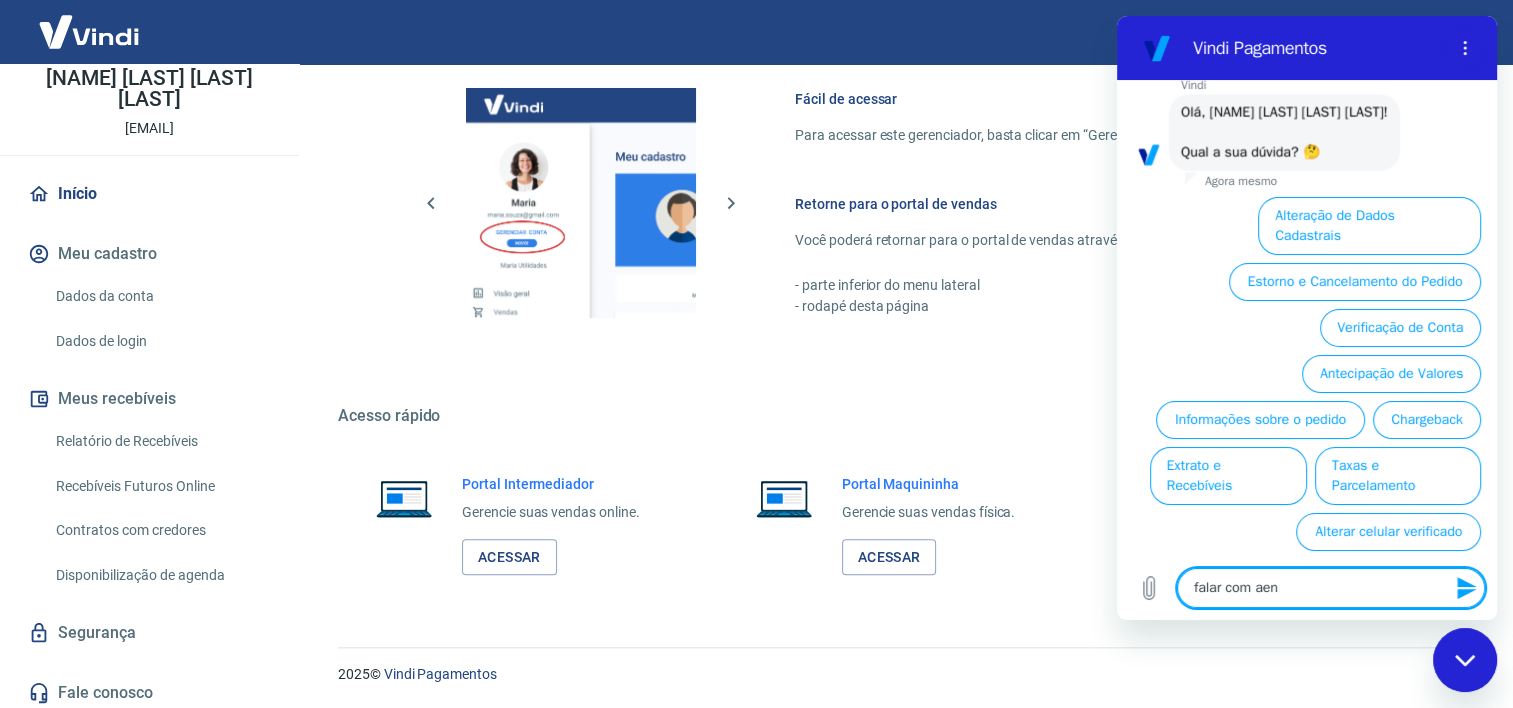 type on "falar com ae" 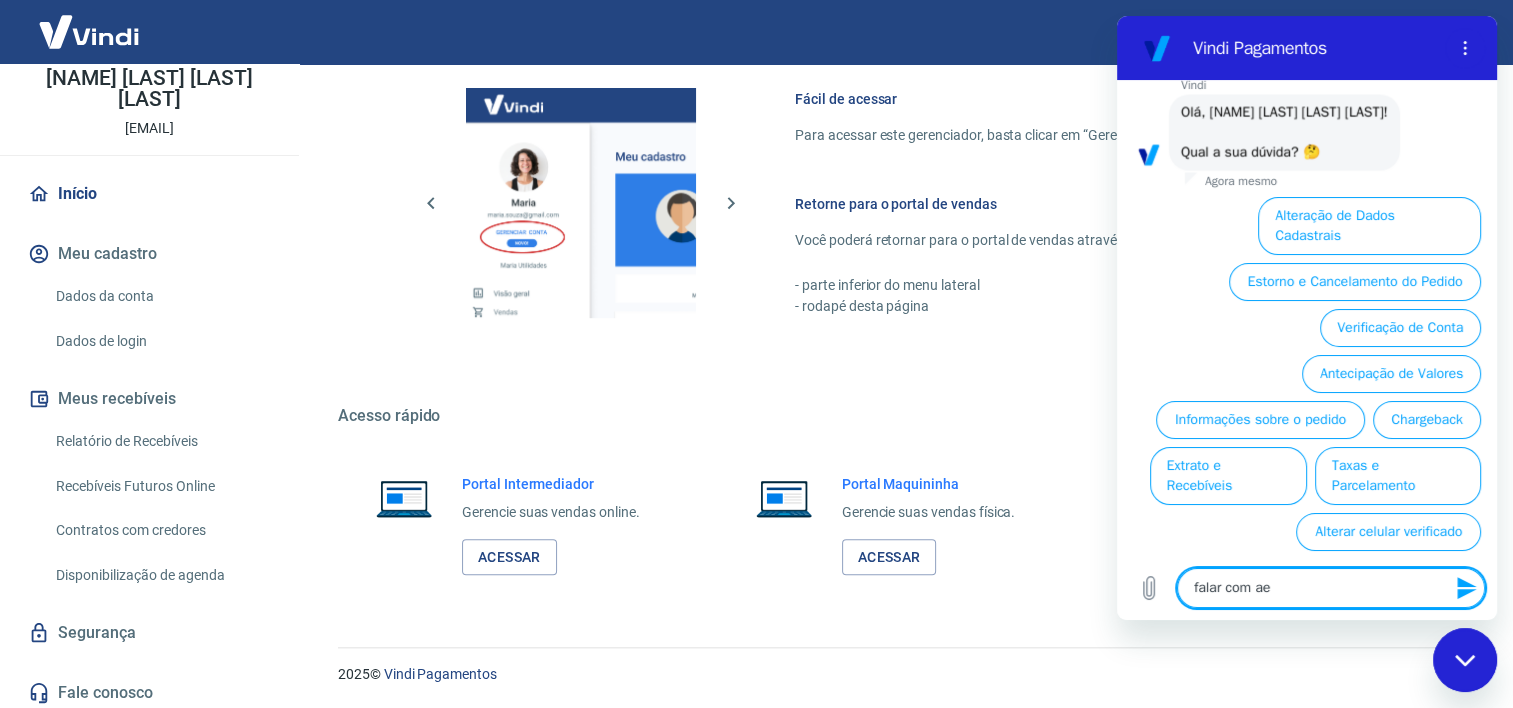 type on "falar com a" 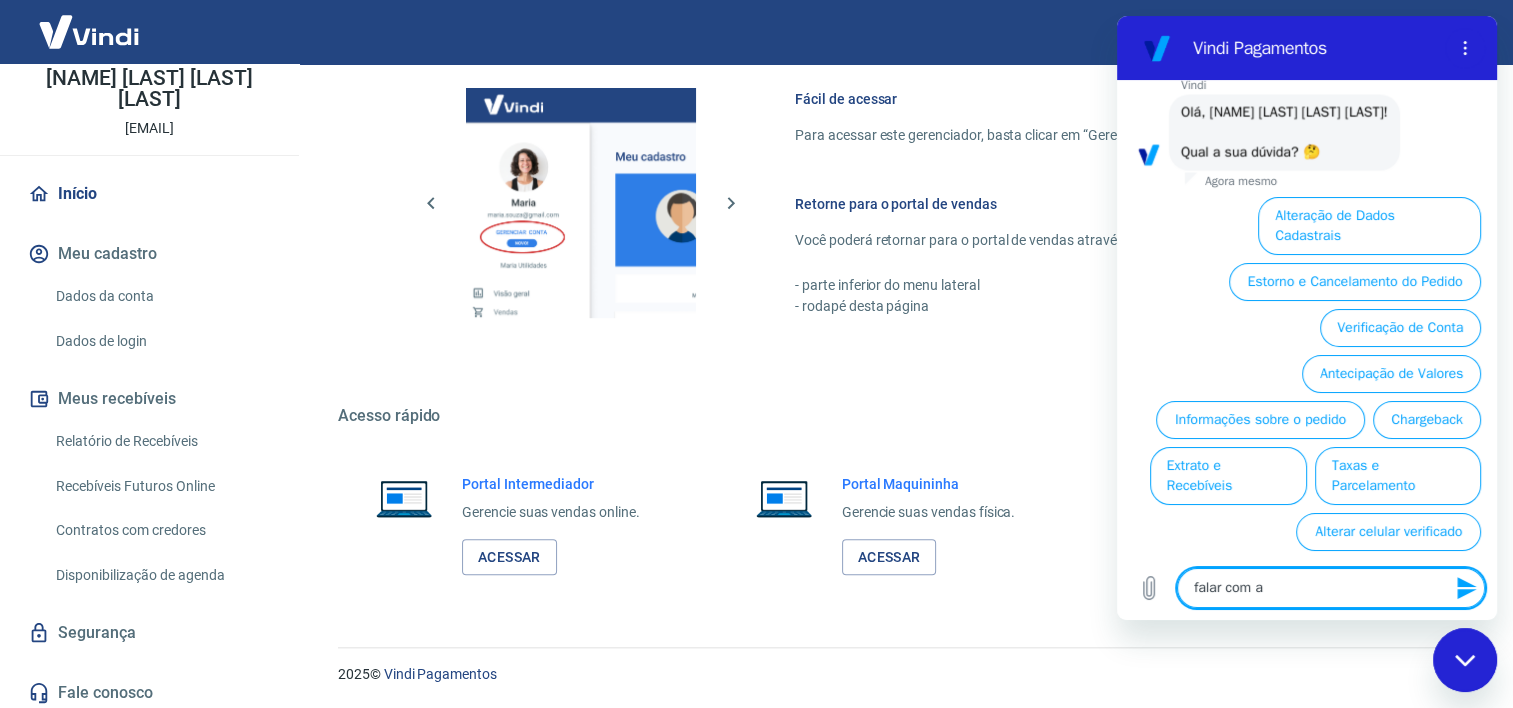 type on "falar com at" 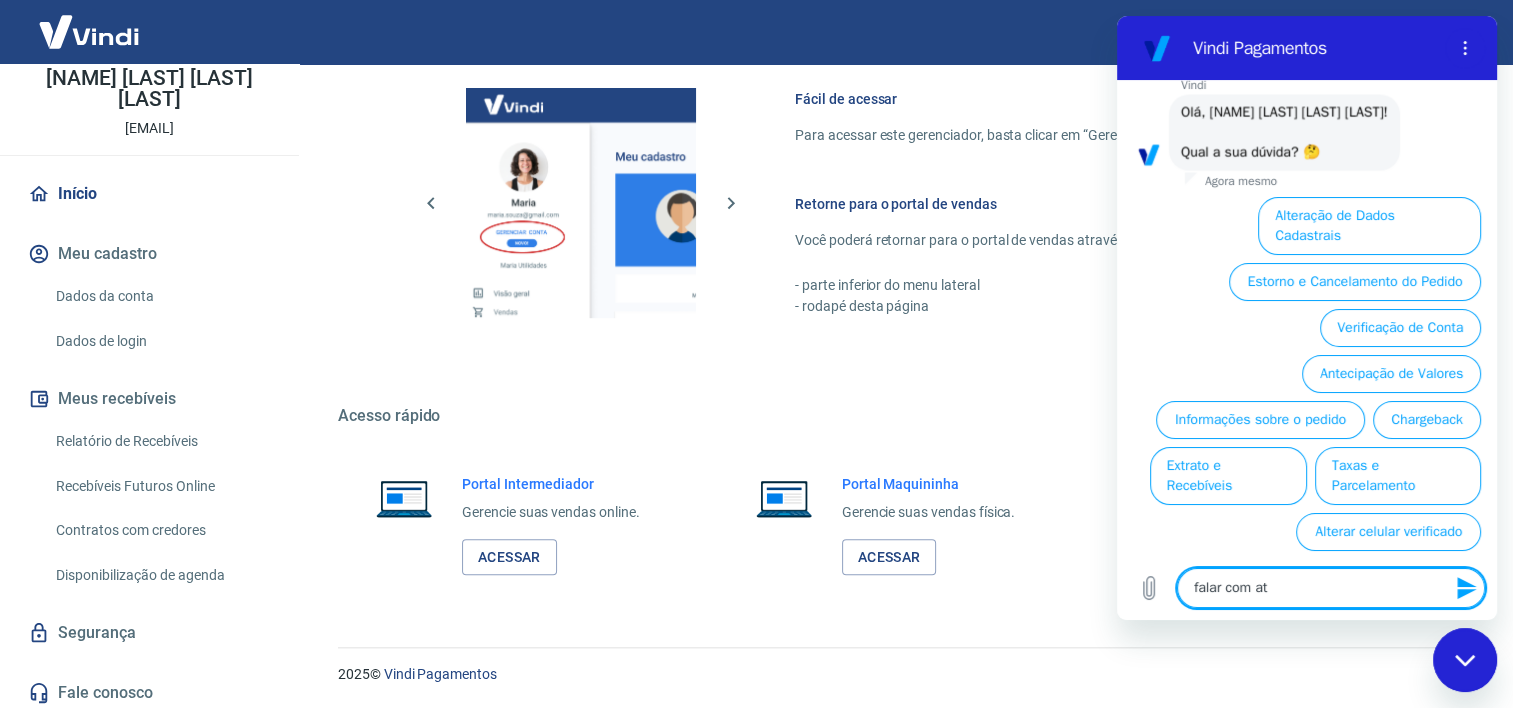 type on "falar com ate" 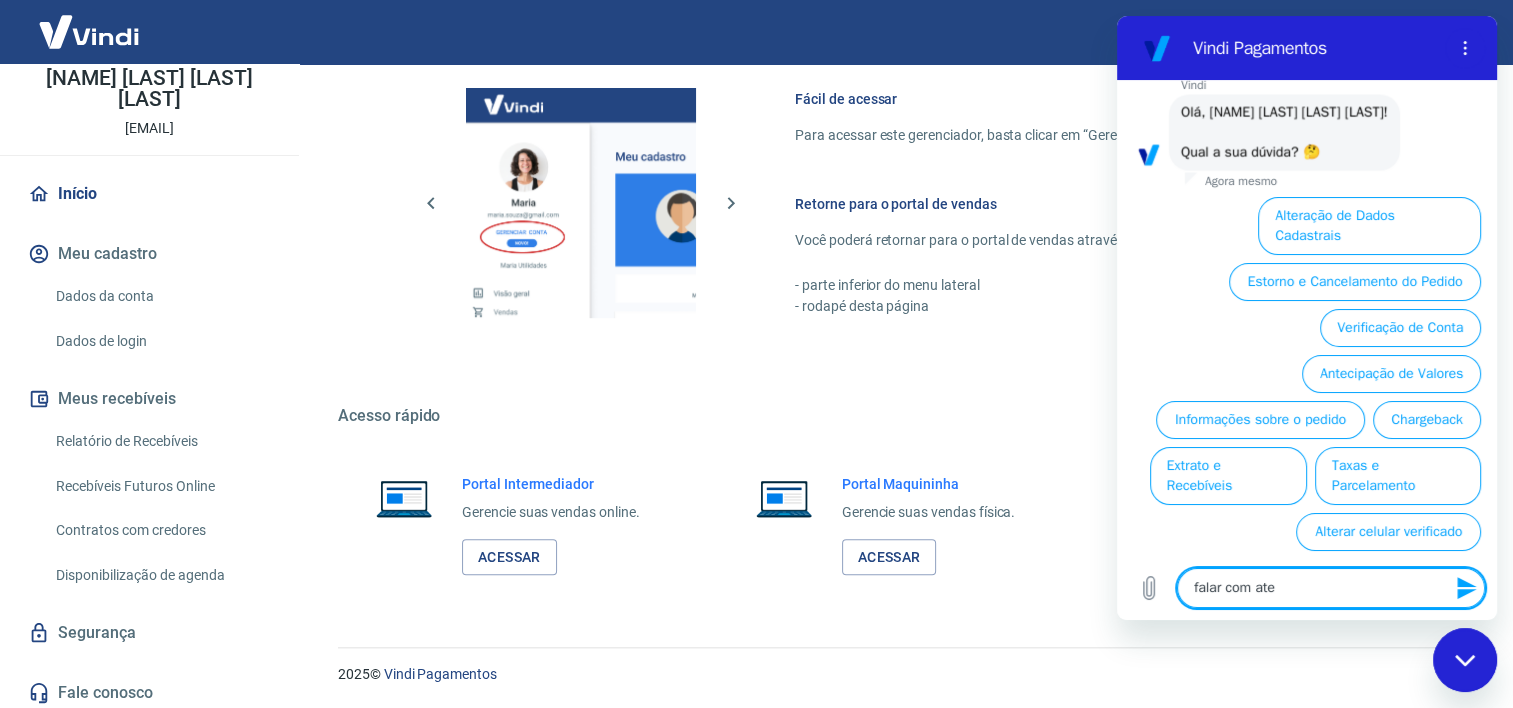 type on "falar com aten" 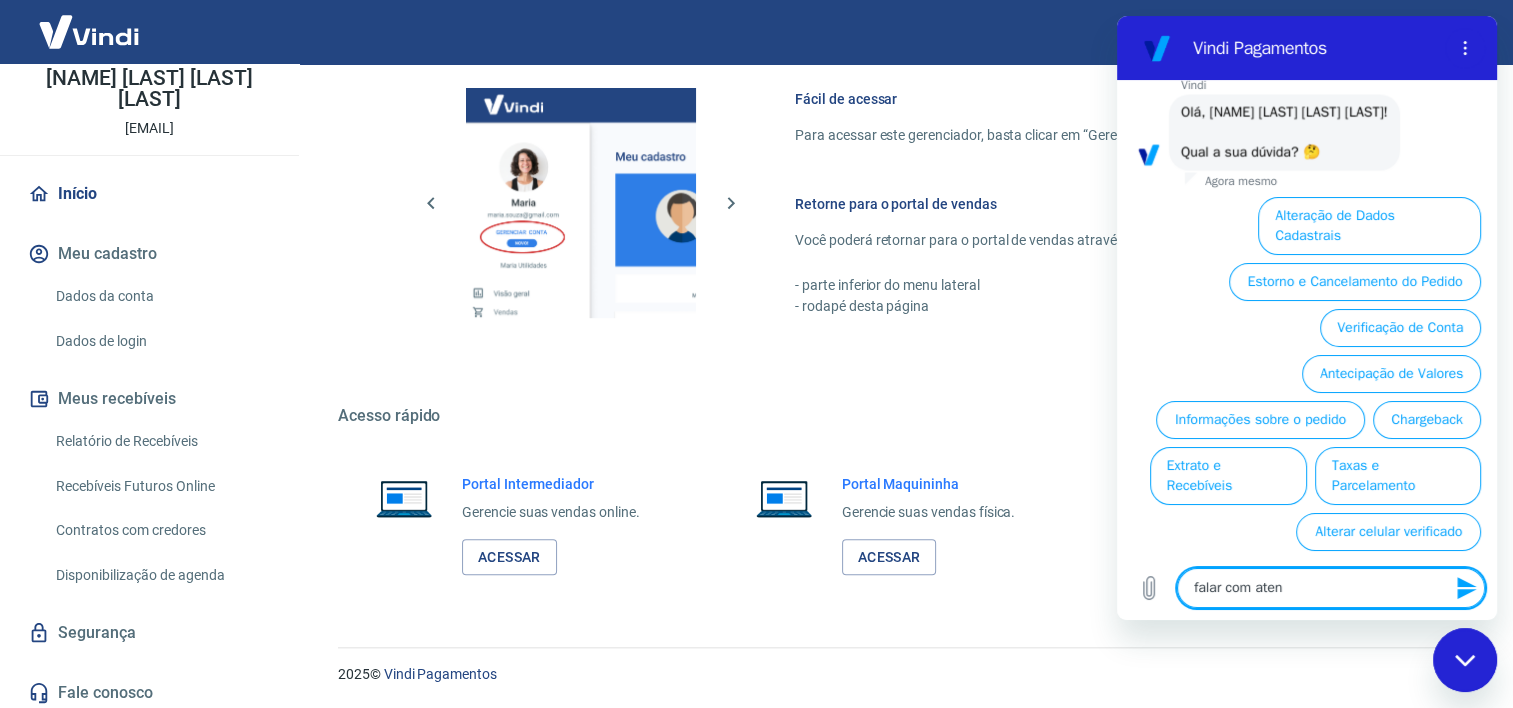 type on "x" 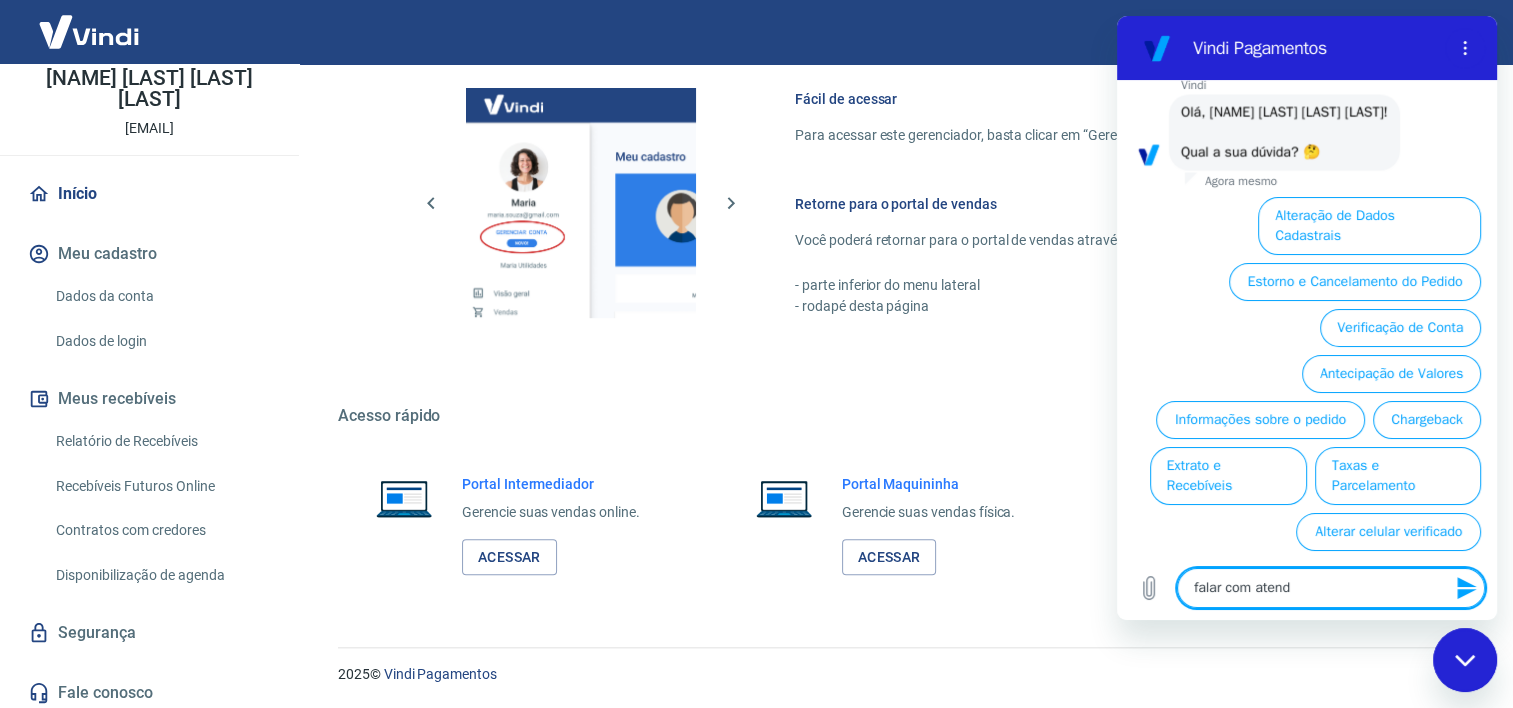 type on "falar com atende" 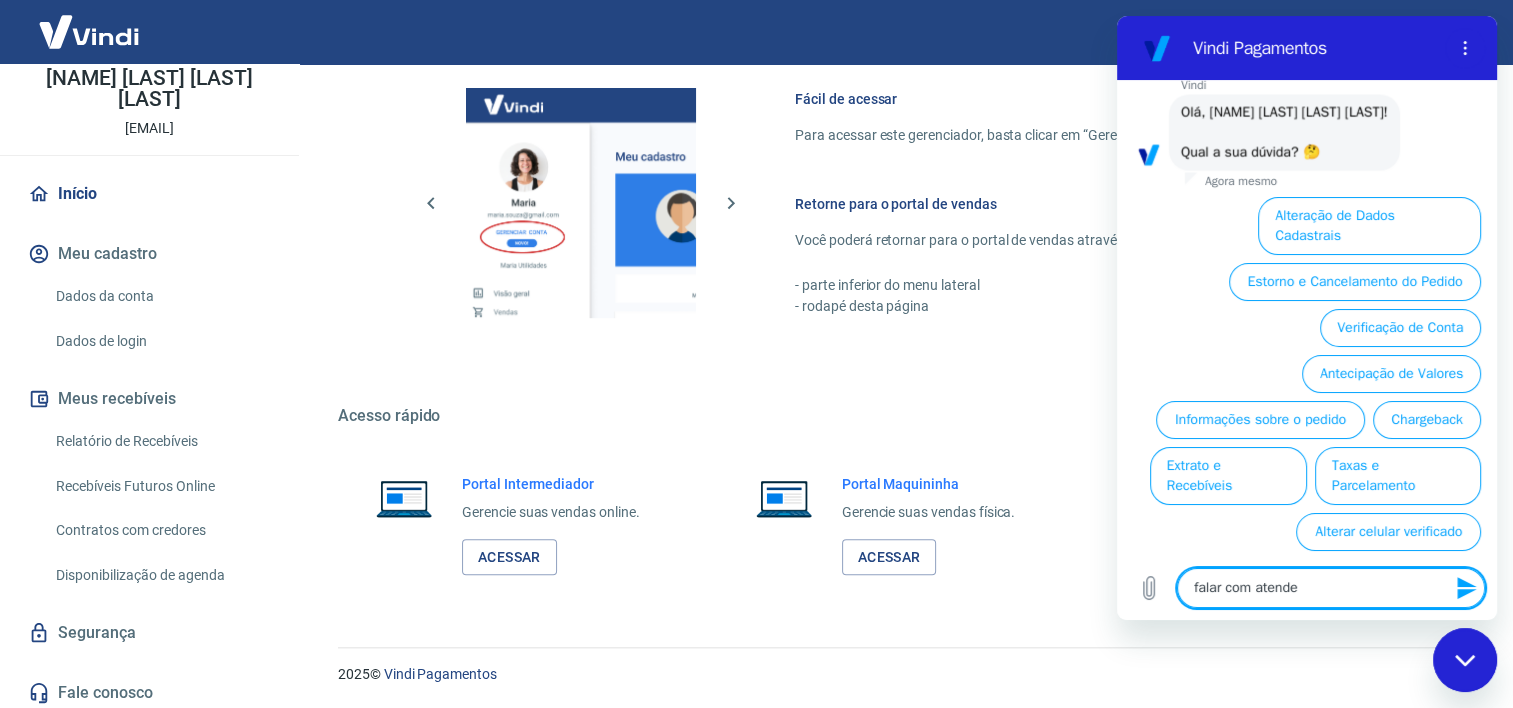 type on "falar com atenden" 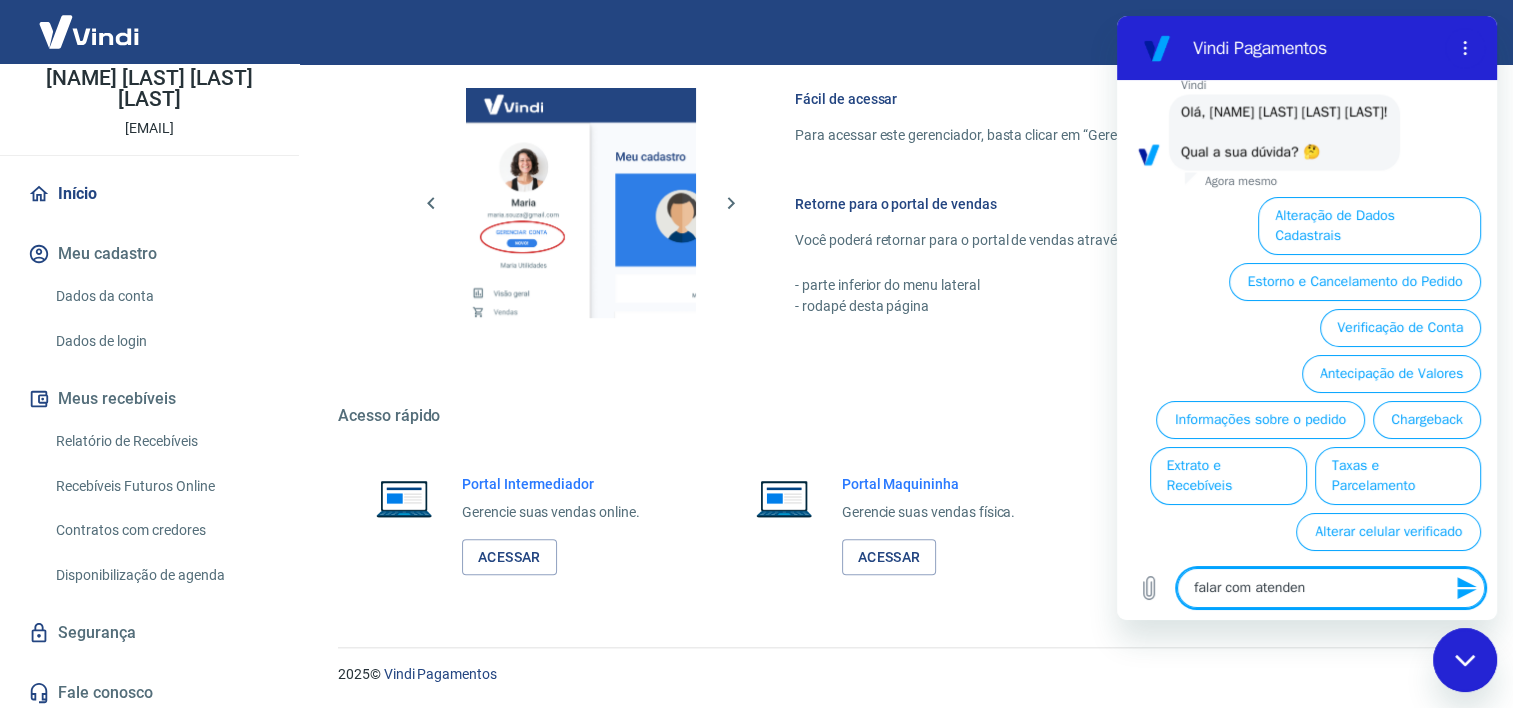 type on "falar com atendent" 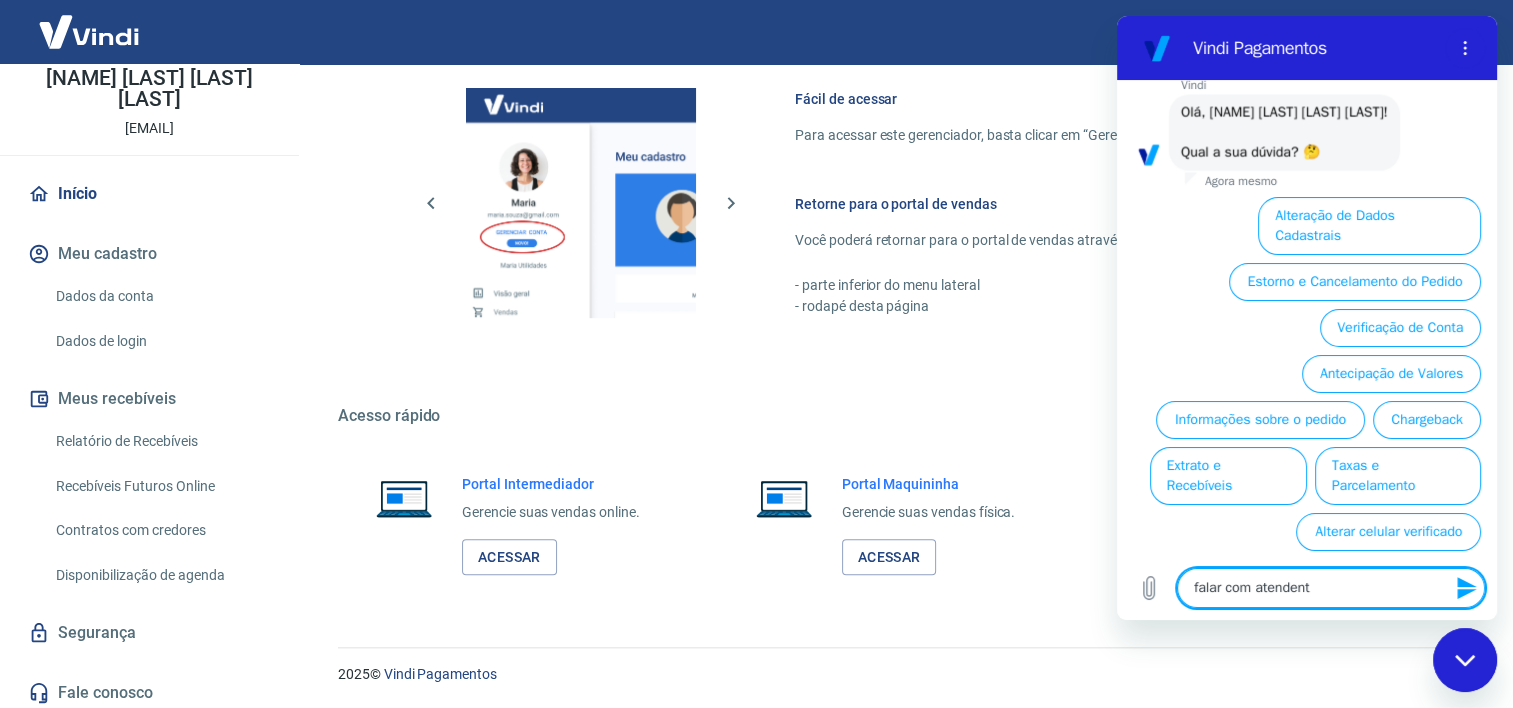 type on "falar com atendente" 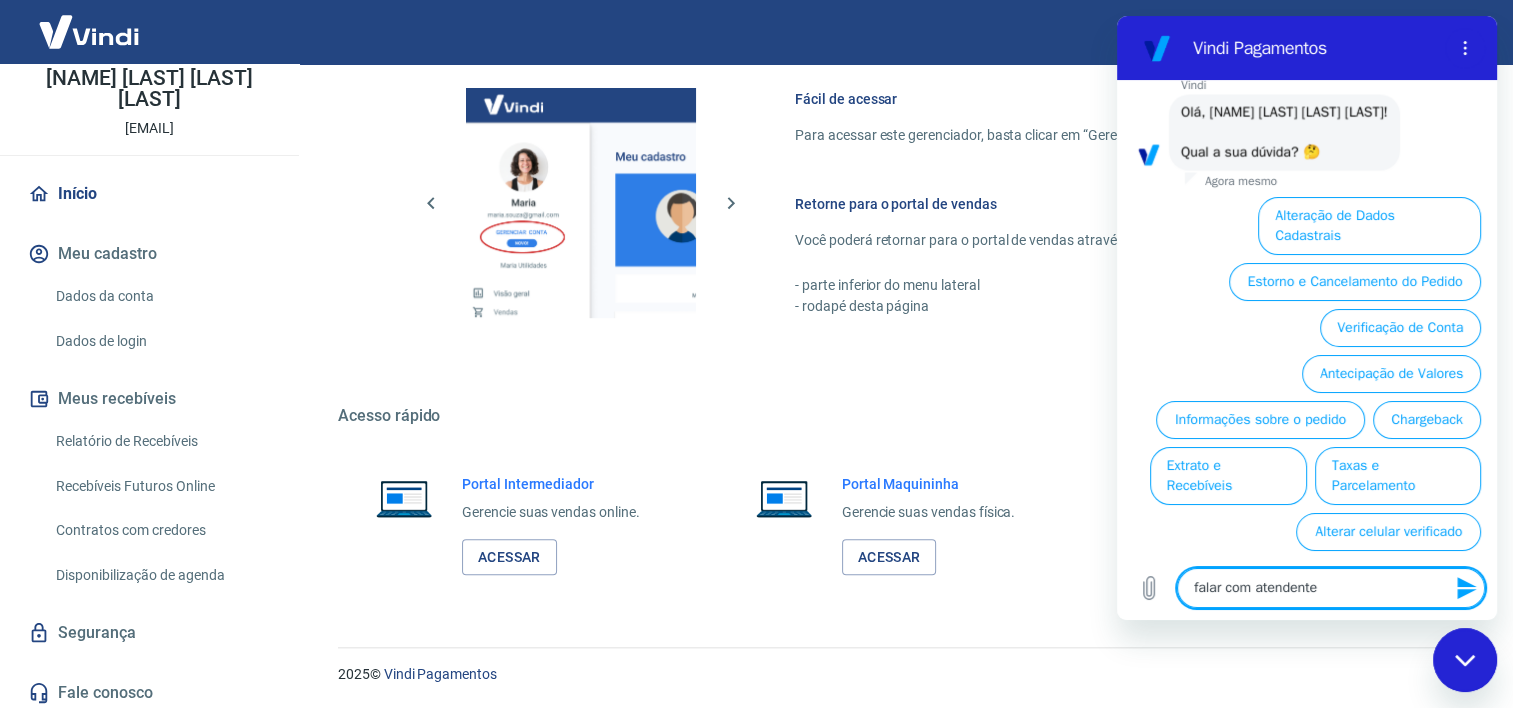 type 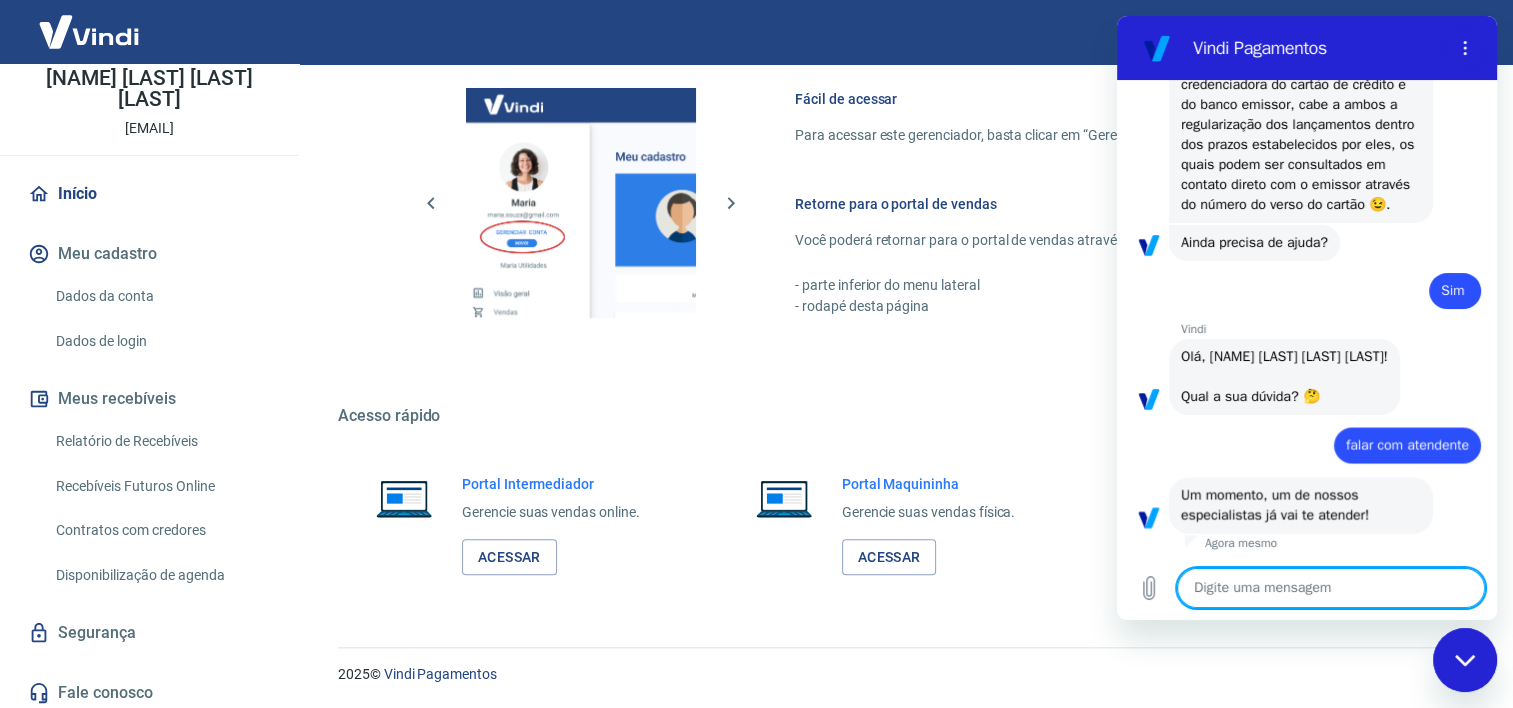 scroll, scrollTop: 4068, scrollLeft: 0, axis: vertical 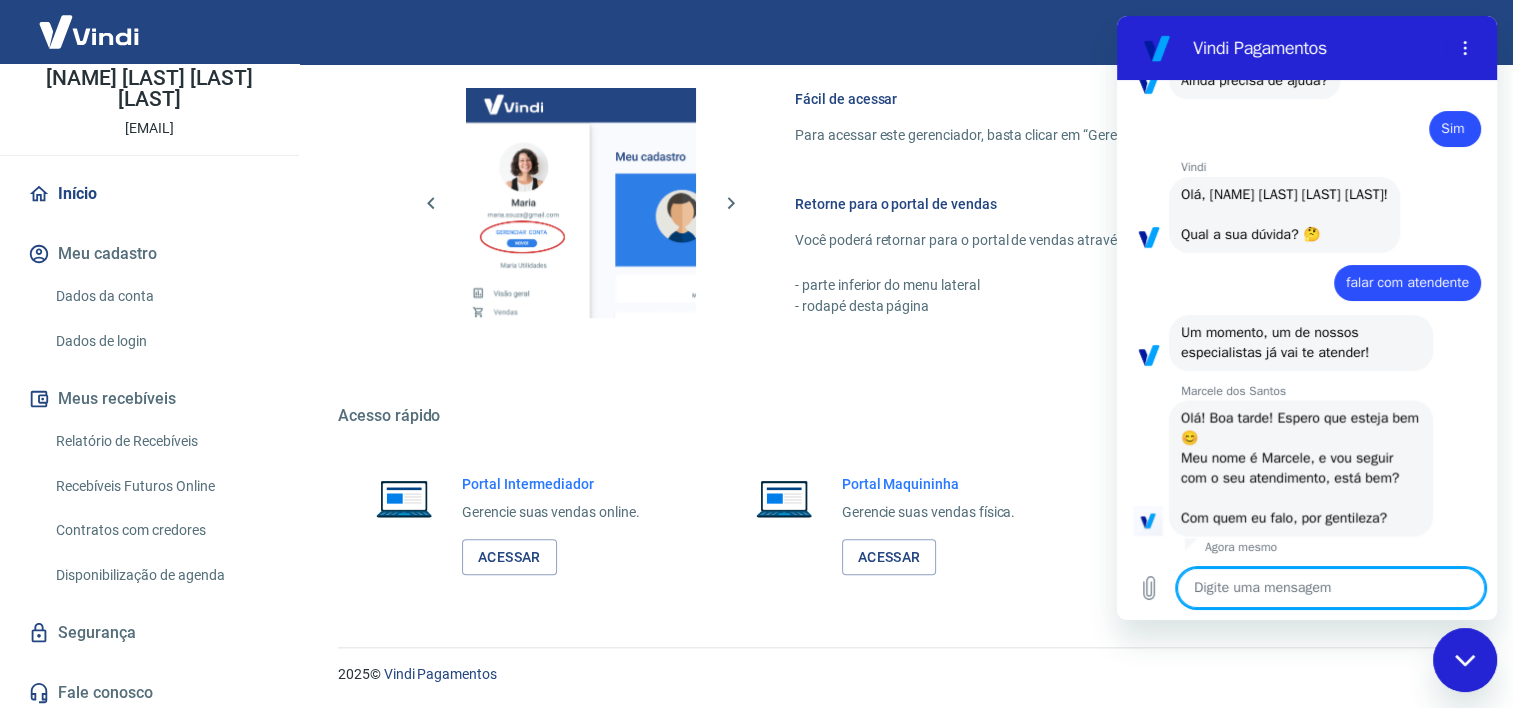 type on "x" 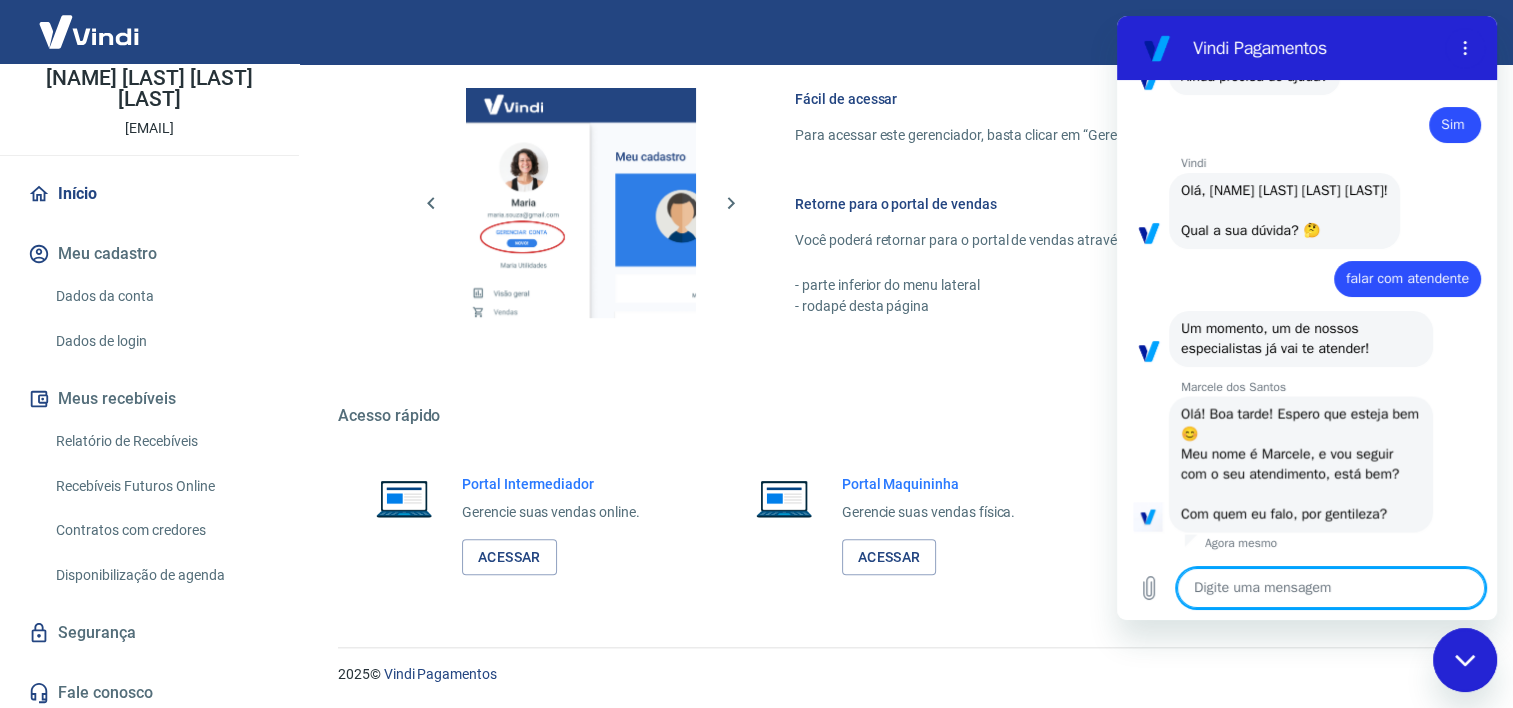 click at bounding box center [1331, 588] 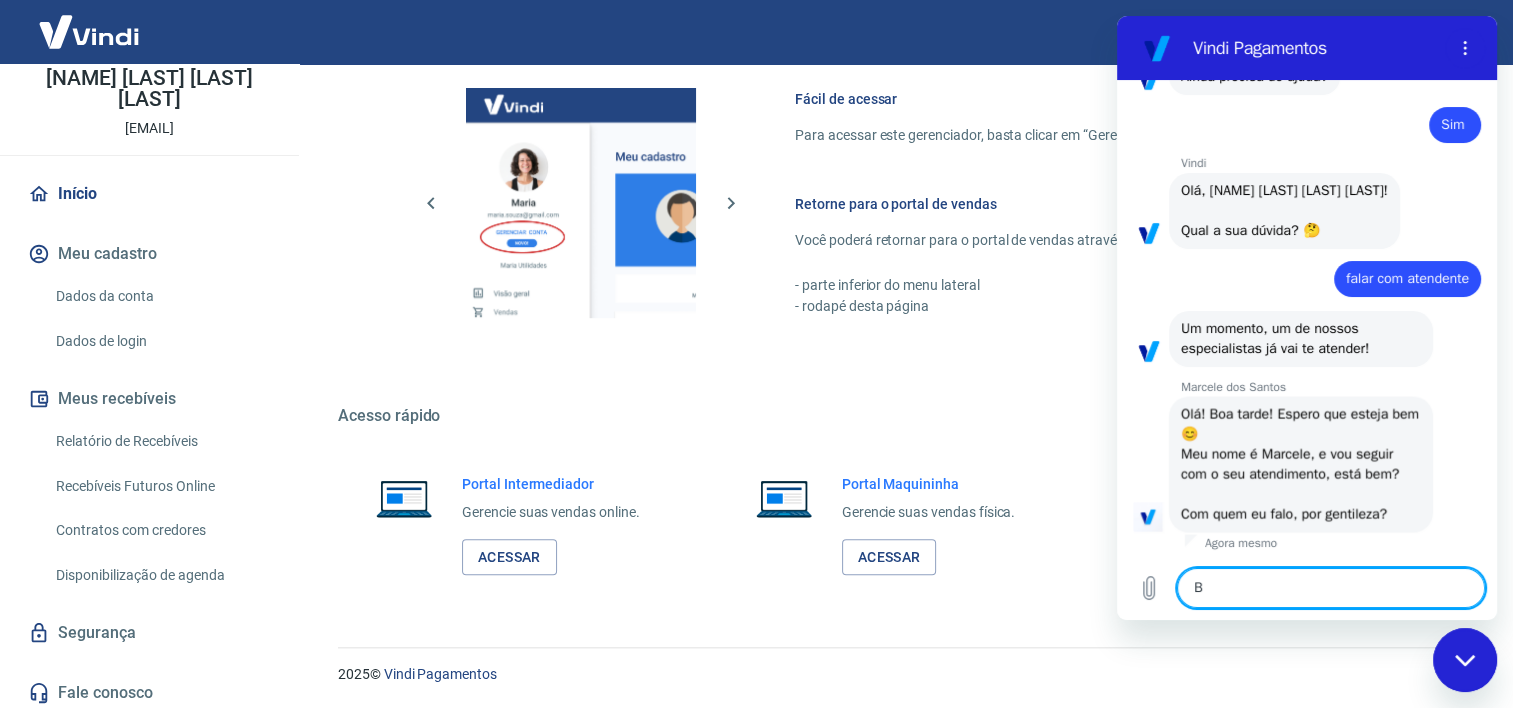 type on "x" 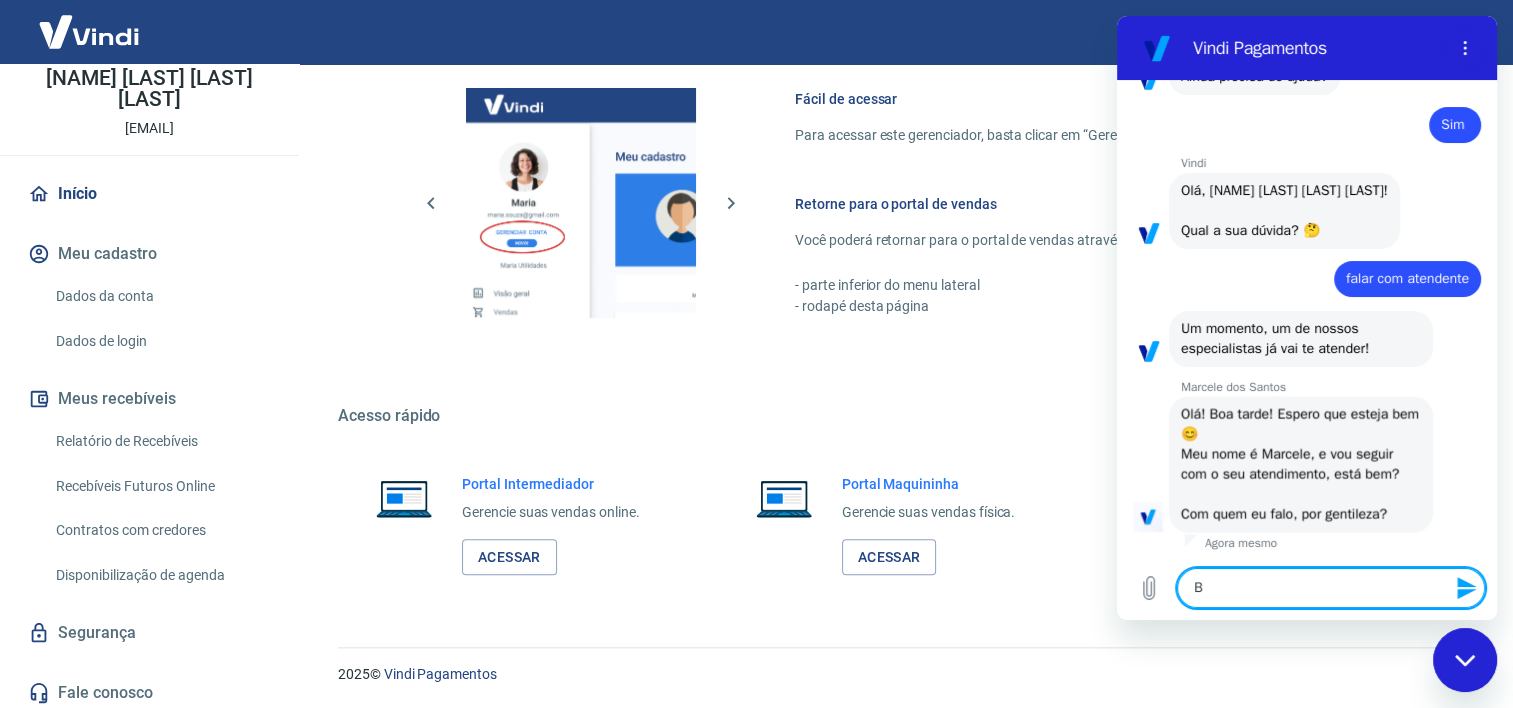 type on "Bo" 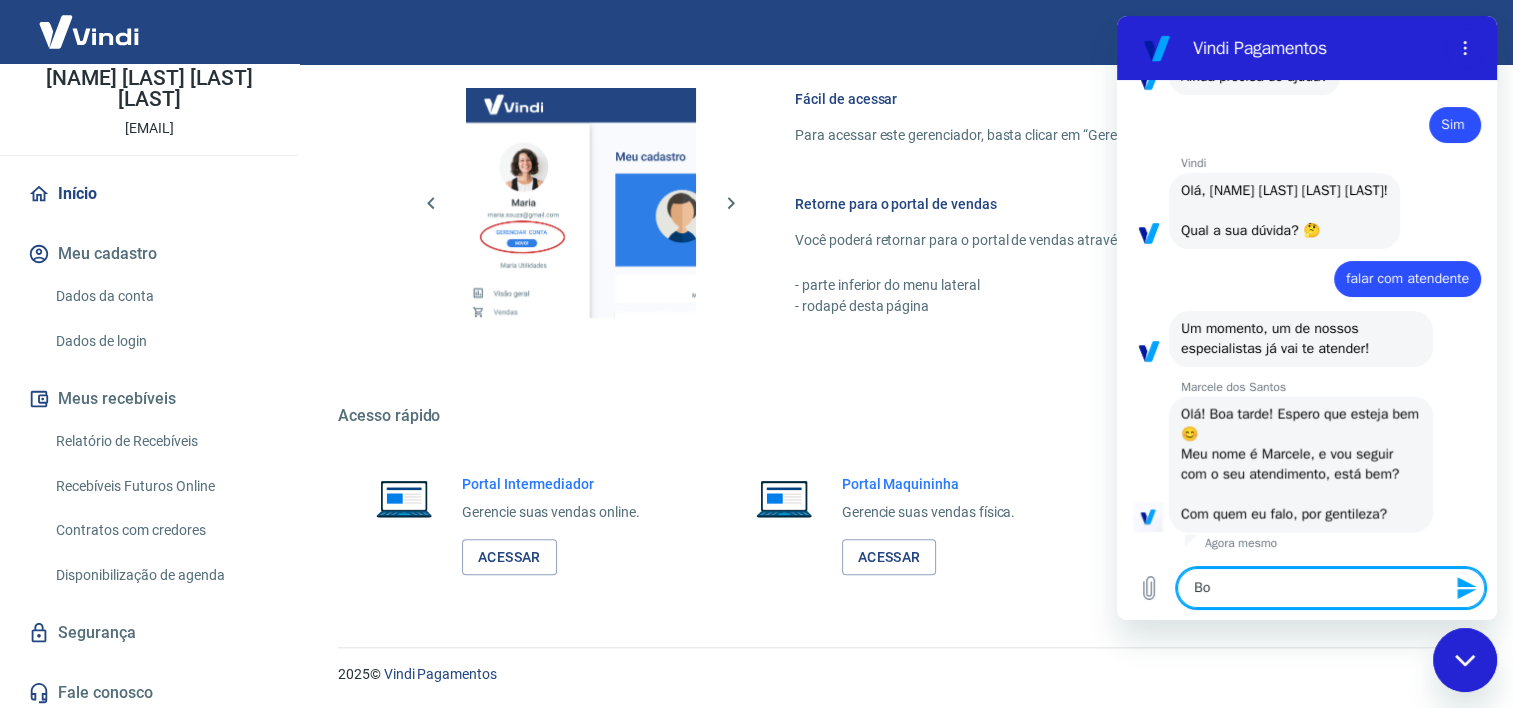 type on "Boa" 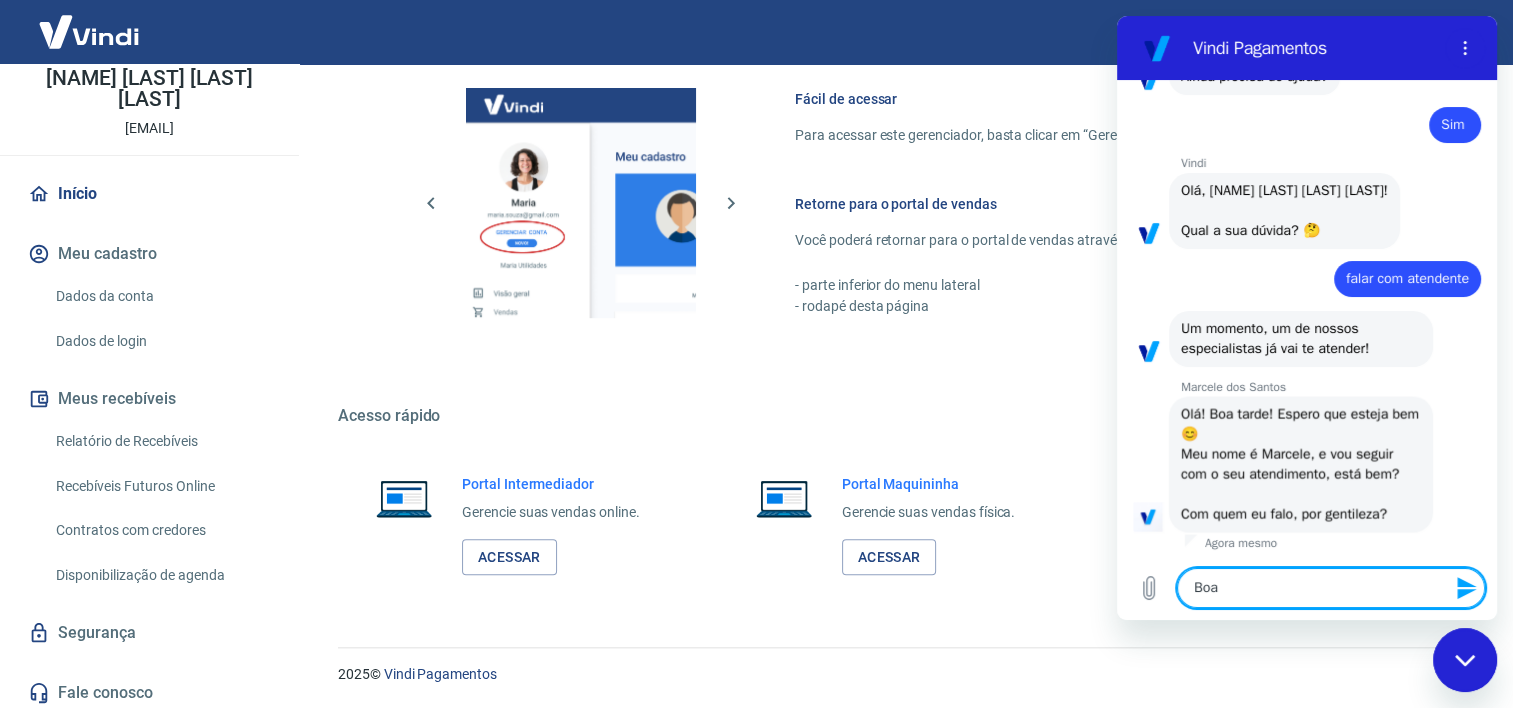 type on "Boa" 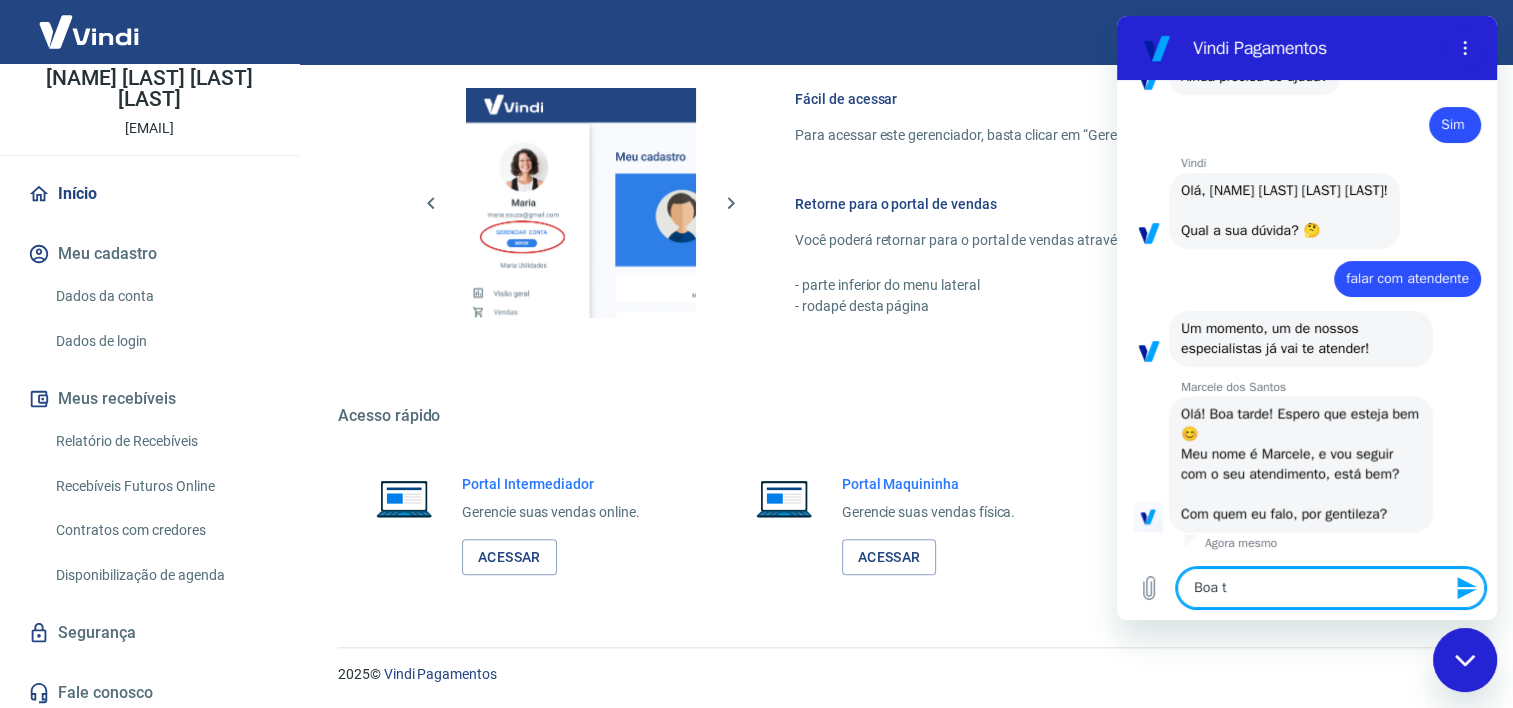 type on "Boa ta" 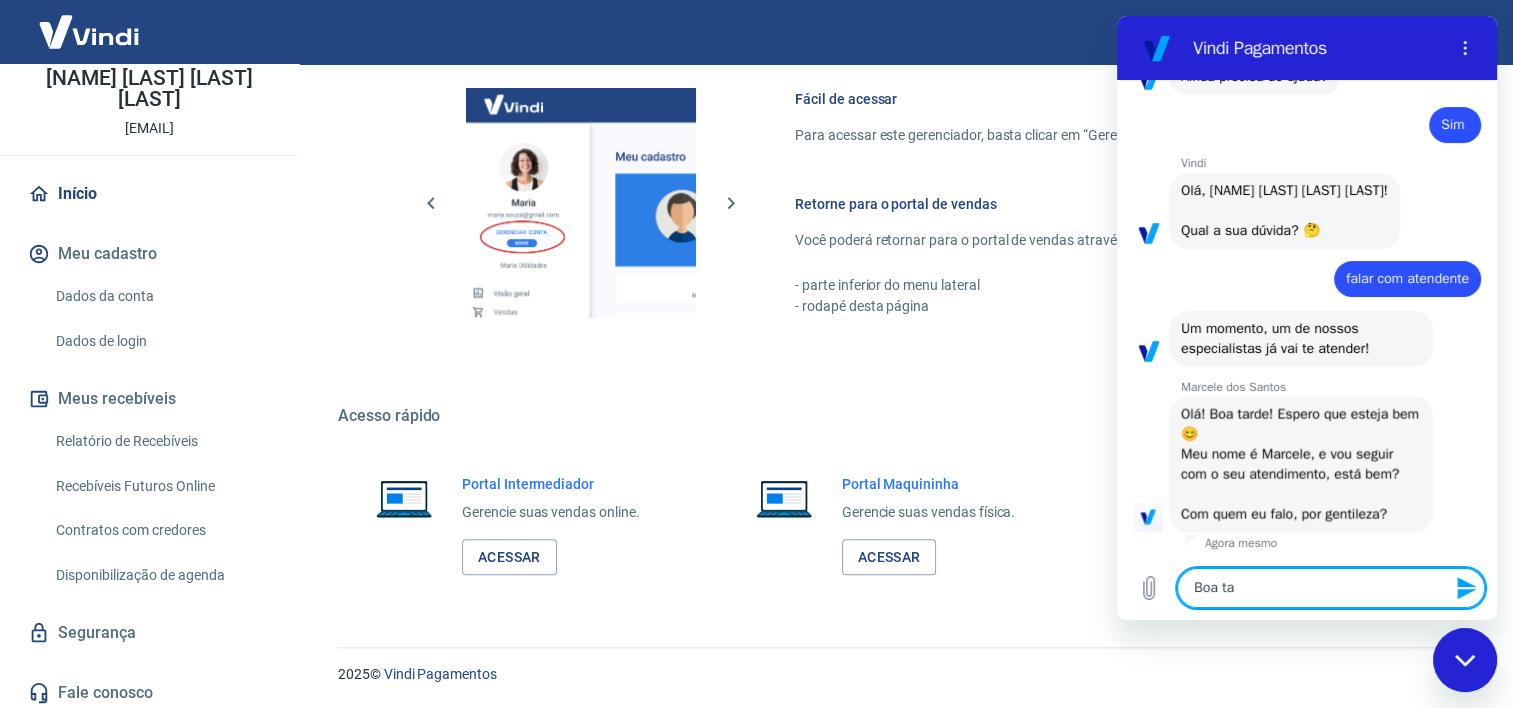 type on "Boa tar" 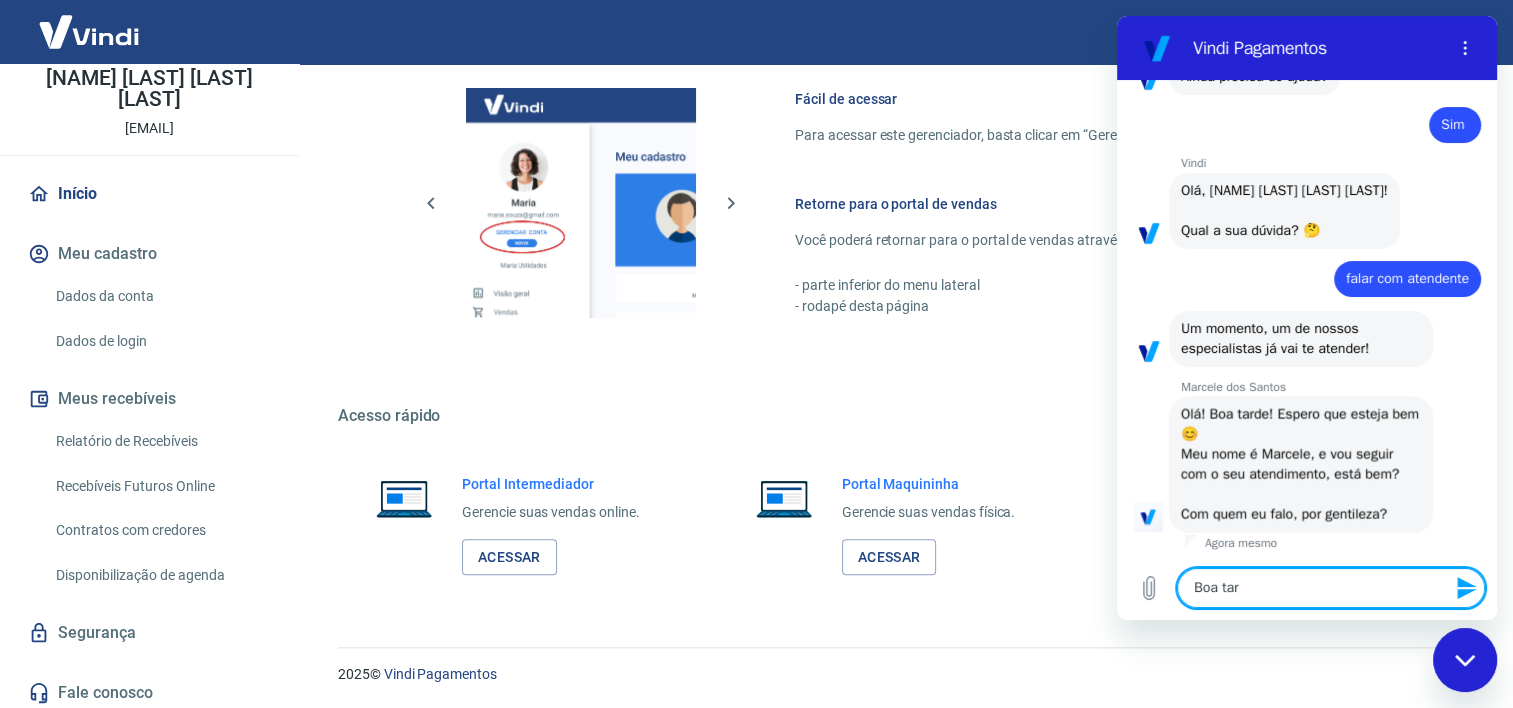 type on "Boa tard" 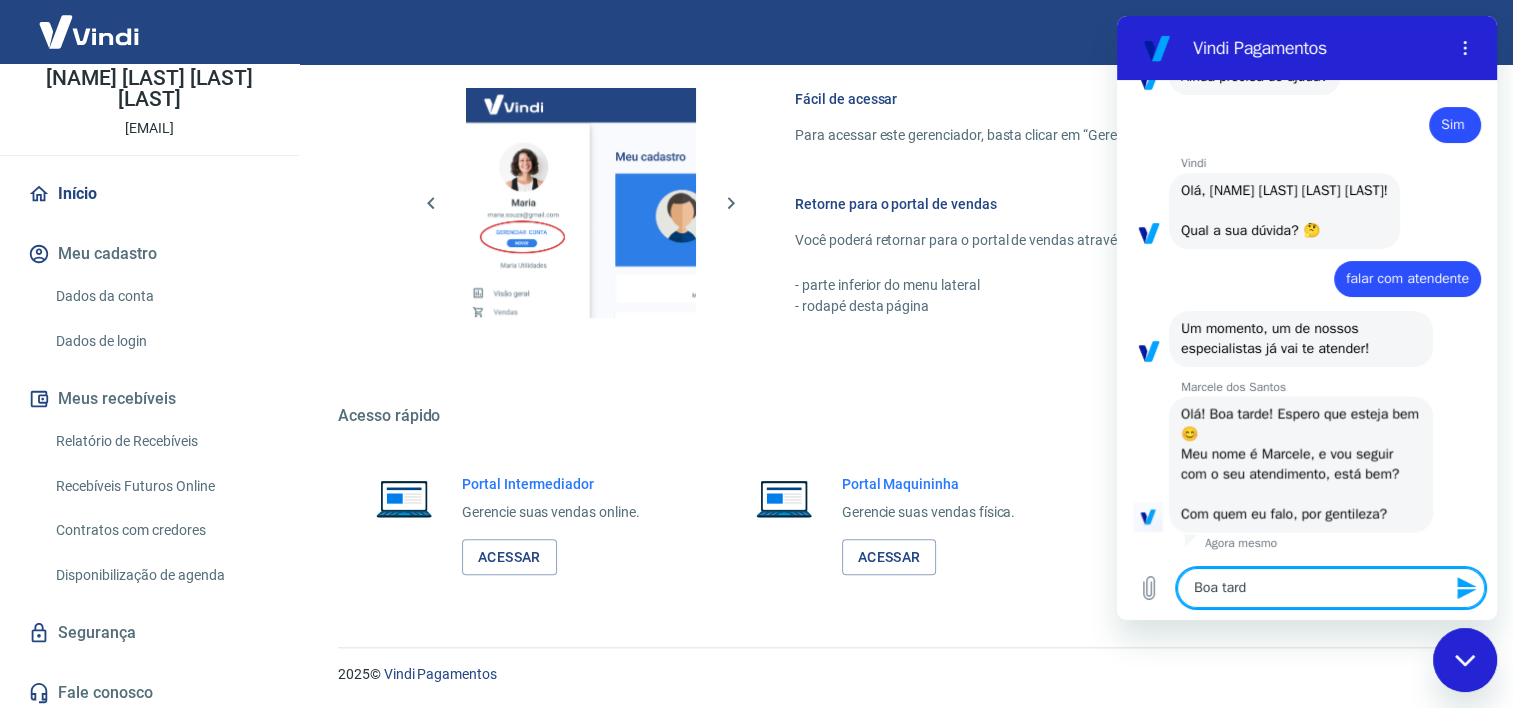 type on "Boa tarde" 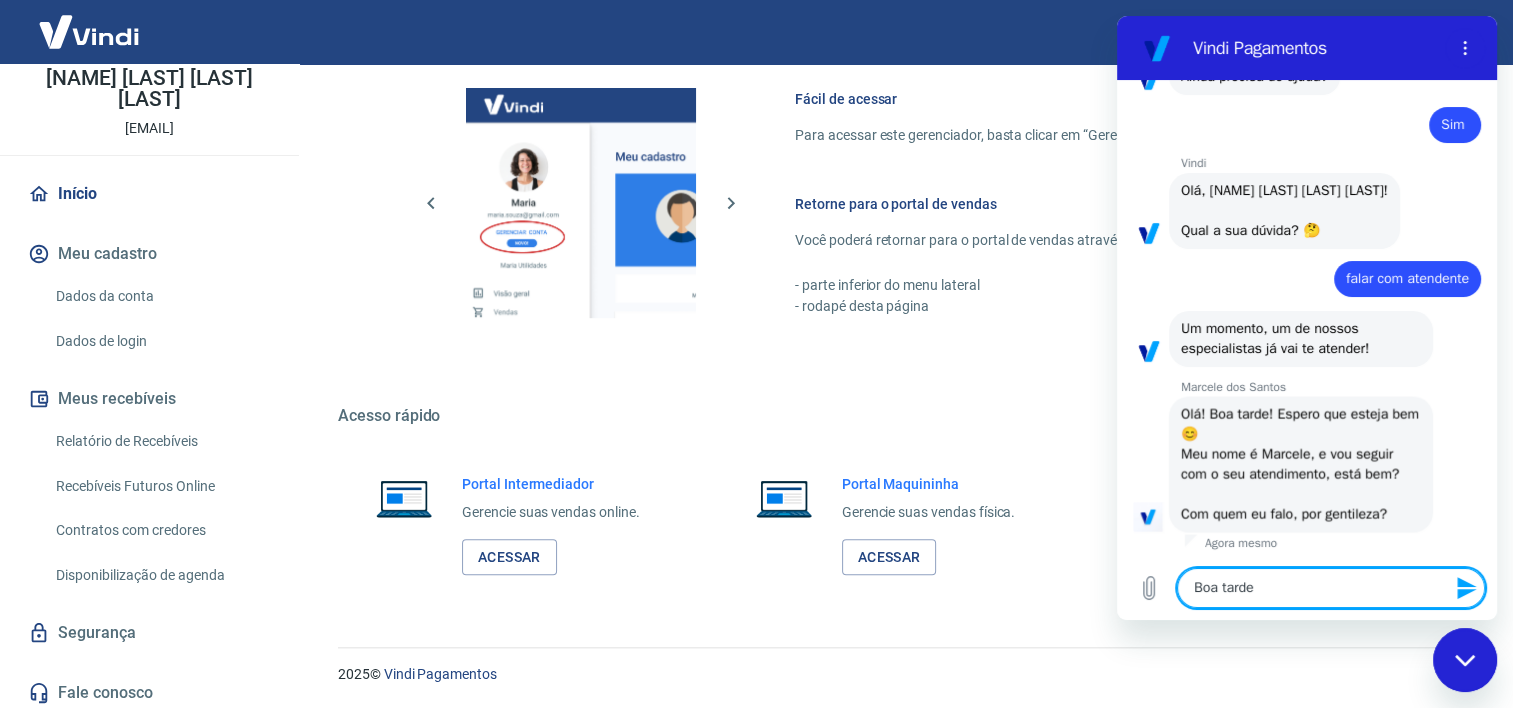 type on "Boa tarde" 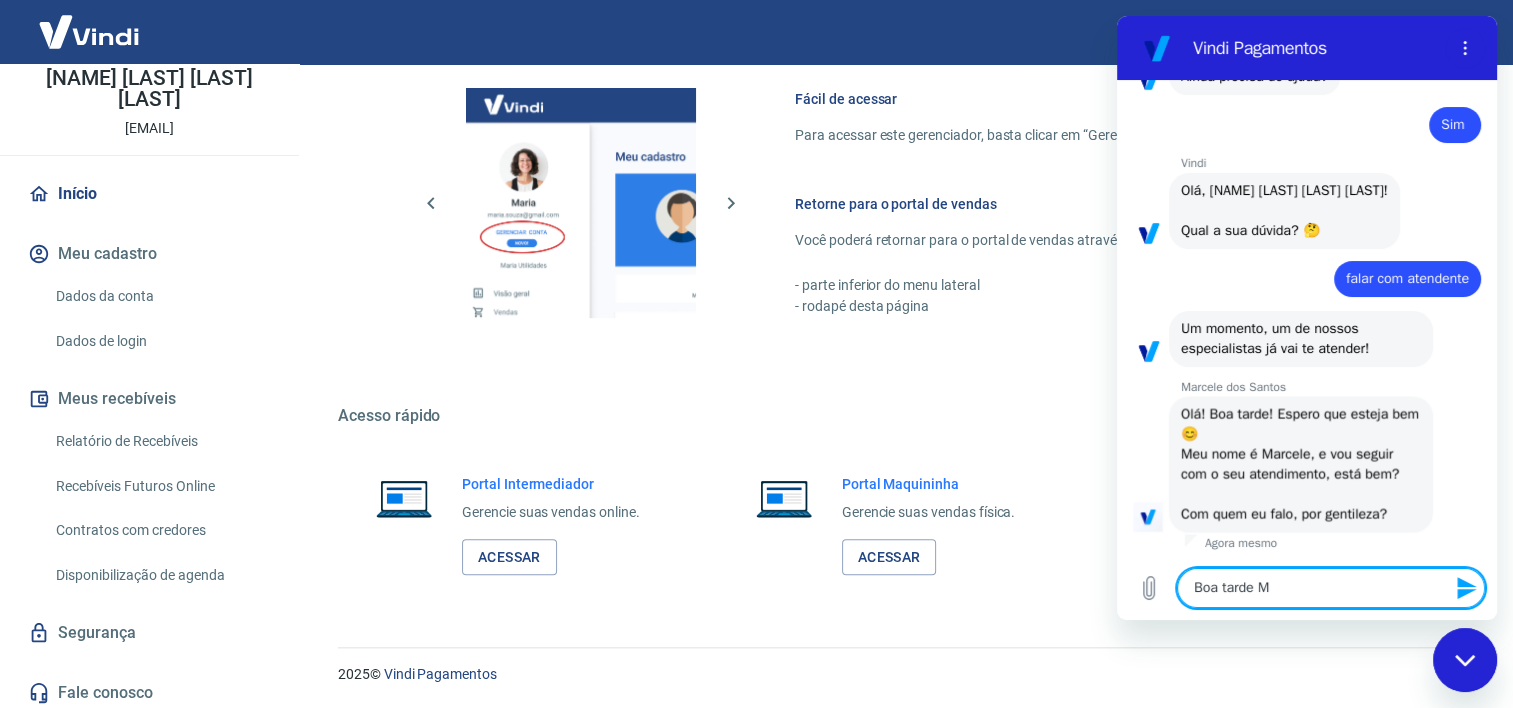 type on "Boa tarde [TITLE]" 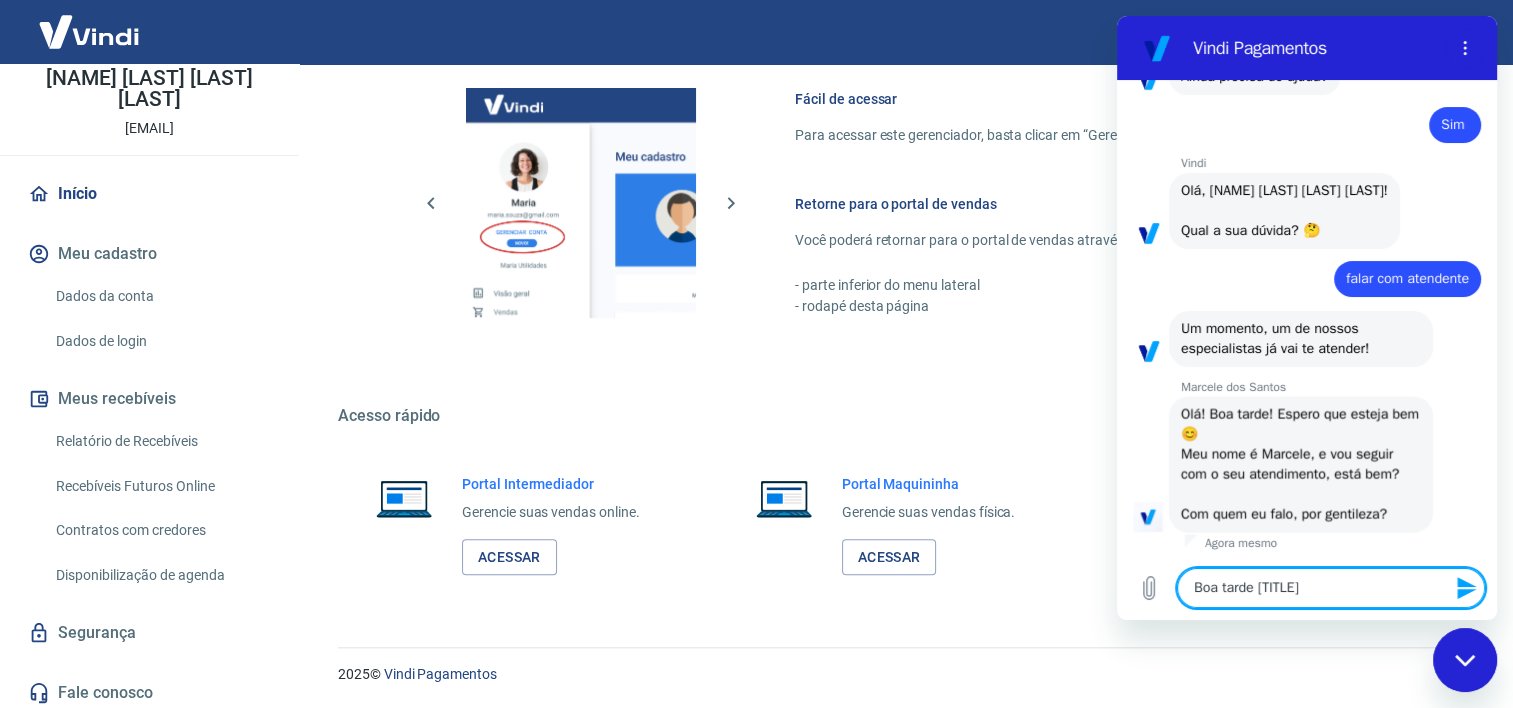 type on "Boa tarde M" 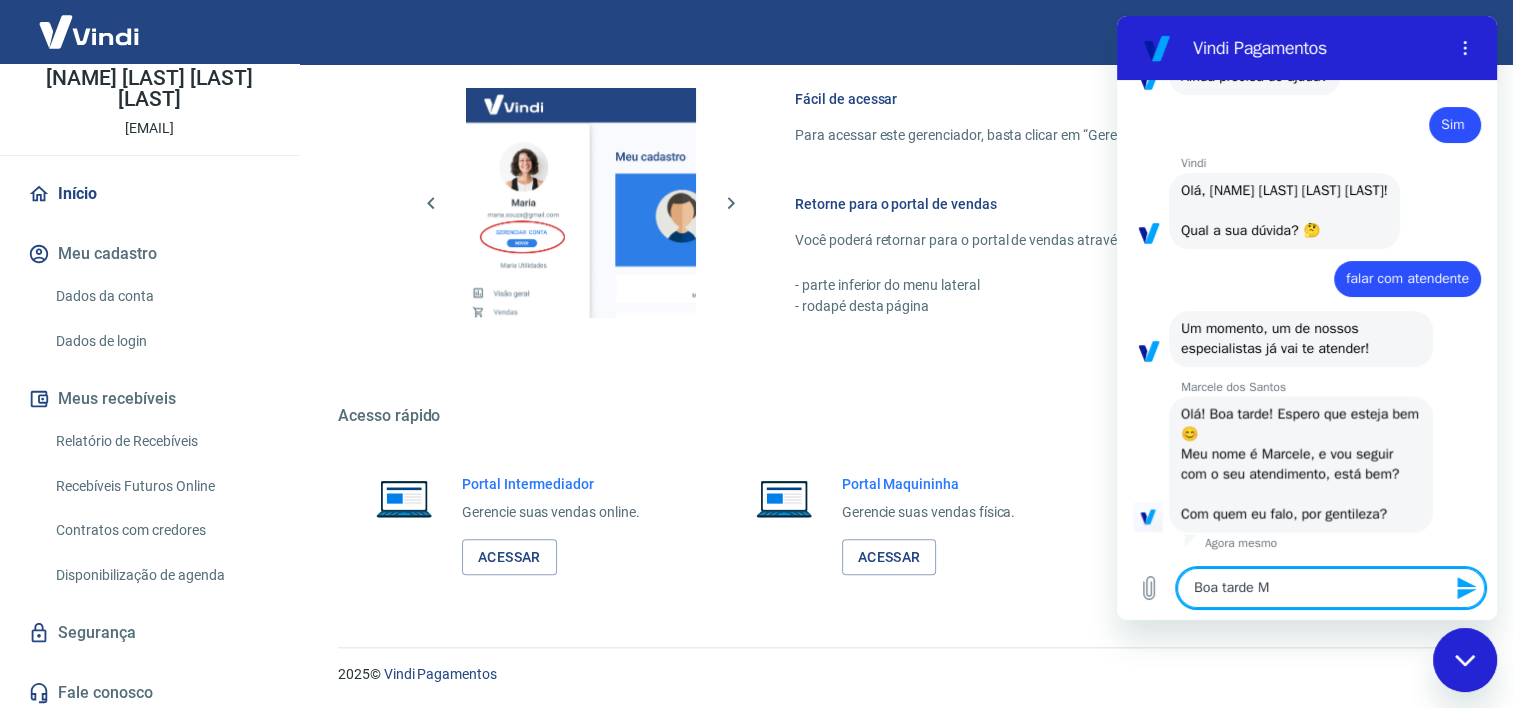 type on "Boa tarde Ma" 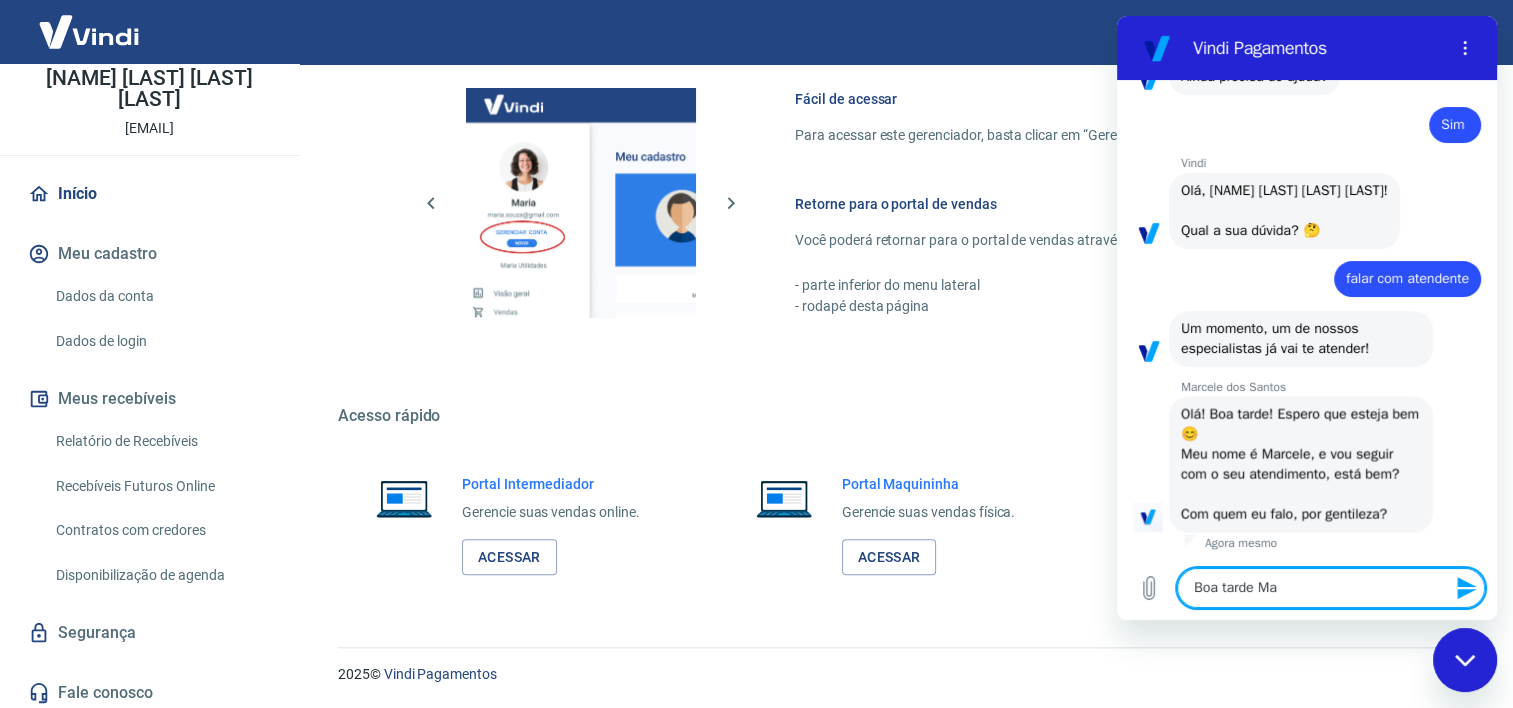 type on "Boa tarde Mar" 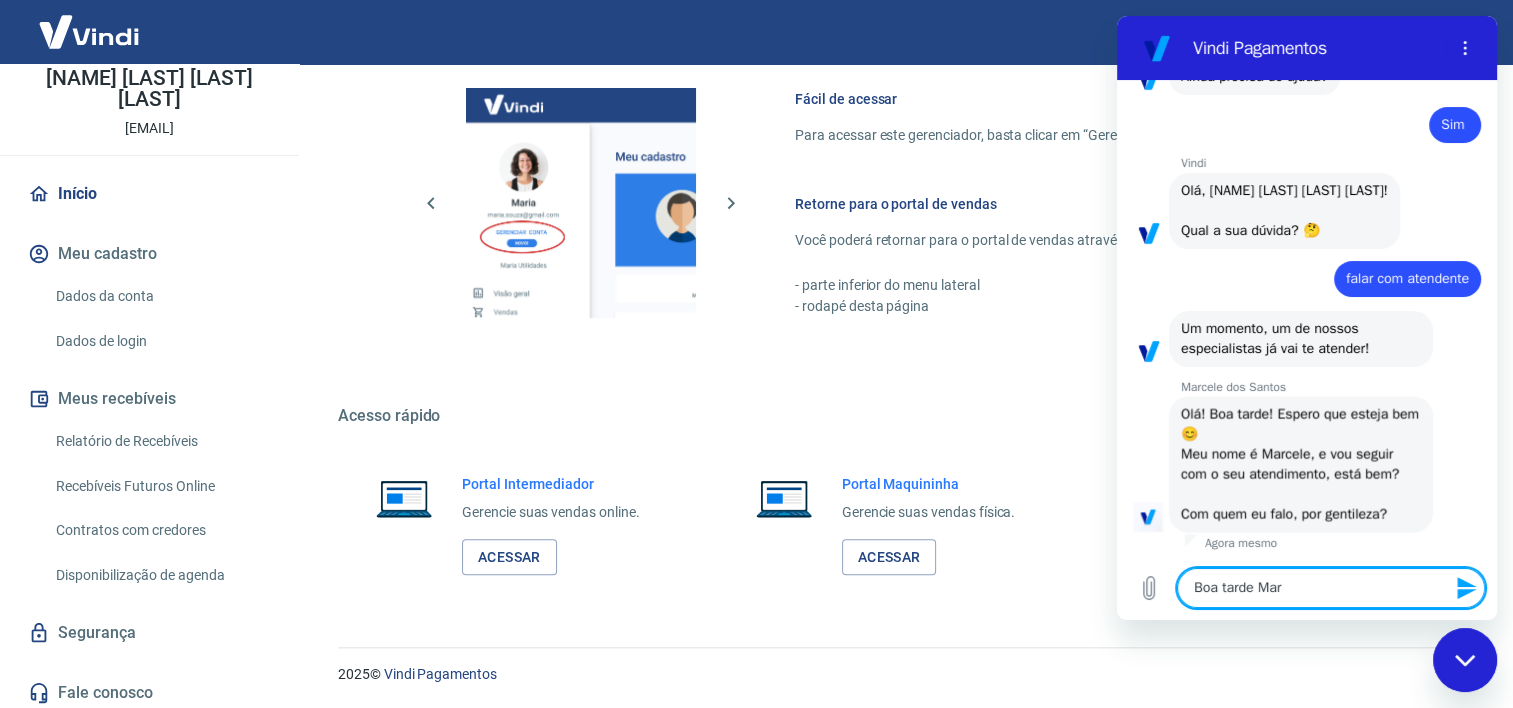 type on "Boa tarde Marc" 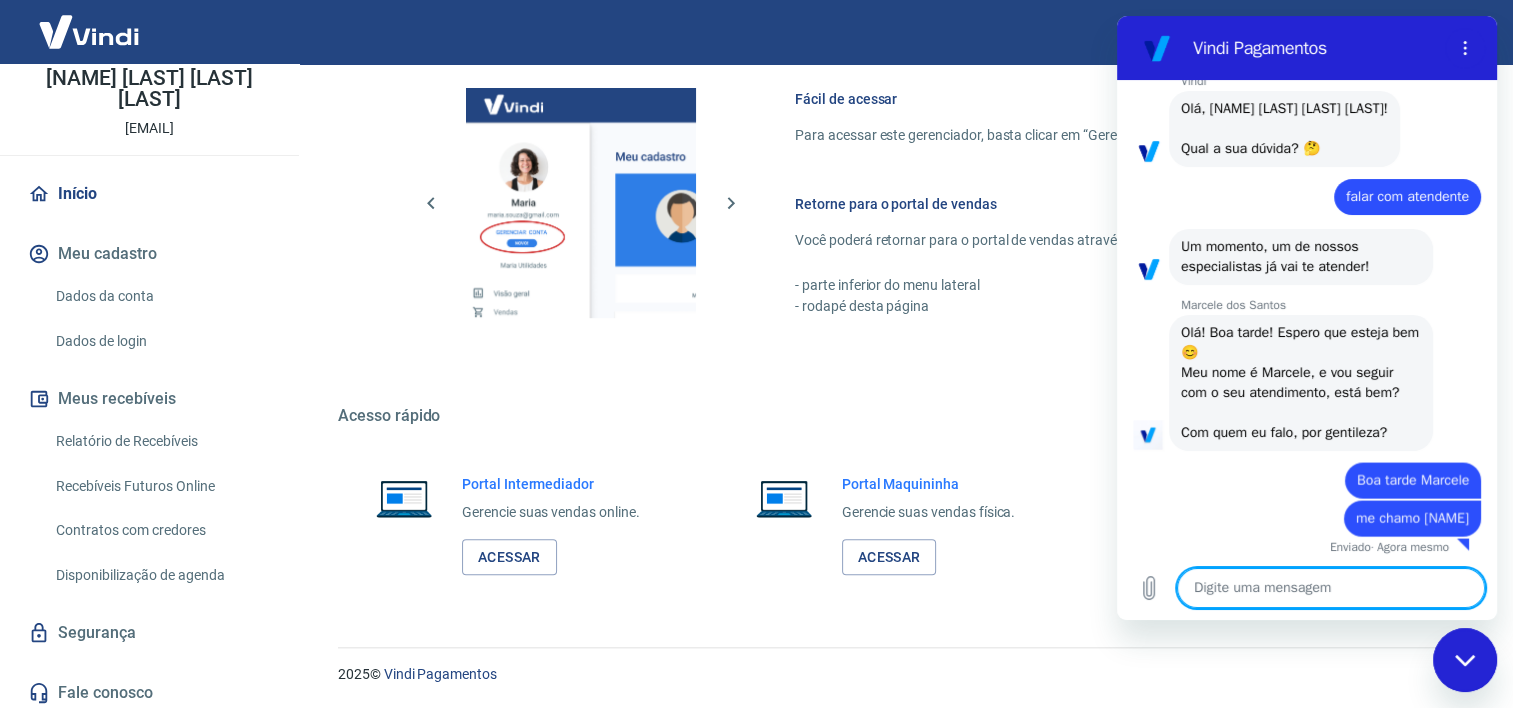 scroll, scrollTop: 4250, scrollLeft: 0, axis: vertical 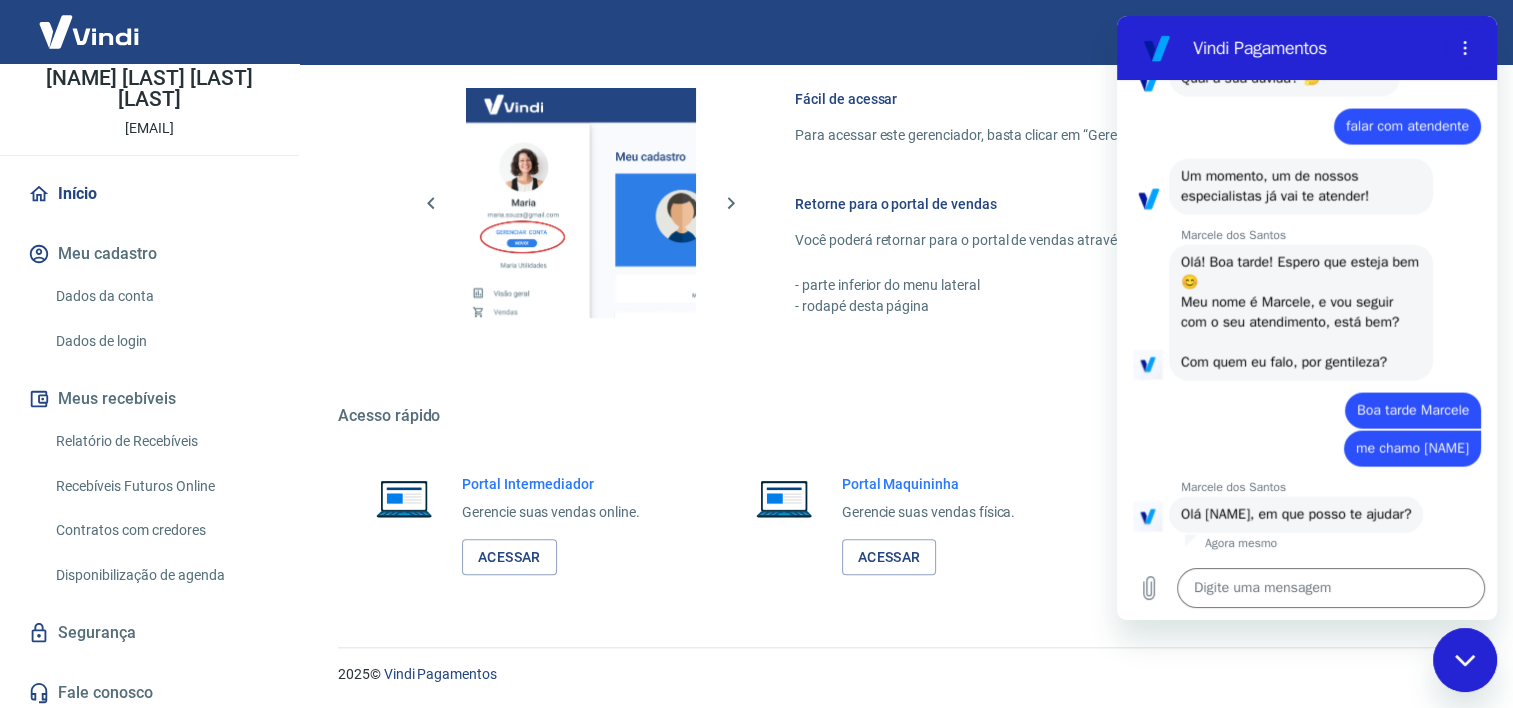 click on "Fácil de acessar Para acessar este gerenciador, basta clicar em “Gerenciar conta” no menu lateral do portal de vendas. Retorne para o portal de vendas Você poderá retornar para o portal de vendas através das seguintes maneiras: - parte inferior do menu lateral - rodapé desta página" at bounding box center (901, 199) 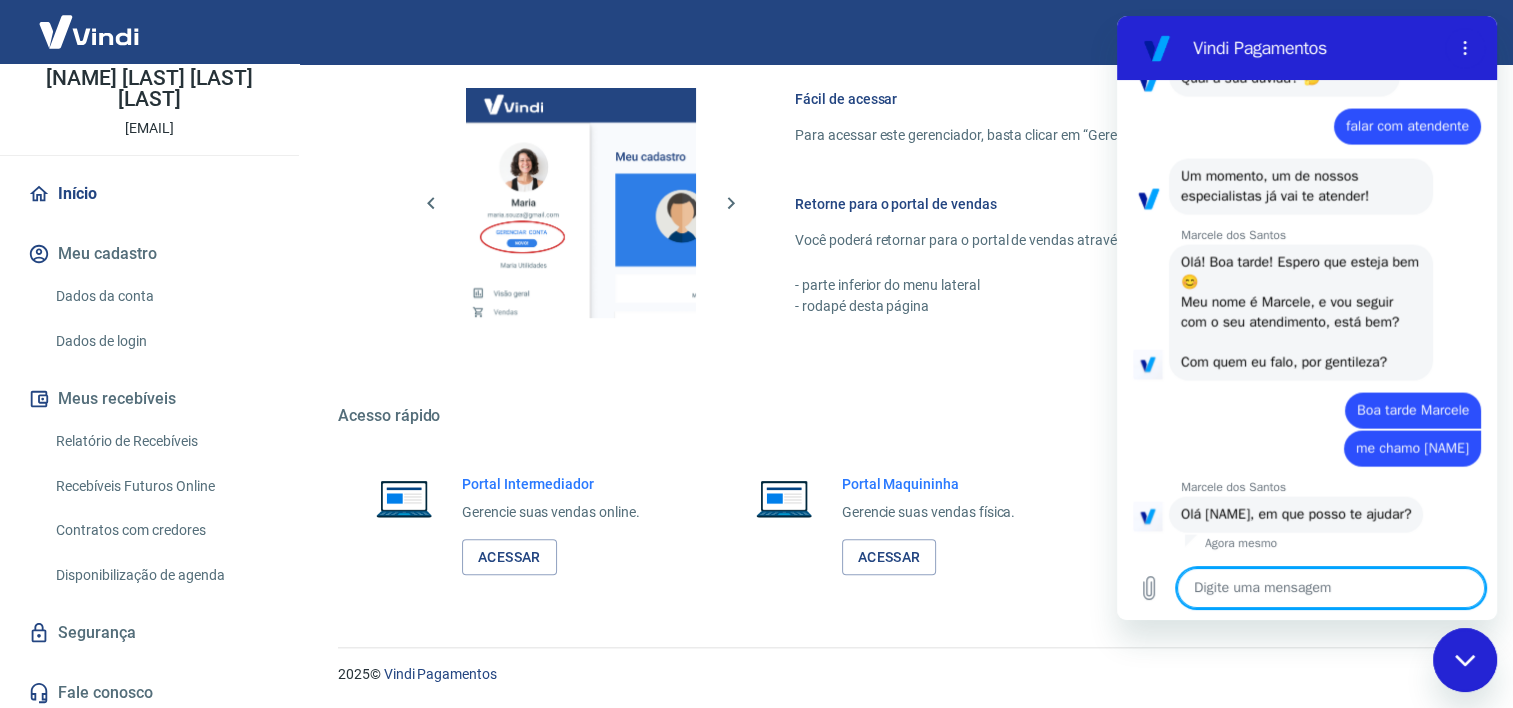 click at bounding box center [1331, 588] 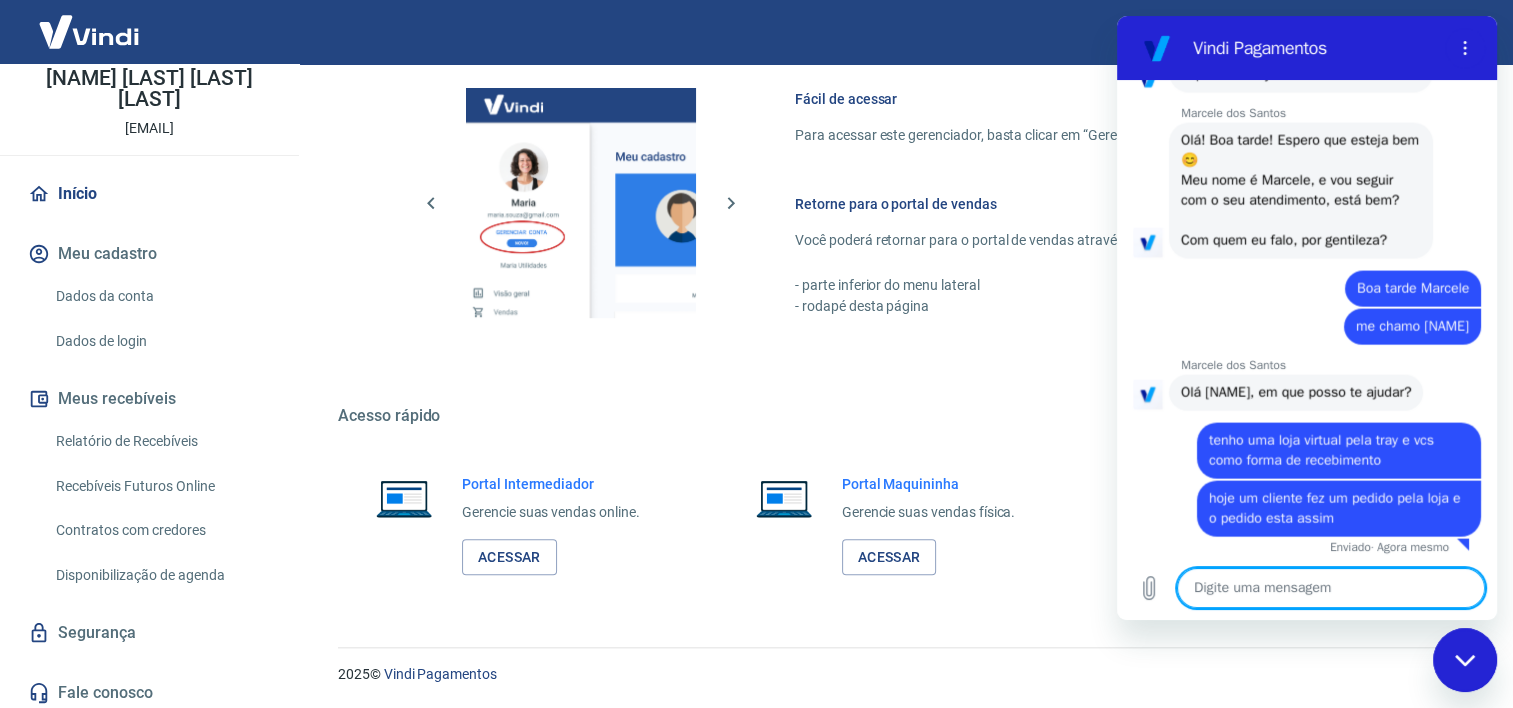 scroll, scrollTop: 4442, scrollLeft: 0, axis: vertical 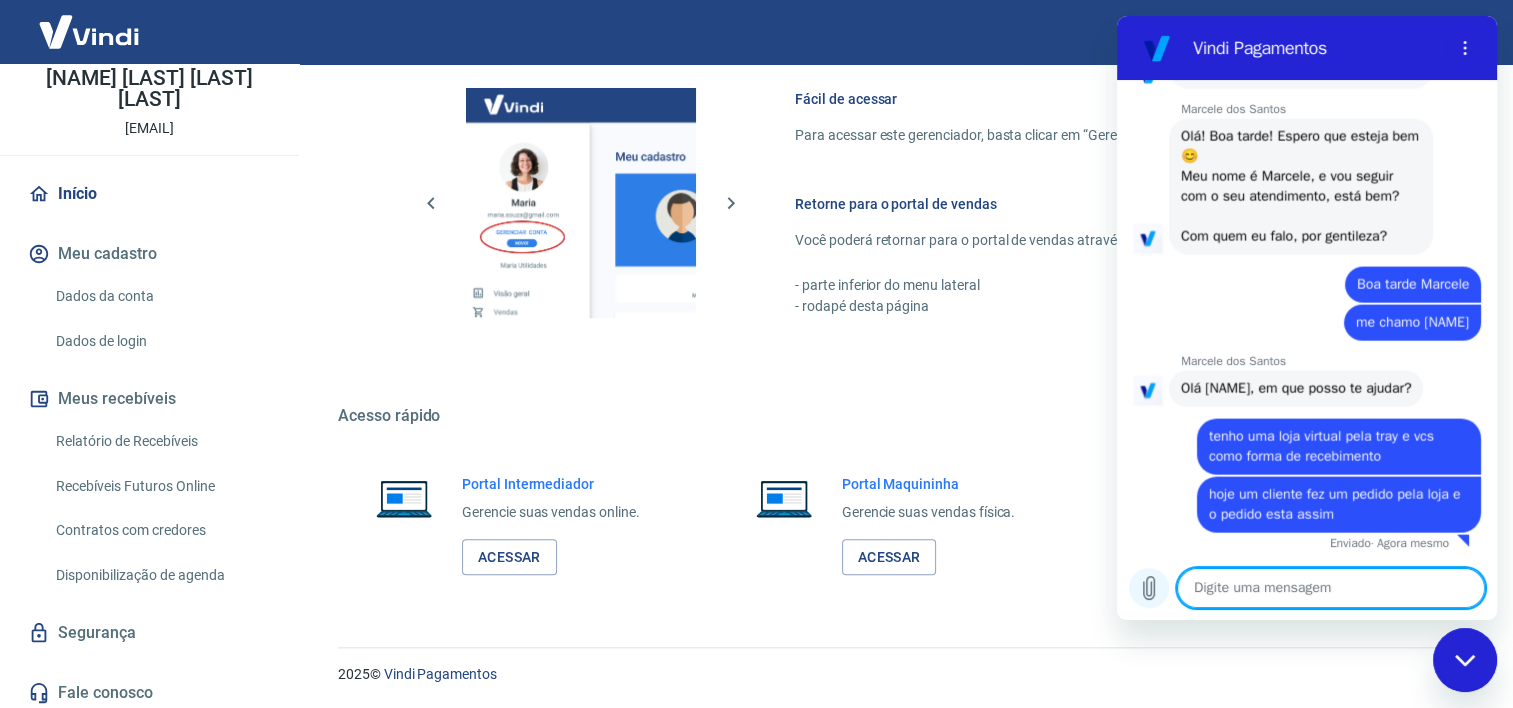click 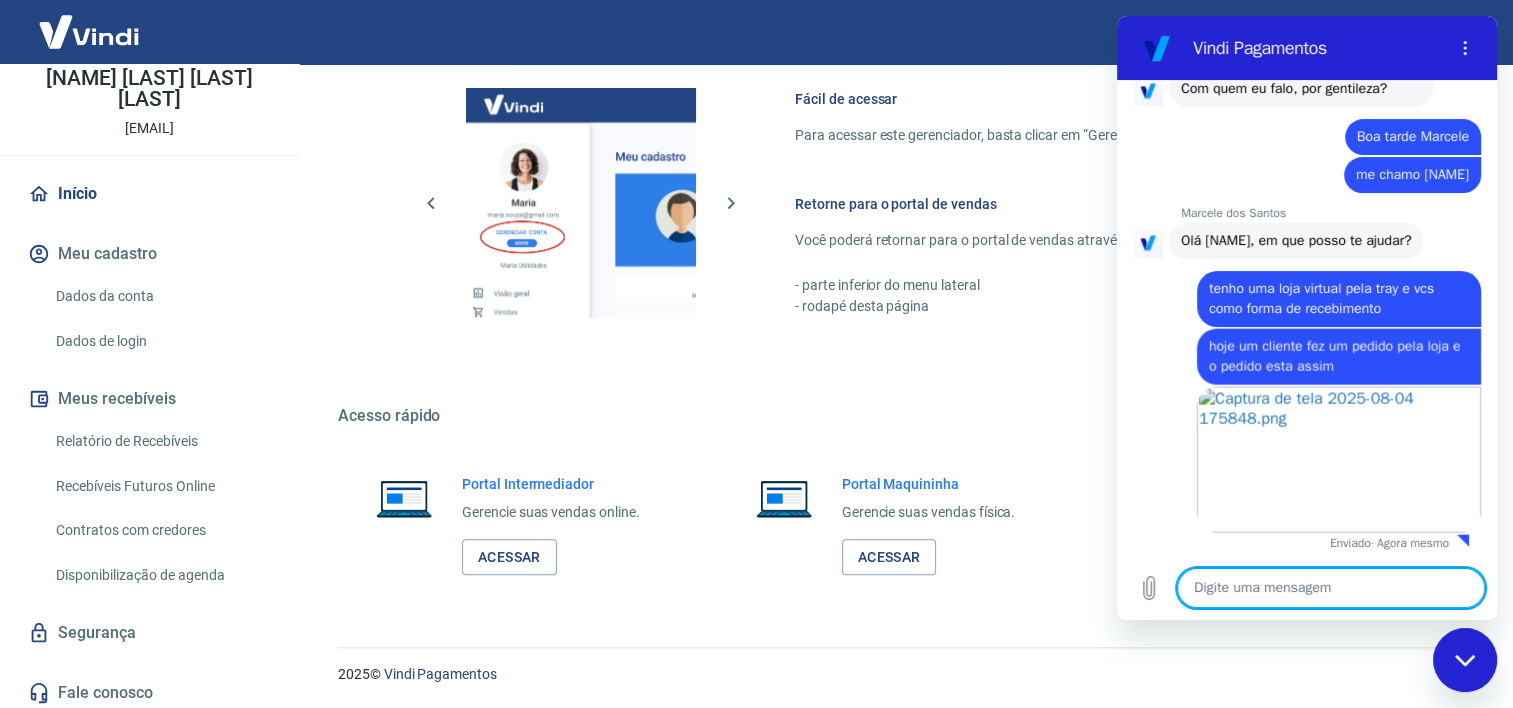 scroll, scrollTop: 4590, scrollLeft: 0, axis: vertical 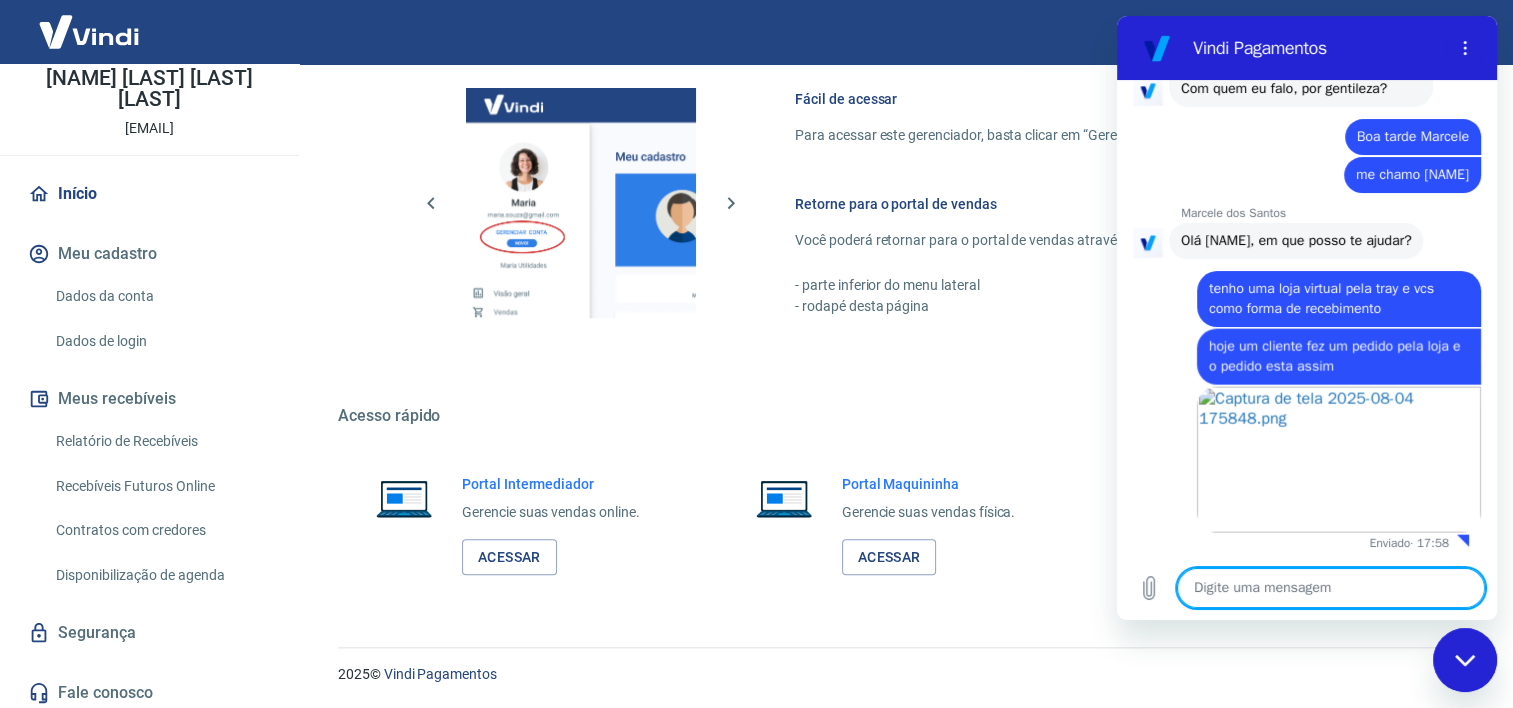 click at bounding box center [1331, 588] 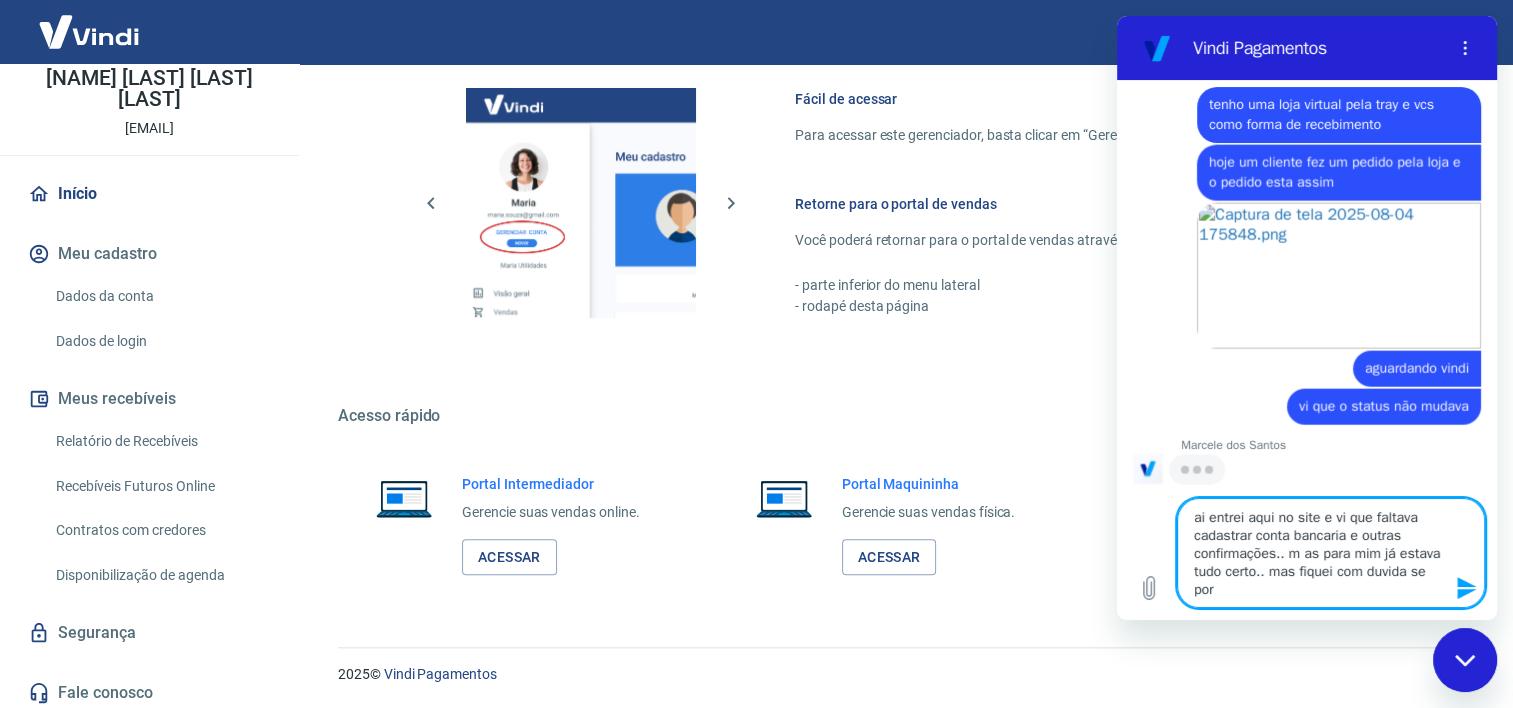 scroll, scrollTop: 4758, scrollLeft: 0, axis: vertical 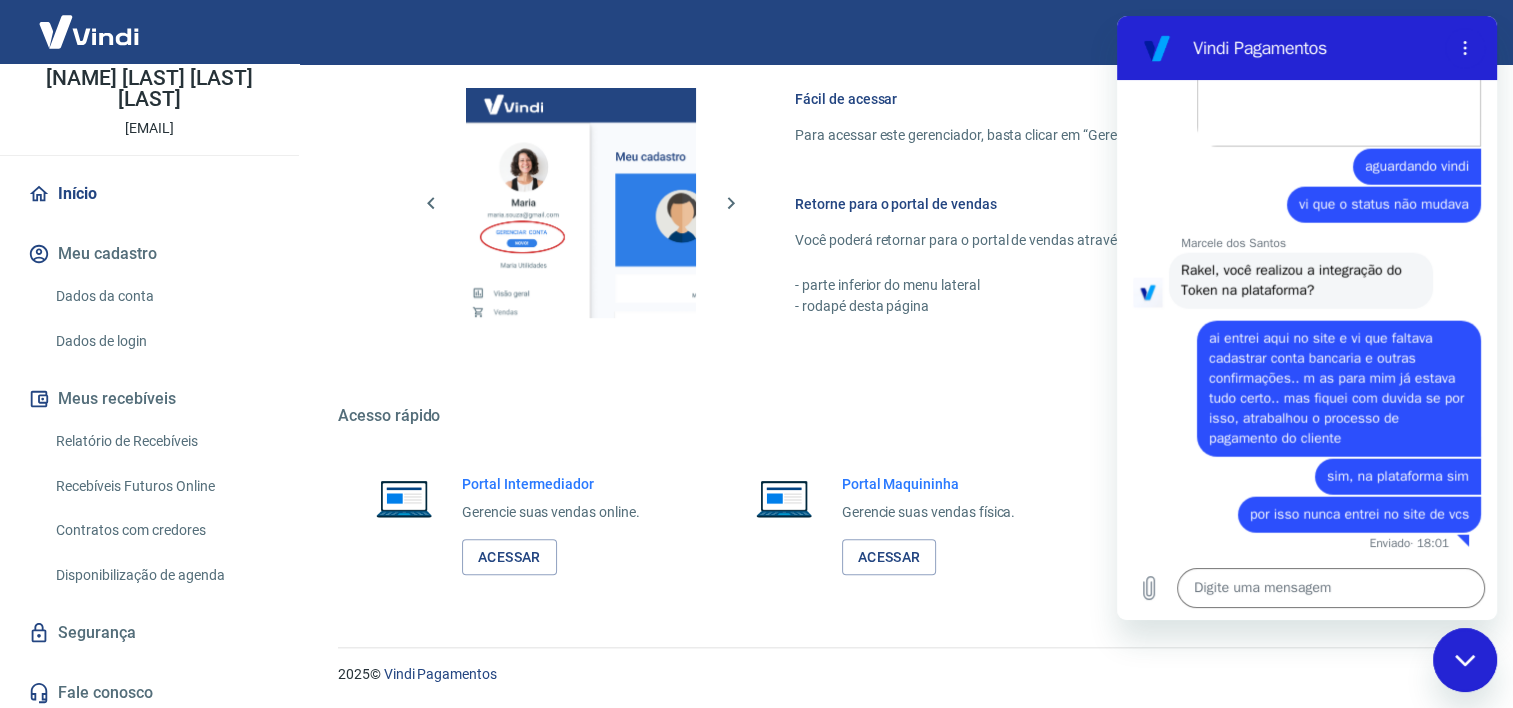 click on "Acesso rápido" at bounding box center (901, 416) 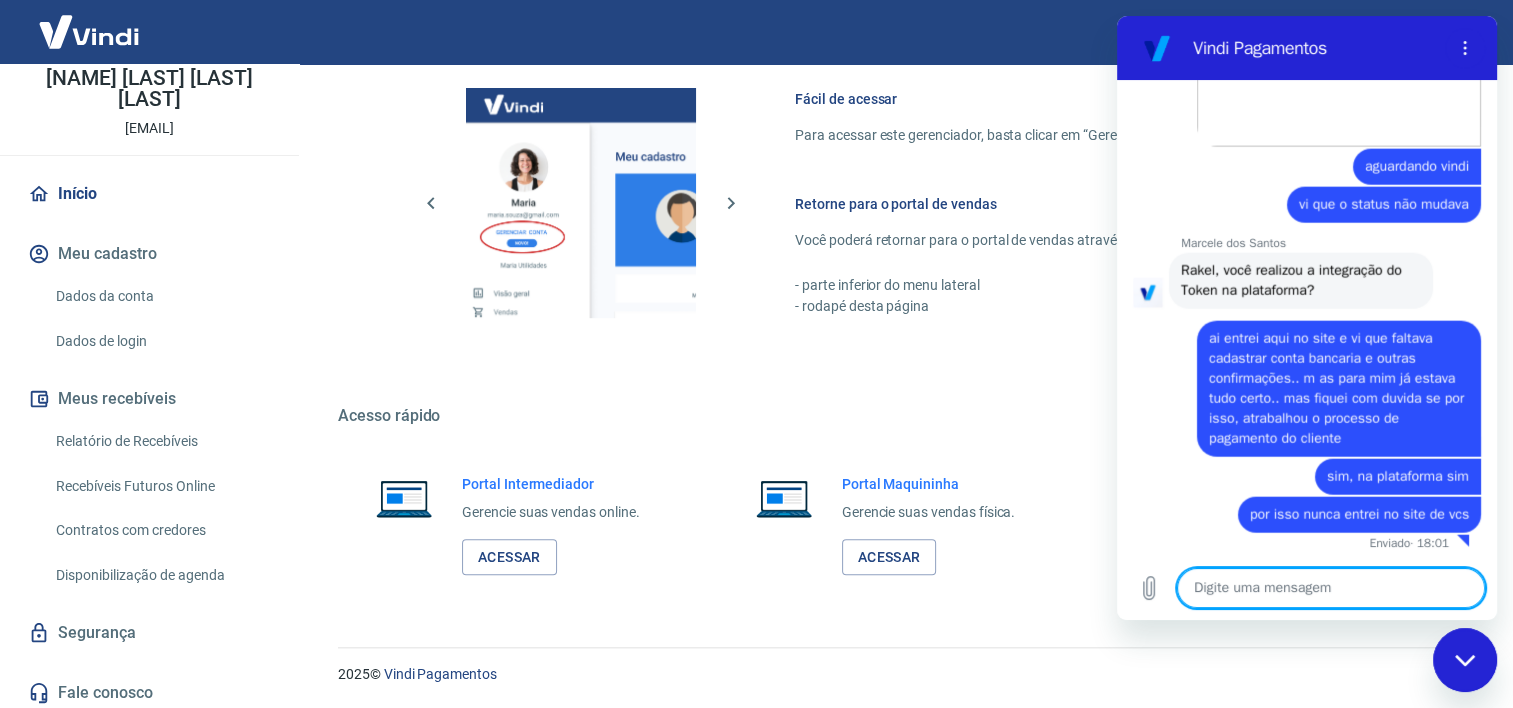 click at bounding box center (1331, 588) 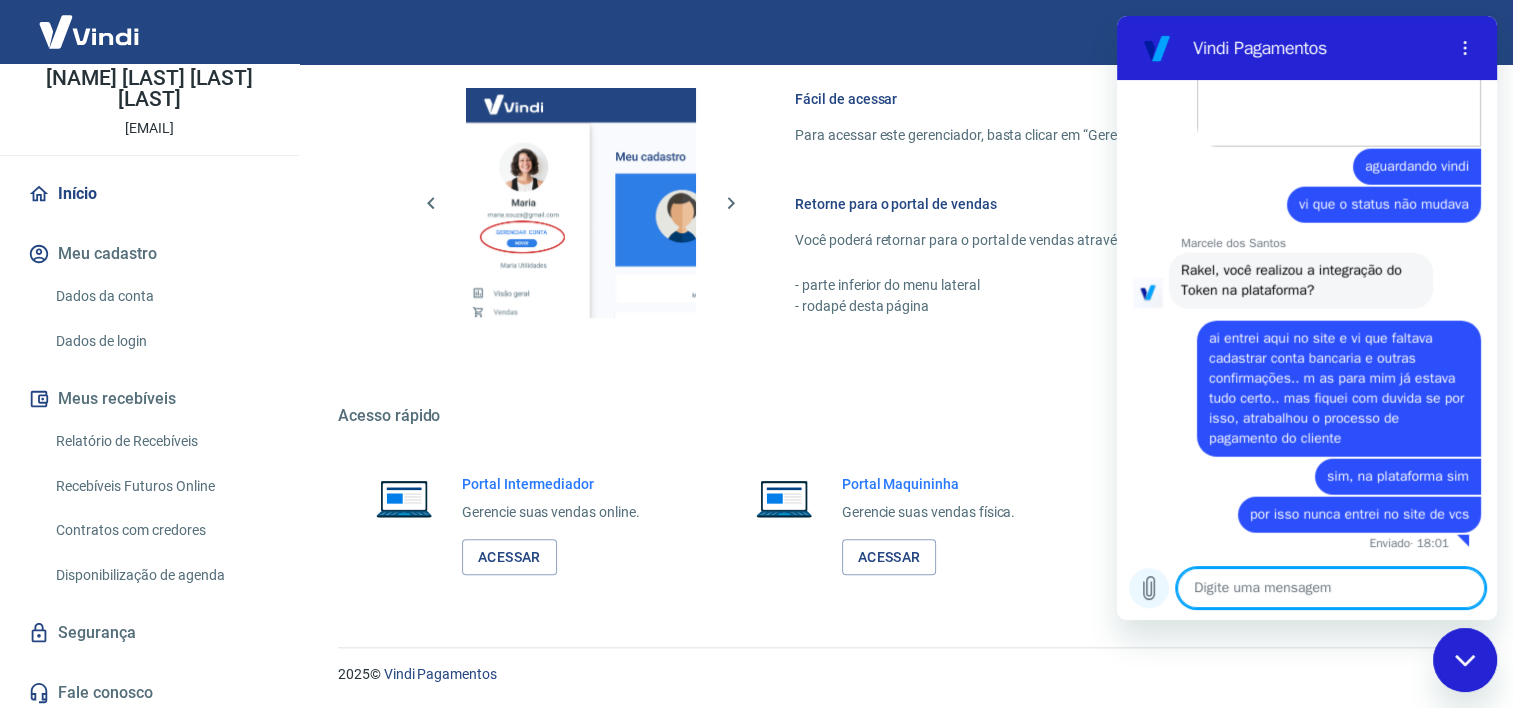 click 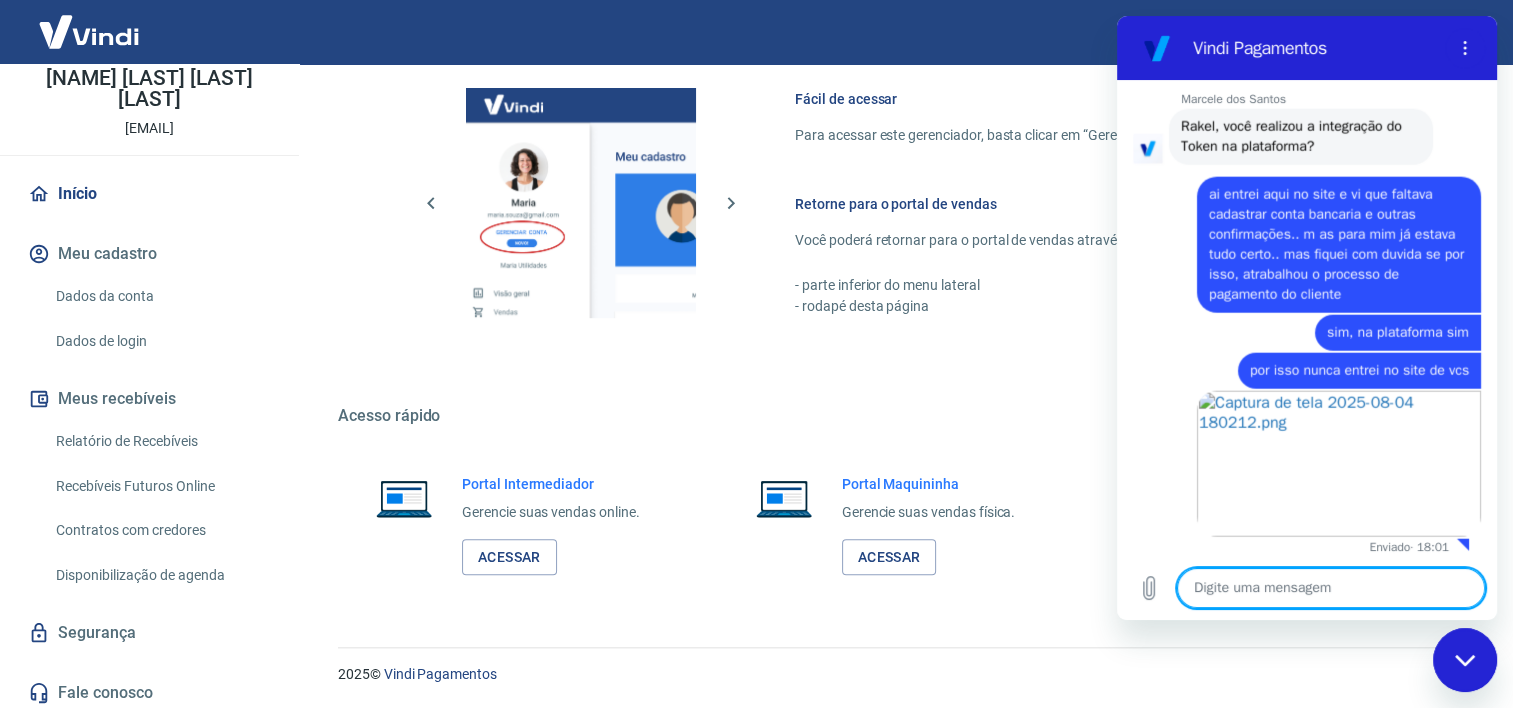 click at bounding box center [1331, 588] 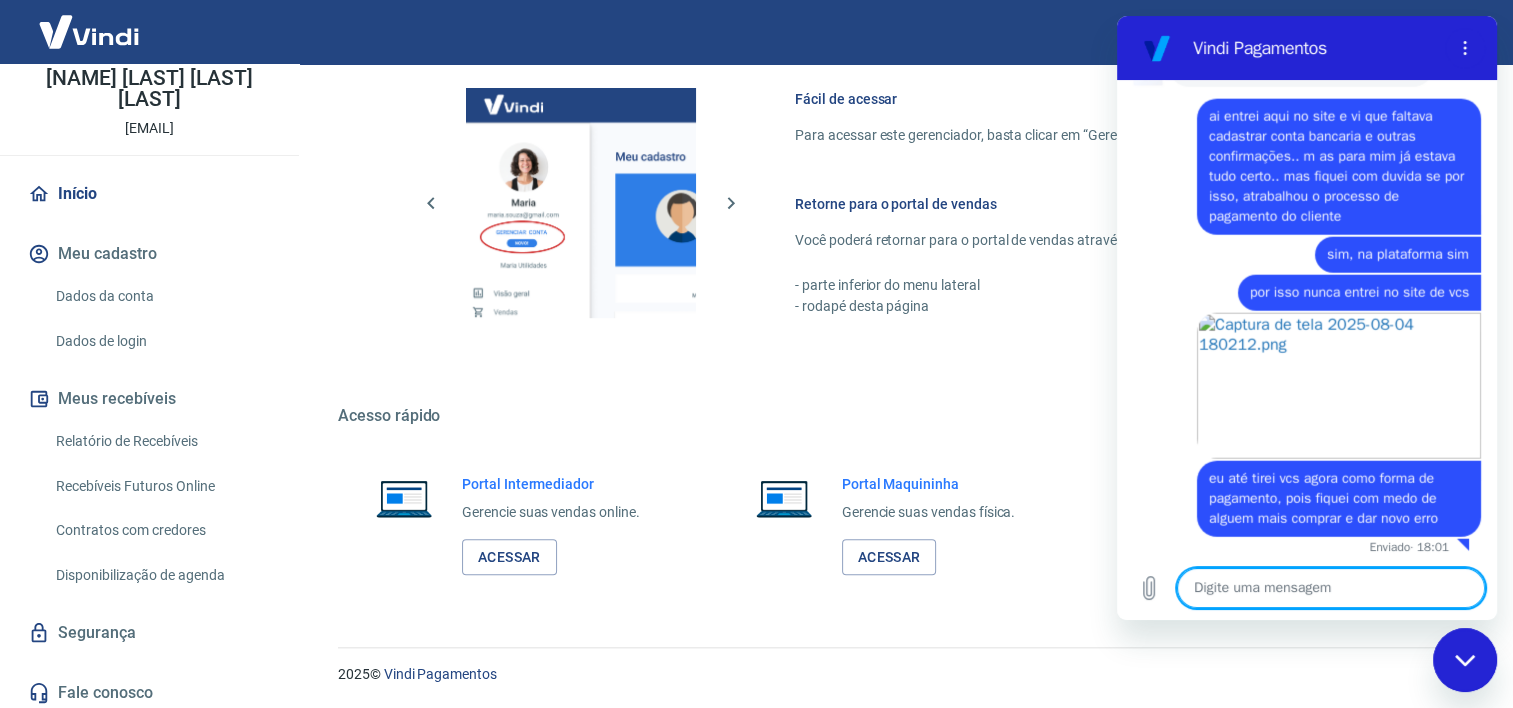 scroll, scrollTop: 5202, scrollLeft: 0, axis: vertical 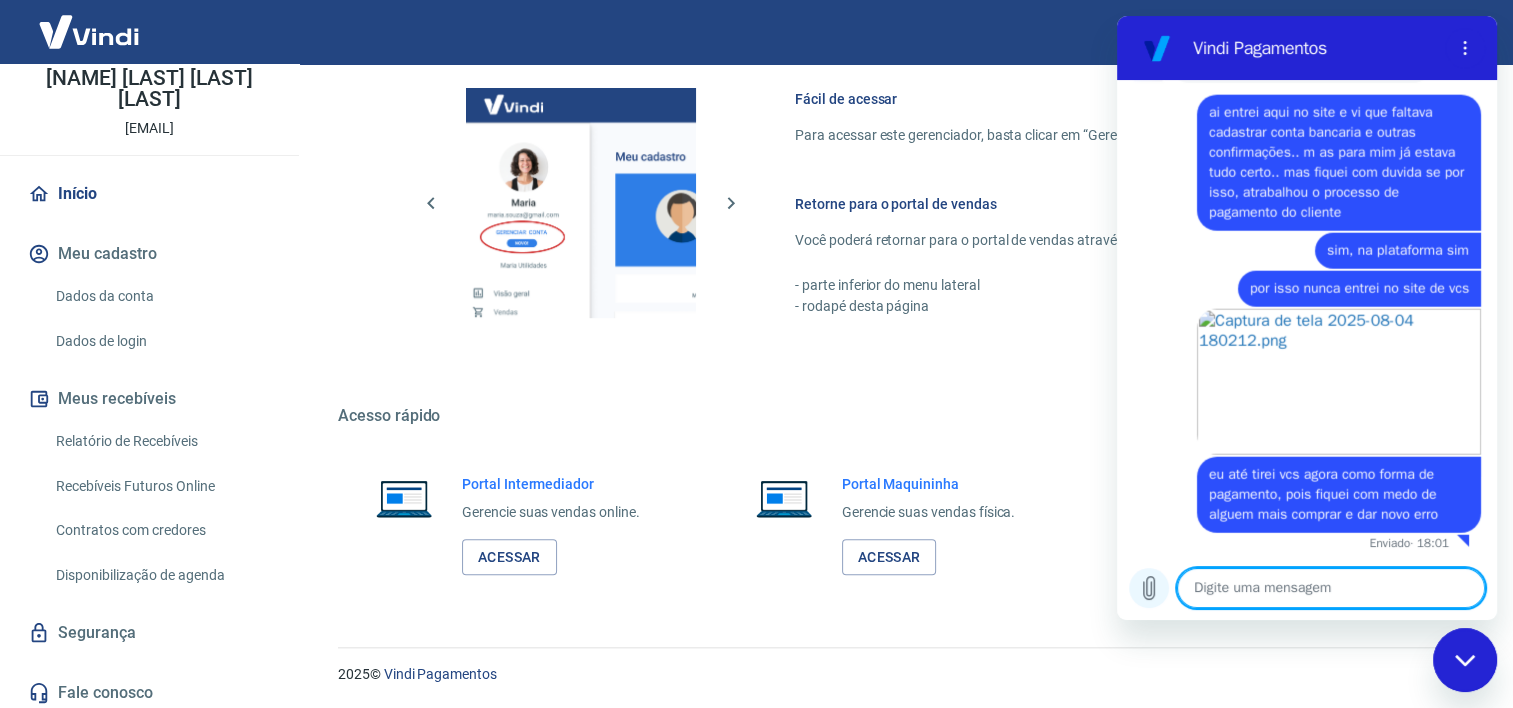 click 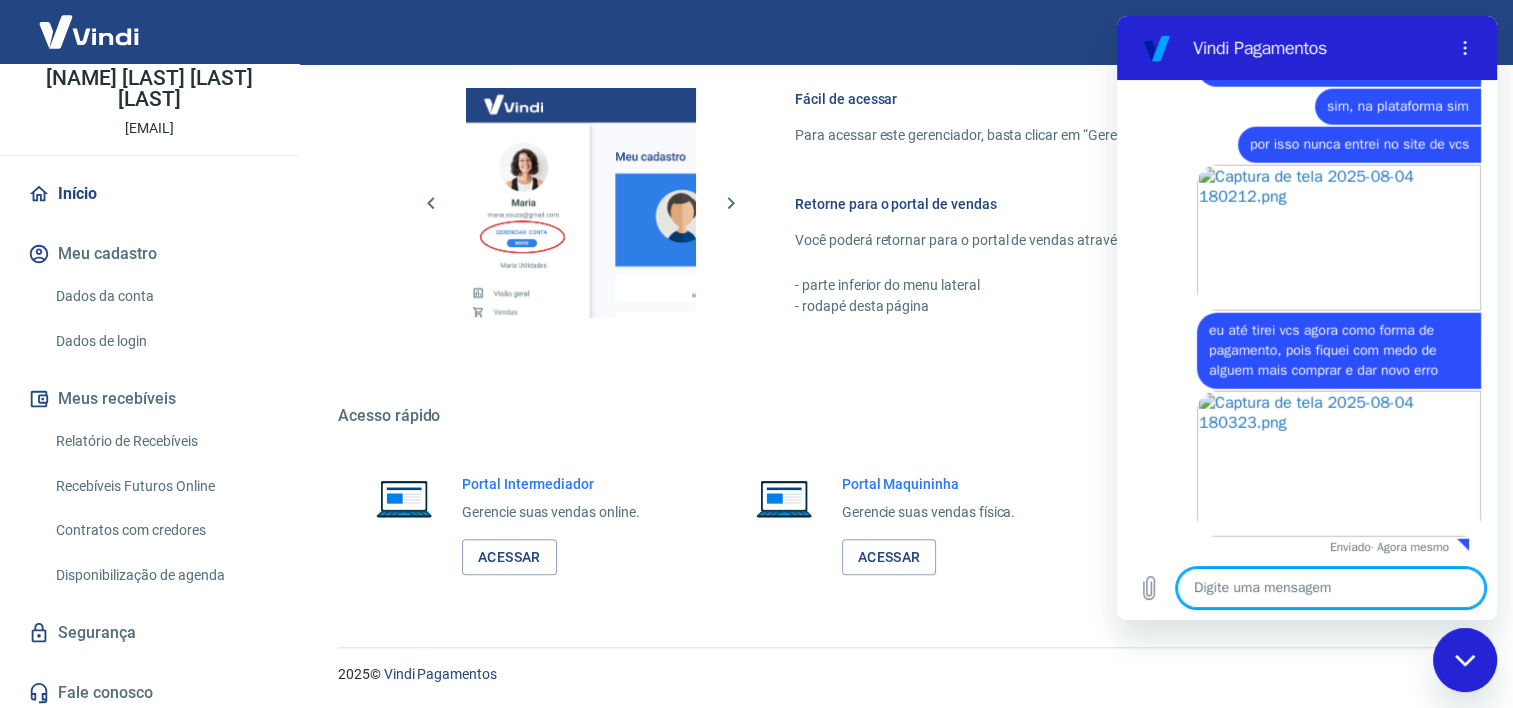 scroll, scrollTop: 5350, scrollLeft: 0, axis: vertical 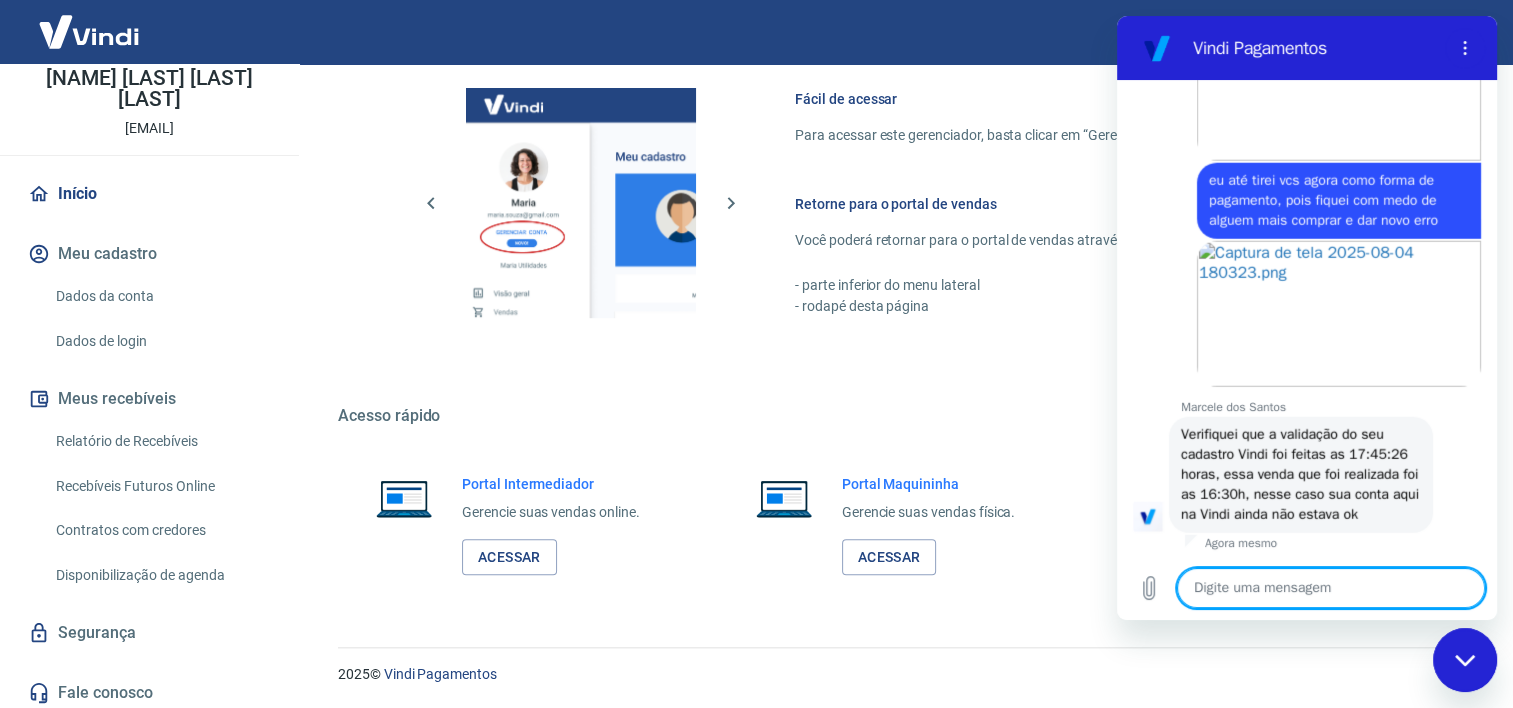 click at bounding box center (1331, 588) 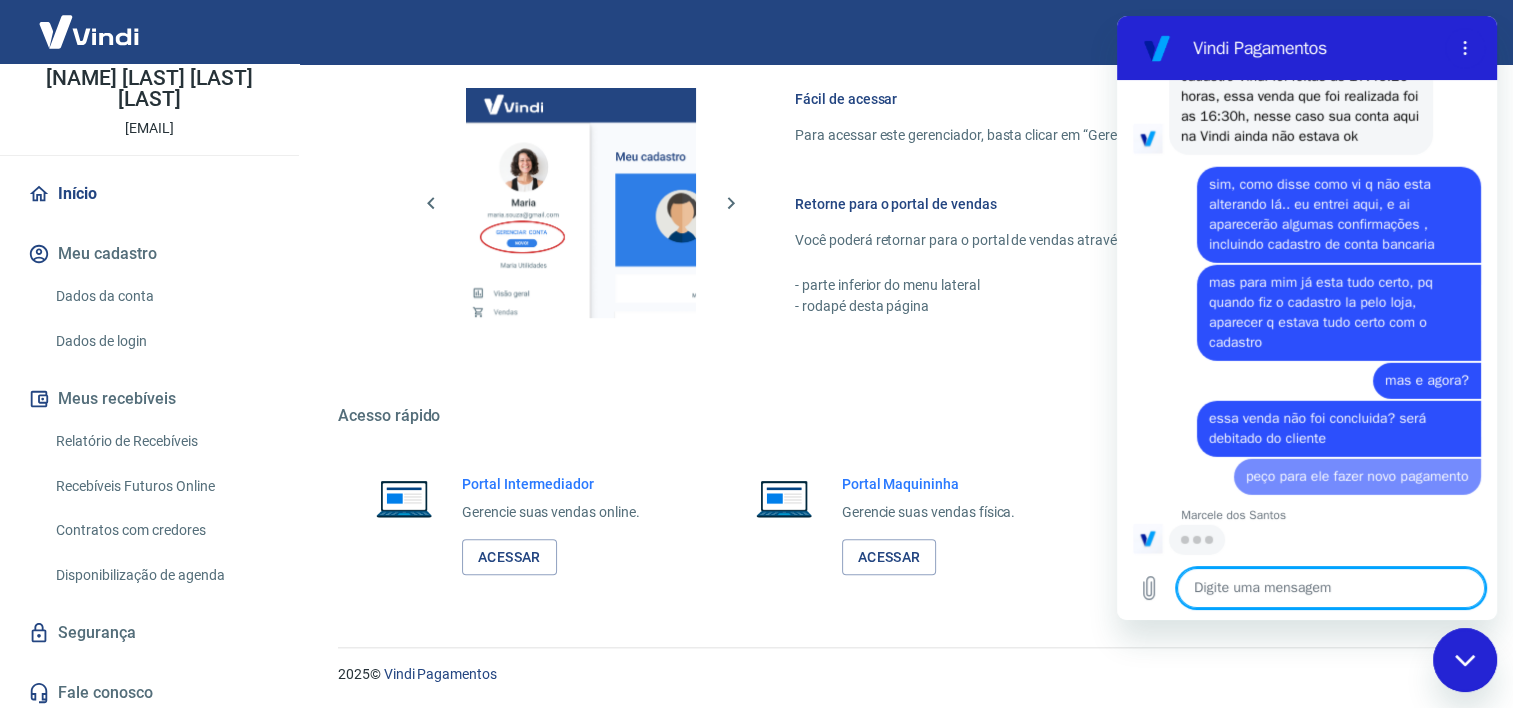 scroll, scrollTop: 5874, scrollLeft: 0, axis: vertical 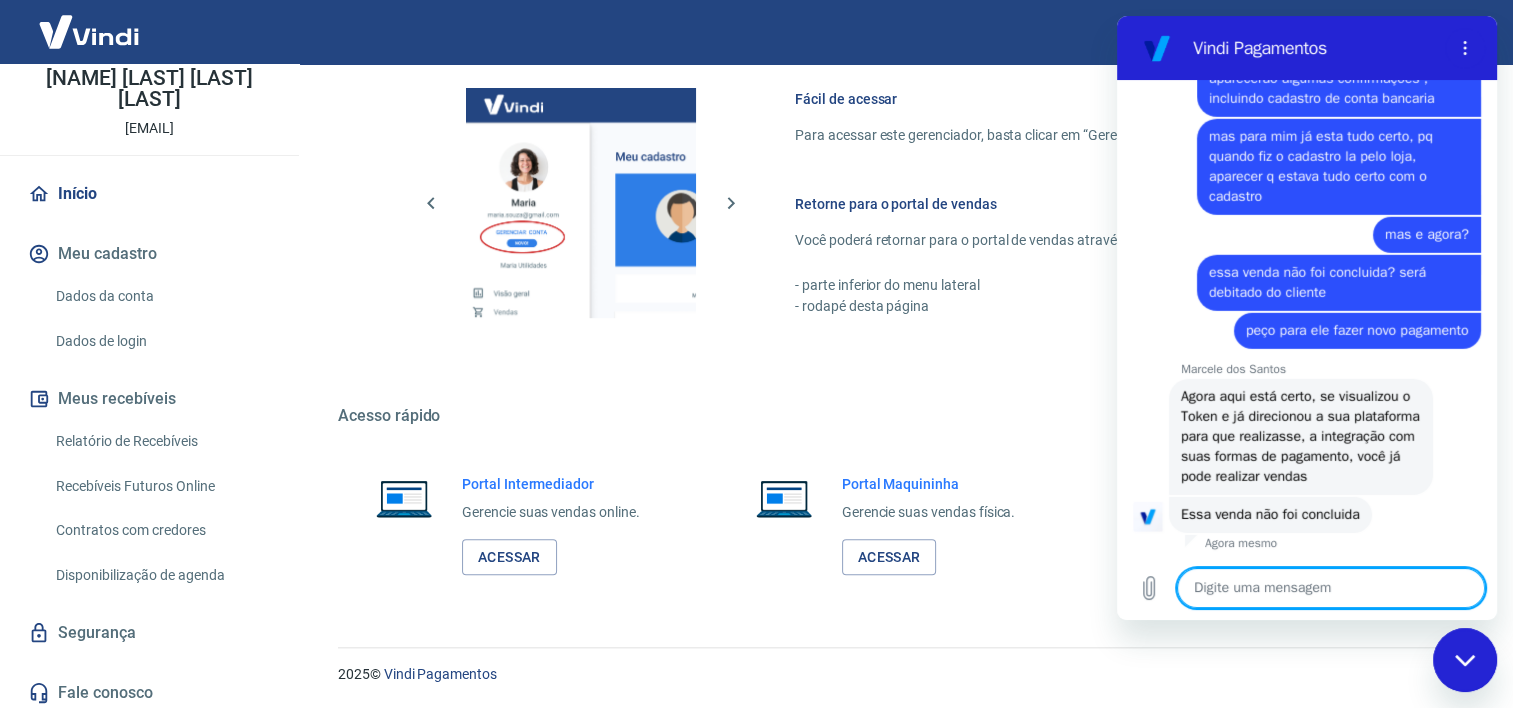 click at bounding box center (1331, 588) 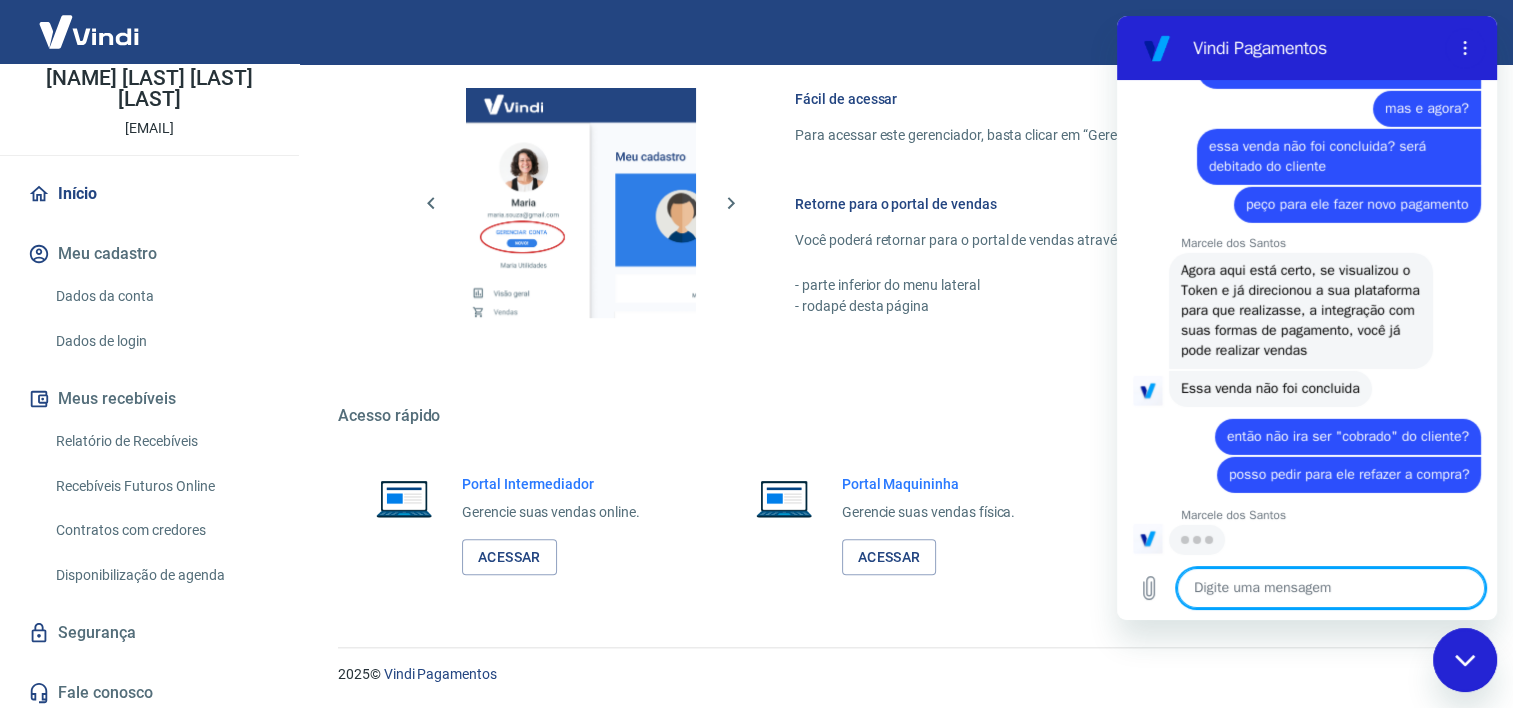 scroll, scrollTop: 6164, scrollLeft: 0, axis: vertical 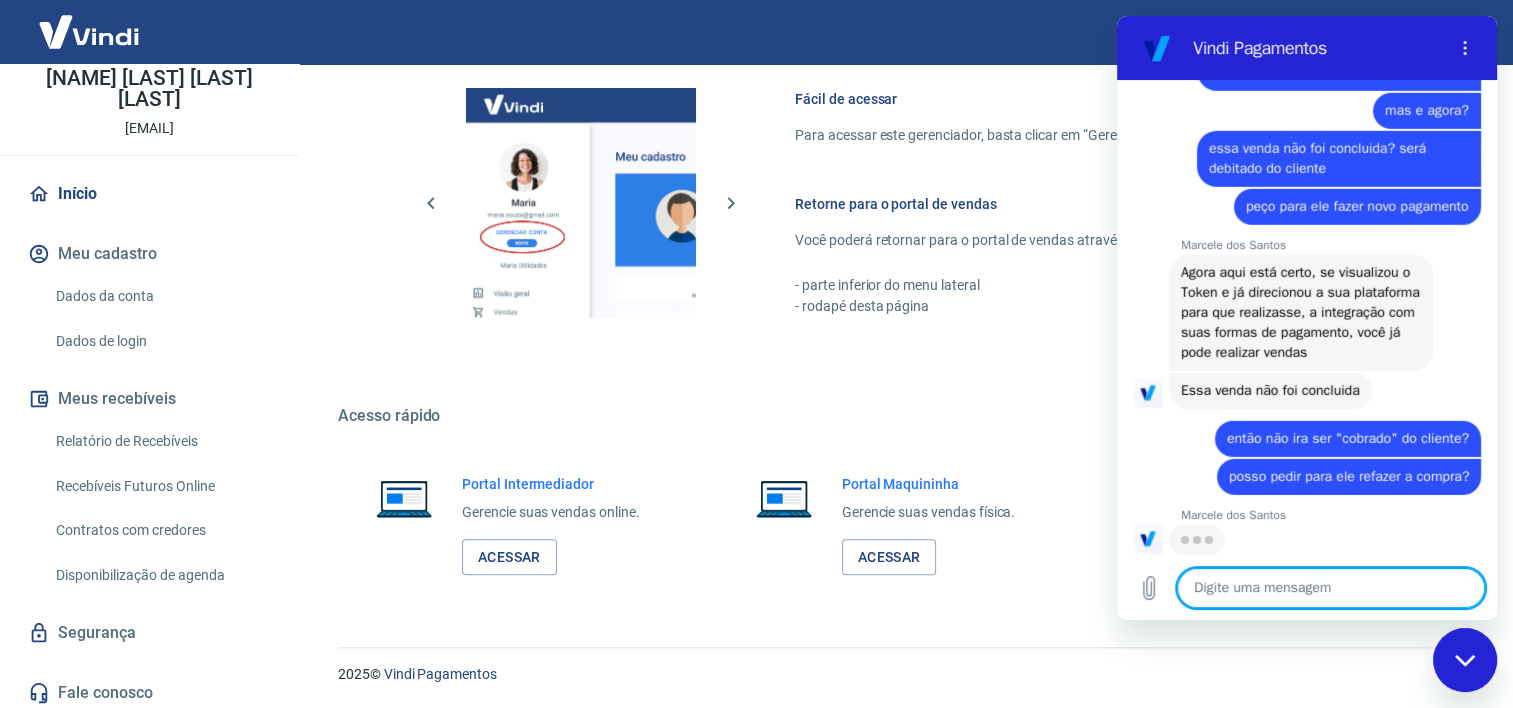 click at bounding box center (1331, 588) 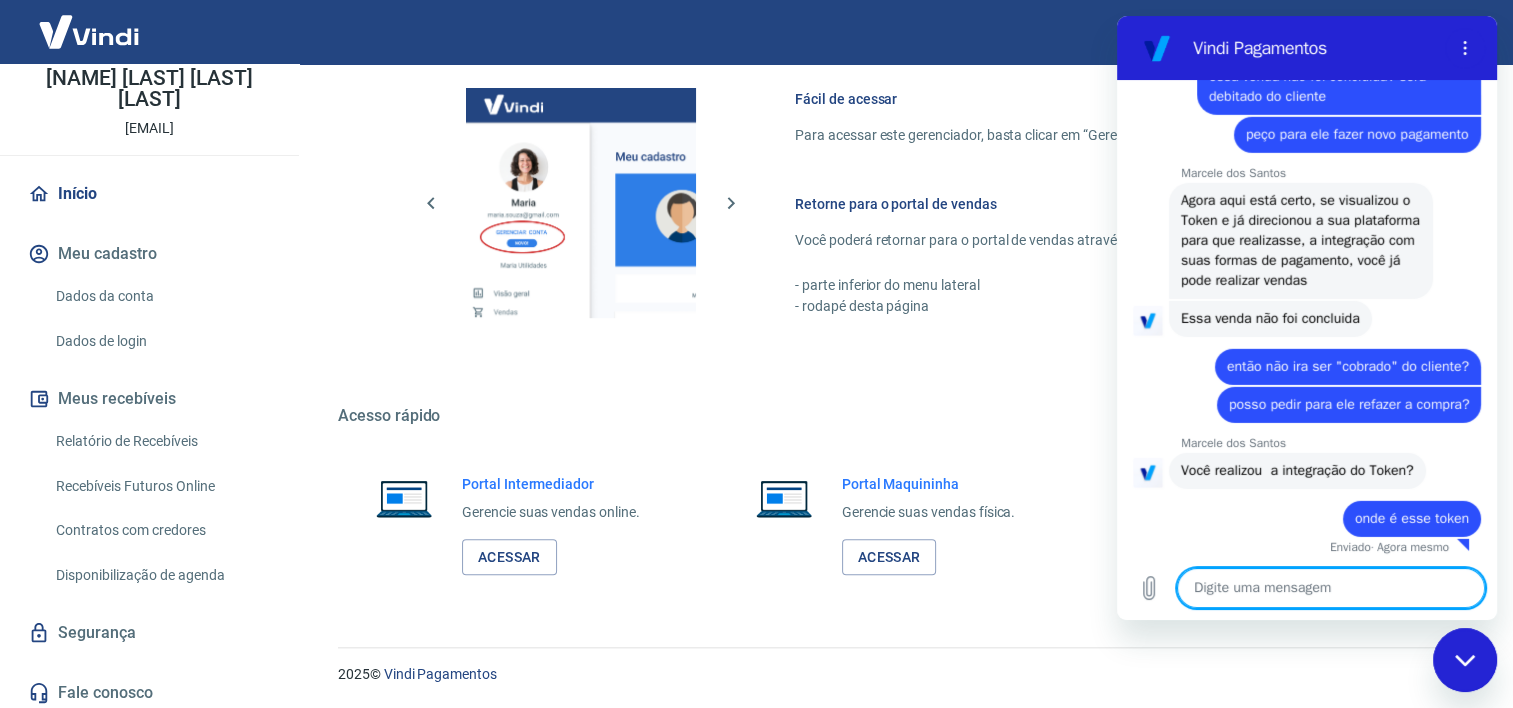 scroll, scrollTop: 6260, scrollLeft: 0, axis: vertical 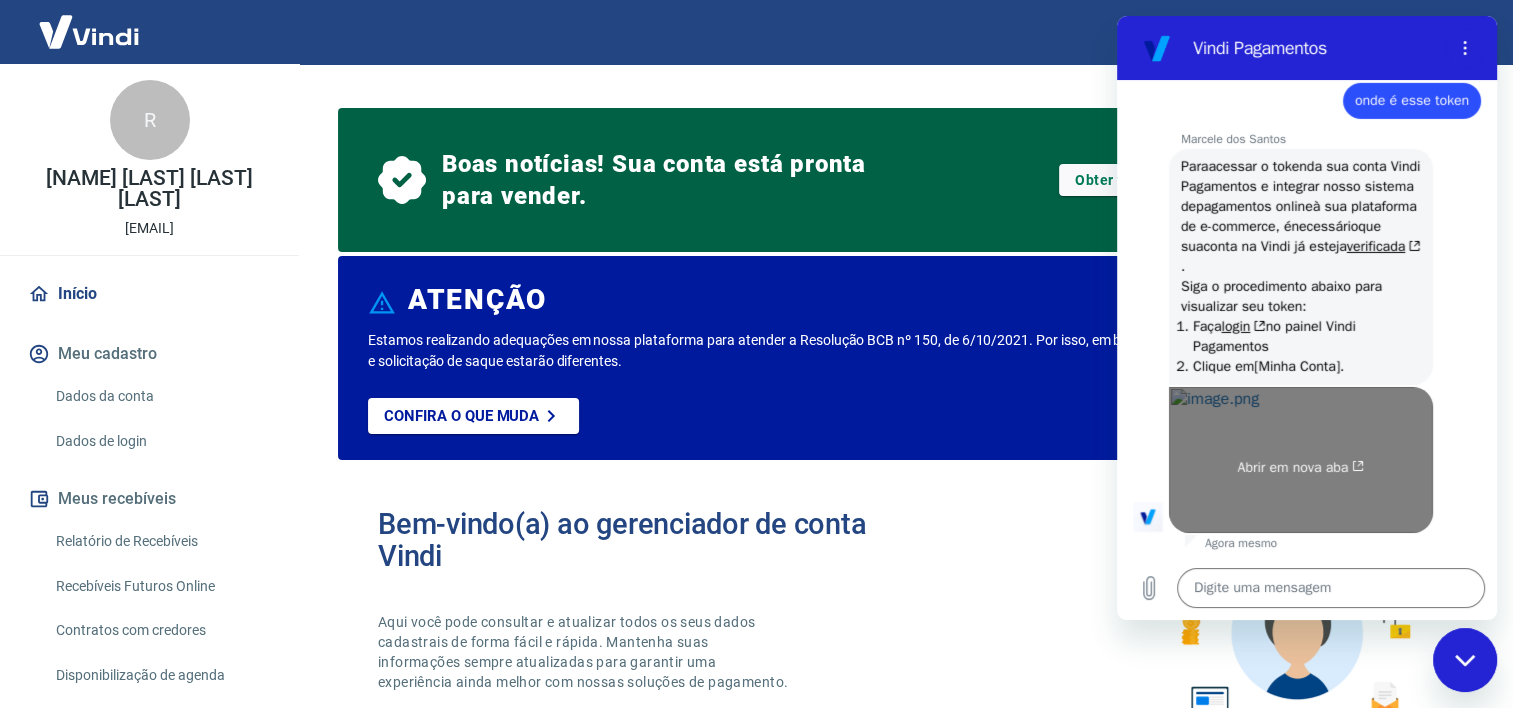 click on "Abrir em nova aba" at bounding box center [1301, 468] 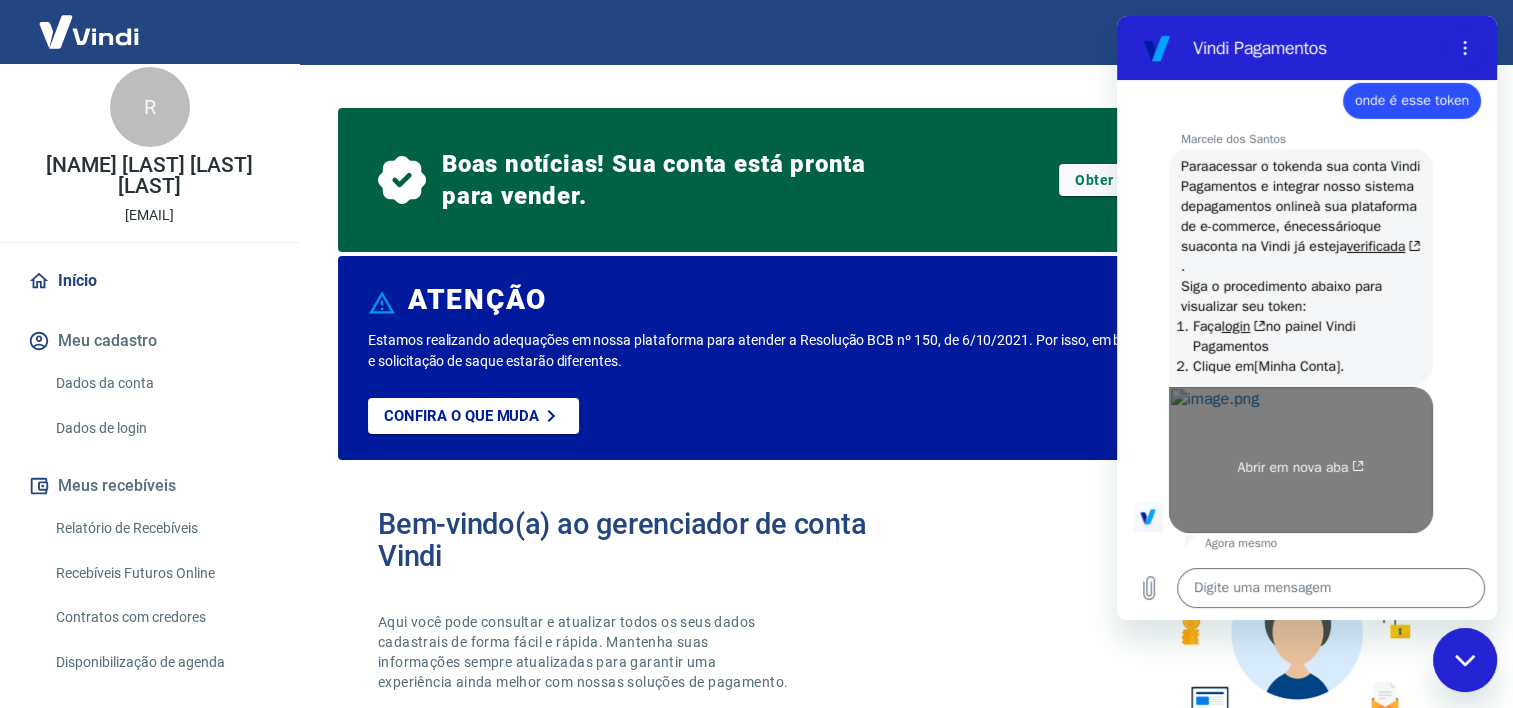scroll, scrollTop: 0, scrollLeft: 0, axis: both 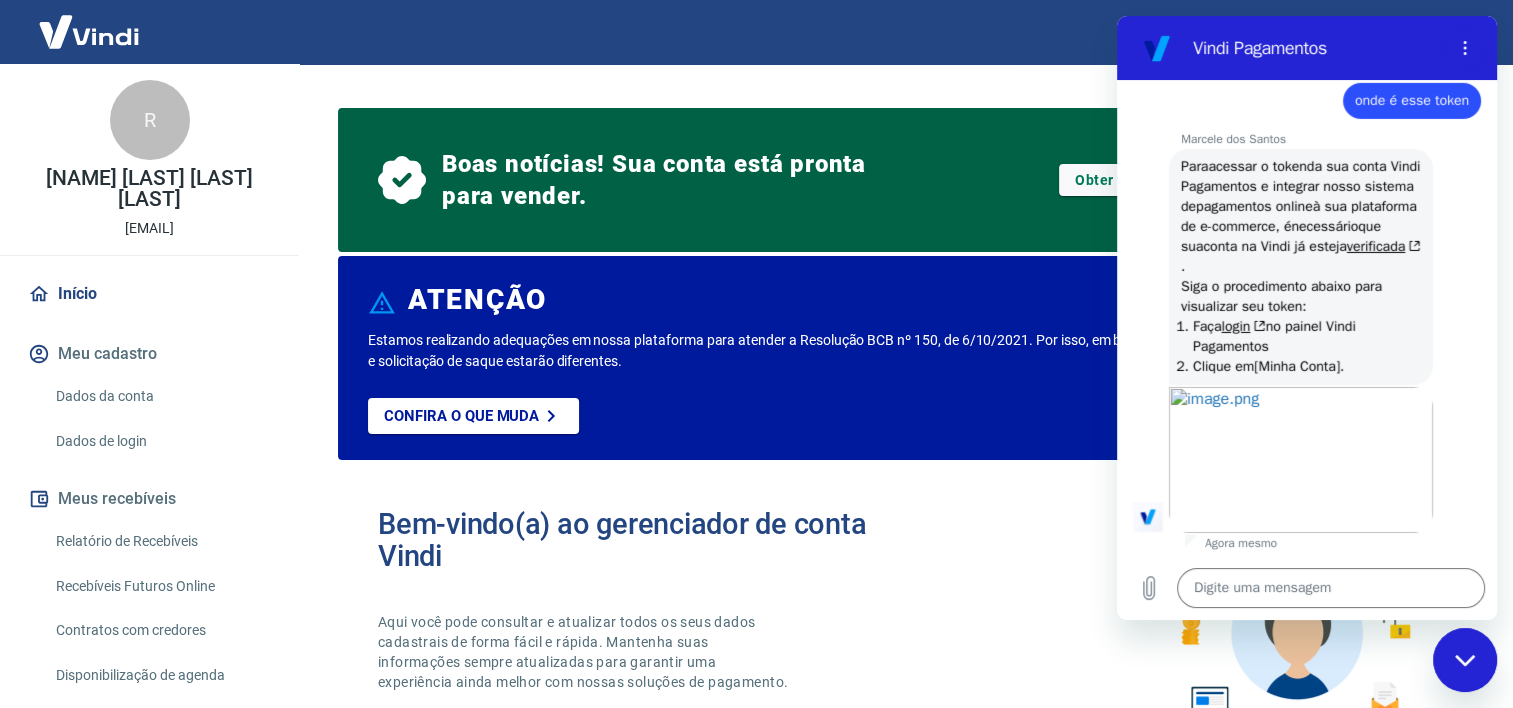 click on "Início" at bounding box center [149, 294] 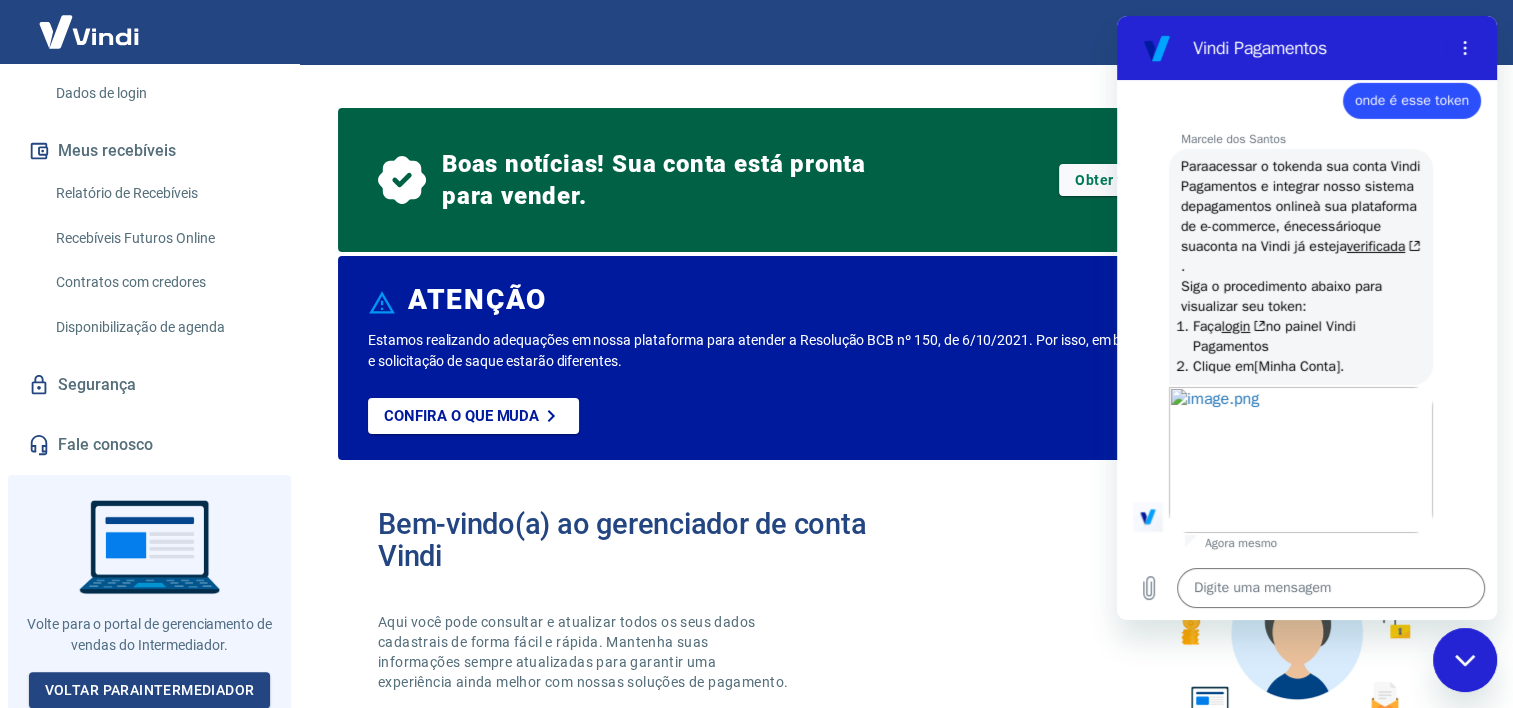 scroll, scrollTop: 0, scrollLeft: 0, axis: both 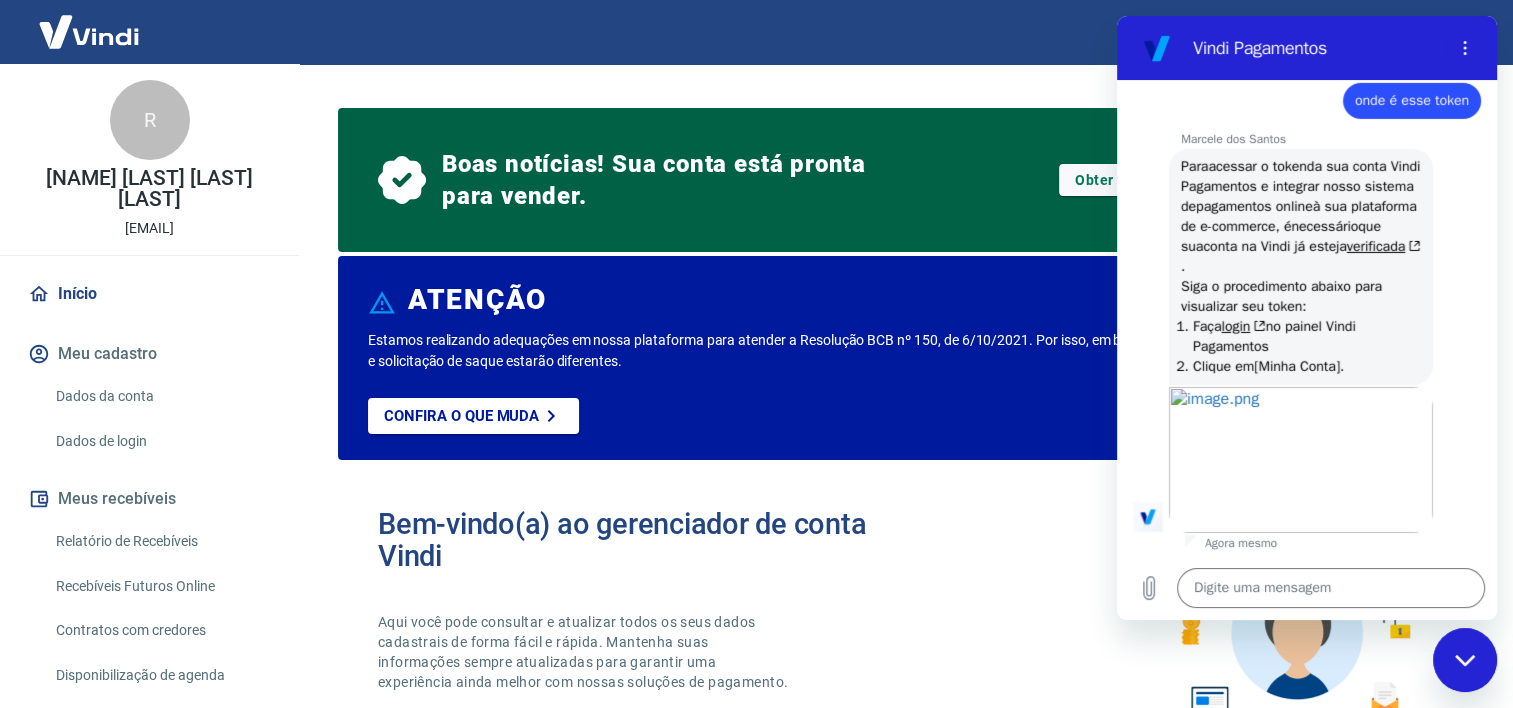 click on "[EMAIL]" at bounding box center (149, 228) 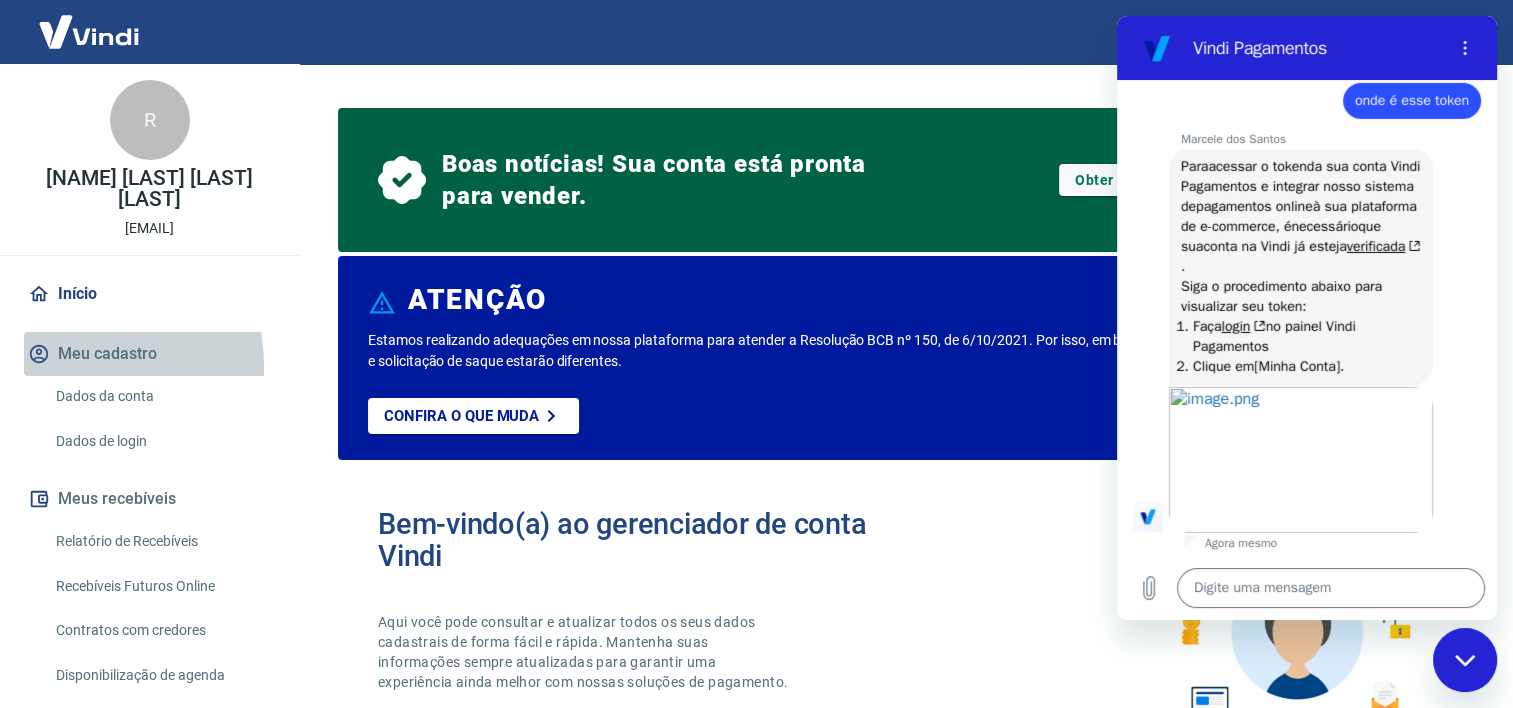 click on "Meu cadastro" at bounding box center [149, 354] 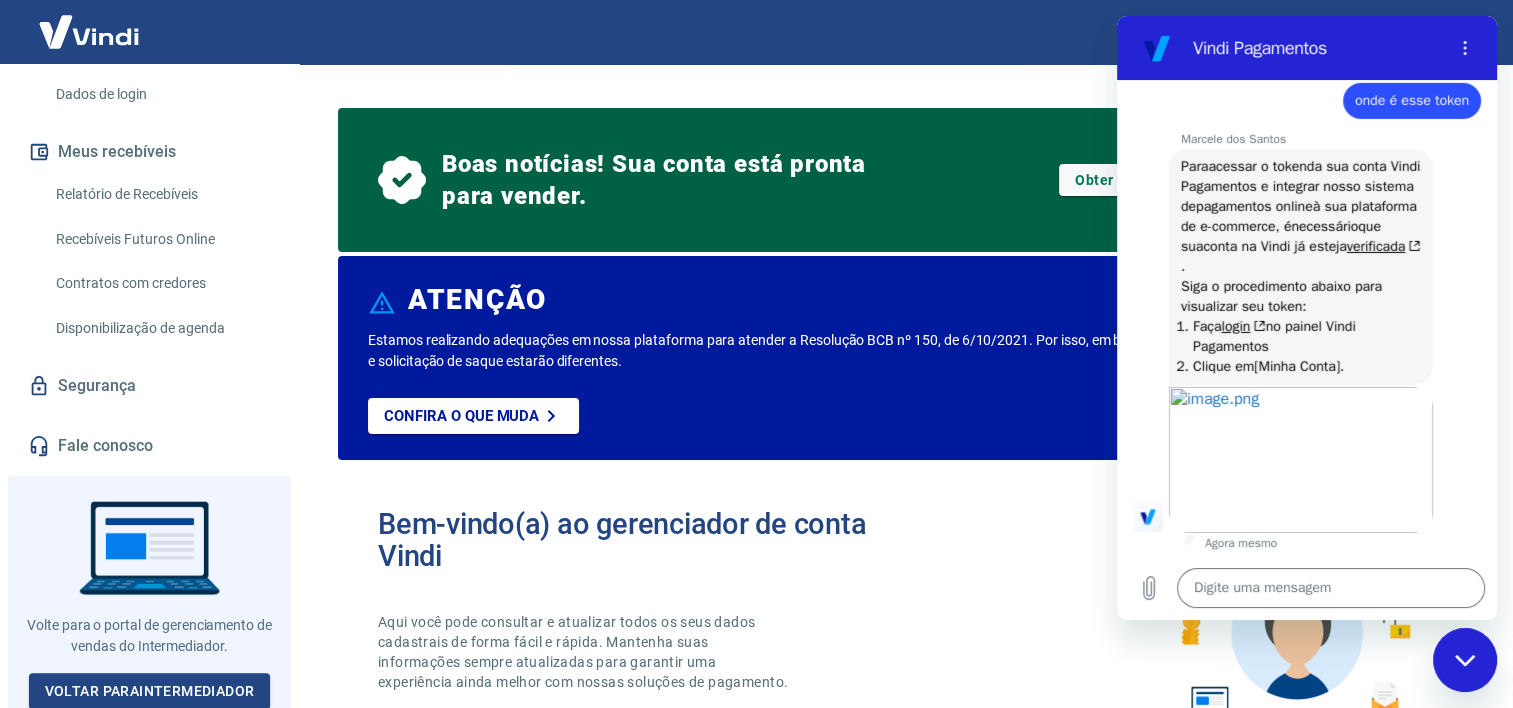 scroll, scrollTop: 348, scrollLeft: 0, axis: vertical 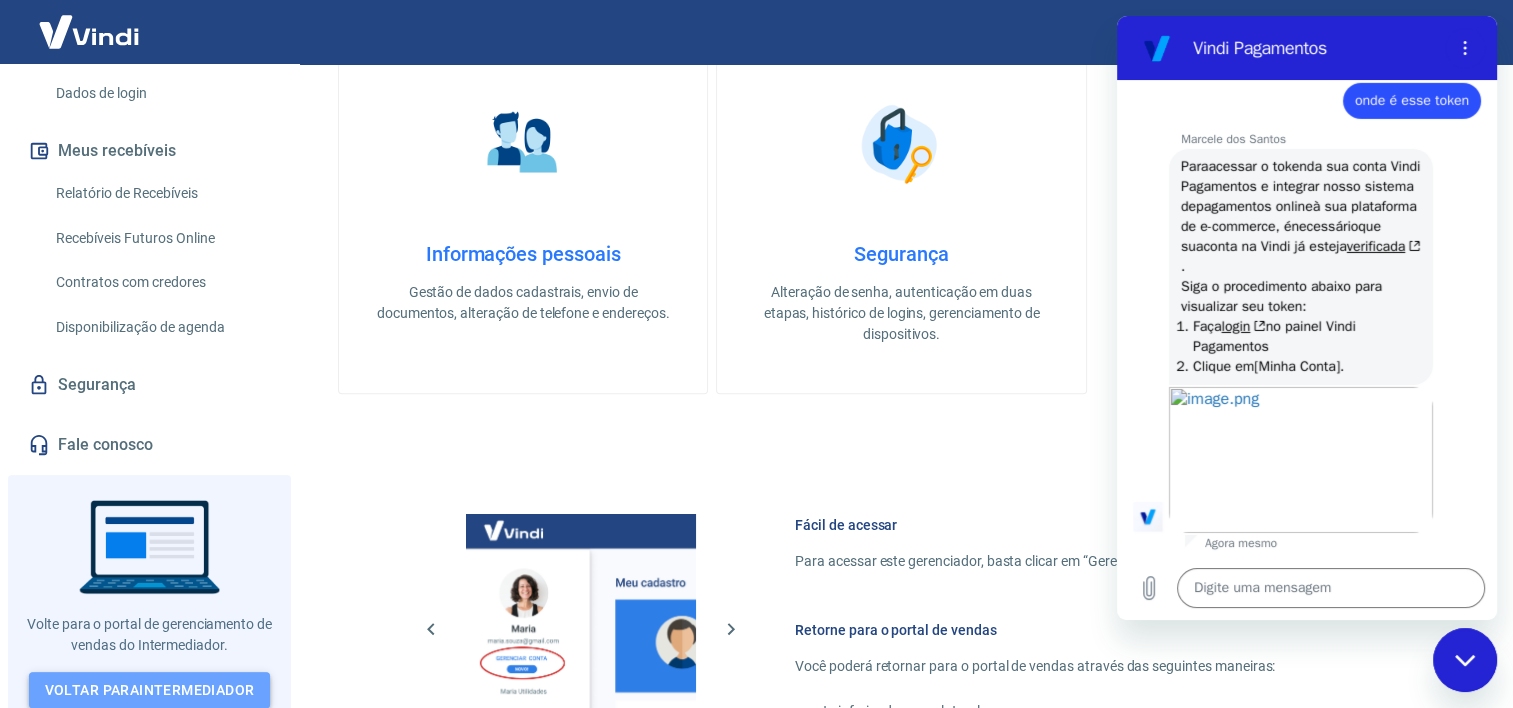 click on "Voltar para  Intermediador" at bounding box center (150, 690) 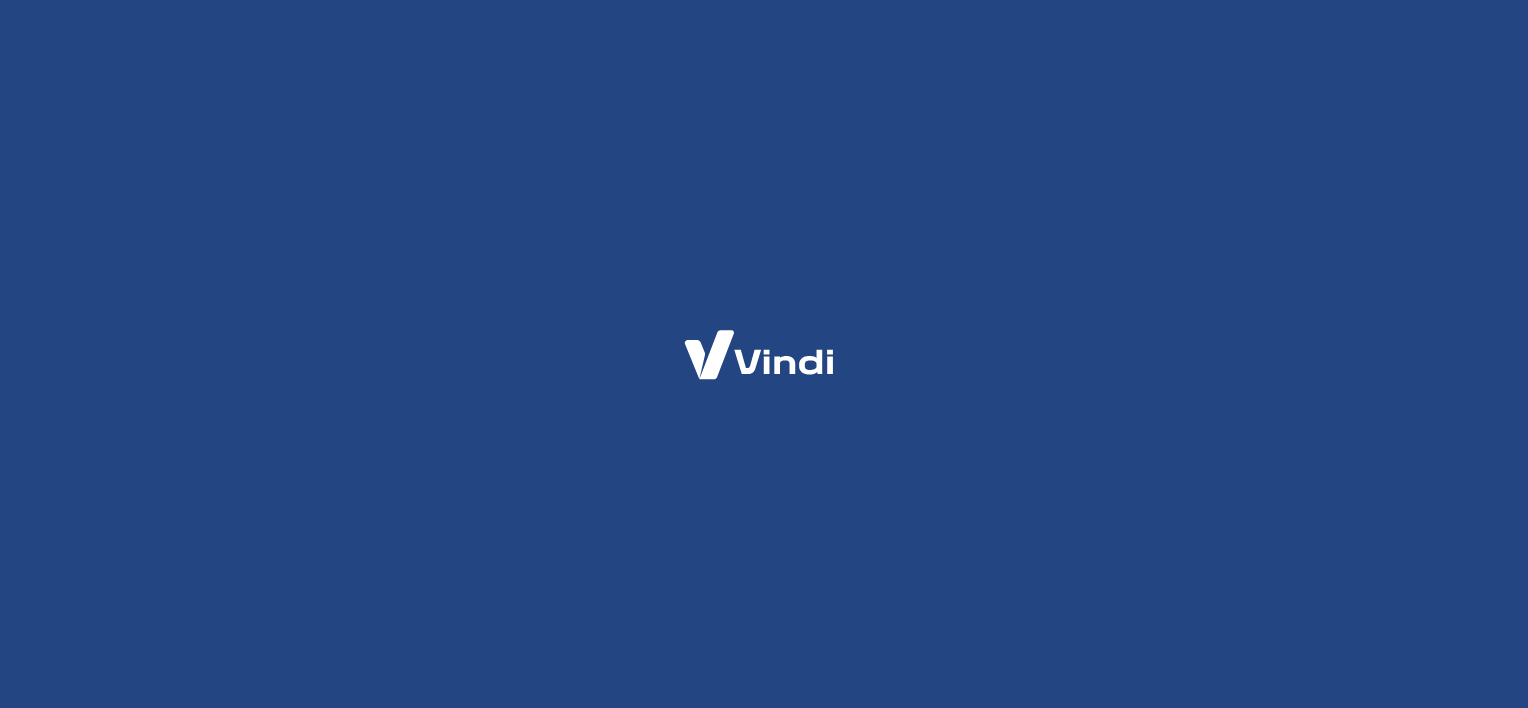 scroll, scrollTop: 0, scrollLeft: 0, axis: both 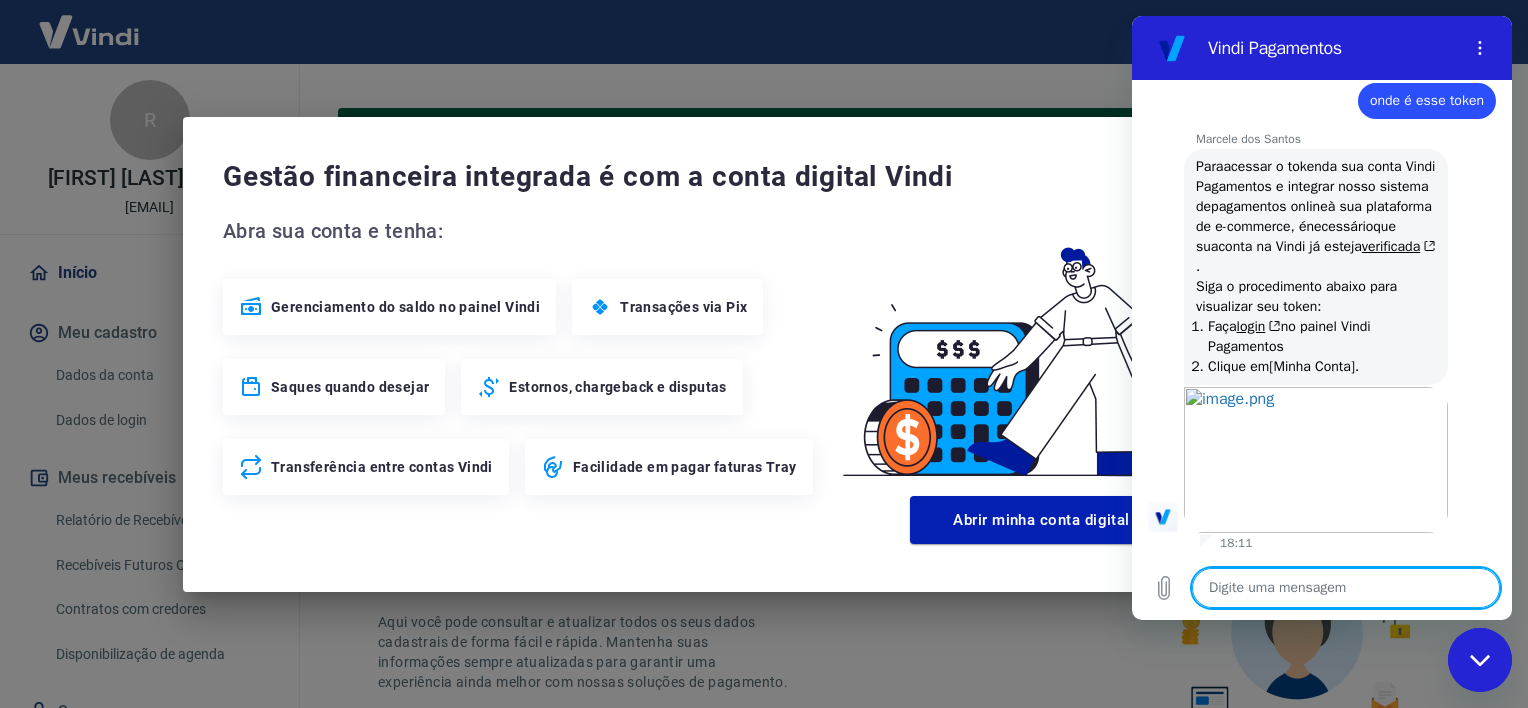 drag, startPoint x: 2438, startPoint y: 236, endPoint x: 1282, endPoint y: 165, distance: 1158.1783 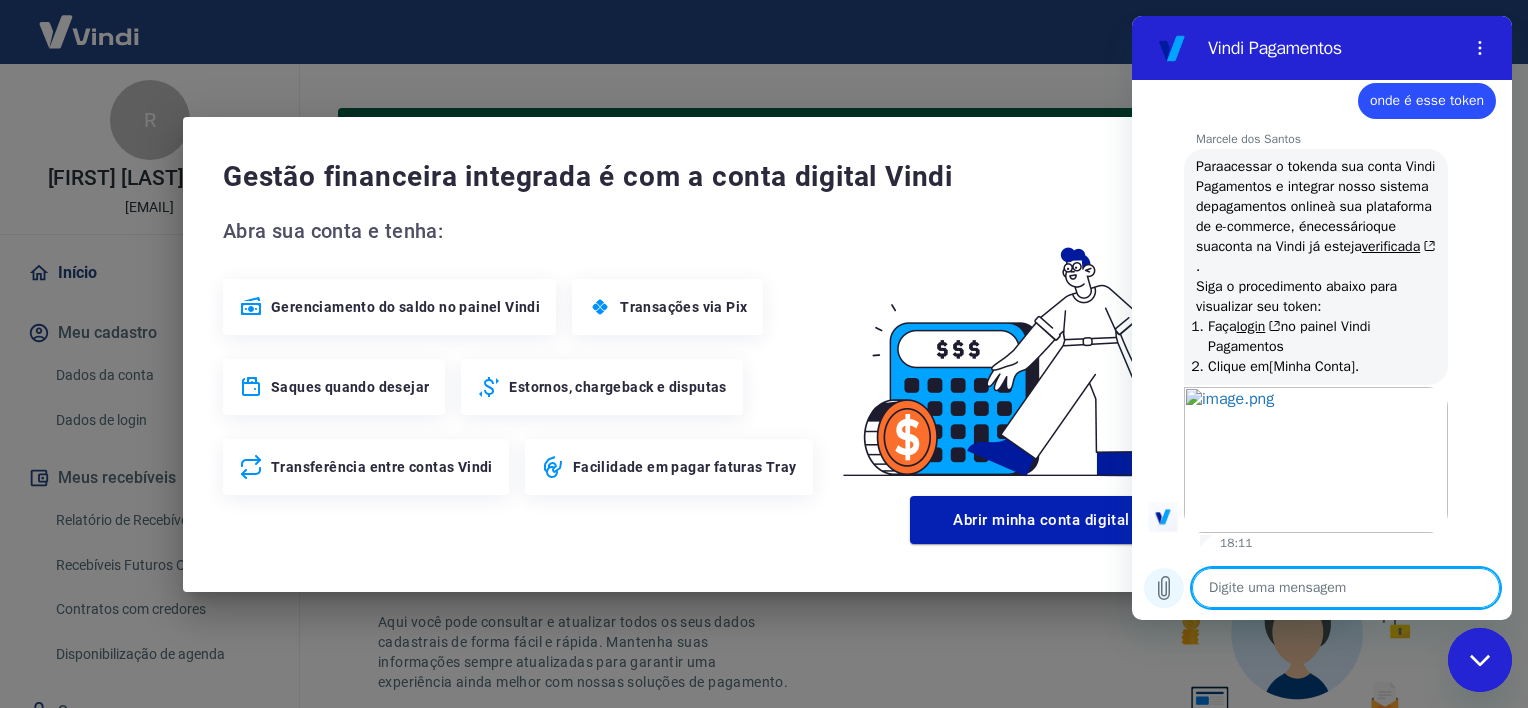 click 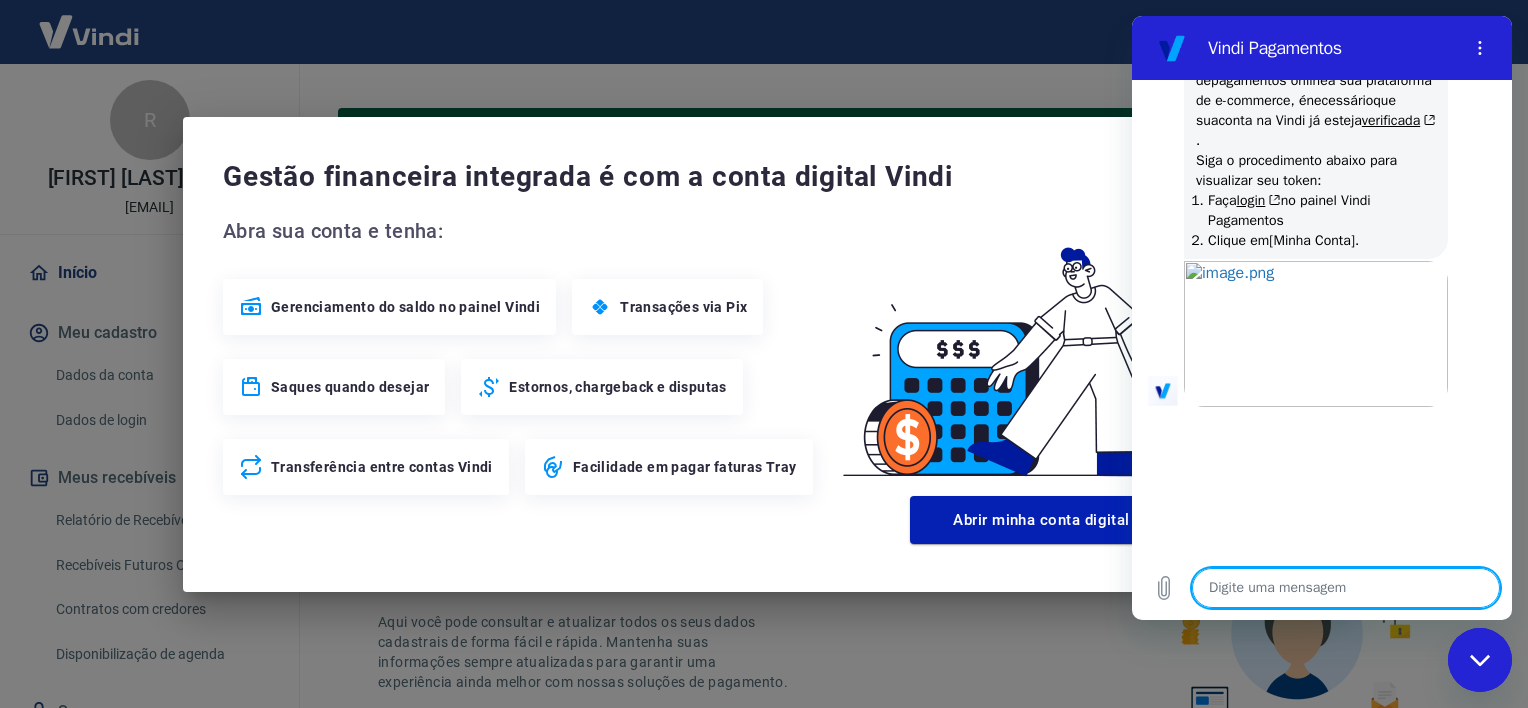 scroll, scrollTop: 6798, scrollLeft: 0, axis: vertical 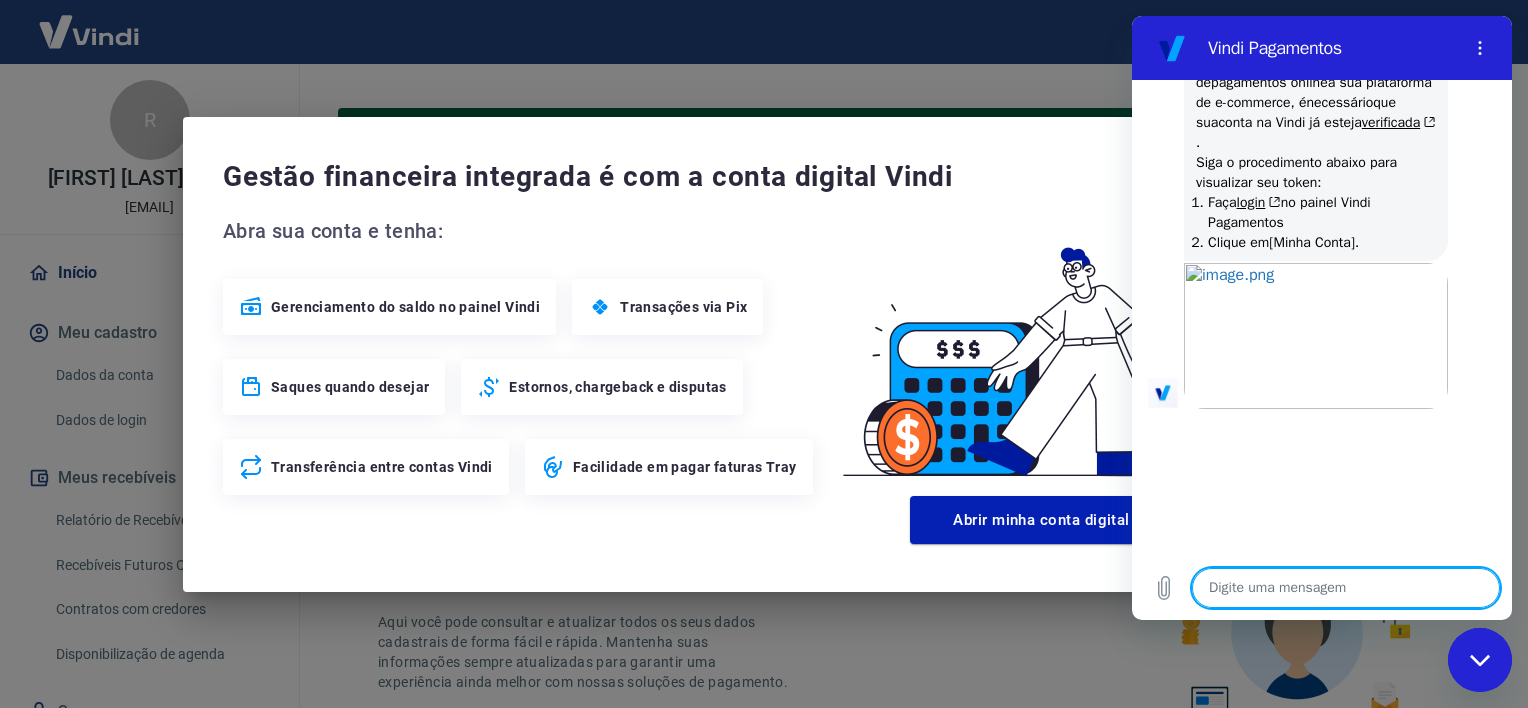 type on "x" 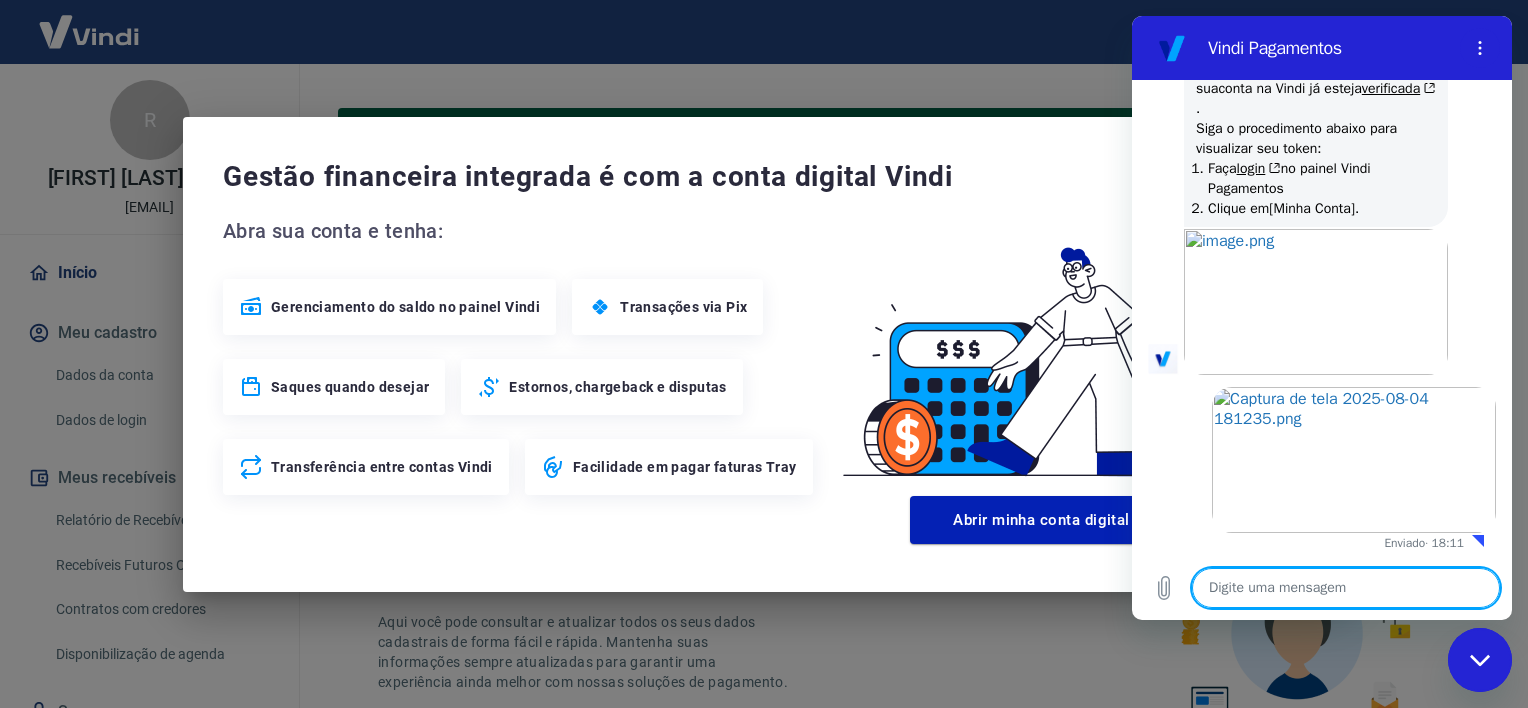 scroll, scrollTop: 6832, scrollLeft: 0, axis: vertical 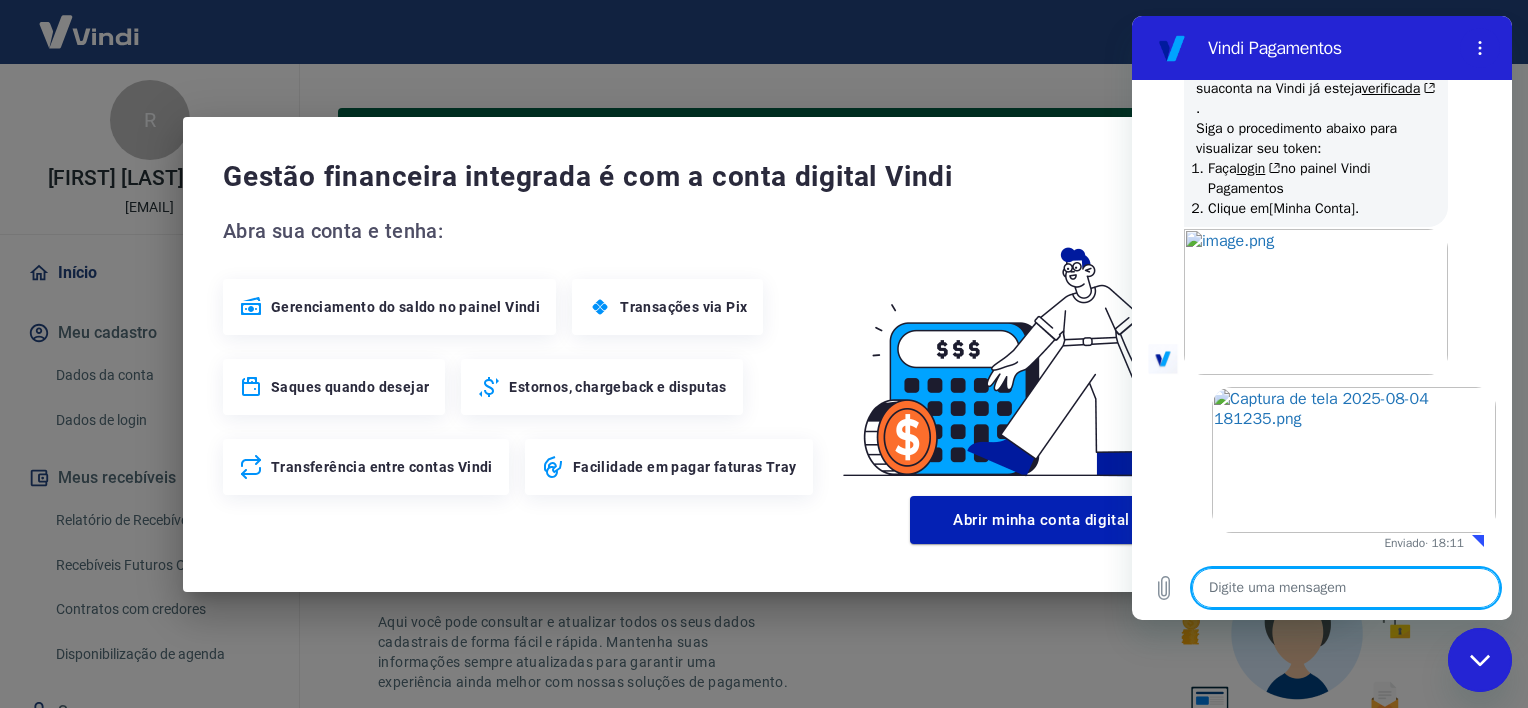 type on "c" 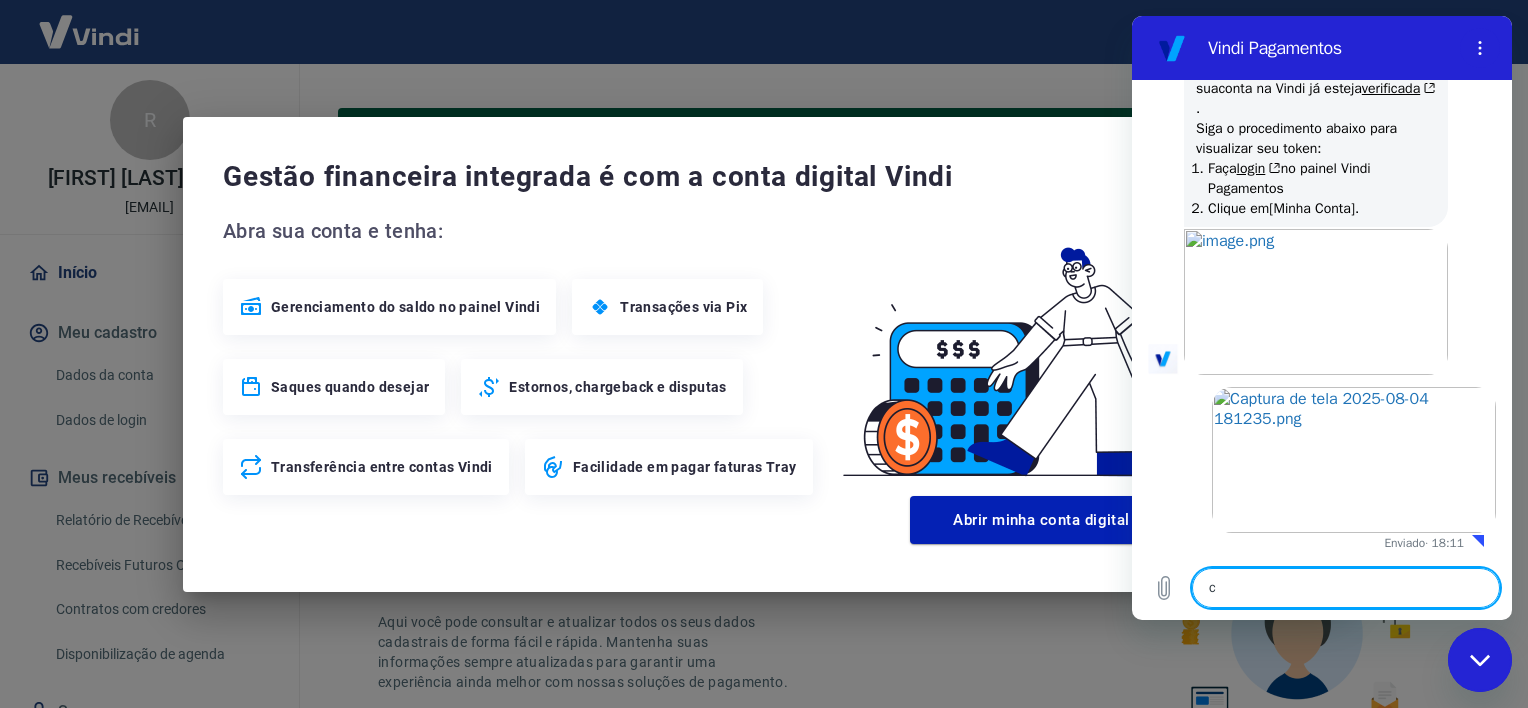 type on "co" 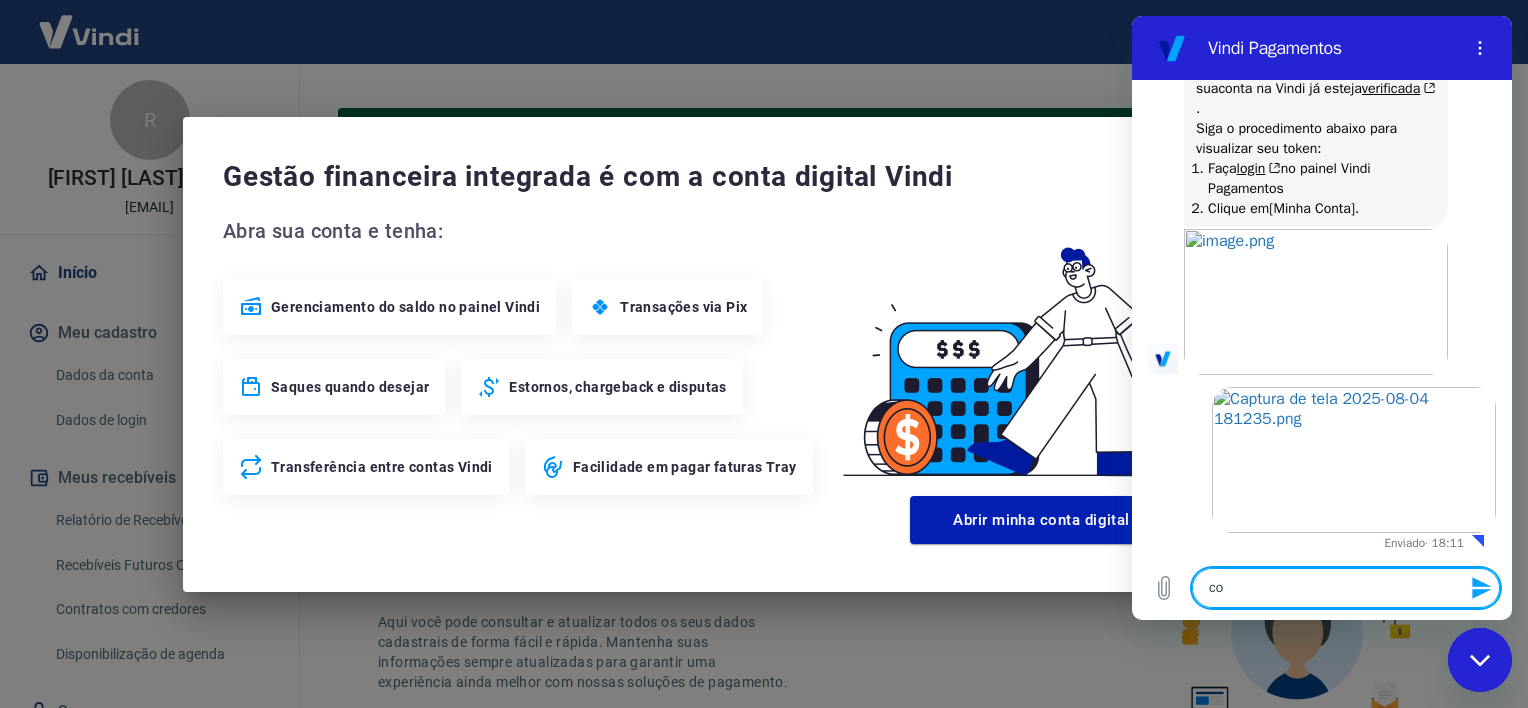 type on "con" 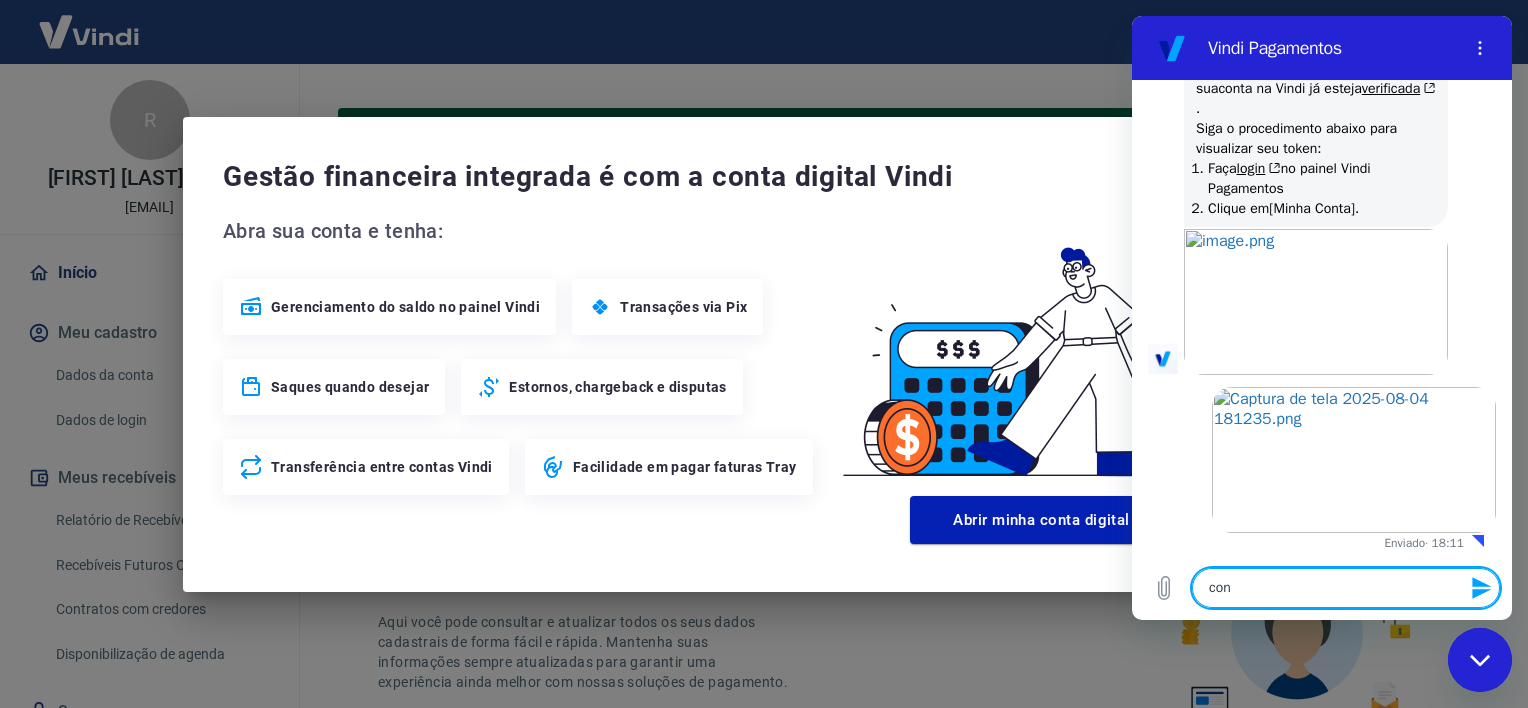 type on "cont" 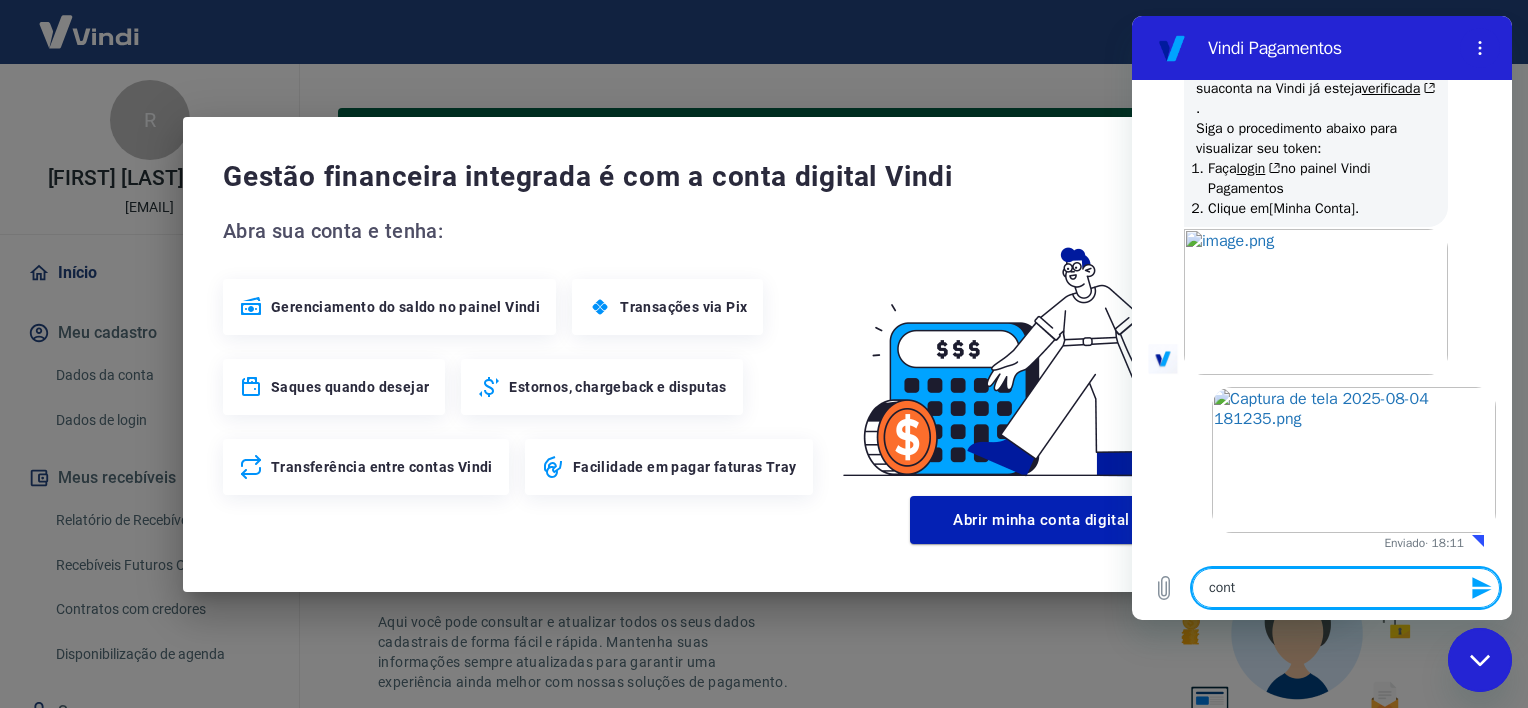 type on "conta" 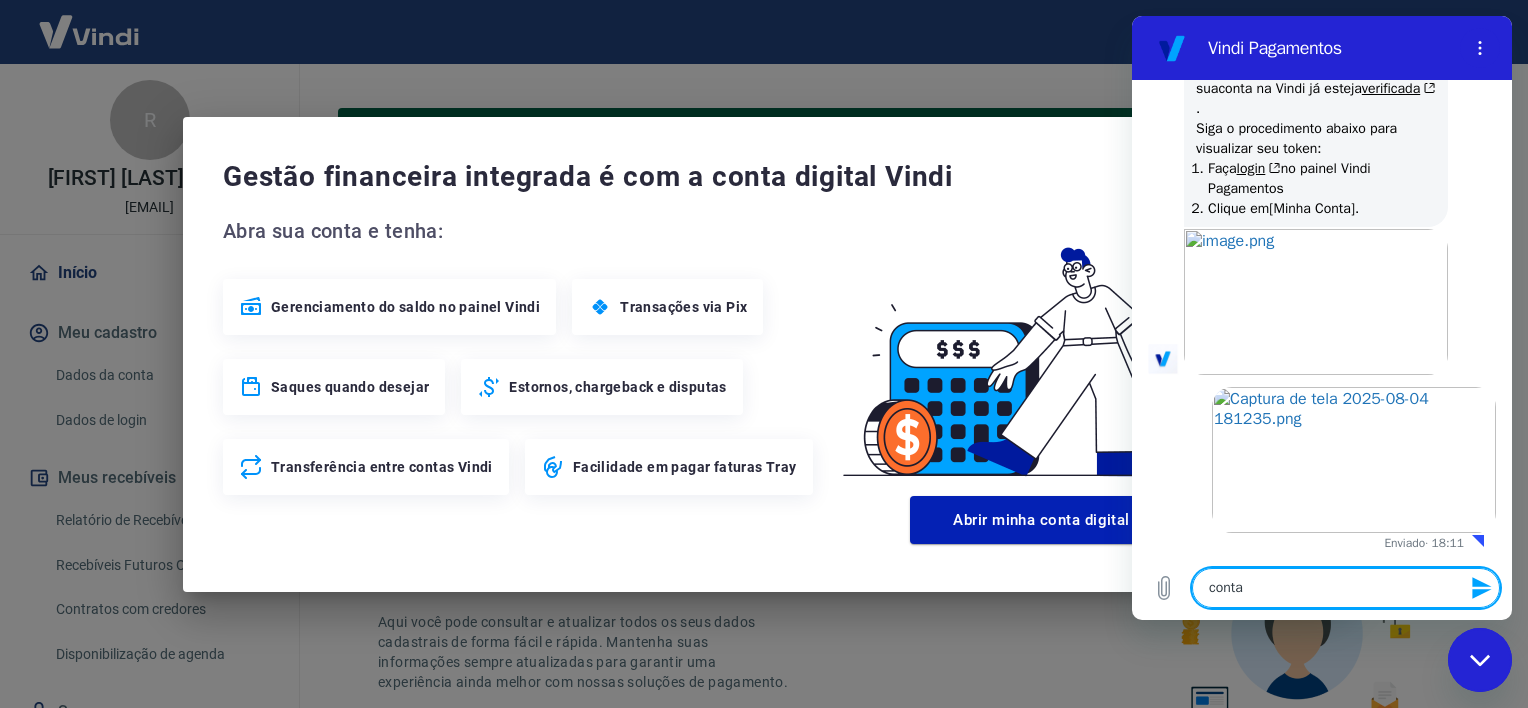 type on "conta" 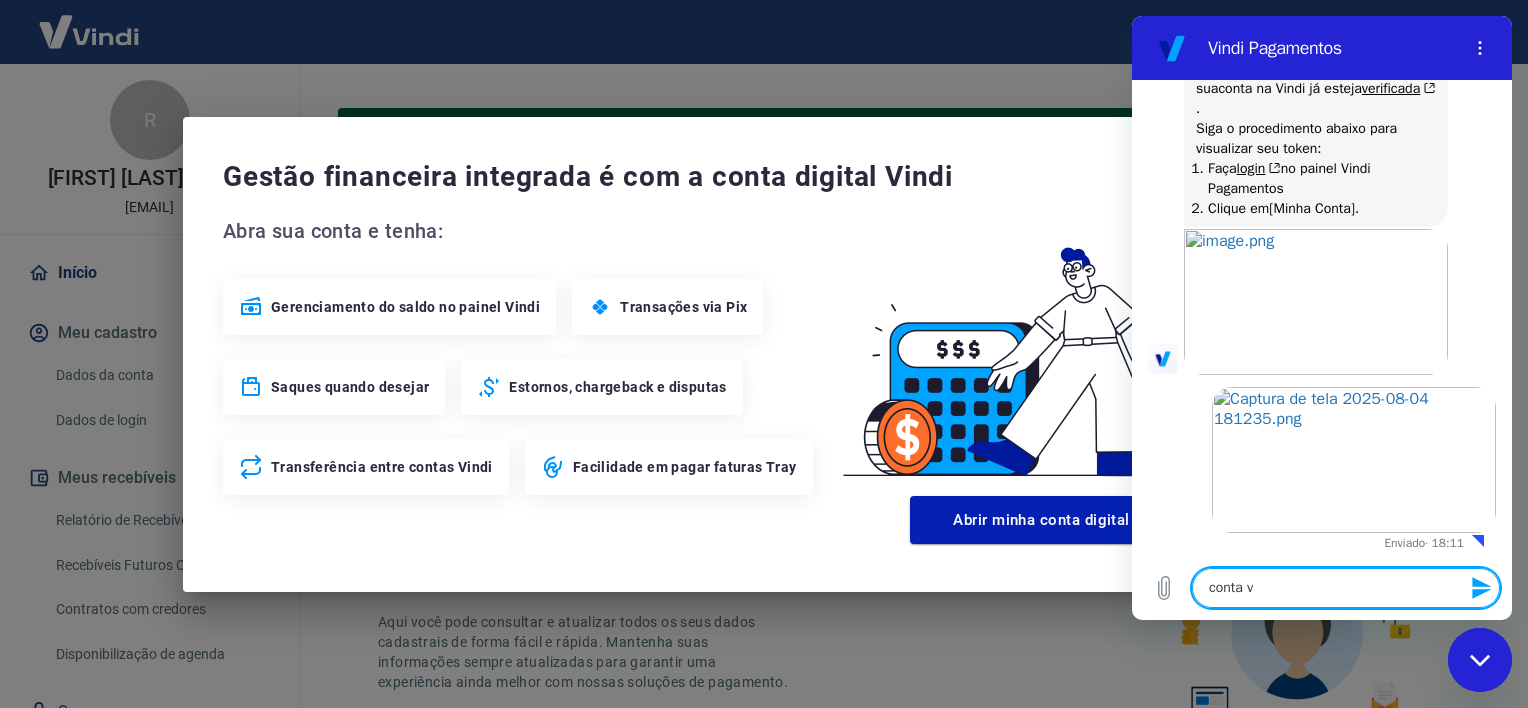 type on "conta ve" 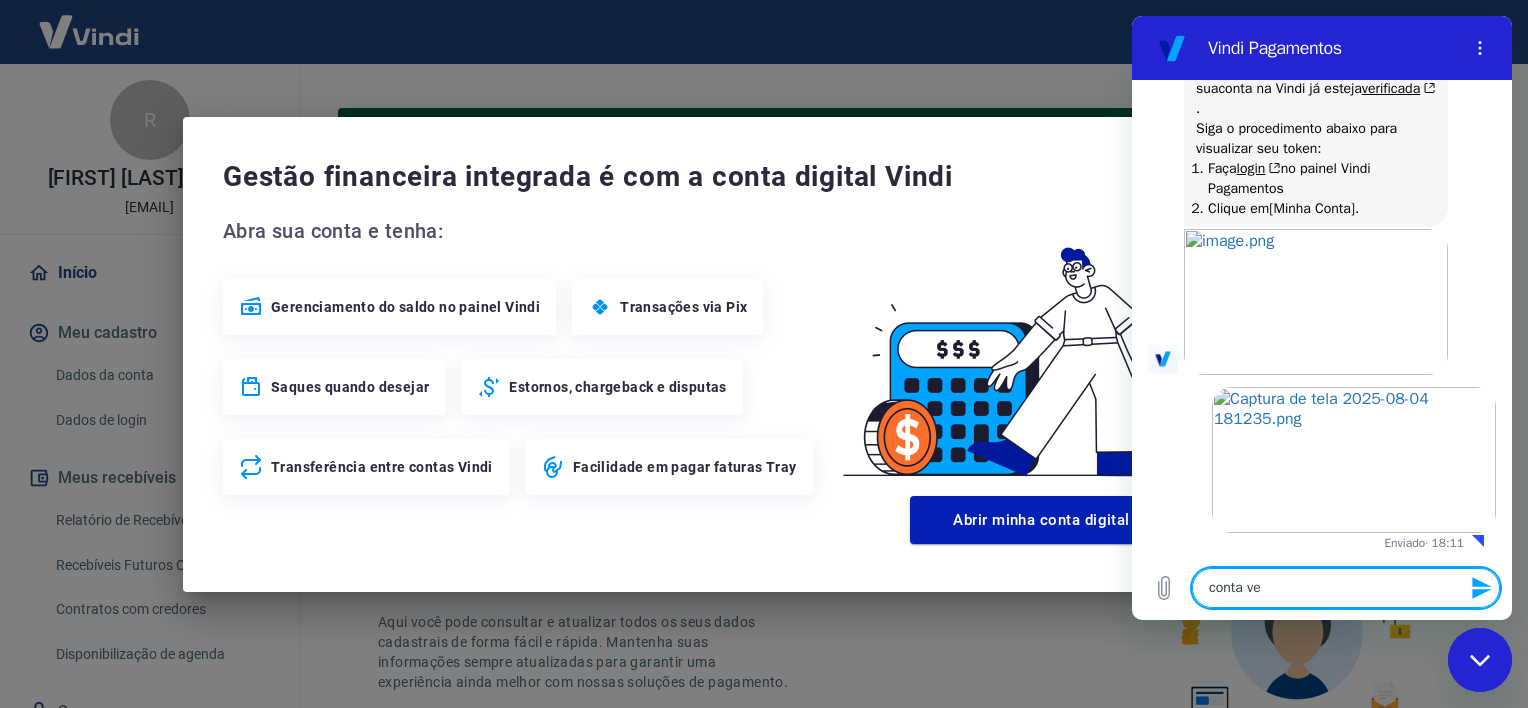 type on "conta ver" 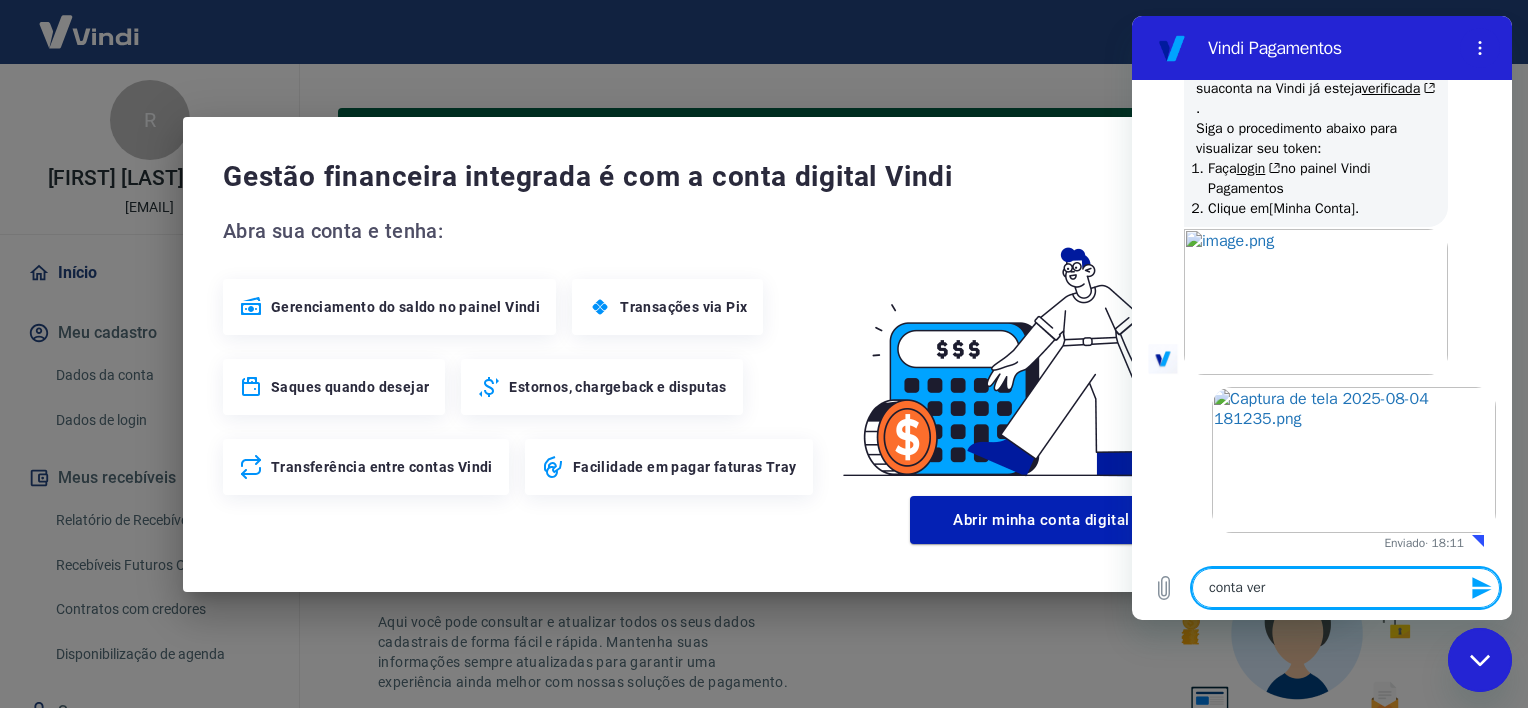 type on "conta veri" 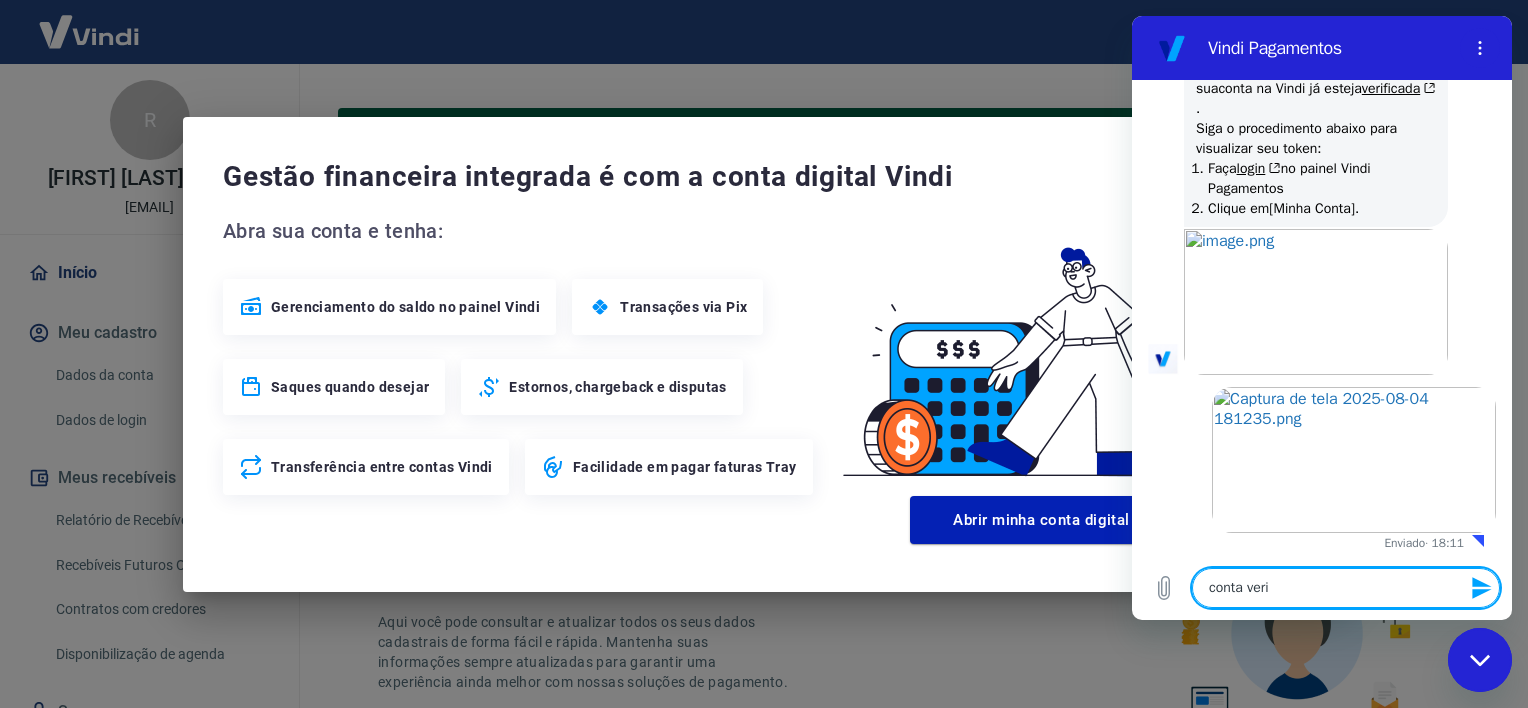 type on "conta verif" 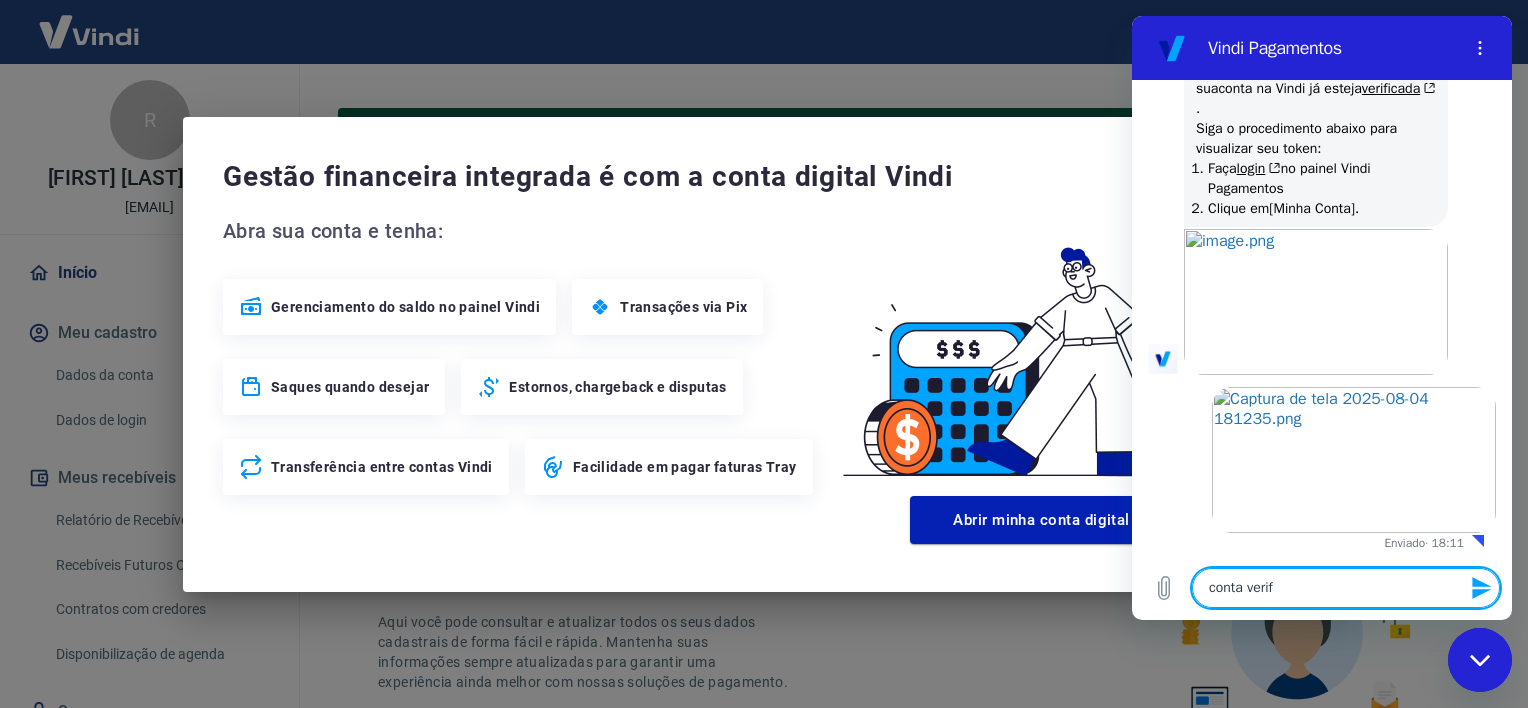 type on "conta verifi" 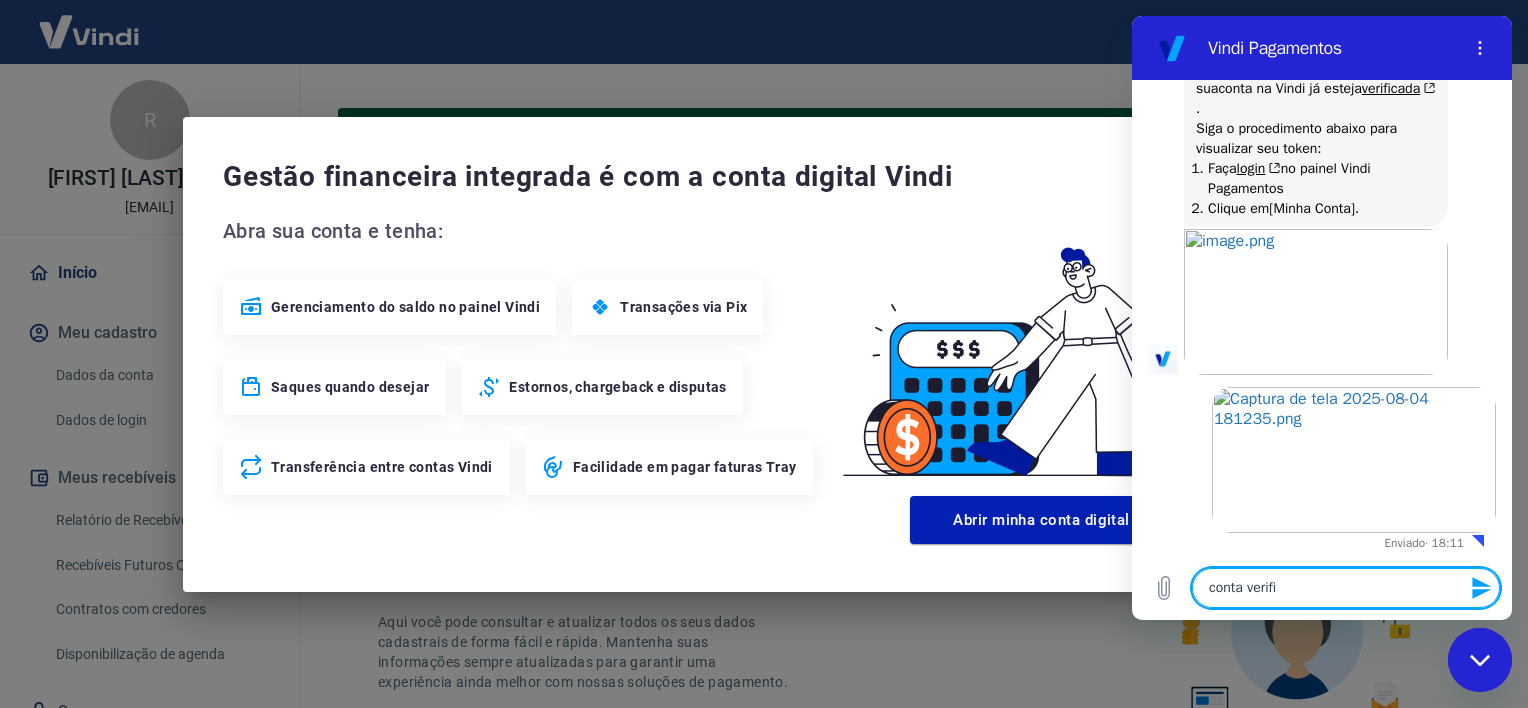 type on "conta verific" 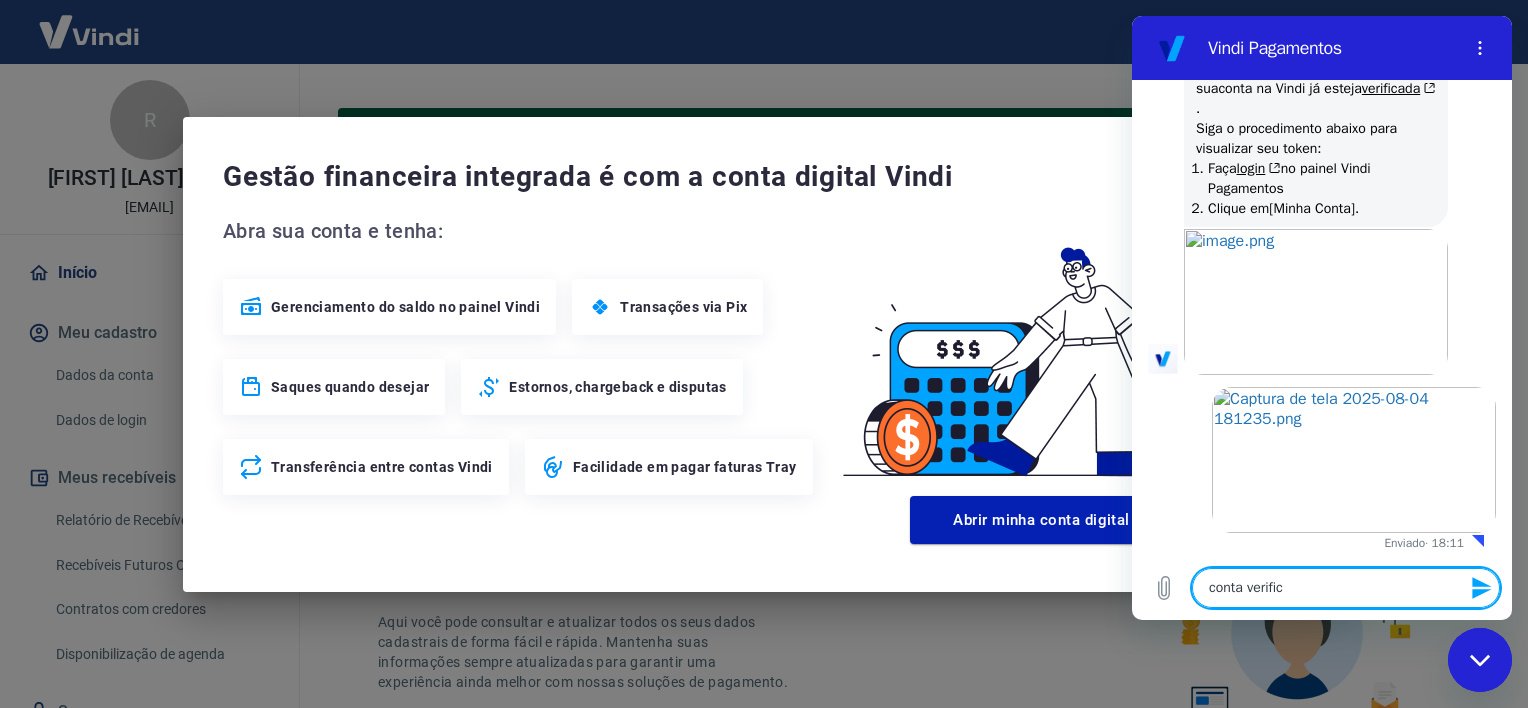 type on "conta verifica" 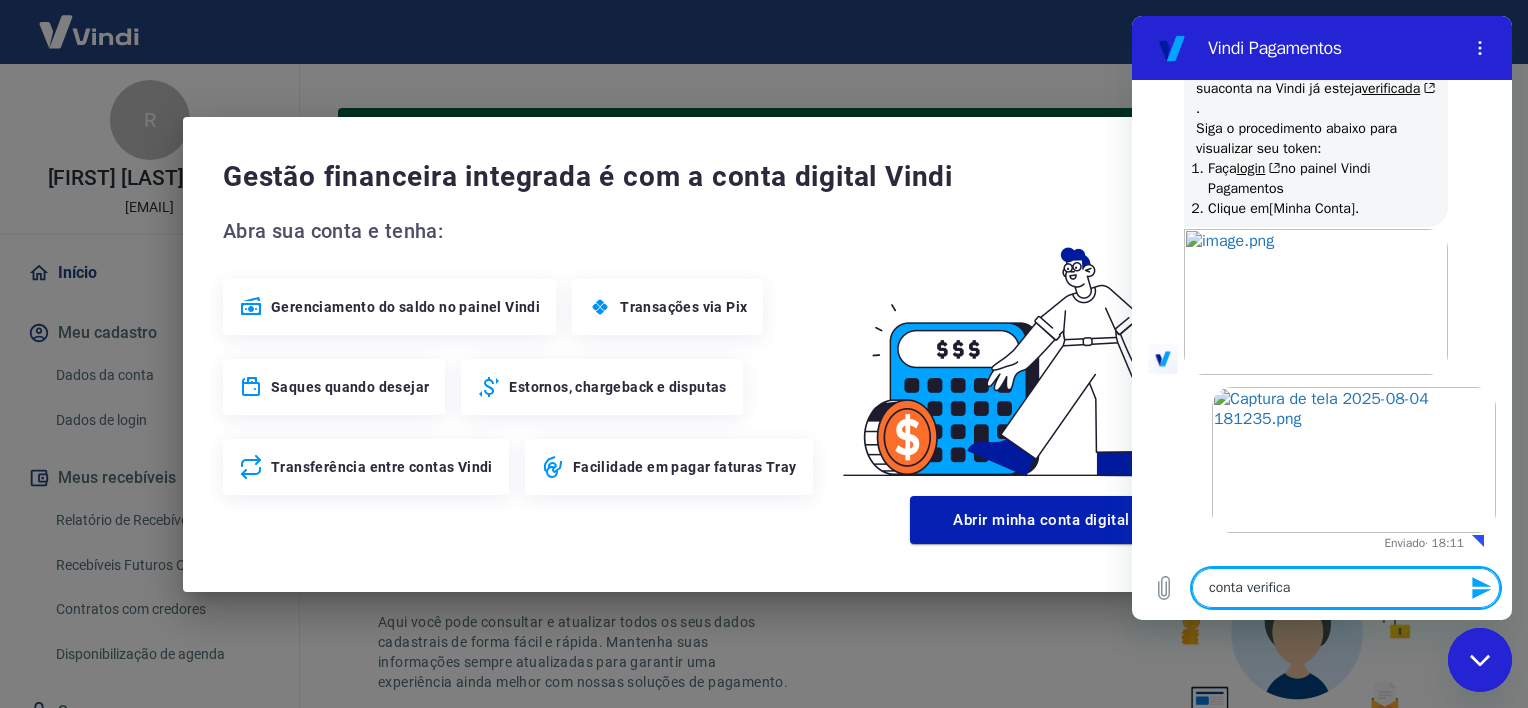 type on "conta verificad" 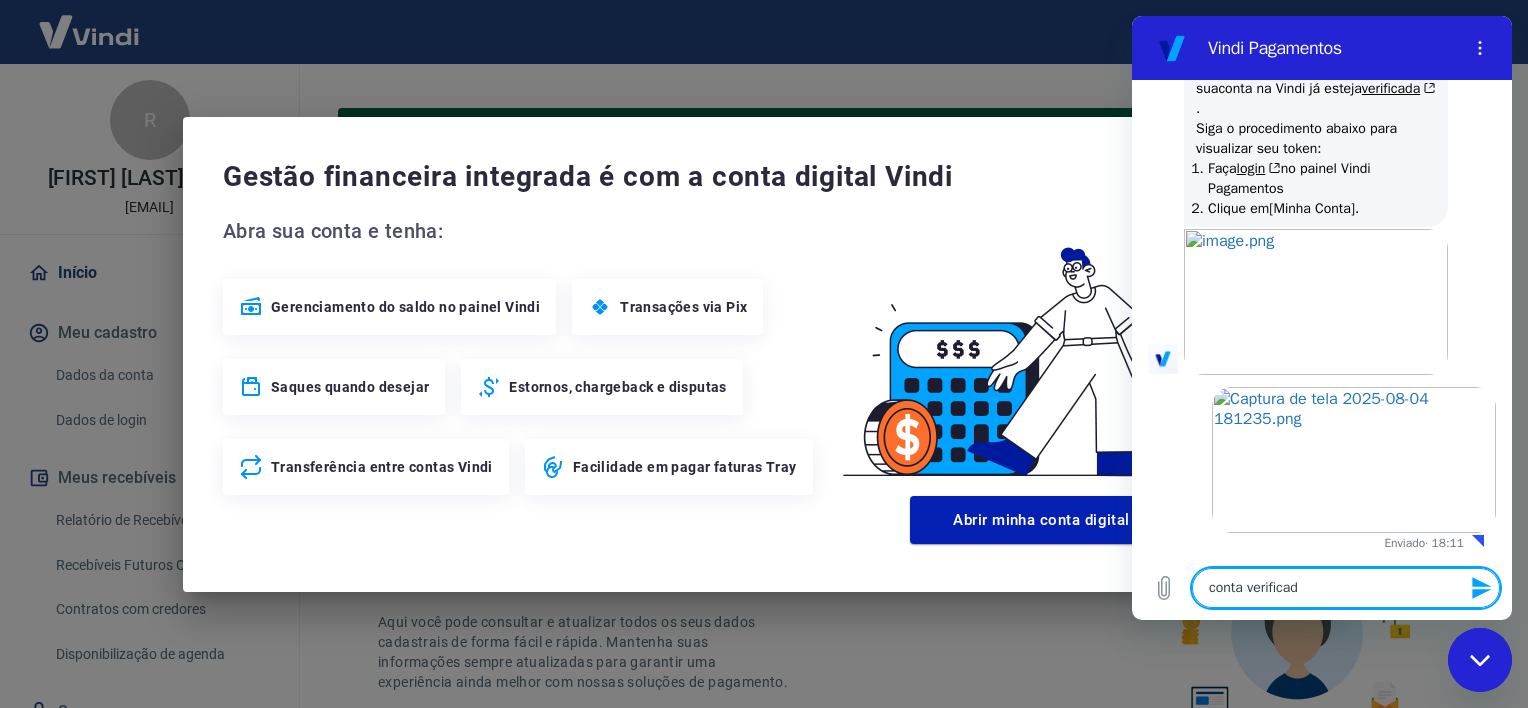 type on "conta verificado" 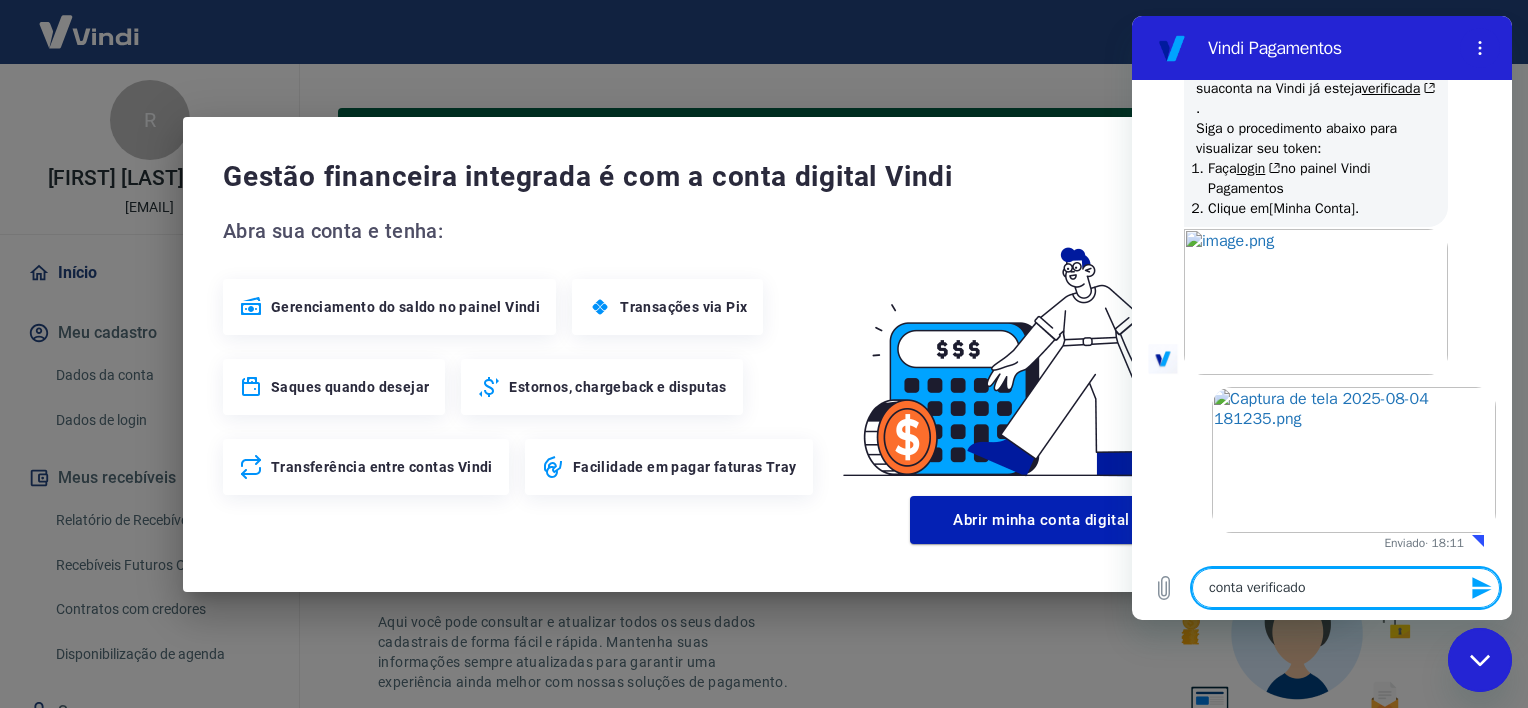 type on "conta verificado" 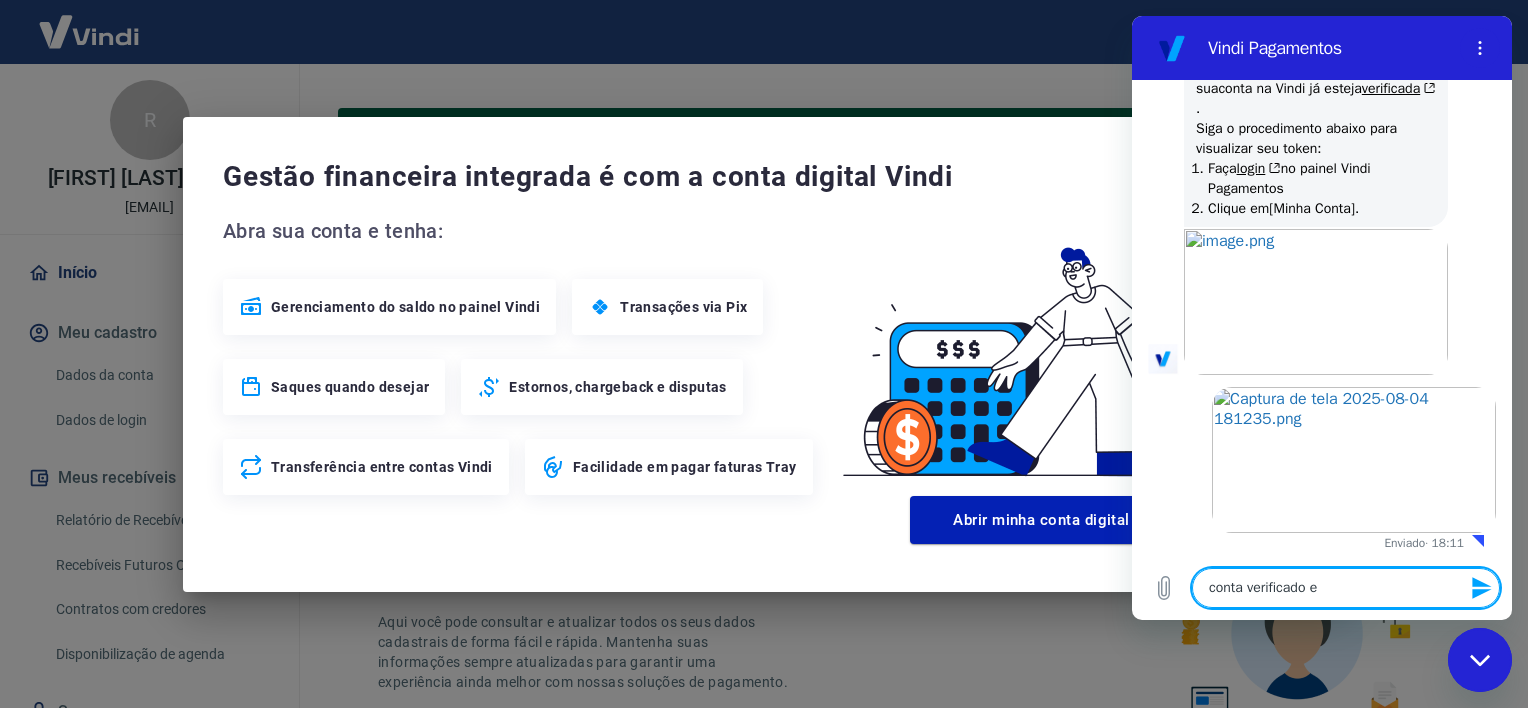 type on "conta verificado e" 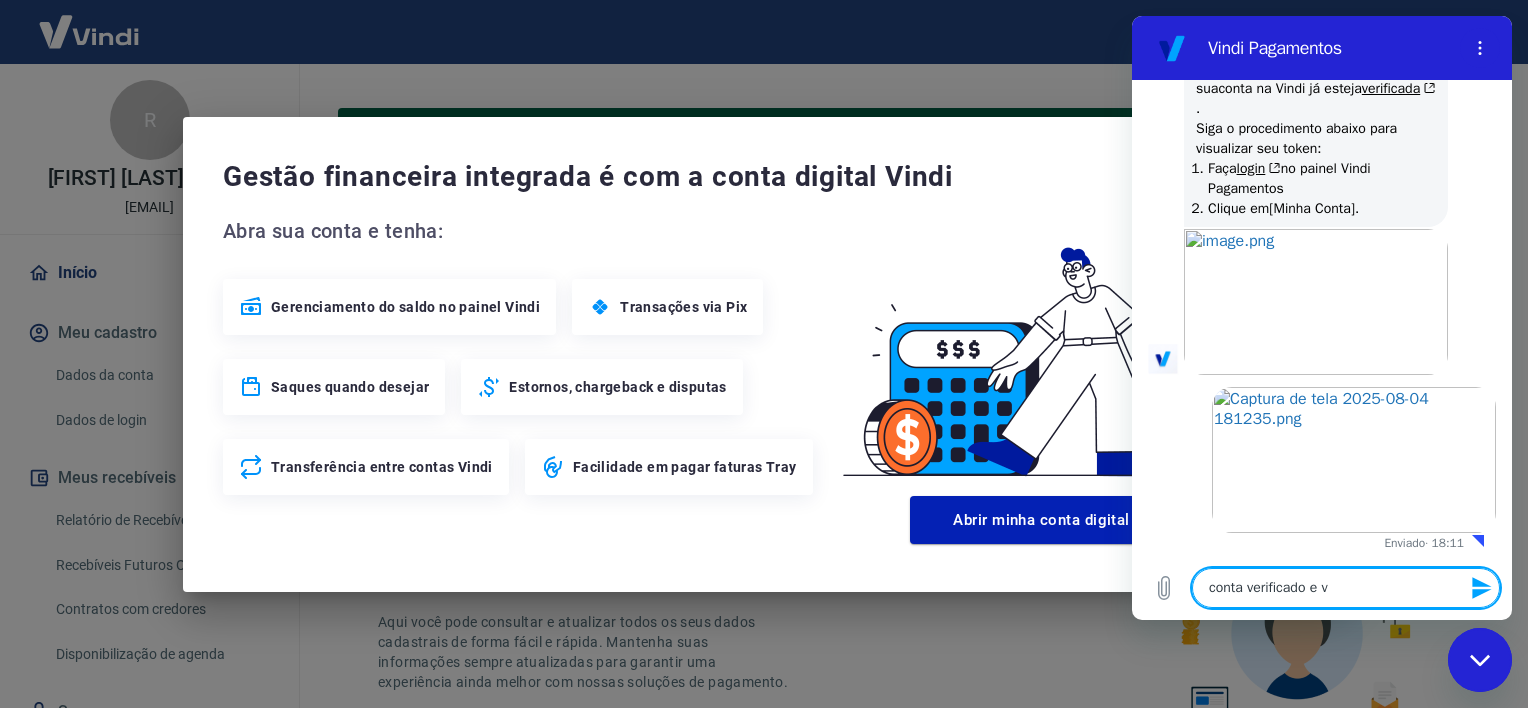 type on "conta verificado e vi" 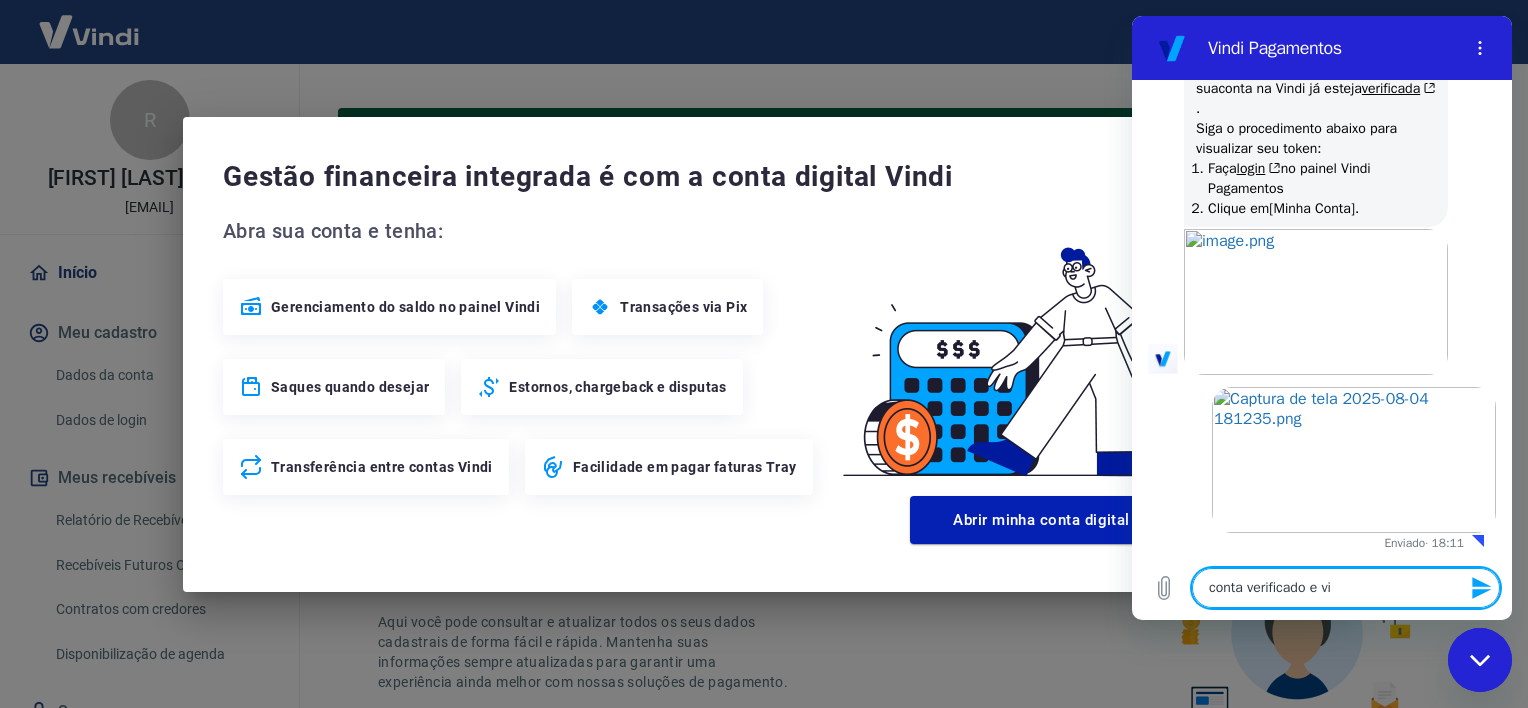 type on "conta verificado e vi" 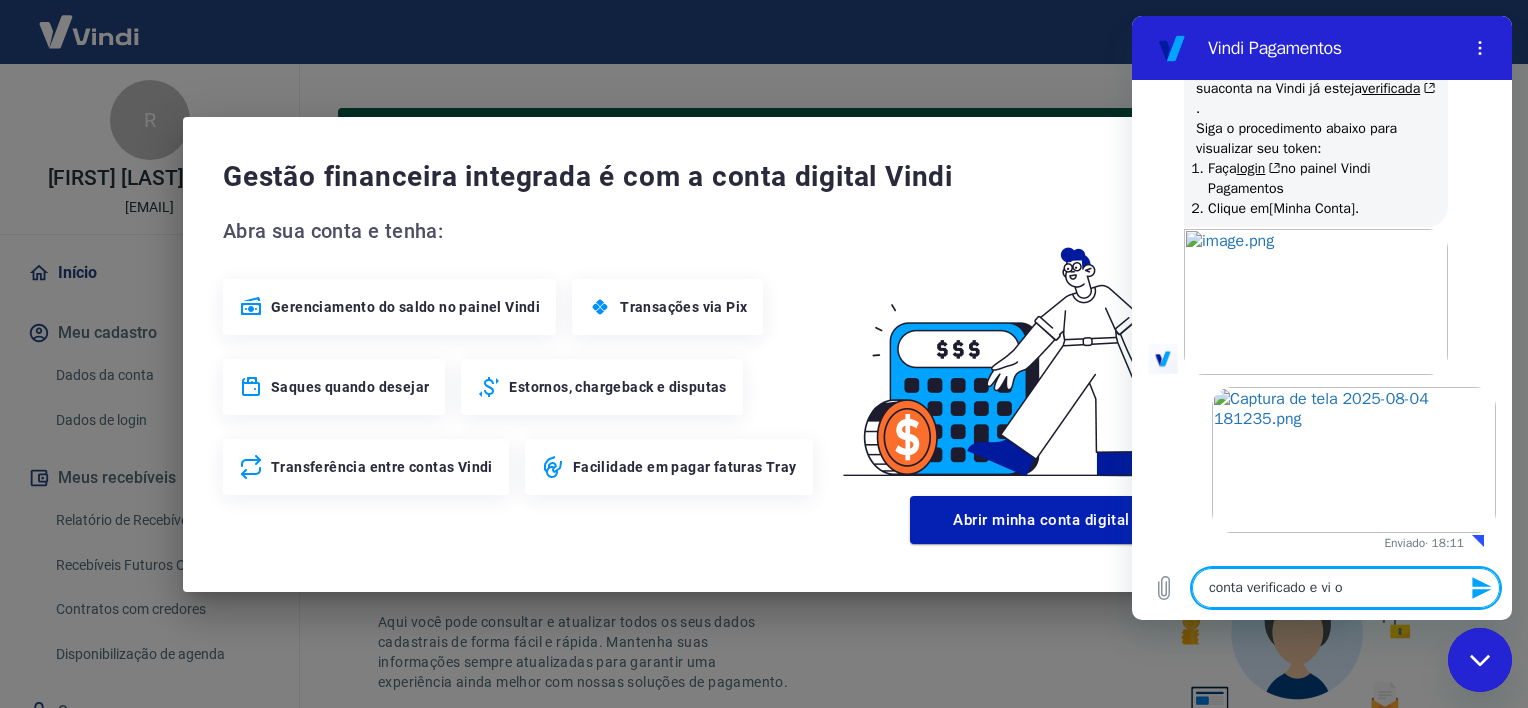 type on "conta verificado e vi o" 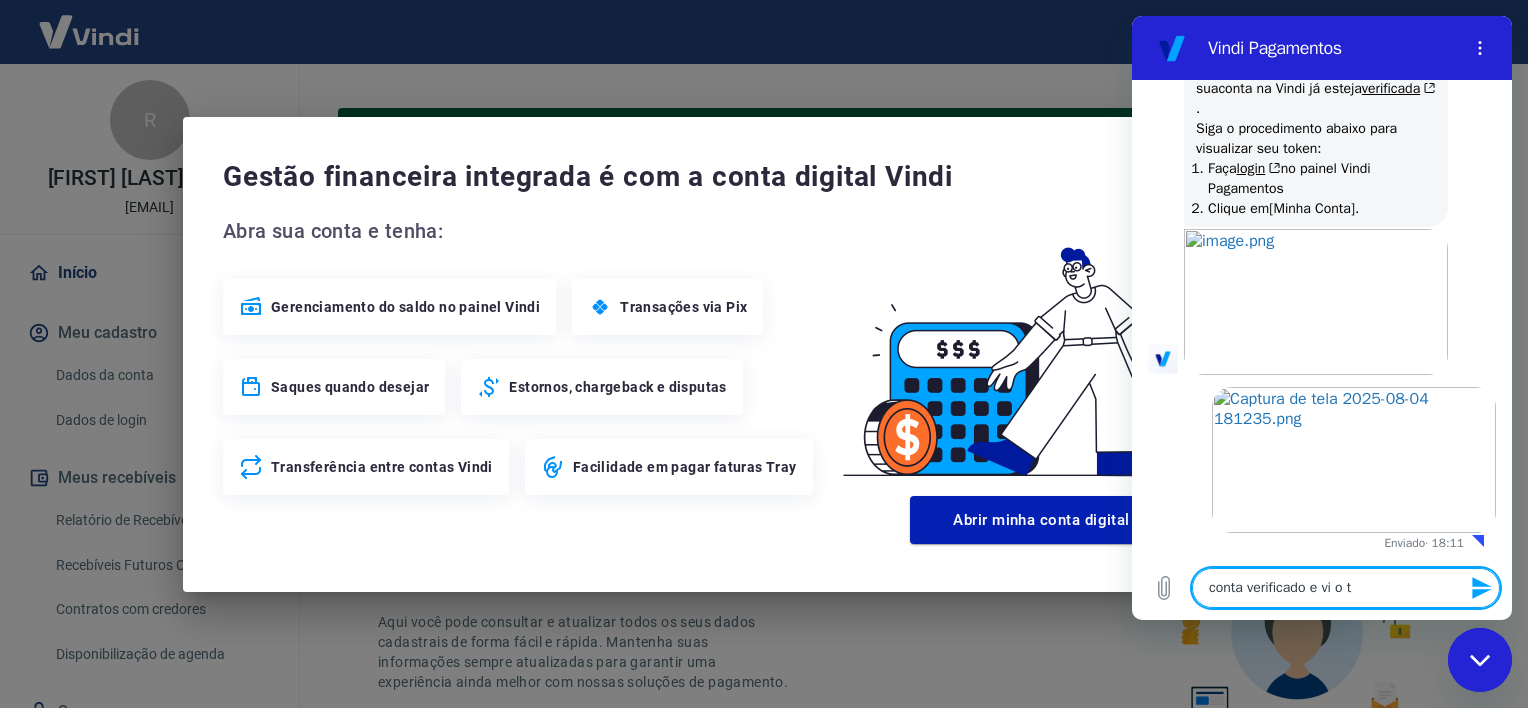 type on "conta verificado e vi o to" 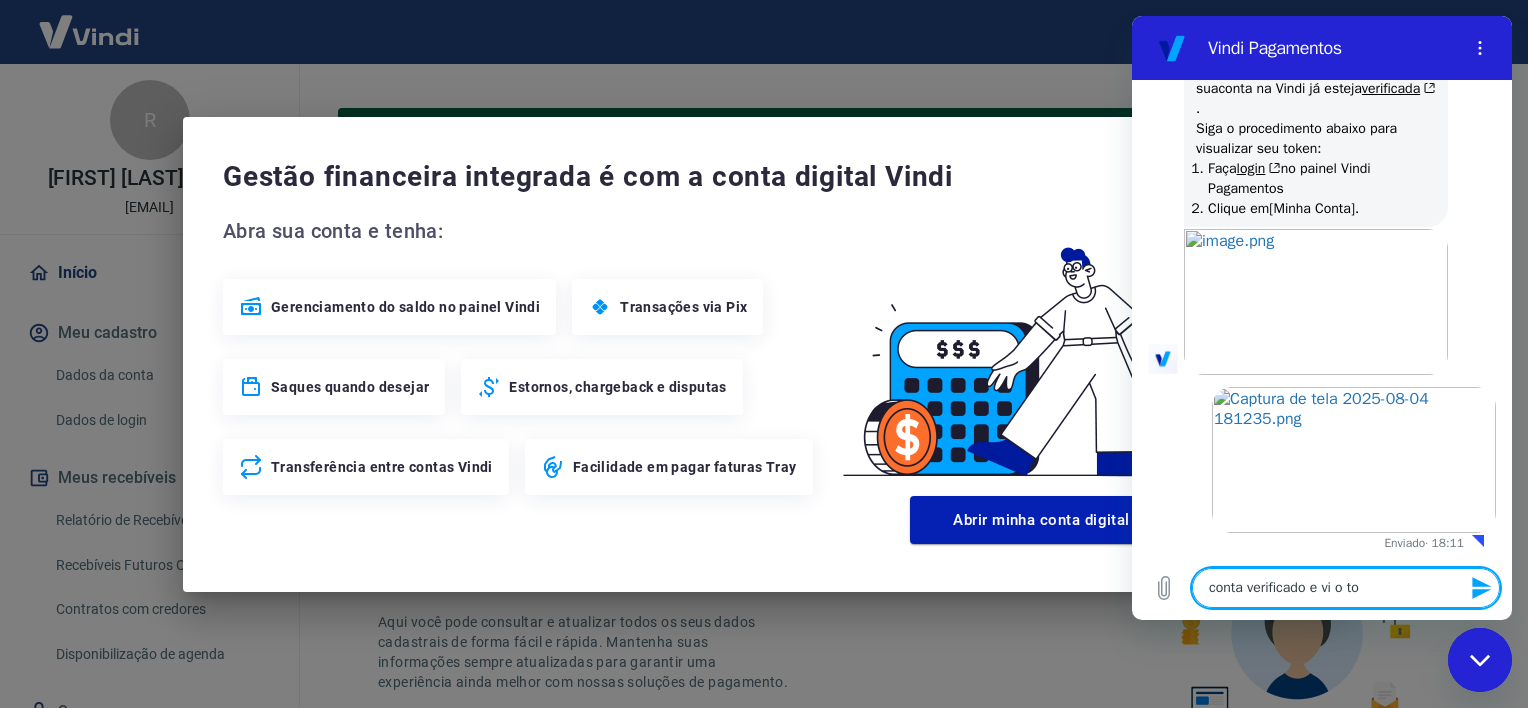 type on "conta verificado e vi o tok" 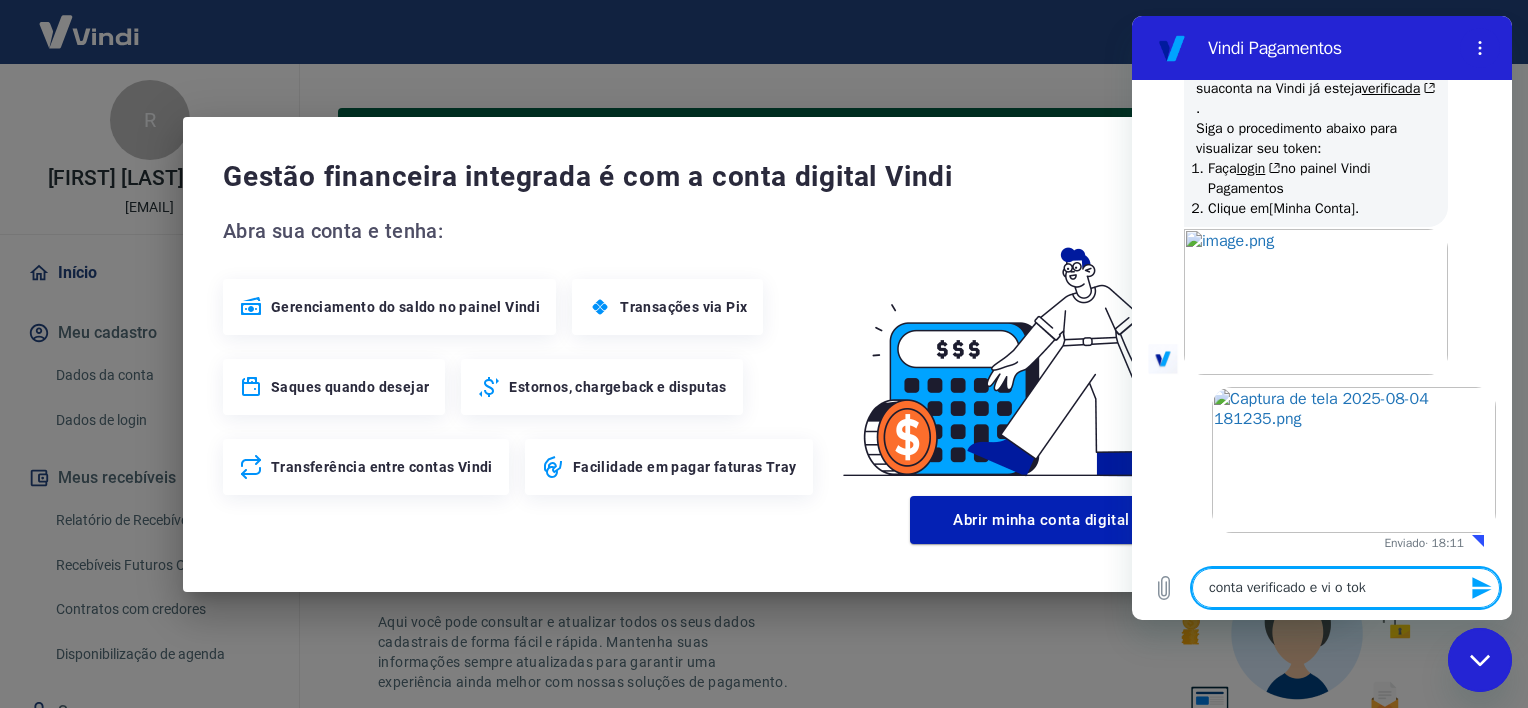 type on "conta verificado e vi o toke" 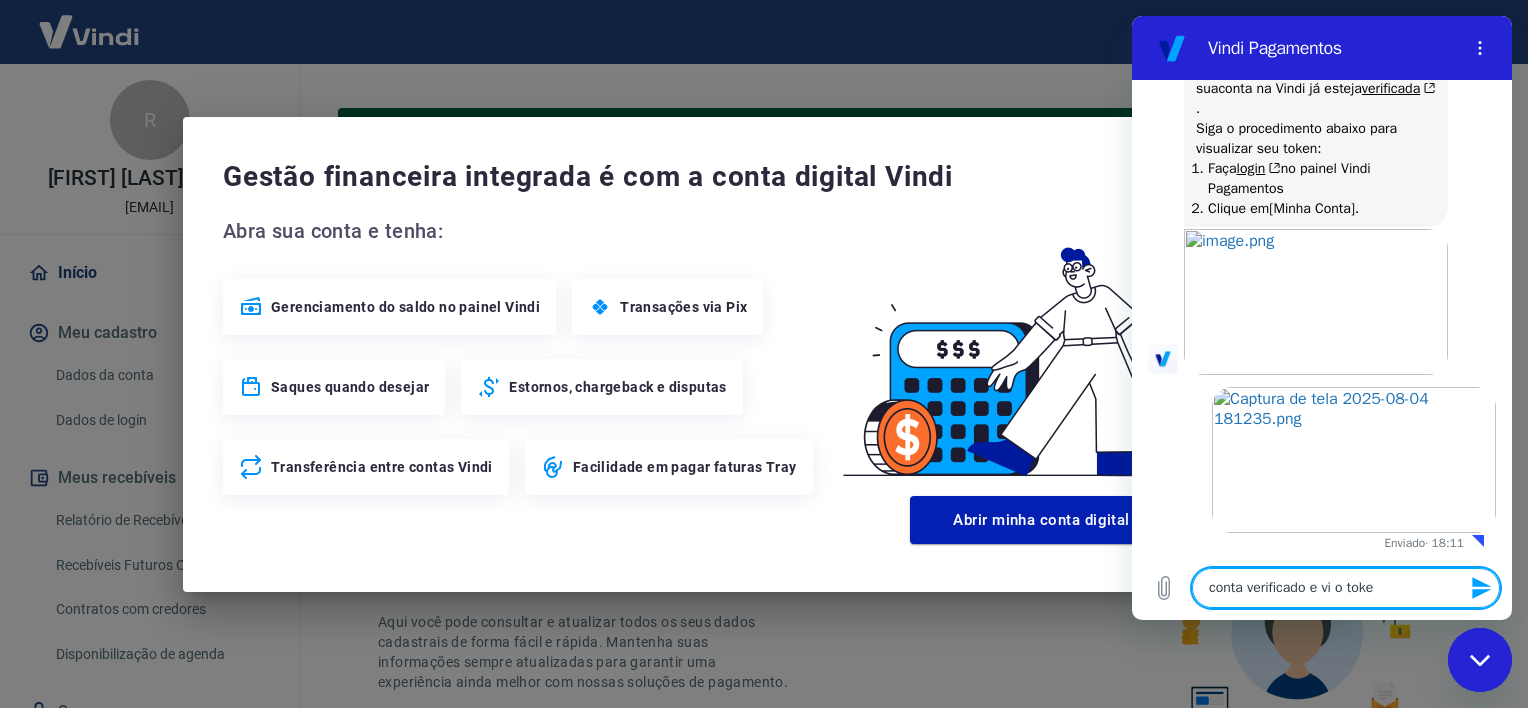 type on "conta verificado e vi o token" 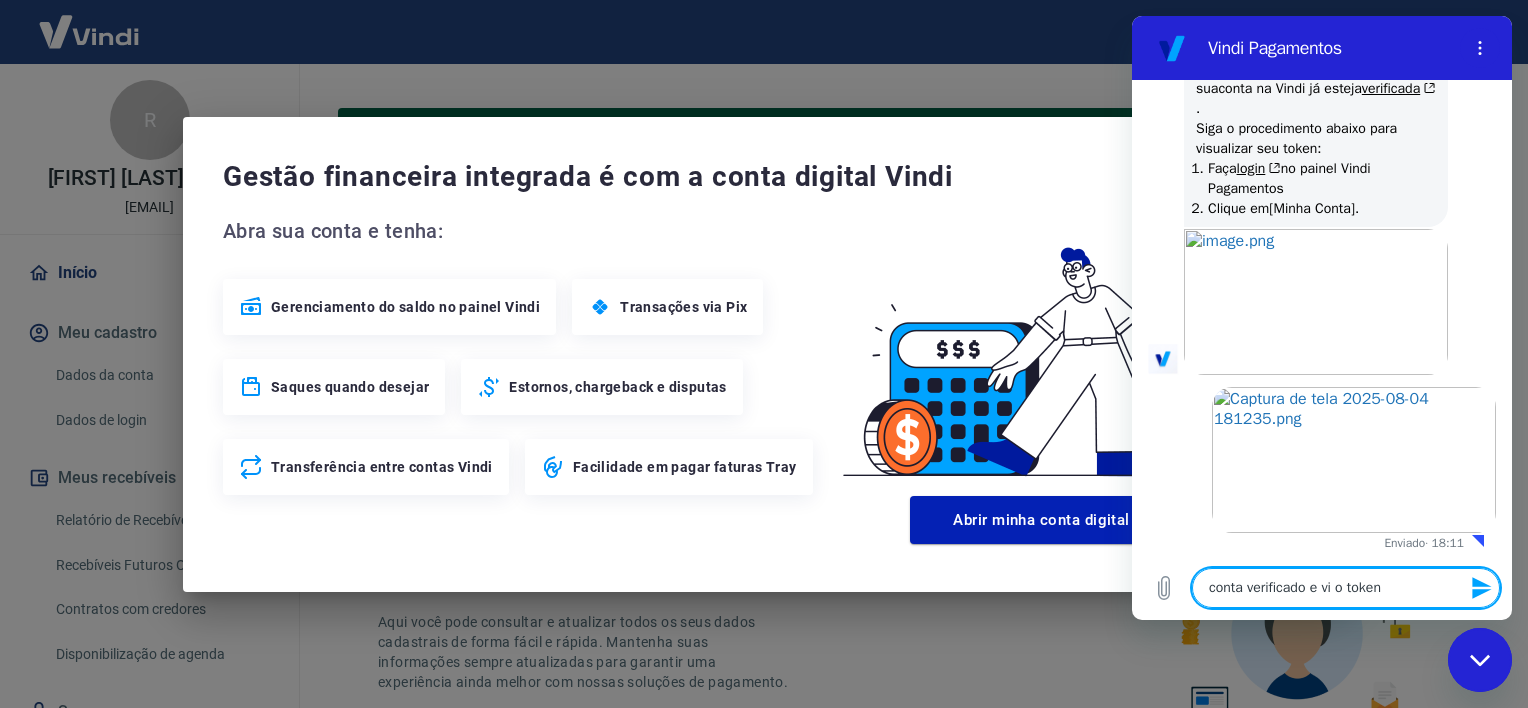 type 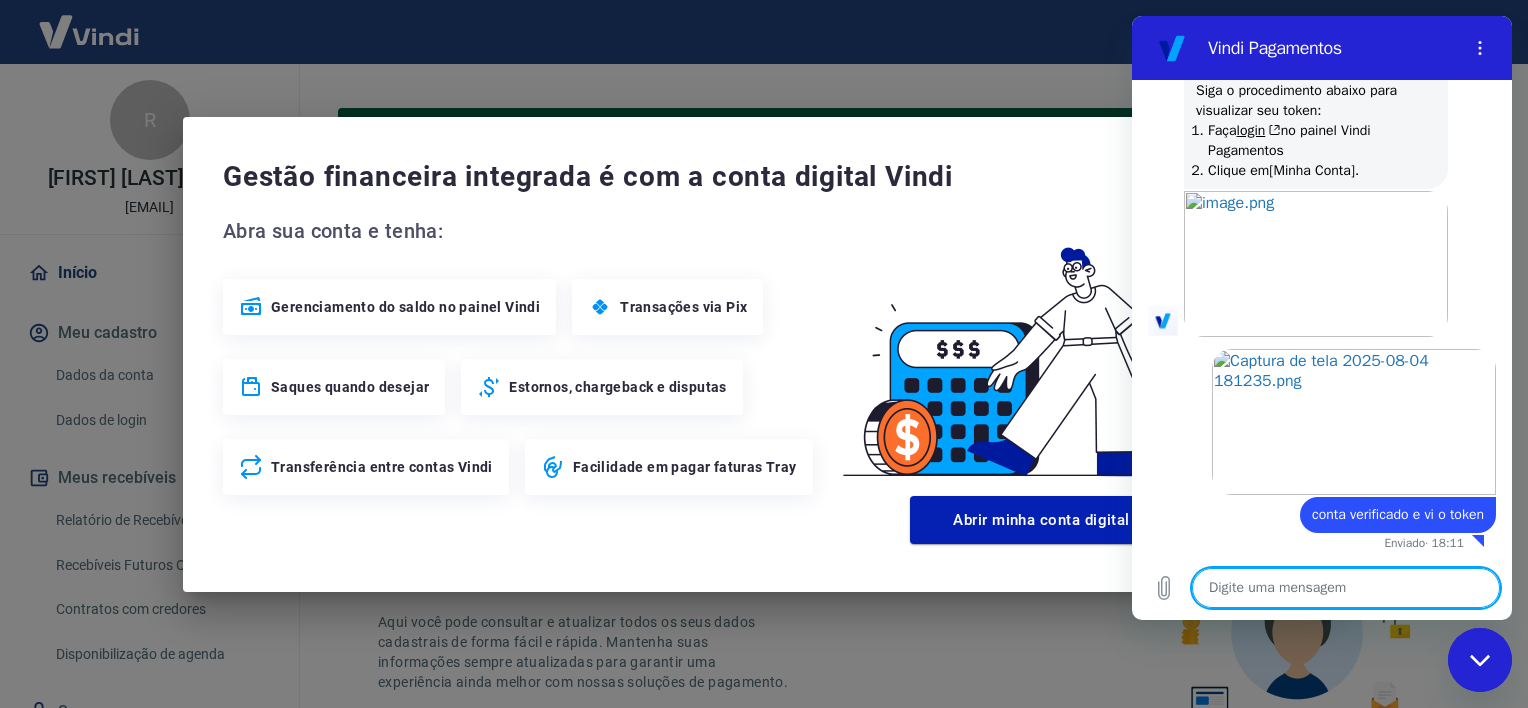 scroll, scrollTop: 6870, scrollLeft: 0, axis: vertical 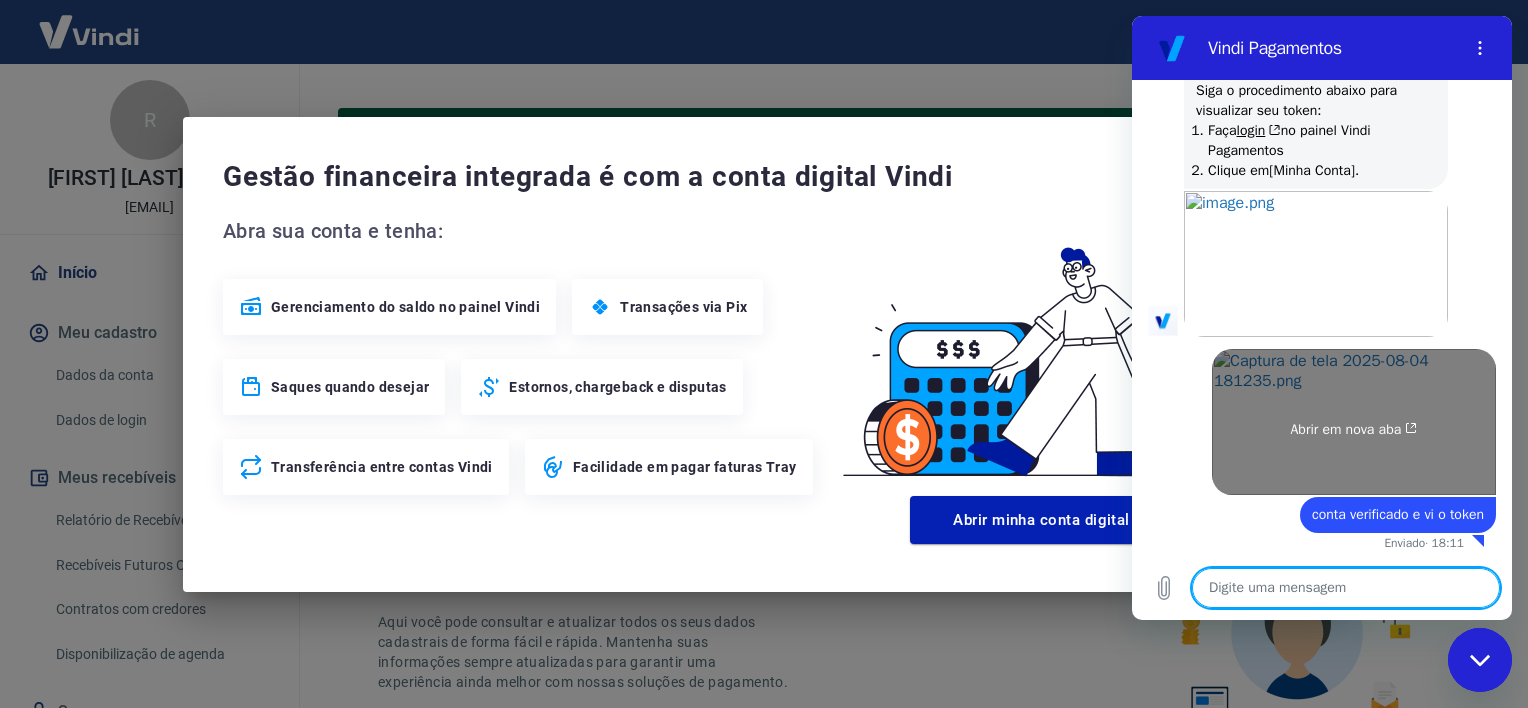 click on "Abrir em nova aba" at bounding box center [1354, 430] 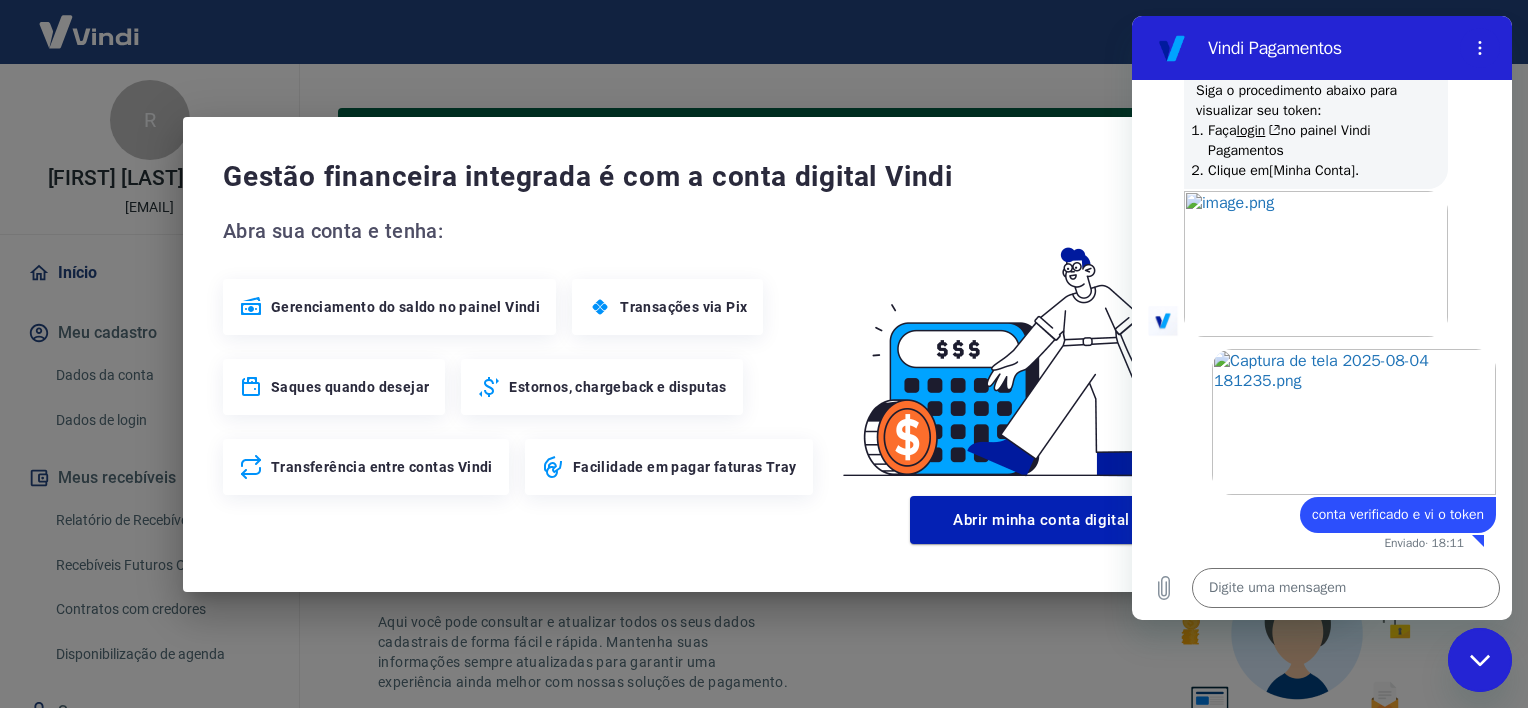 click on "Gestão financeira integrada é com a conta digital Vindi Abra sua conta e tenha: Gerenciamento do saldo no painel Vindi Transações via Pix Saques quando desejar Estornos, chargeback e disputas Transferência entre contas Vindi Facilidade em pagar faturas Tray Abrir minha conta digital Vindi" at bounding box center [764, 354] 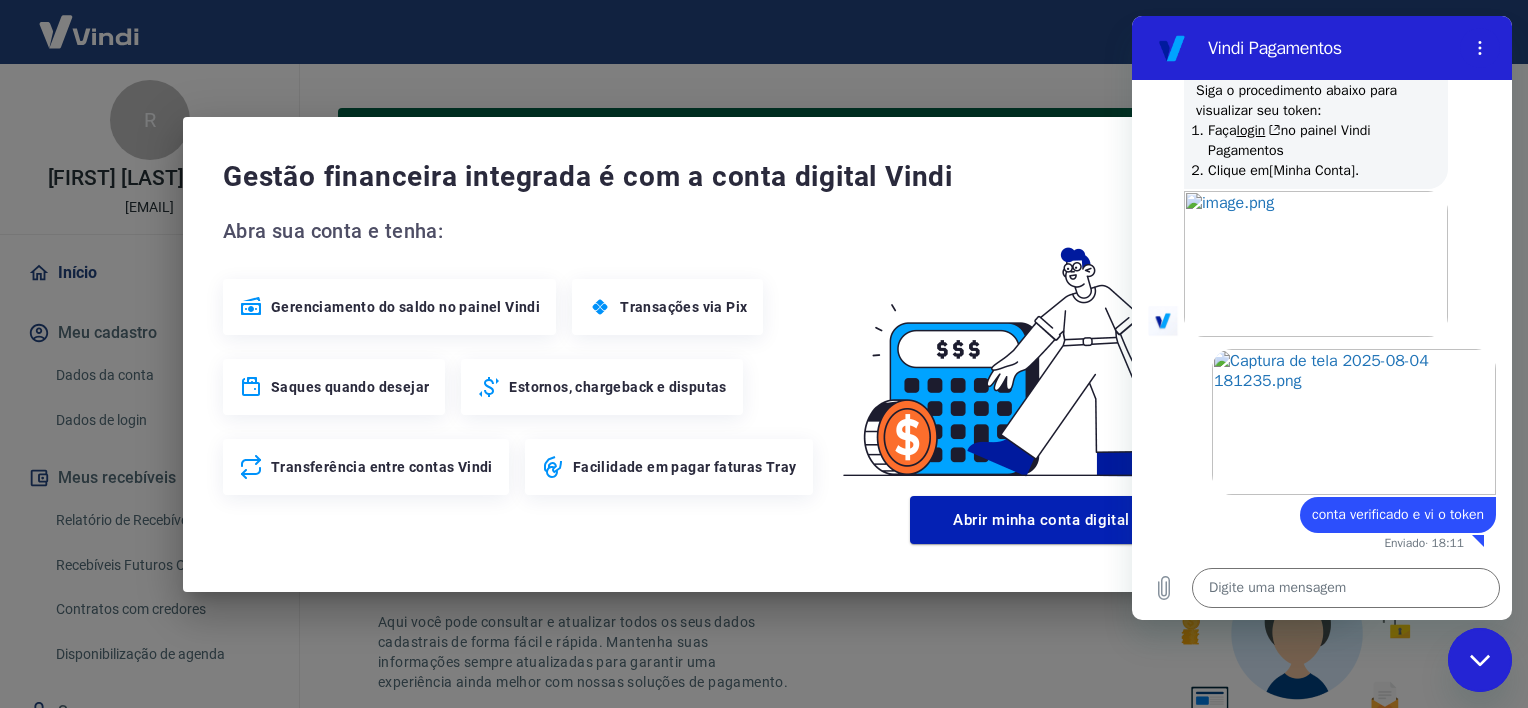 type on "x" 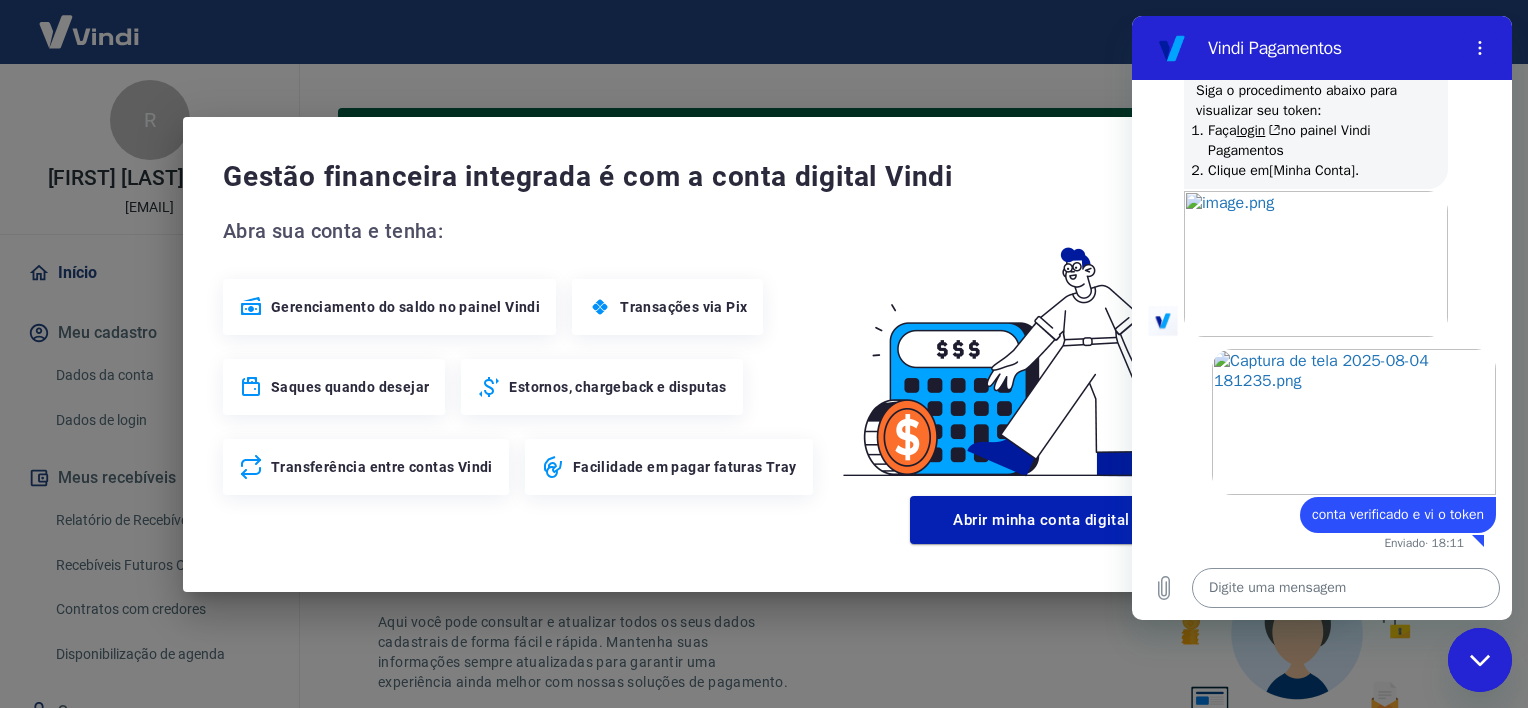 click at bounding box center (1346, 588) 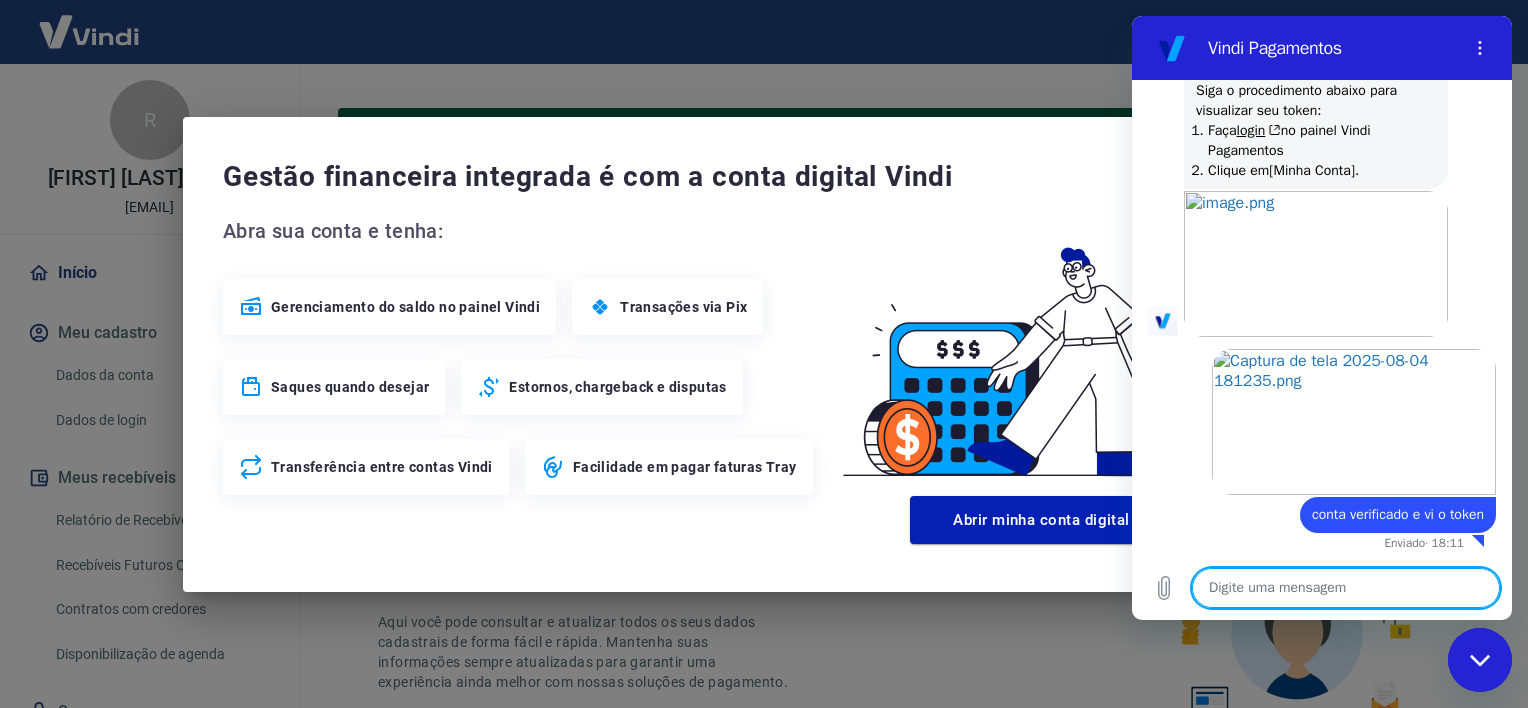 type on "o" 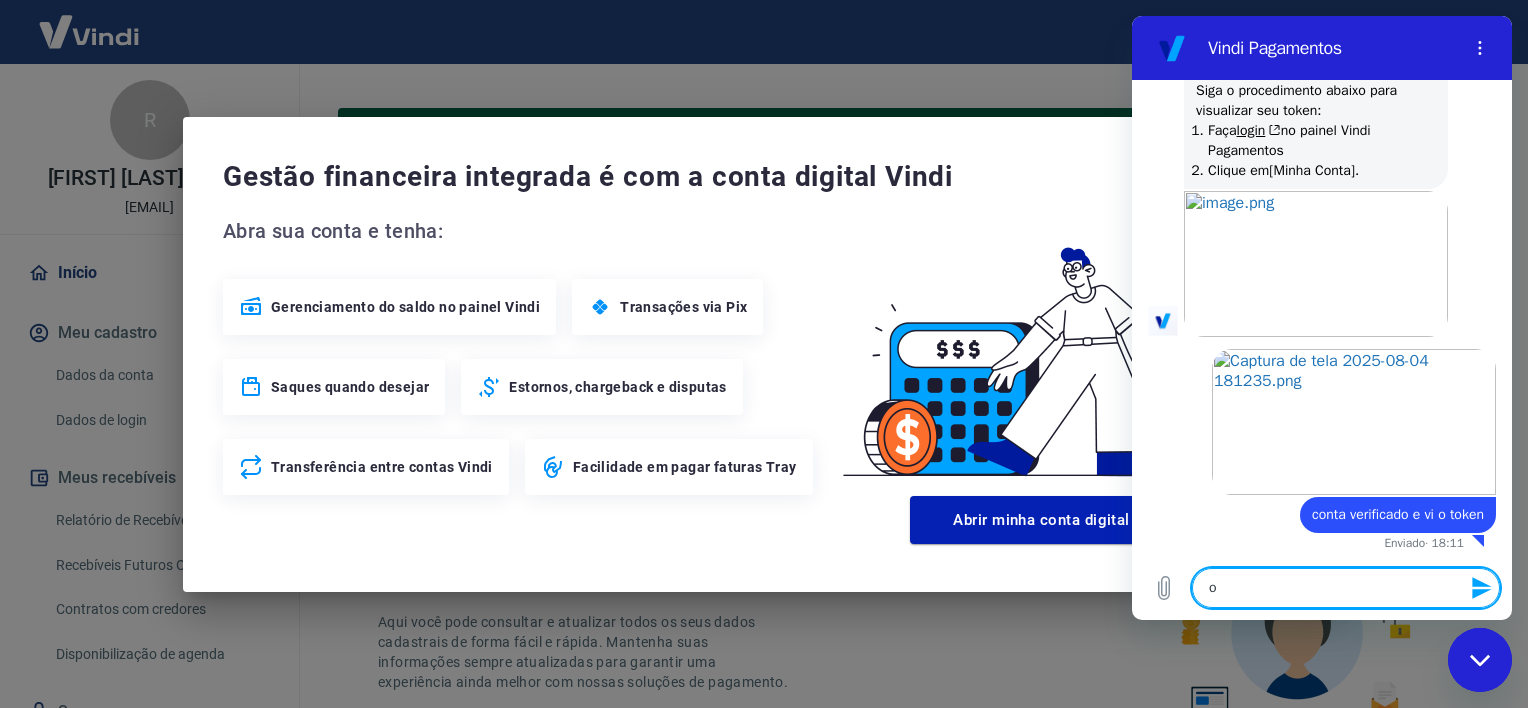 type on "o" 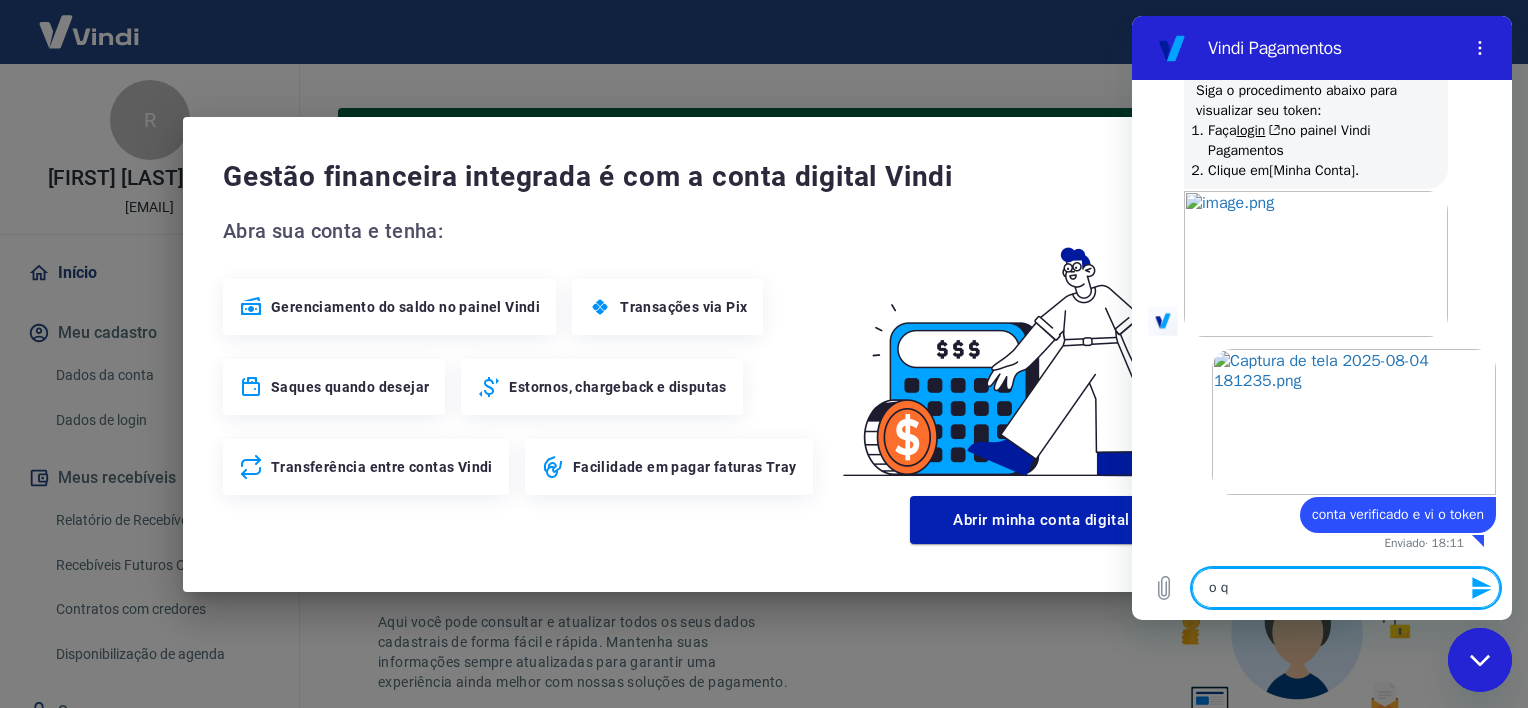 type on "o qu" 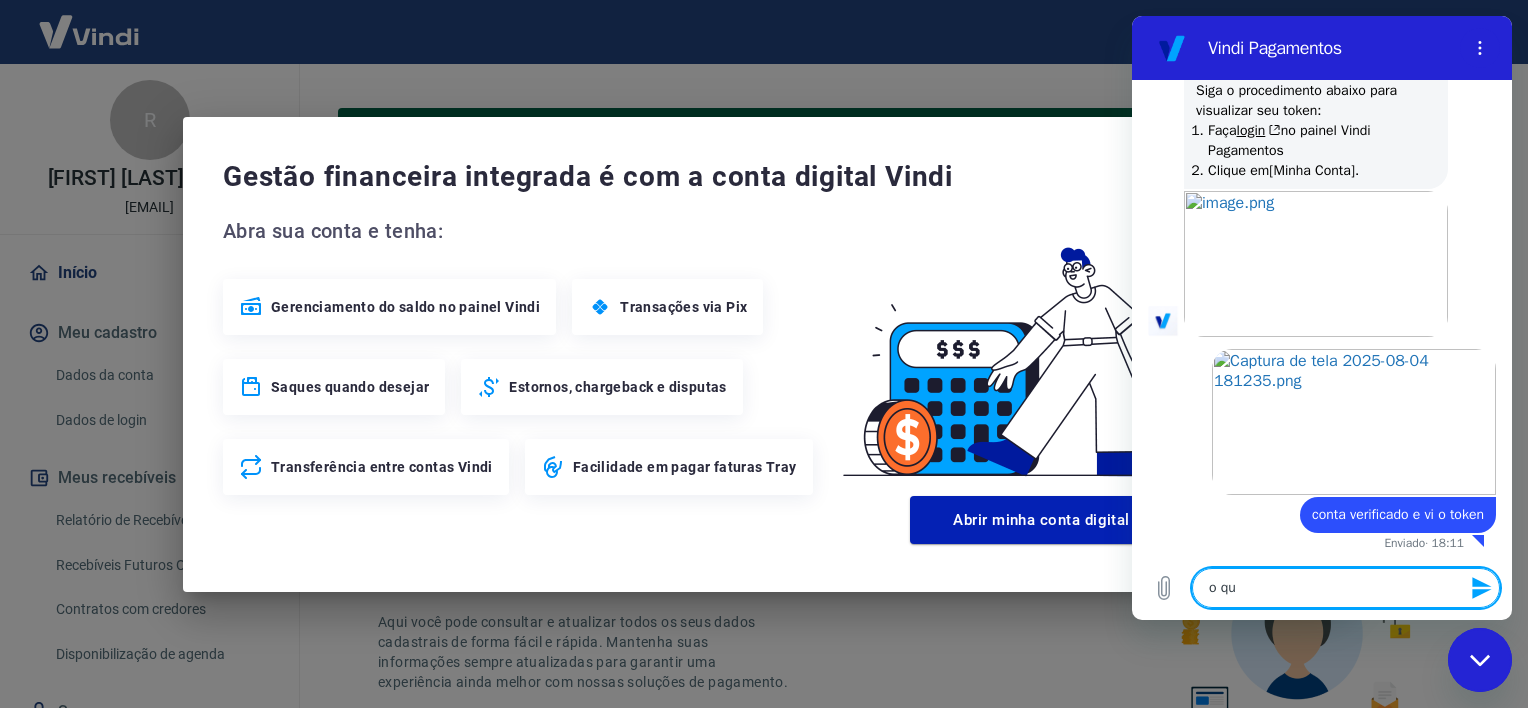 type on "o que" 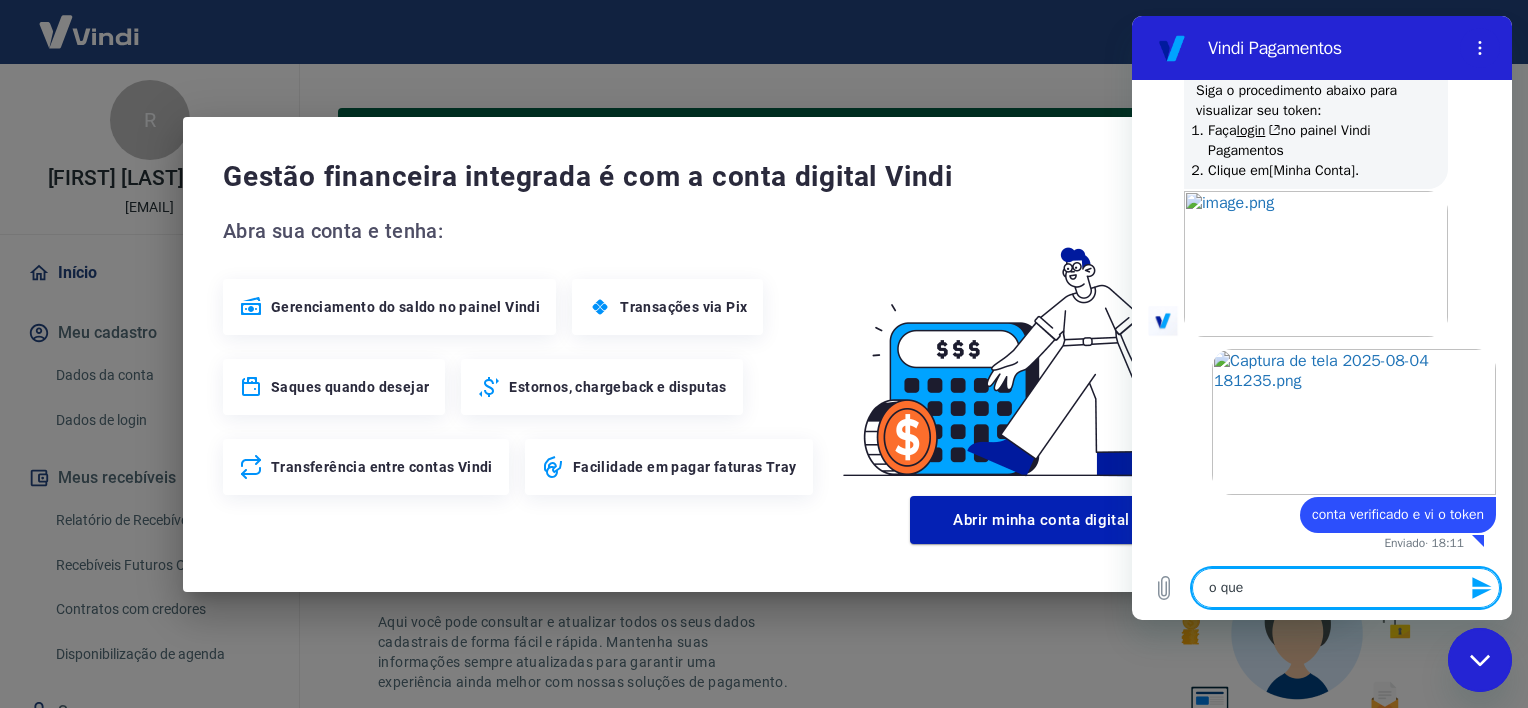 type on "o que" 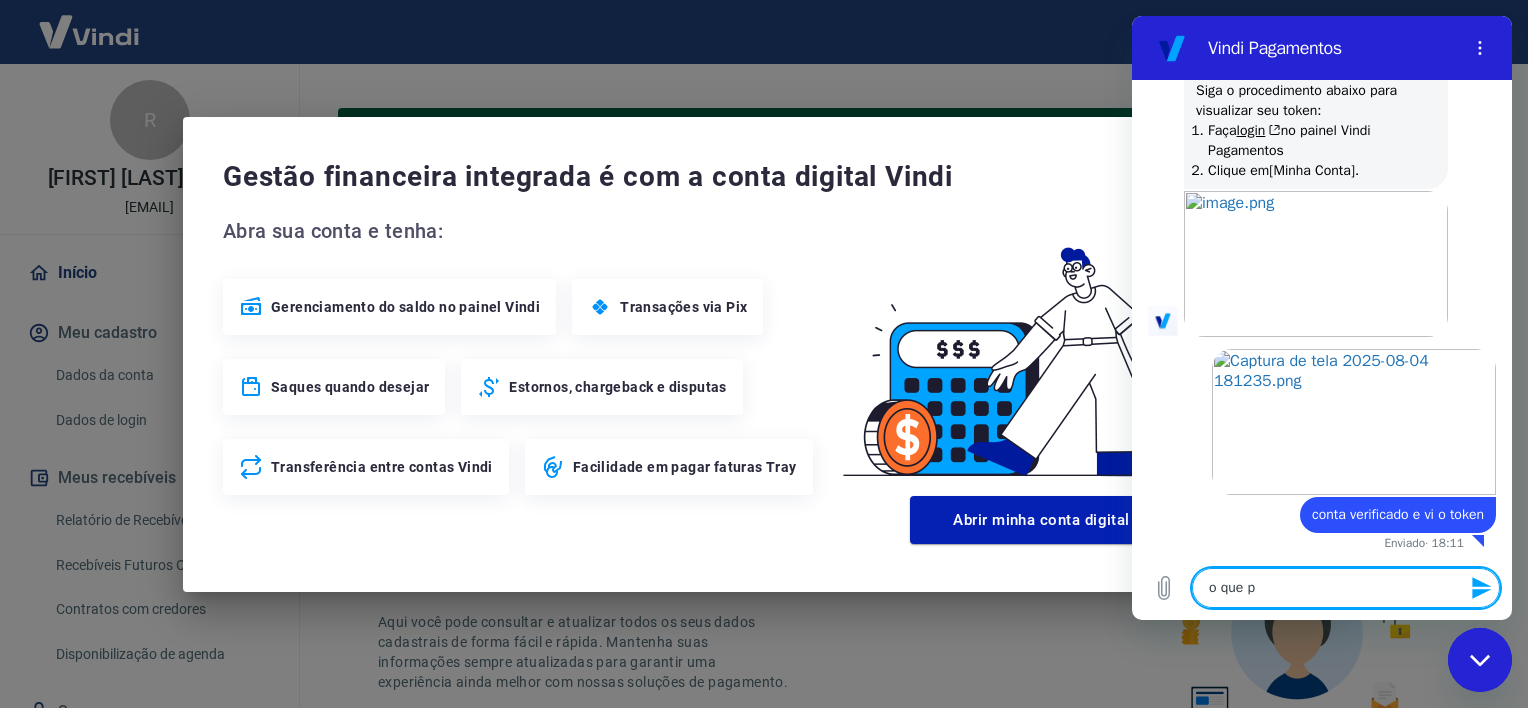 type on "x" 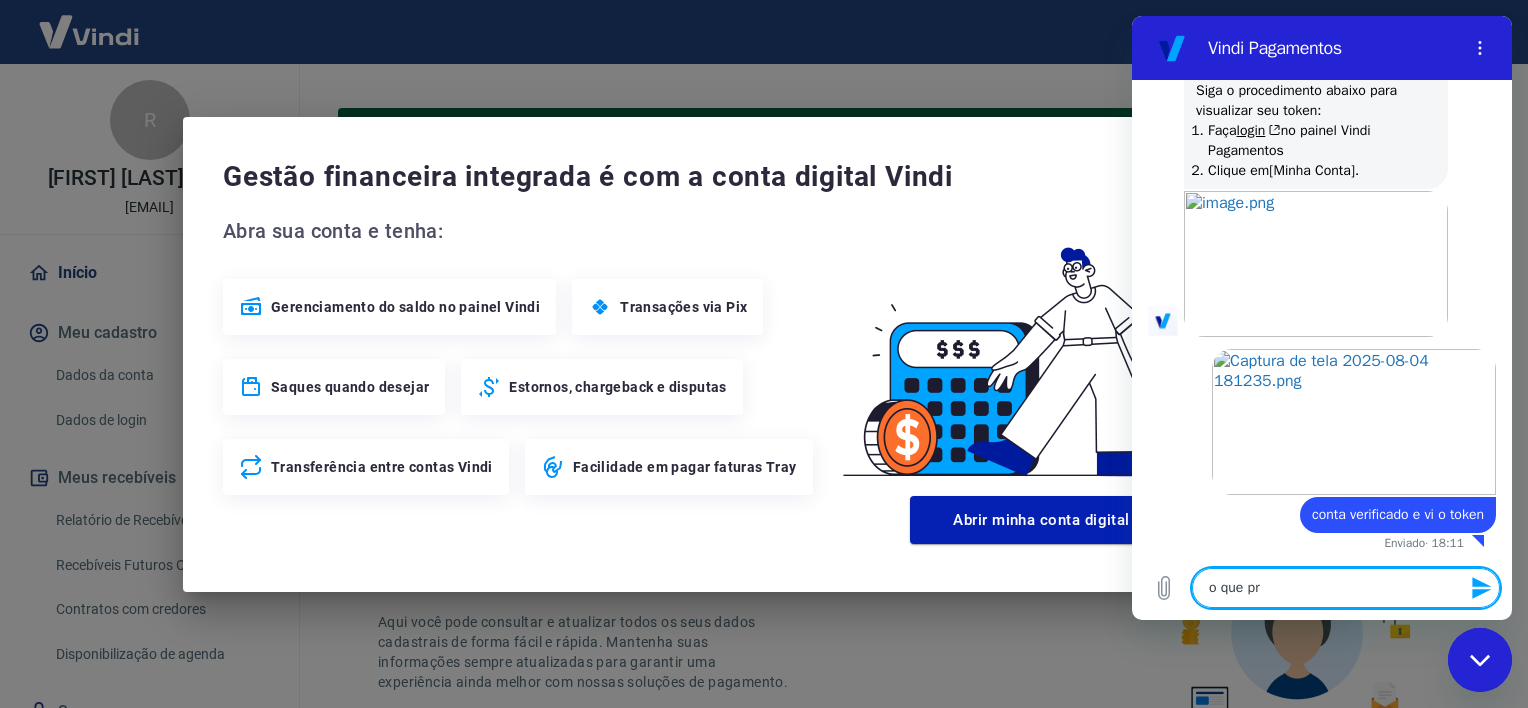 type on "o que pre" 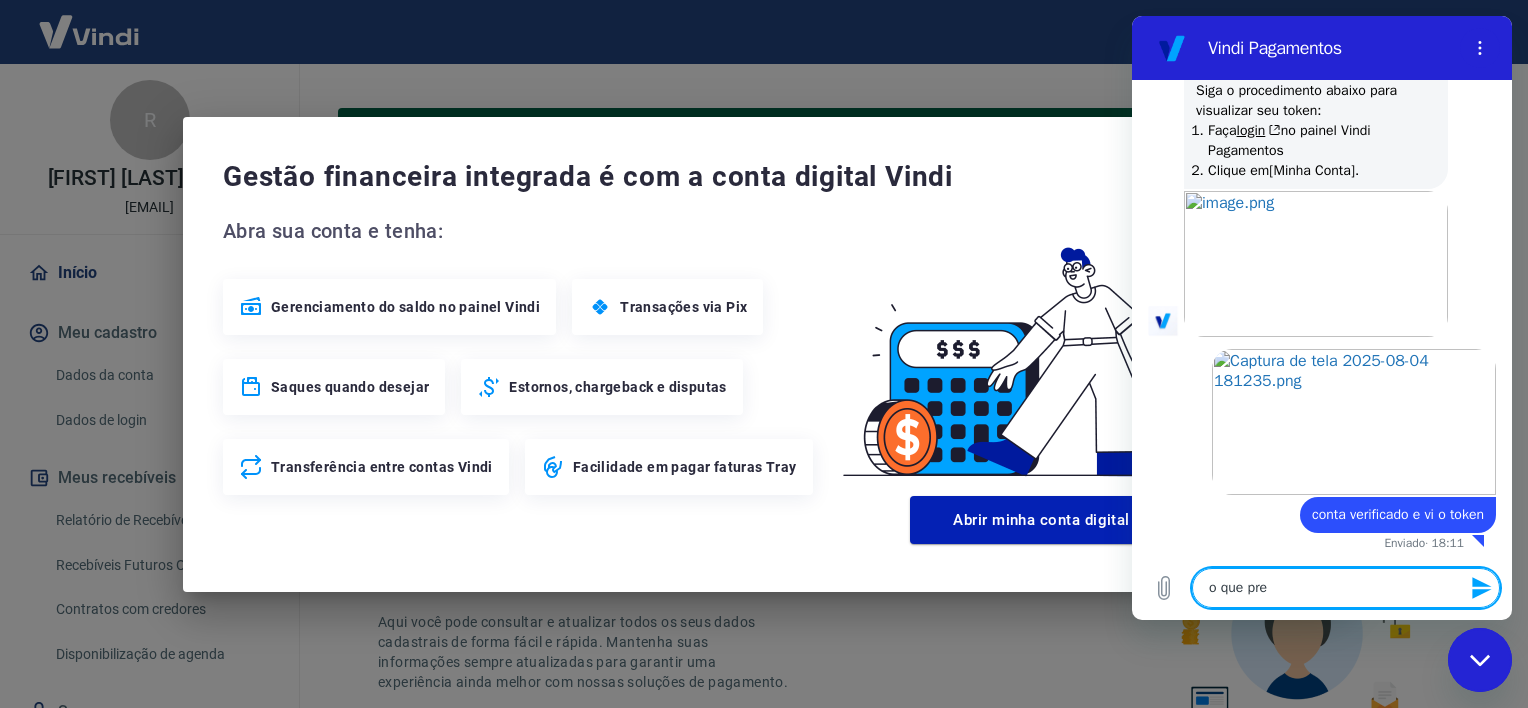 type on "x" 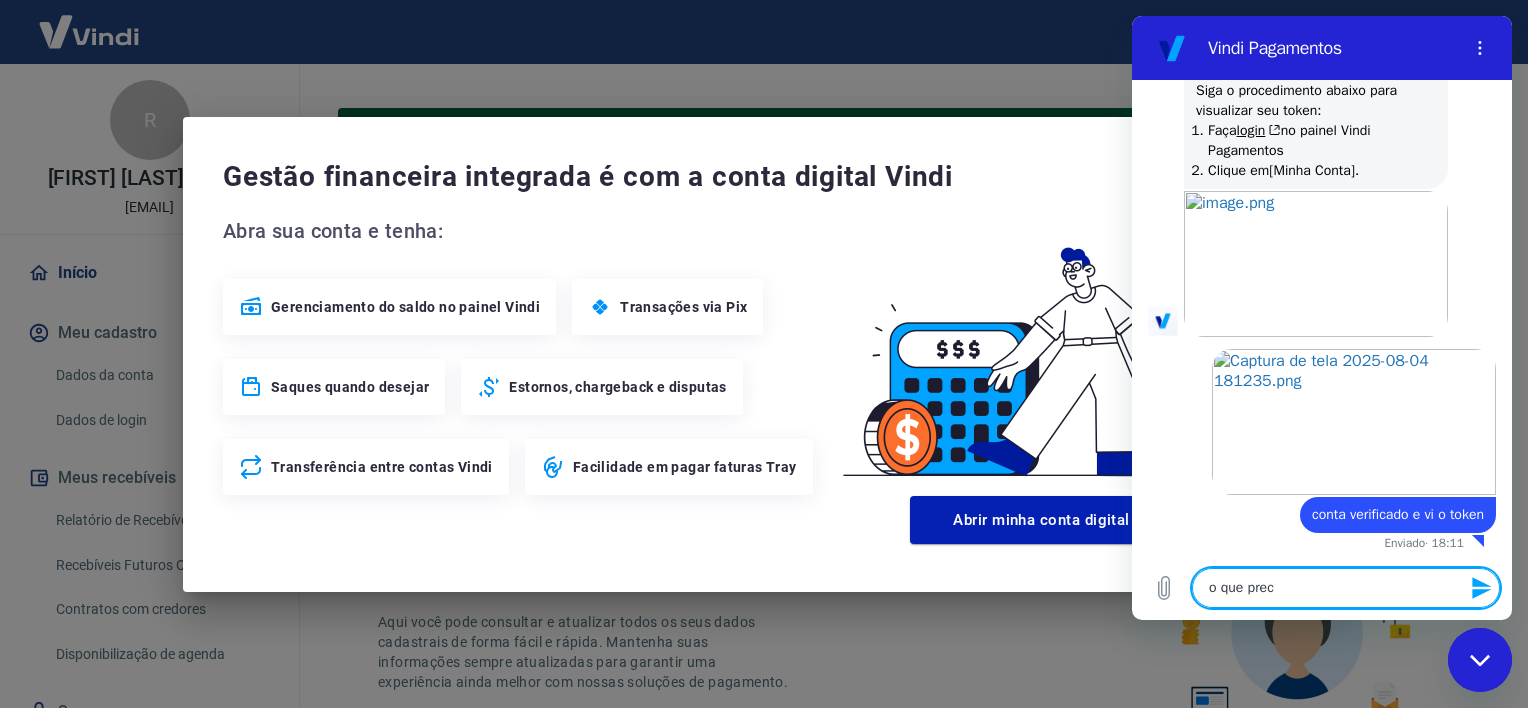 type on "o que preci" 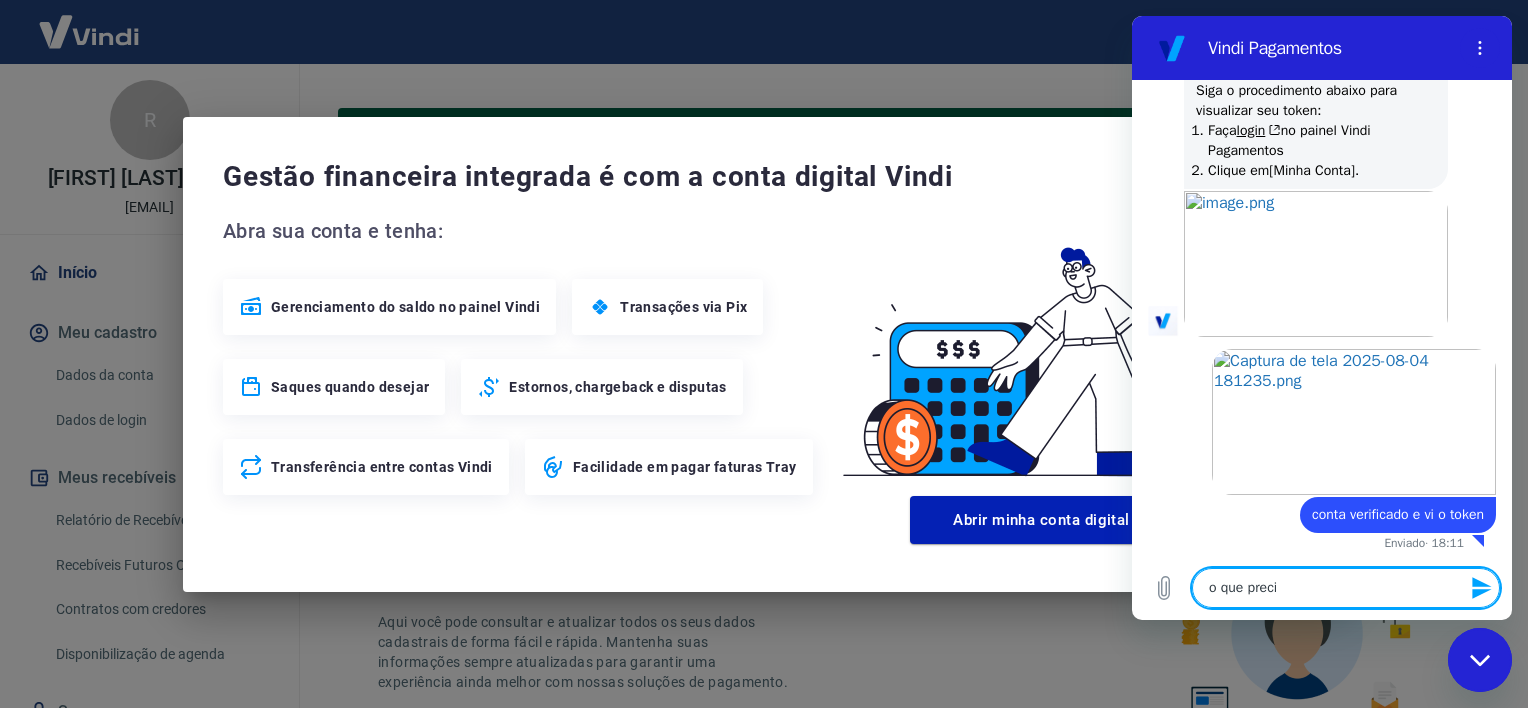 type on "o que precis" 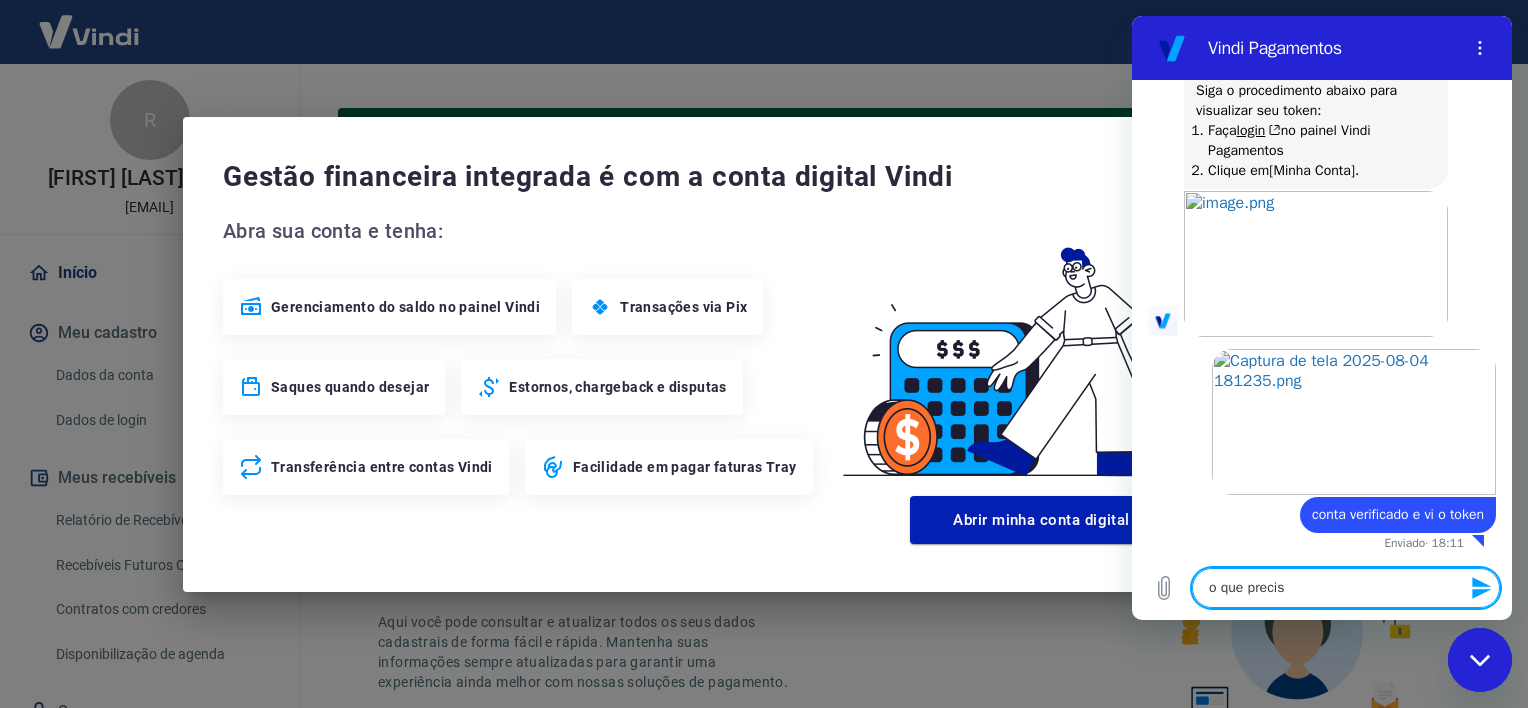 type on "o que preciso" 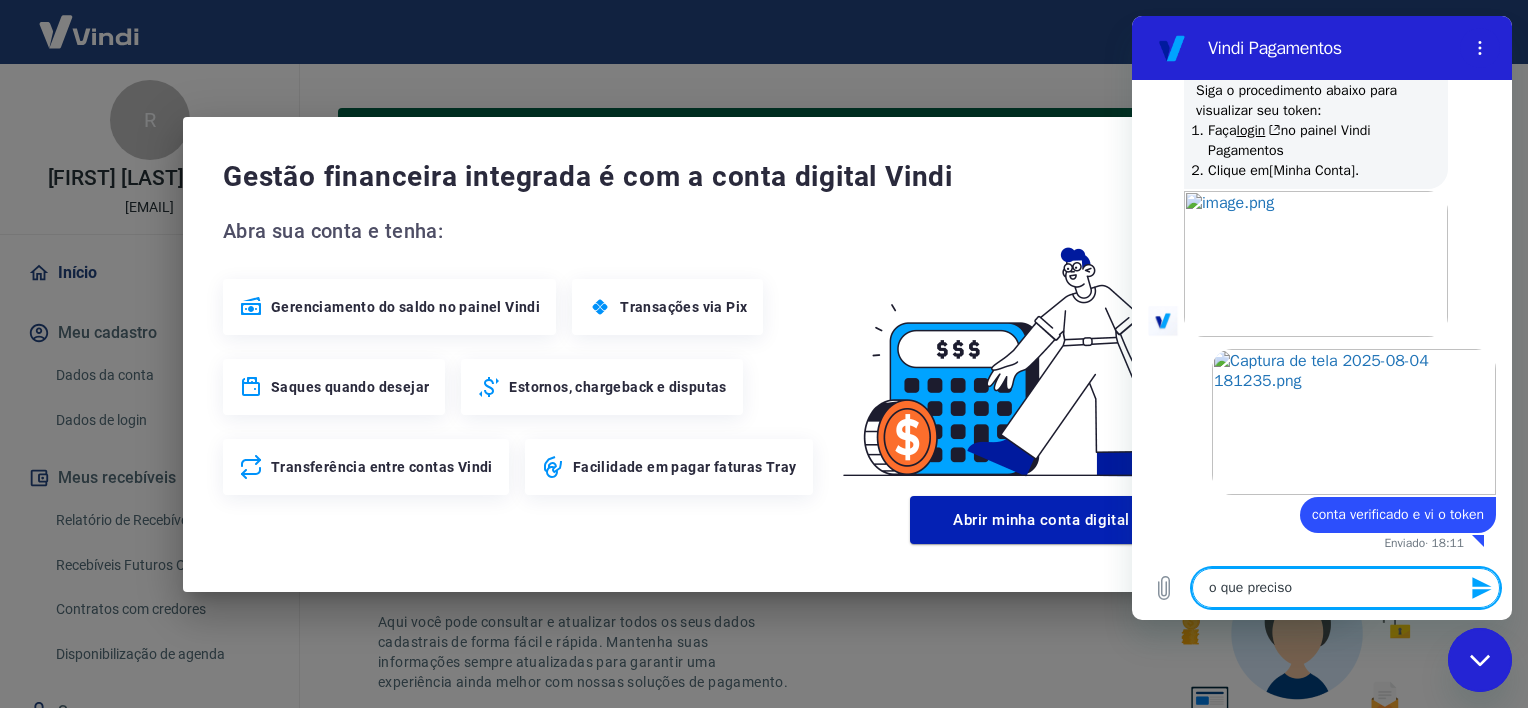 type on "o que preciso" 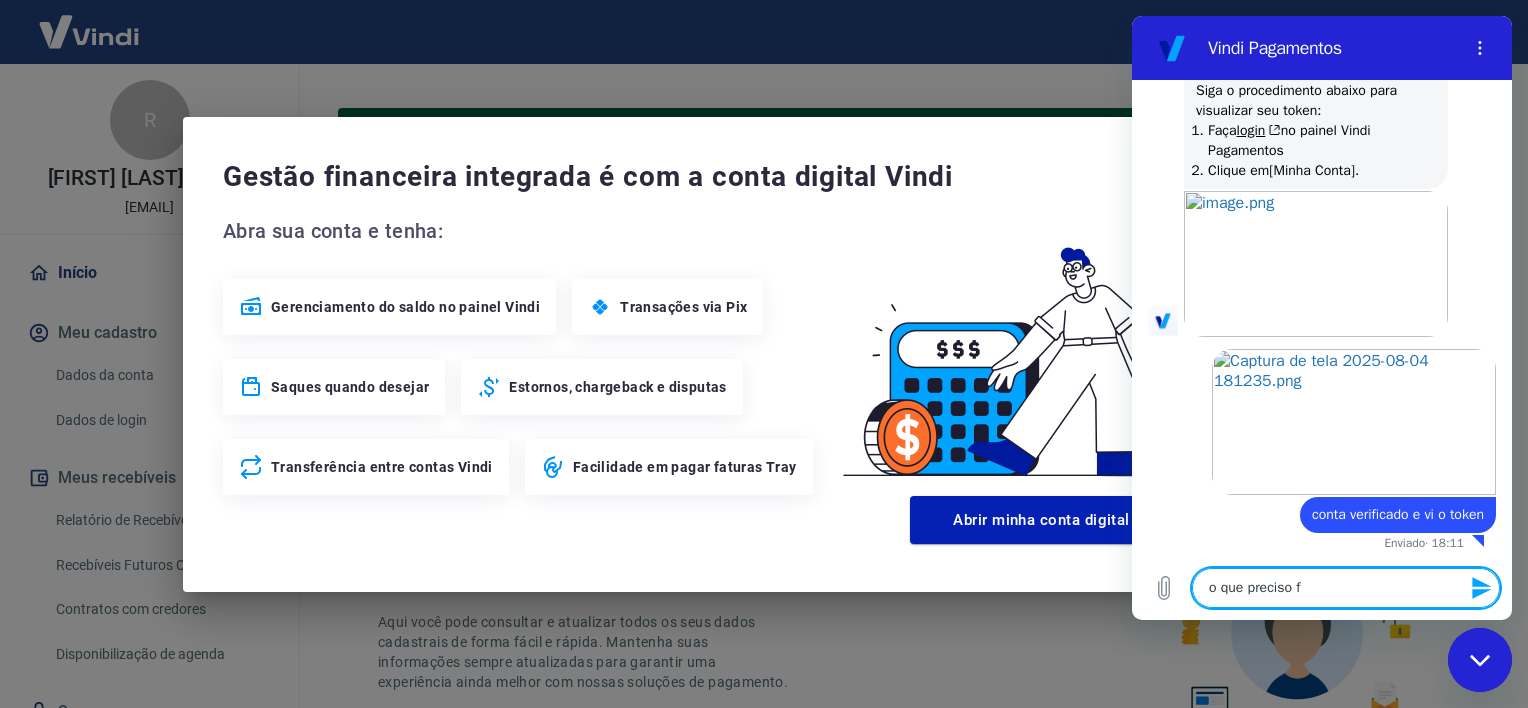 type on "o que preciso fa" 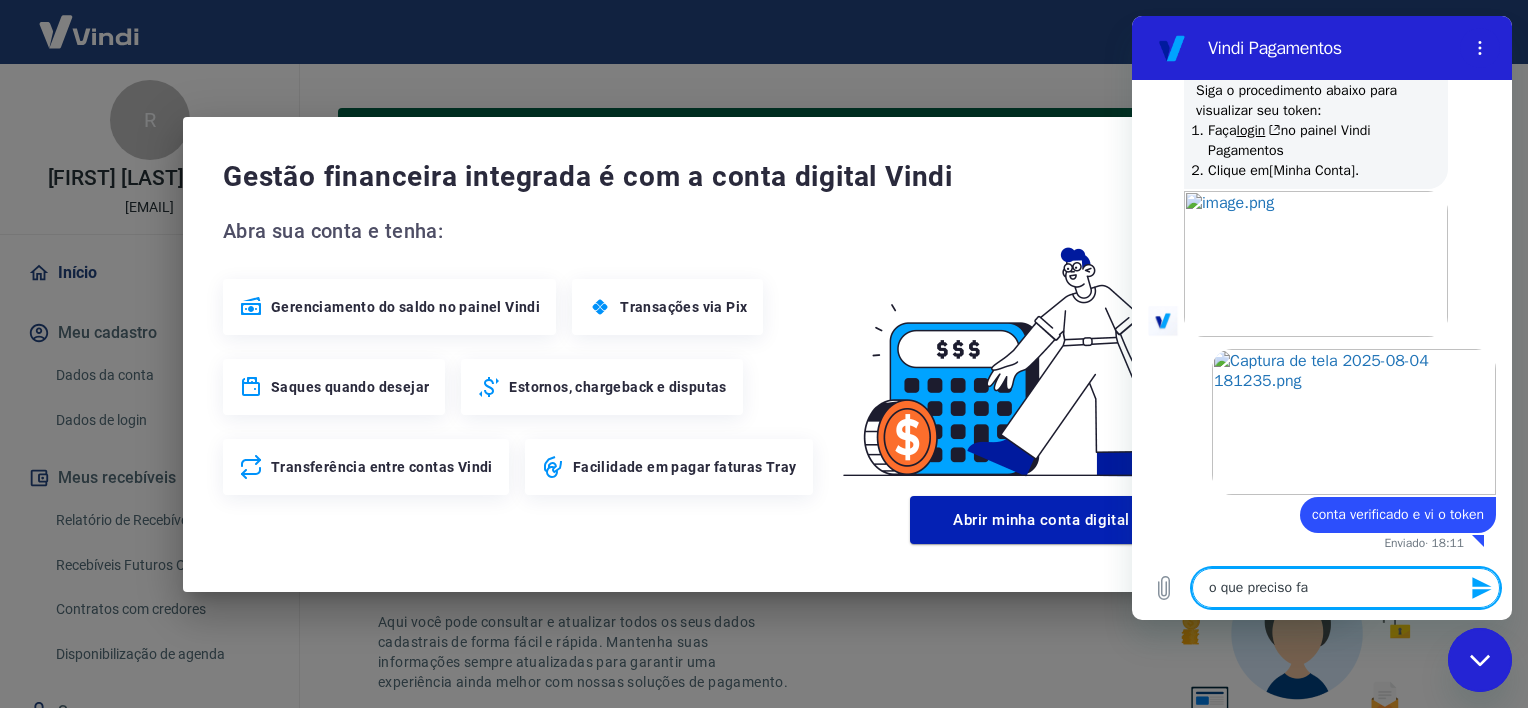 type on "o que preciso faz" 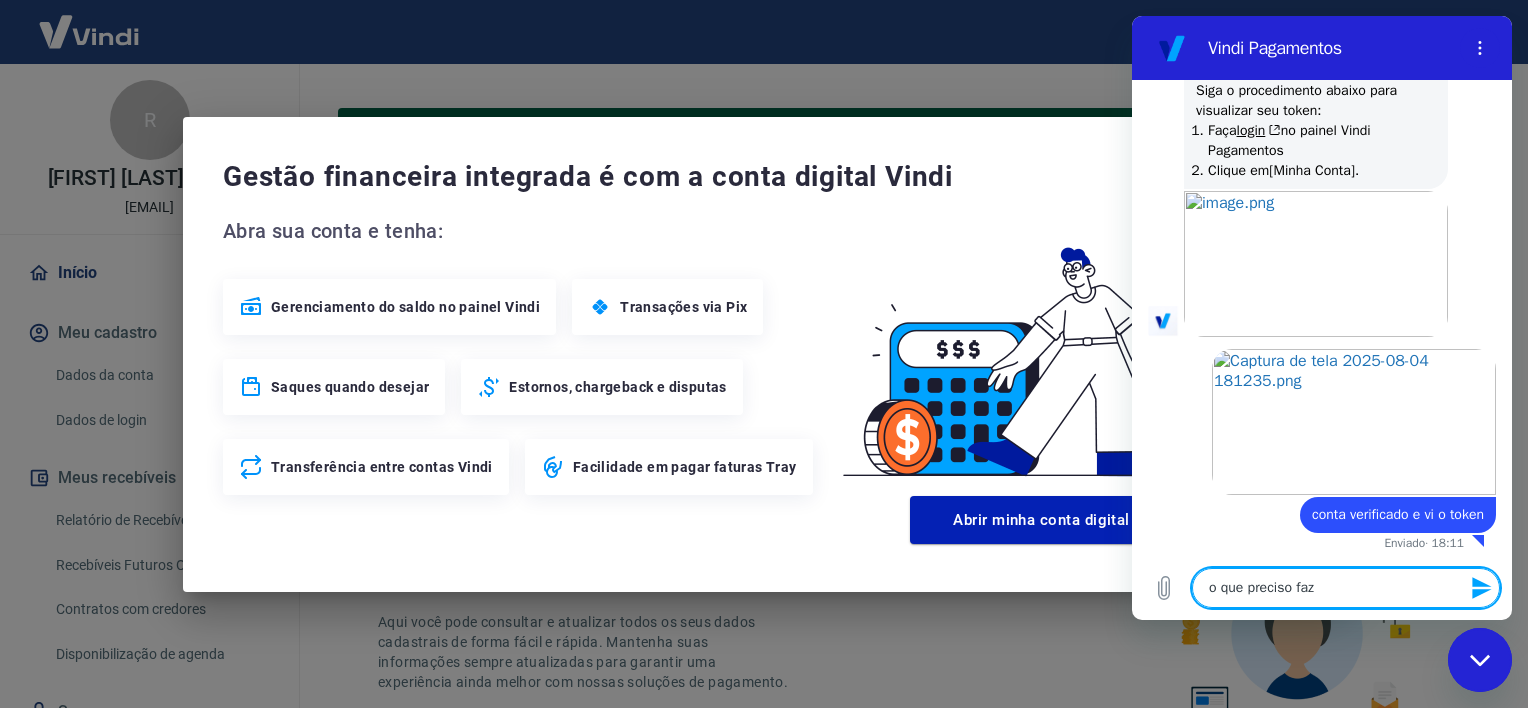 type on "o que preciso faze" 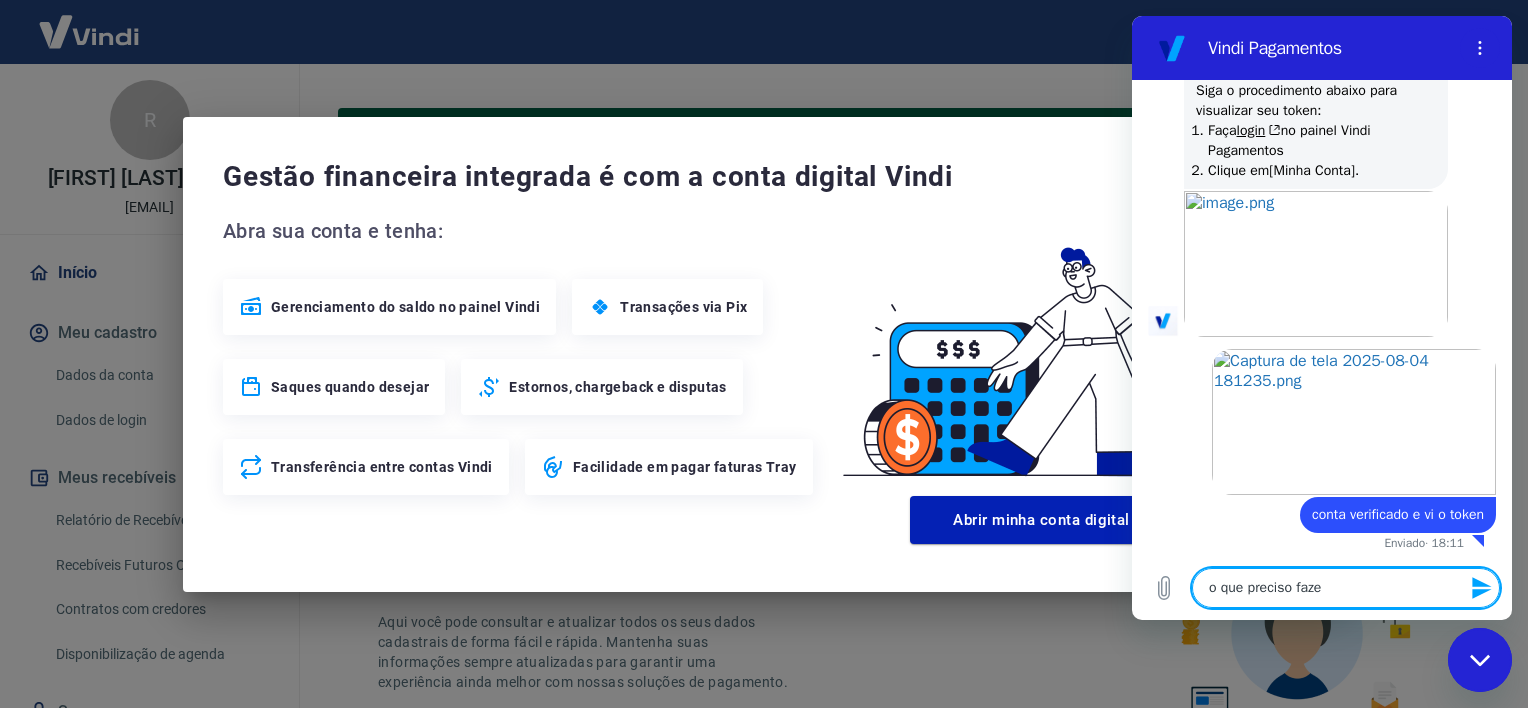 type on "o que preciso fazer" 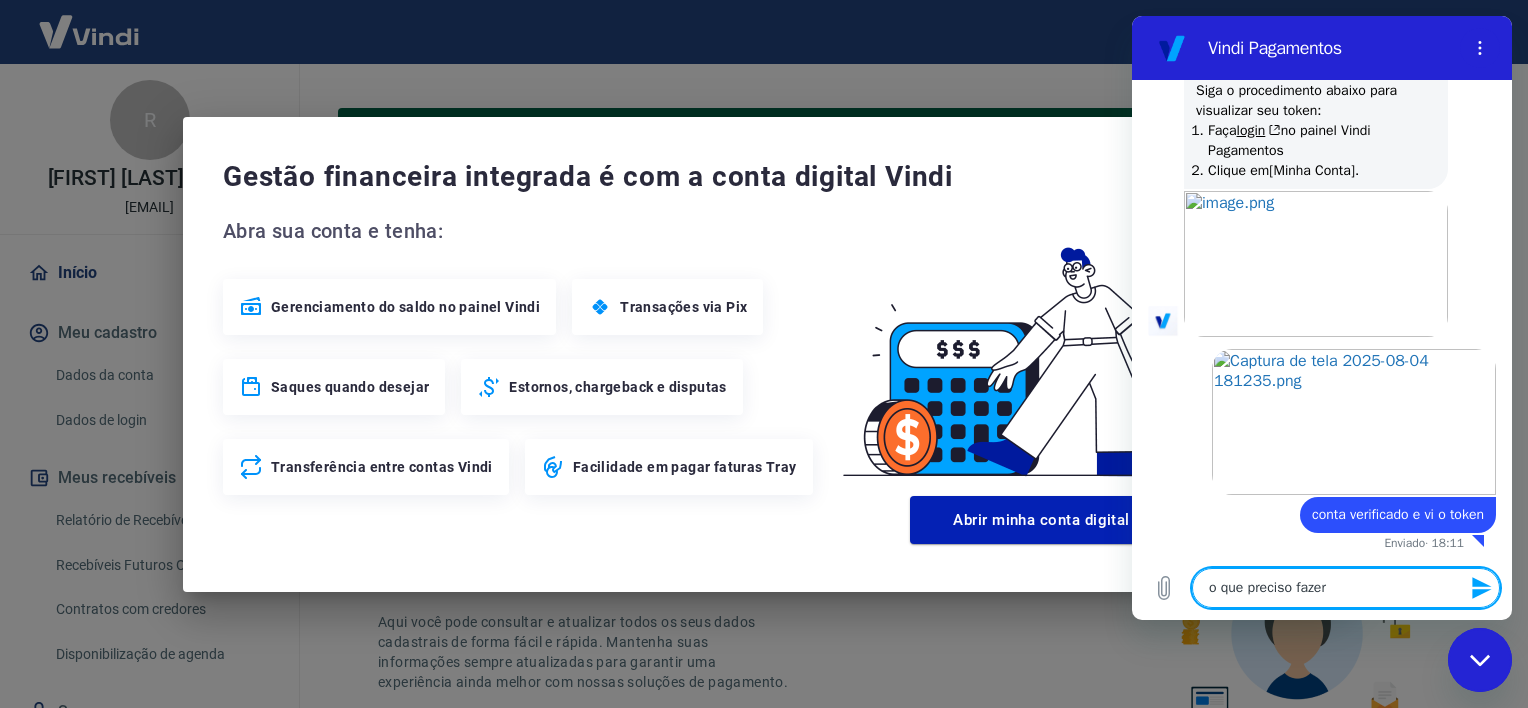 type on "o que preciso fazer" 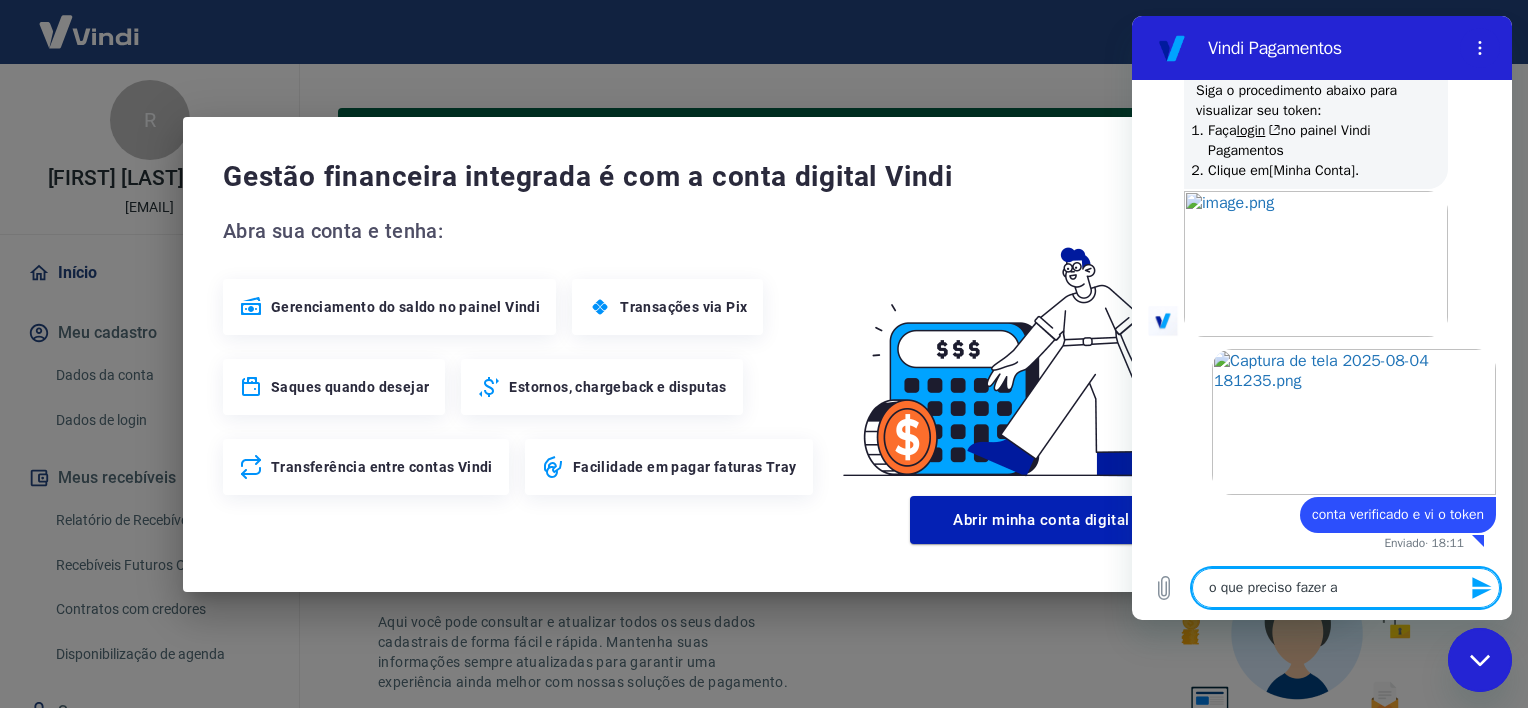 type on "o que preciso fazer ag" 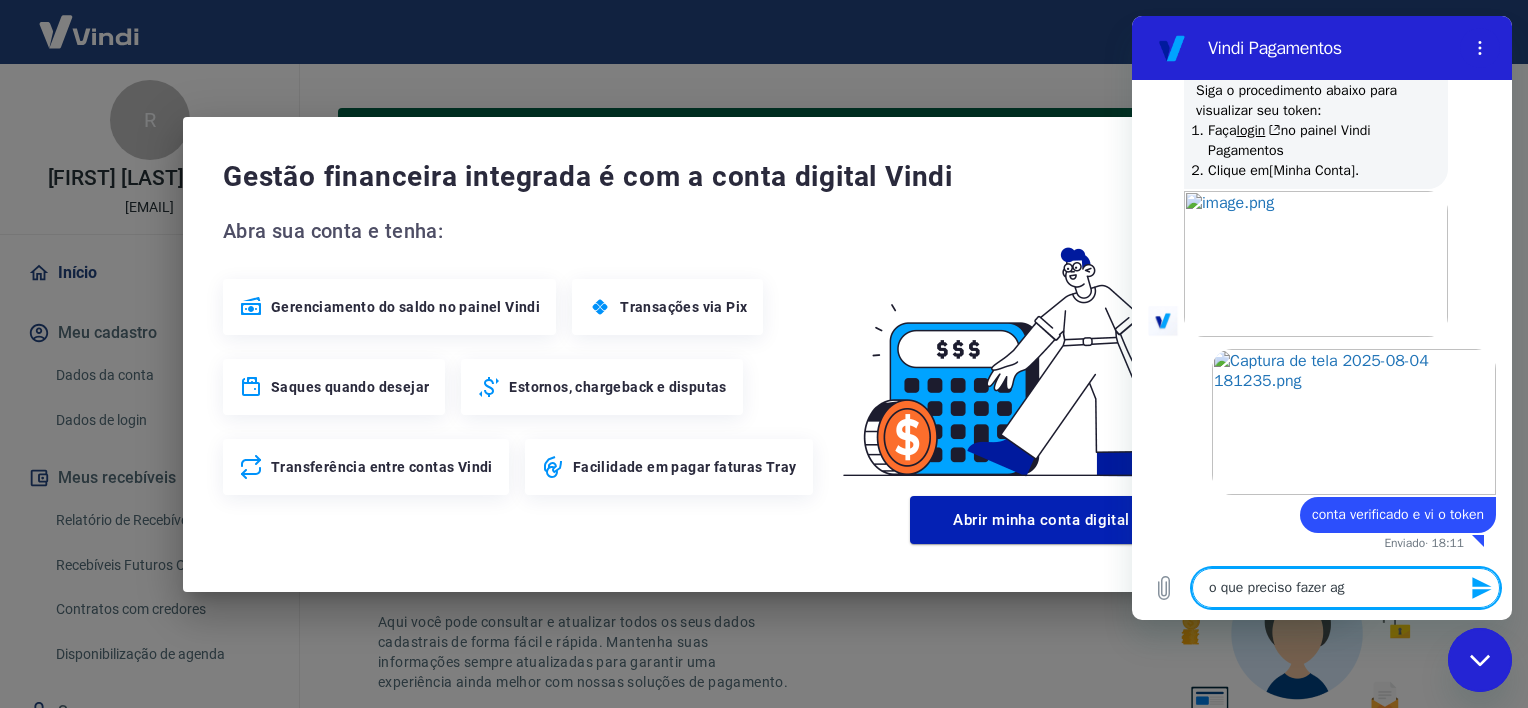 type on "o que preciso fazer ago" 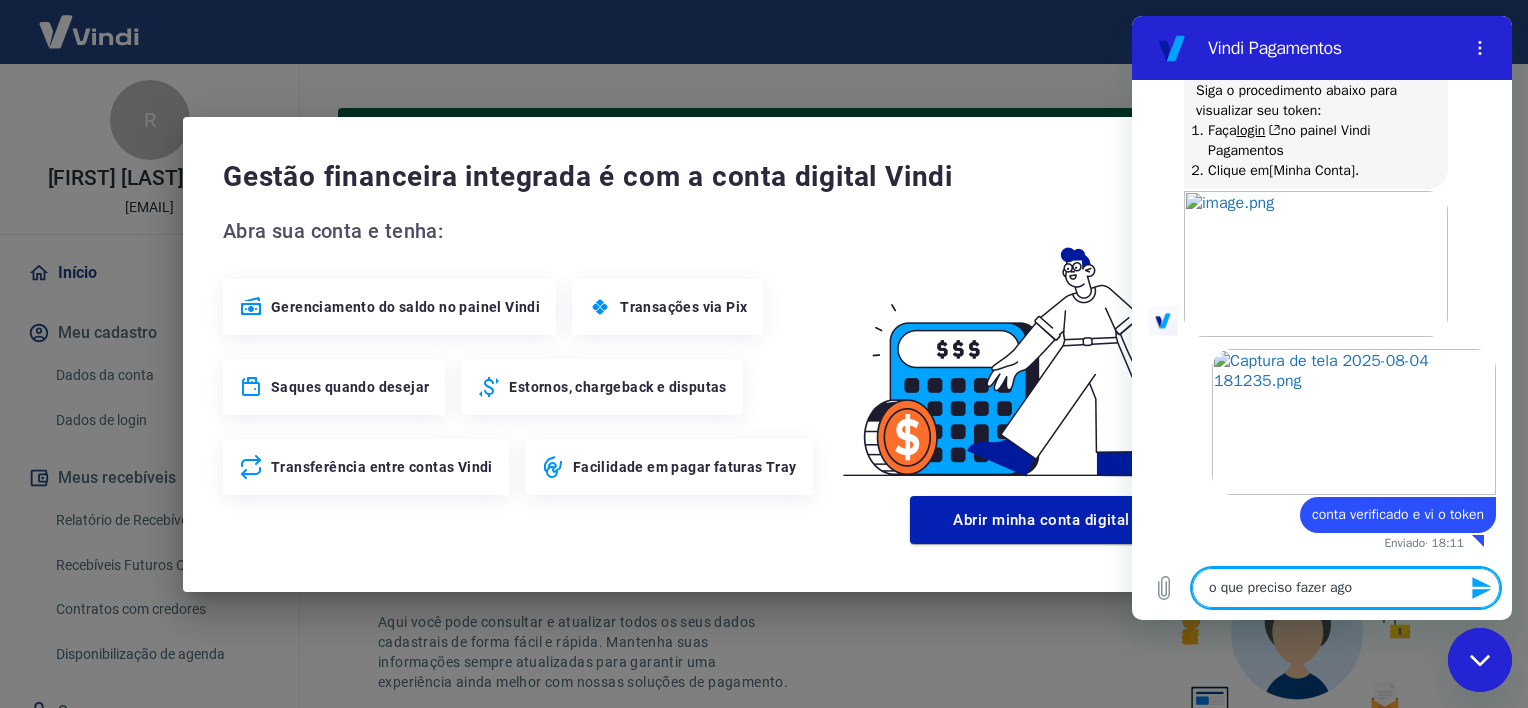 type on "o que preciso fazer agor" 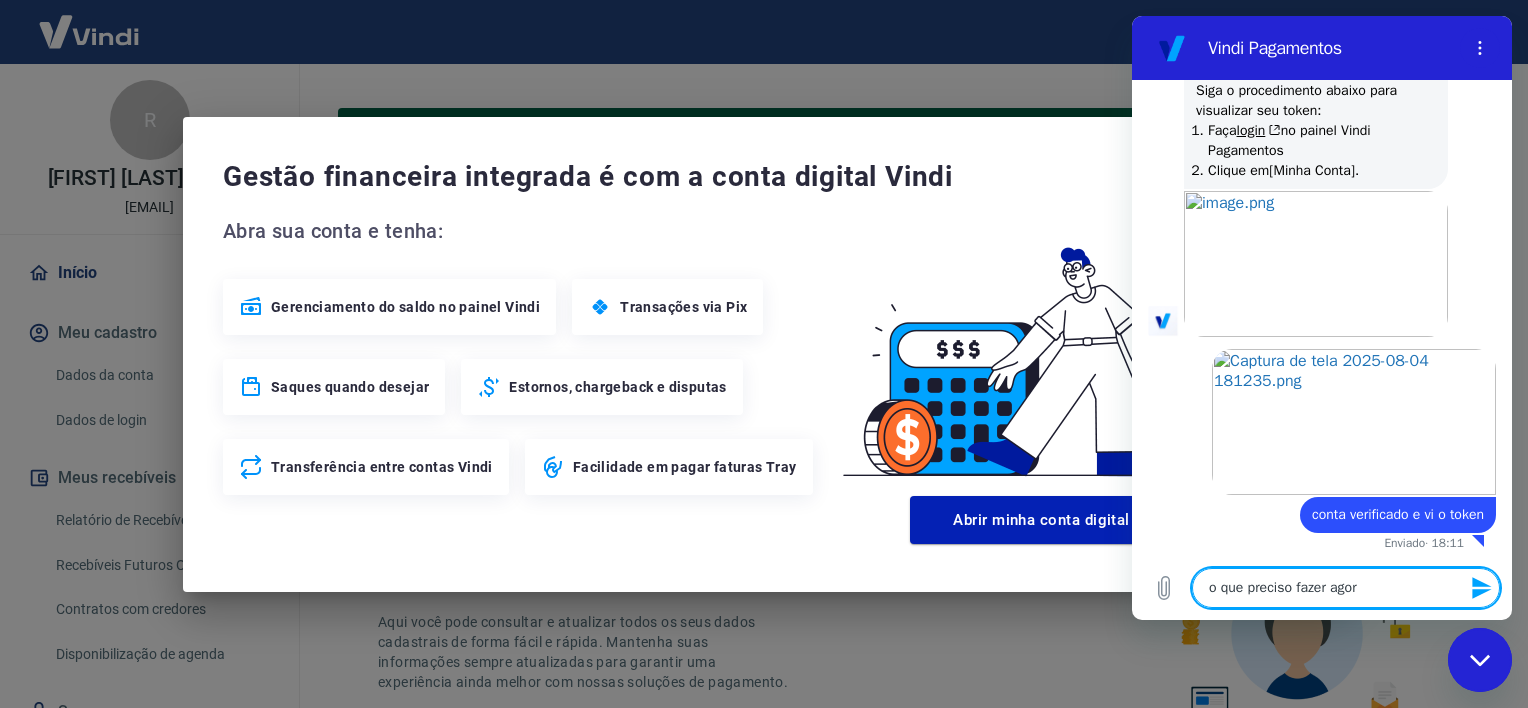 type on "o que preciso fazer agora" 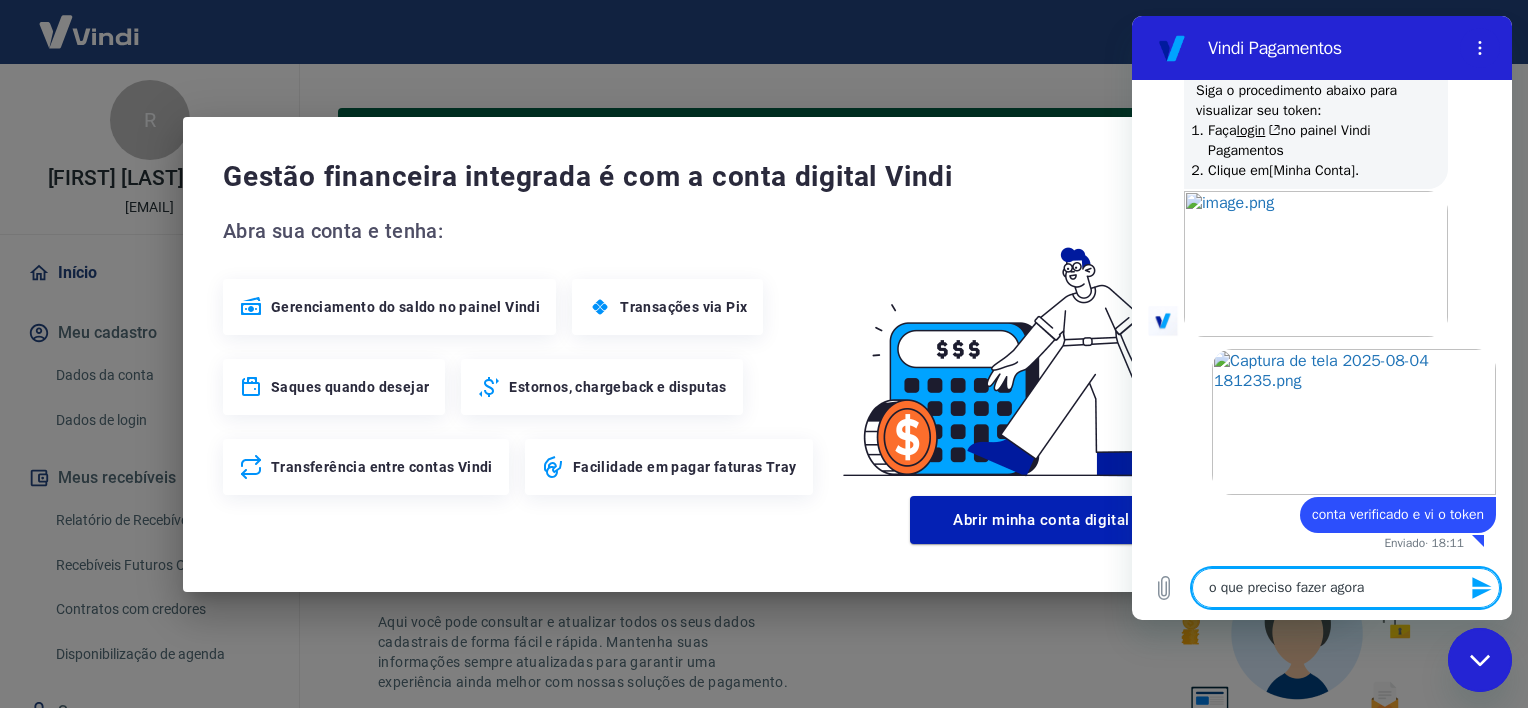 type on "o que preciso fazer agora" 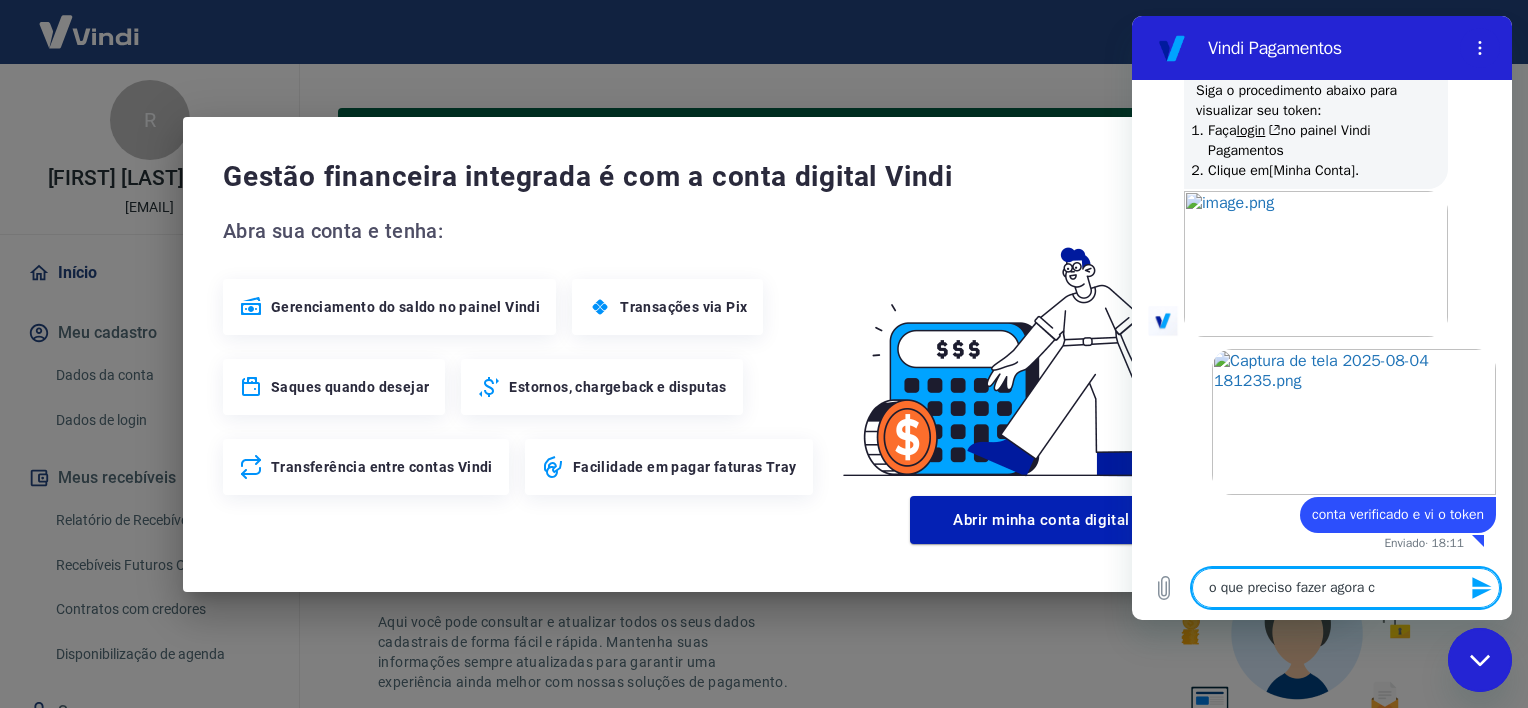 type on "o que preciso fazer agora co" 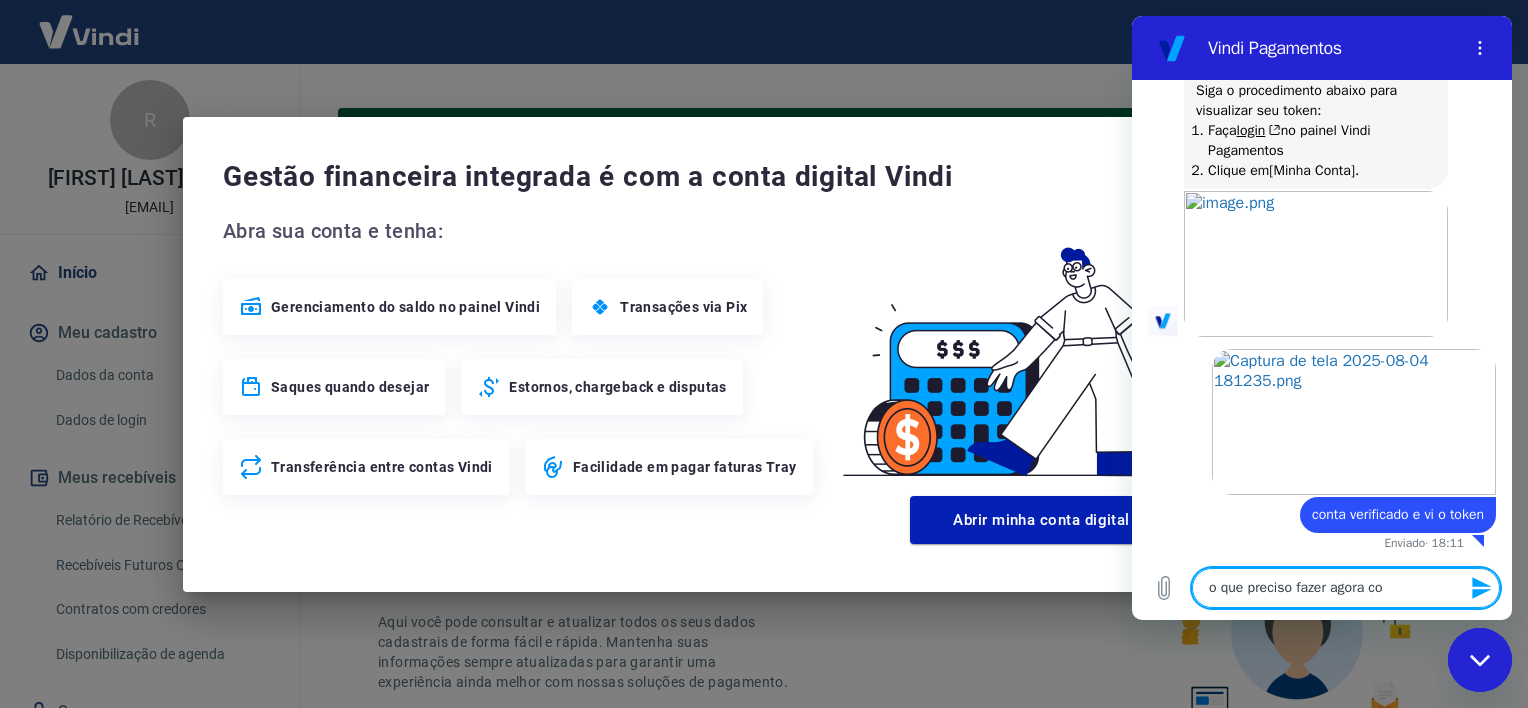 type on "o que preciso fazer agora com" 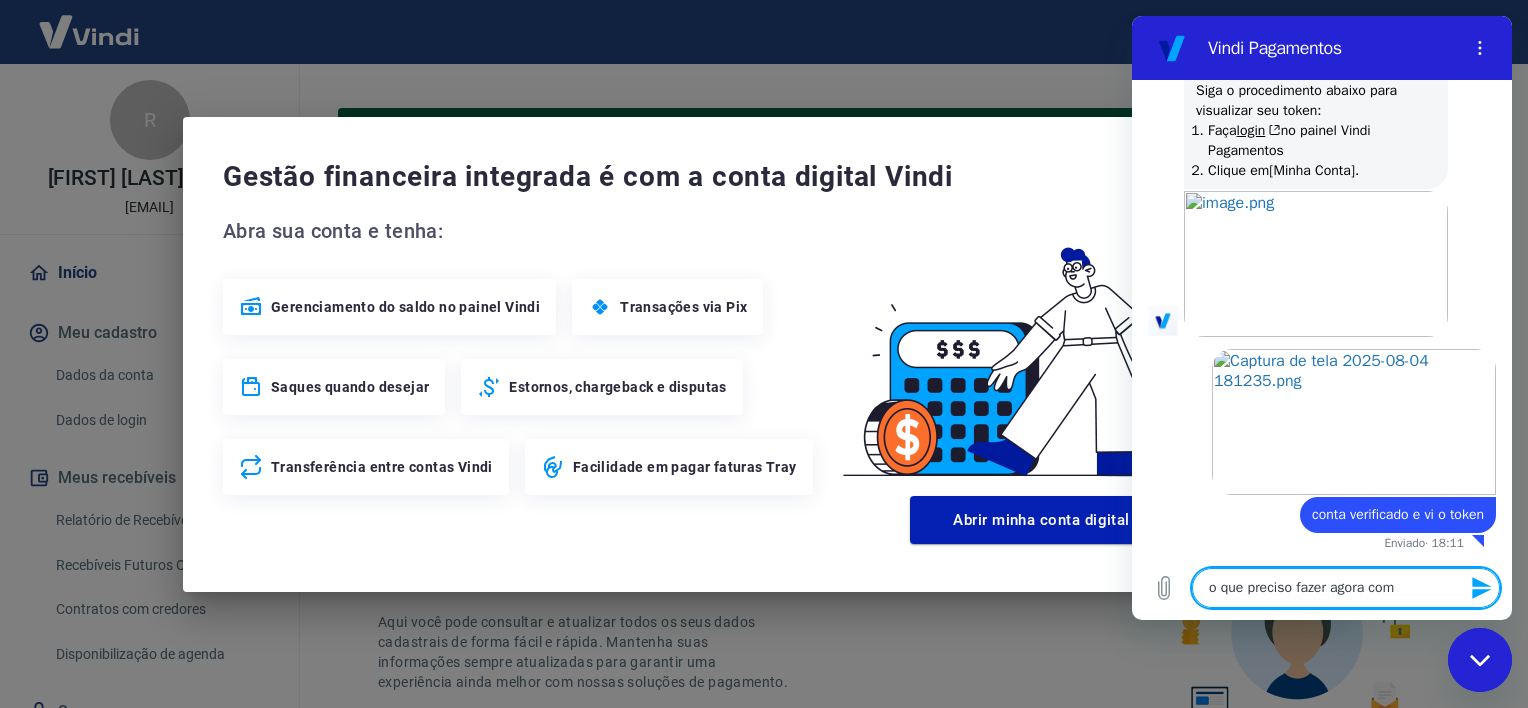 type on "o que preciso fazer agora com" 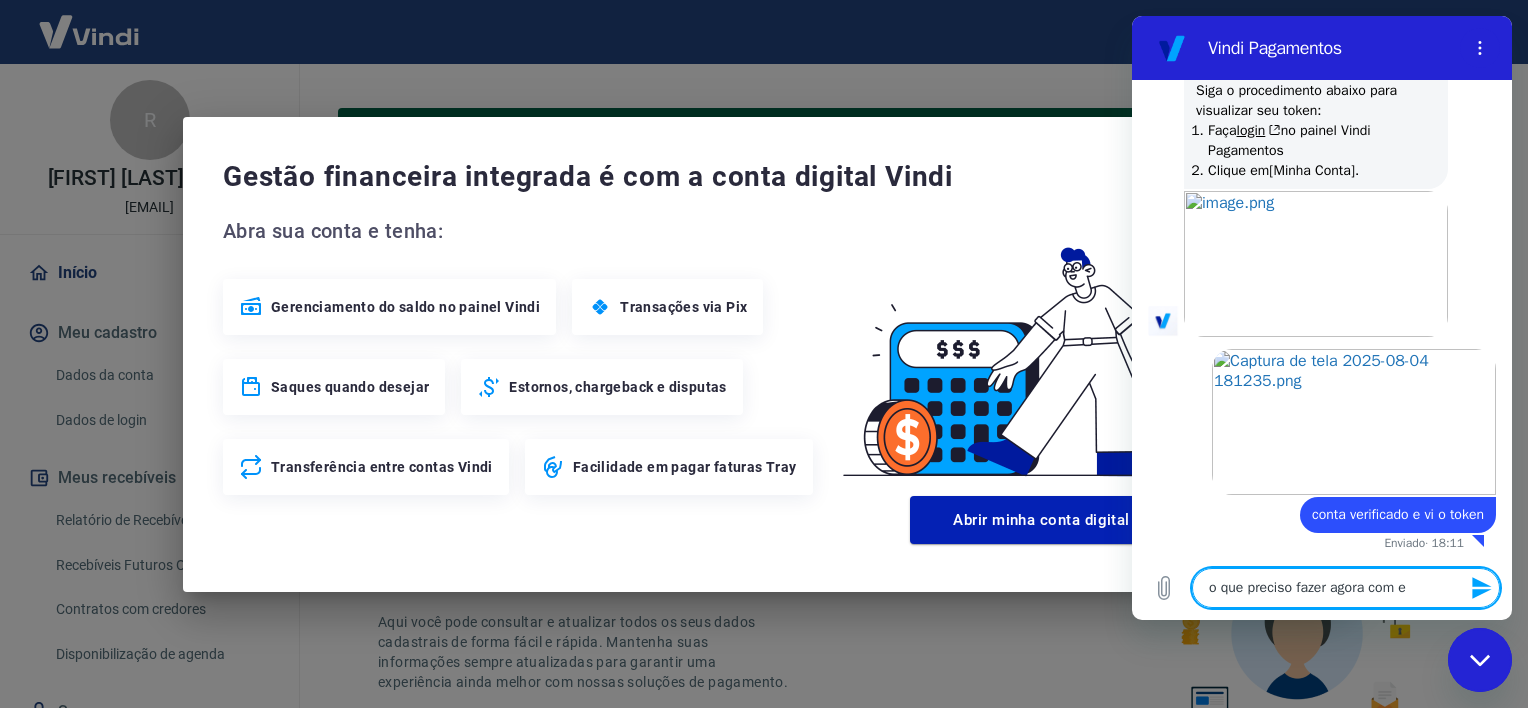 type on "o que preciso fazer agora com es" 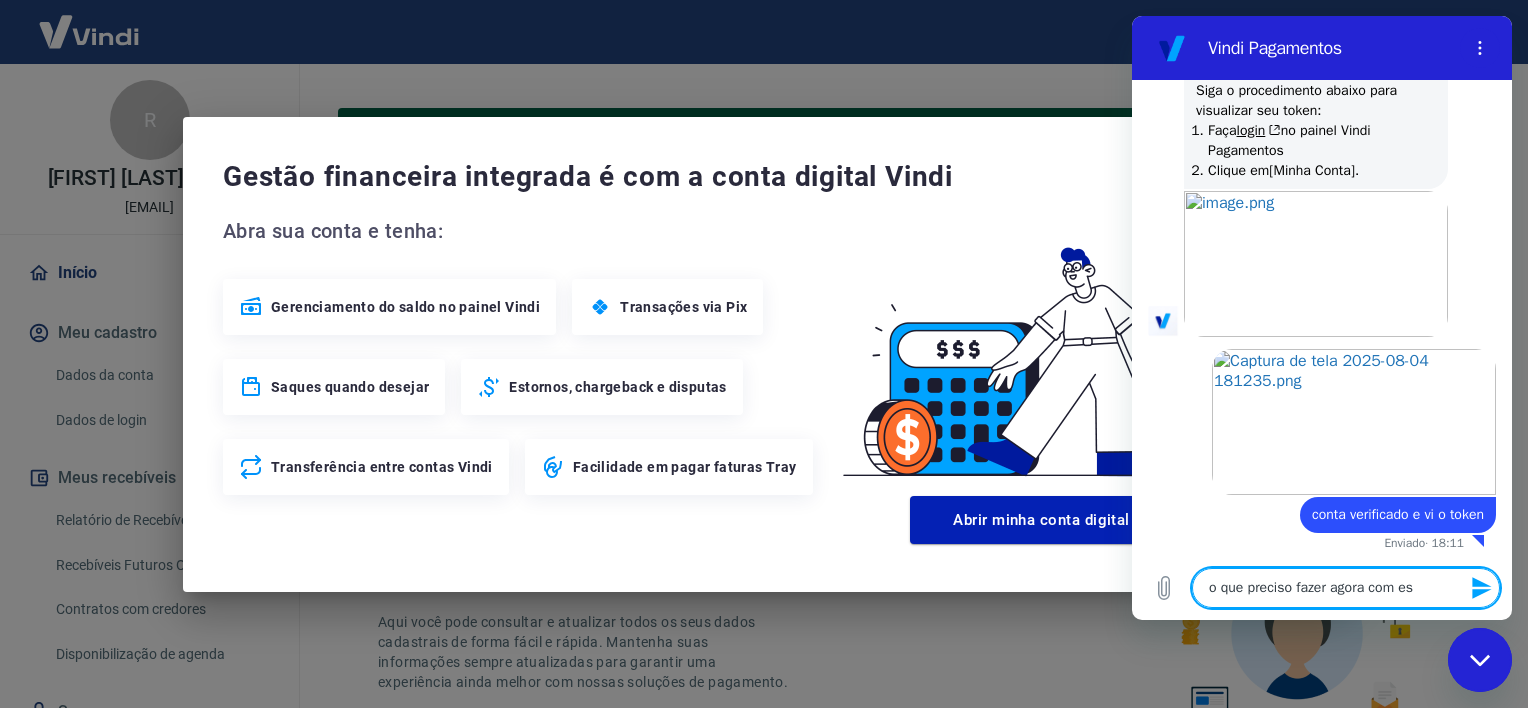 type on "o que preciso fazer agora com ess" 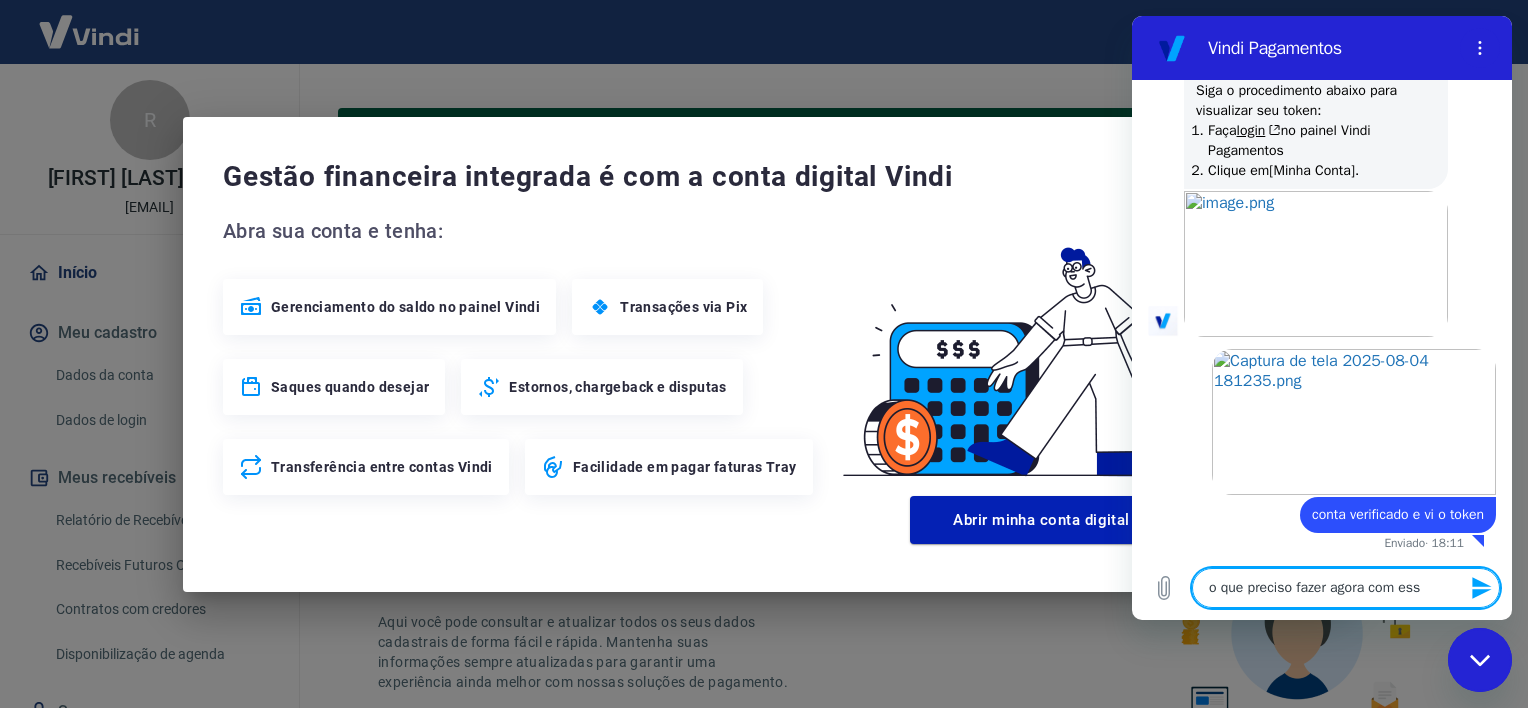 type on "o que preciso fazer agora com esse" 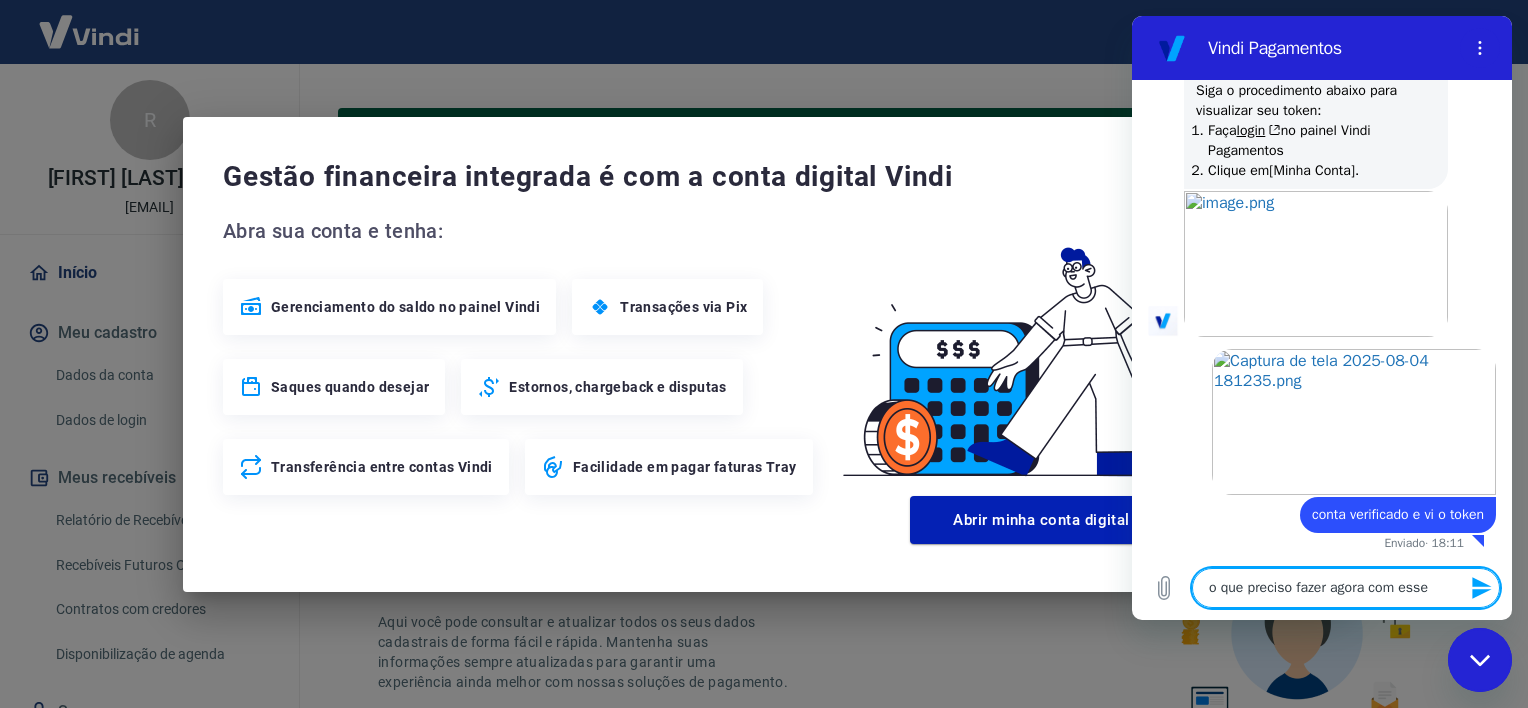 type on "o que preciso fazer agora com esse" 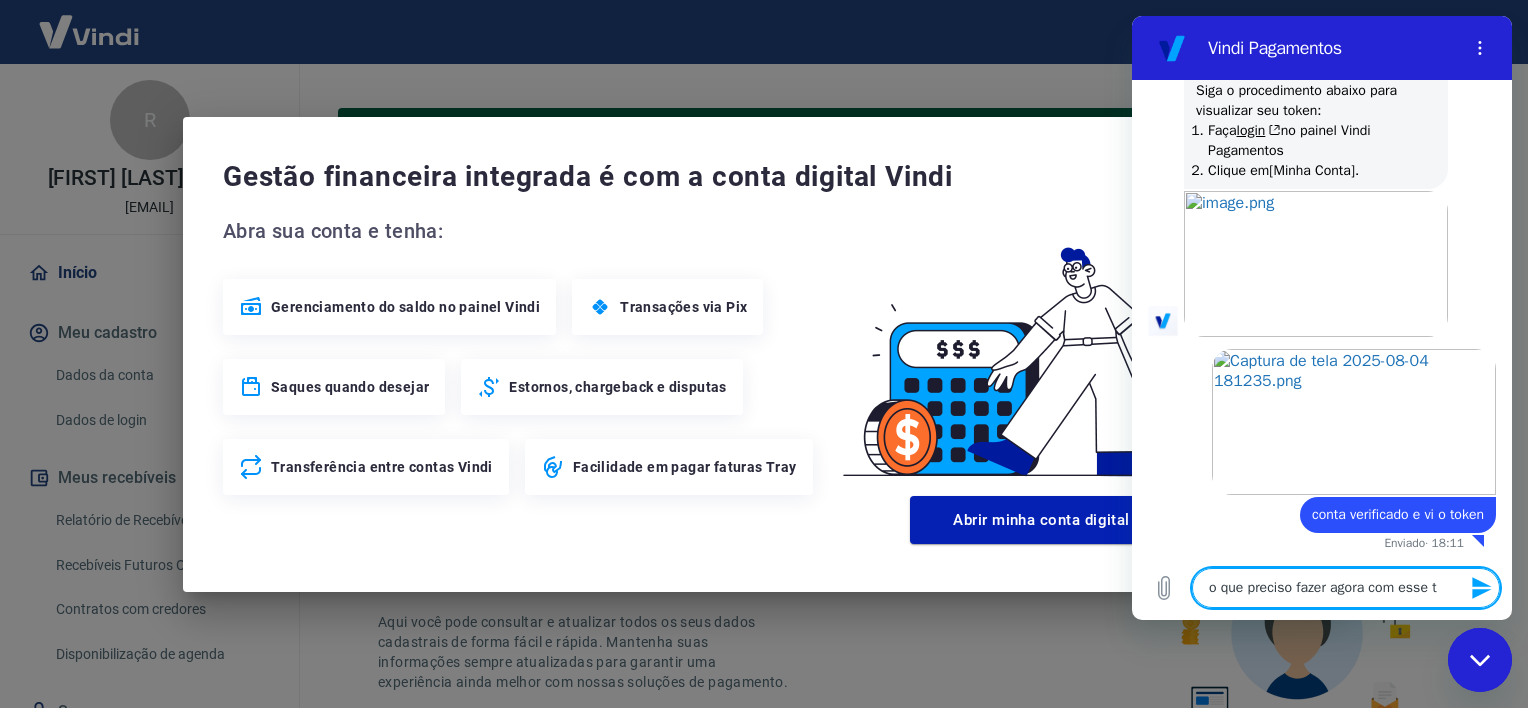 type on "o que preciso fazer agora com esse to" 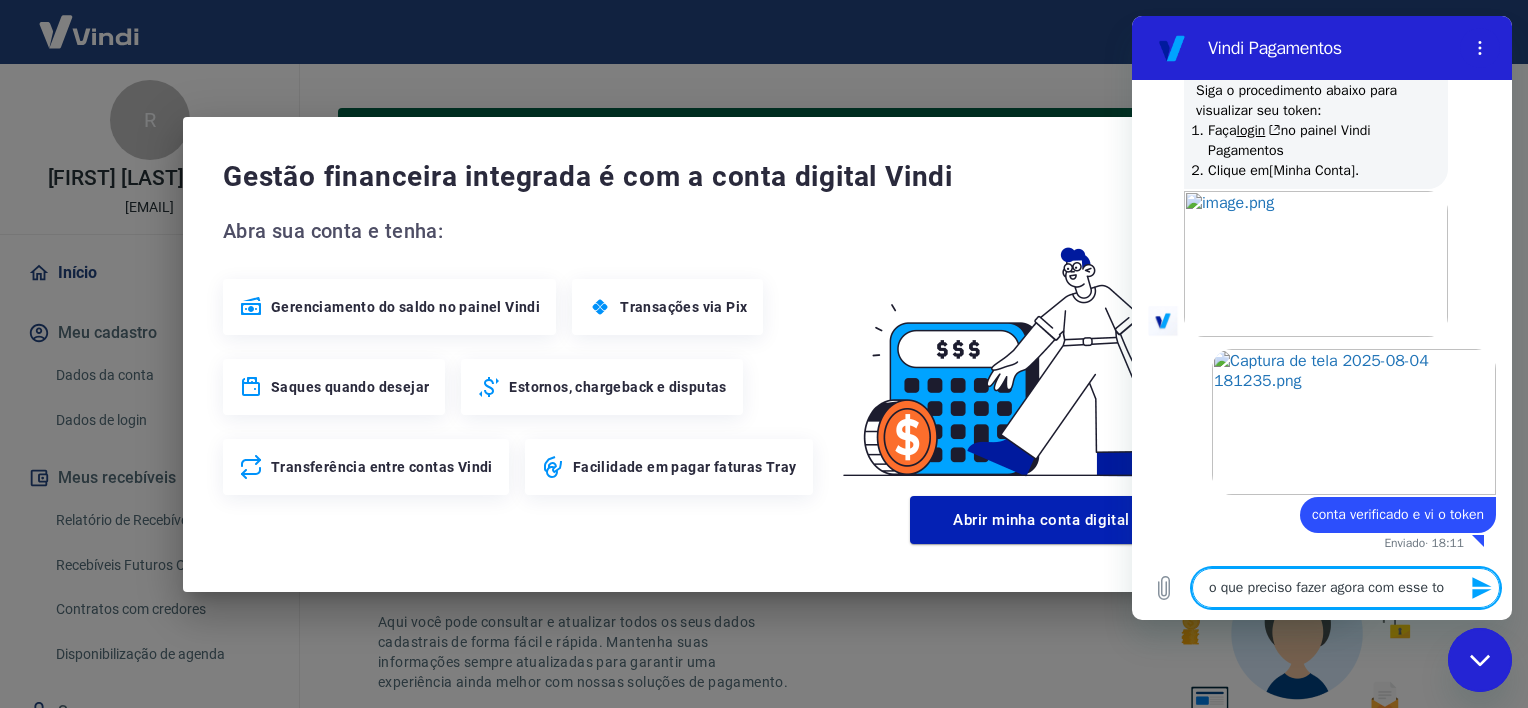 type on "o que preciso fazer agora com esse tok" 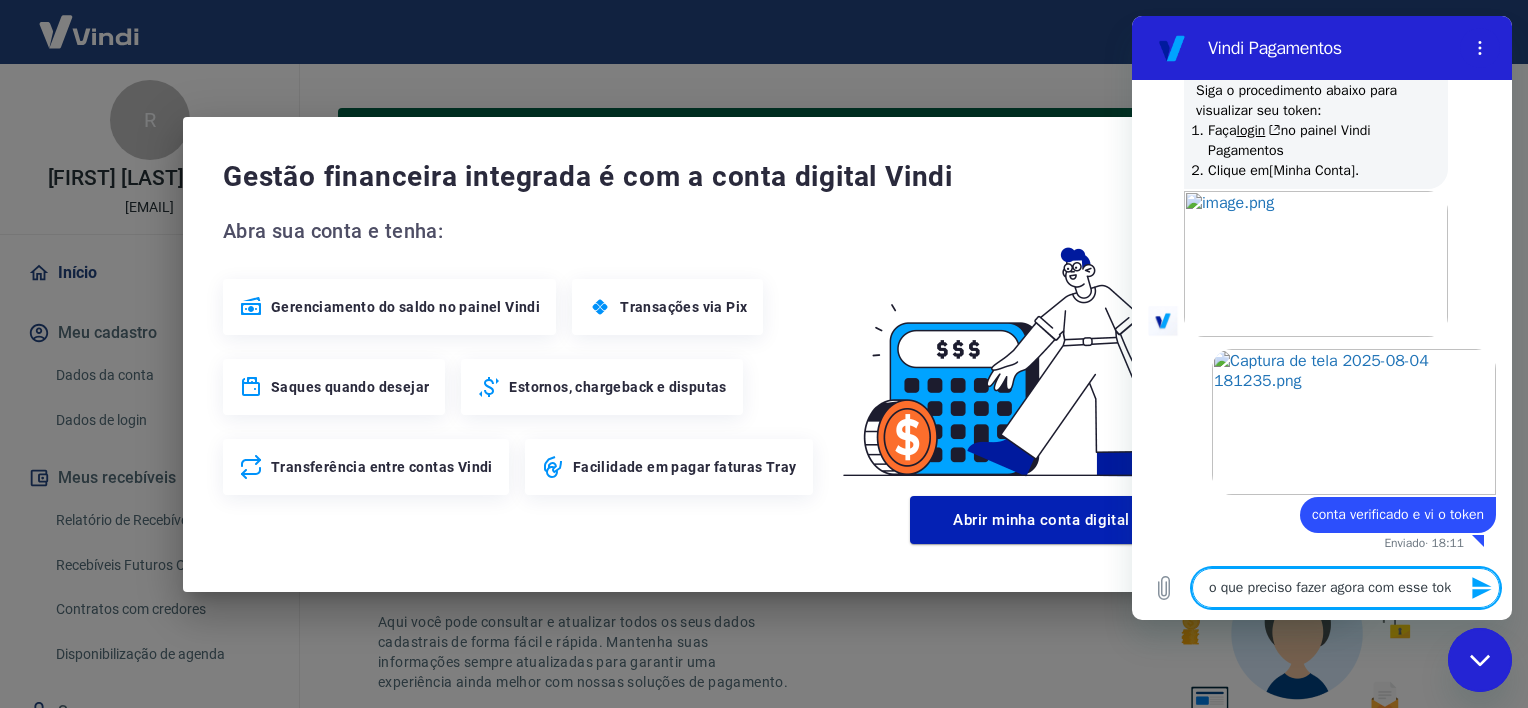 type on "o que preciso fazer agora com esse toke" 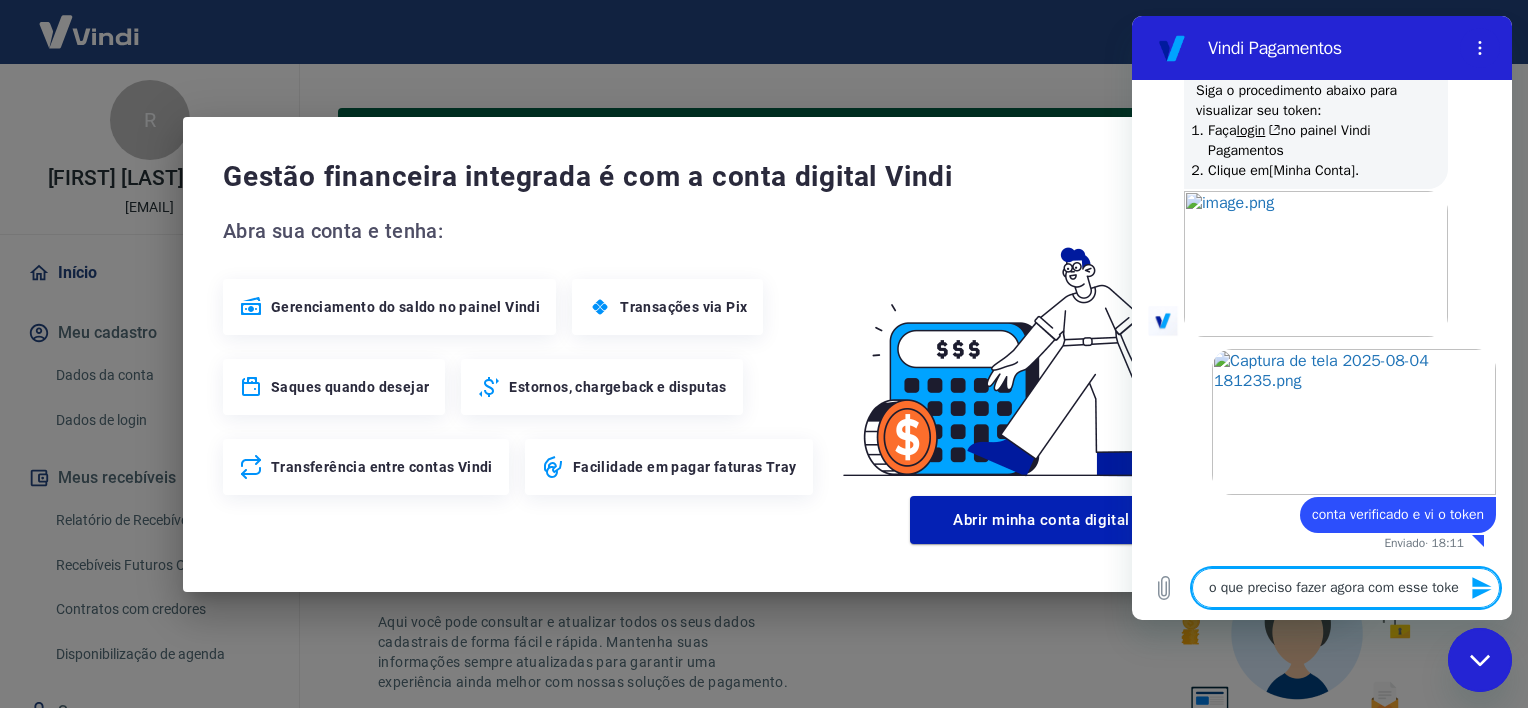 type on "o que preciso fazer agora com esse token" 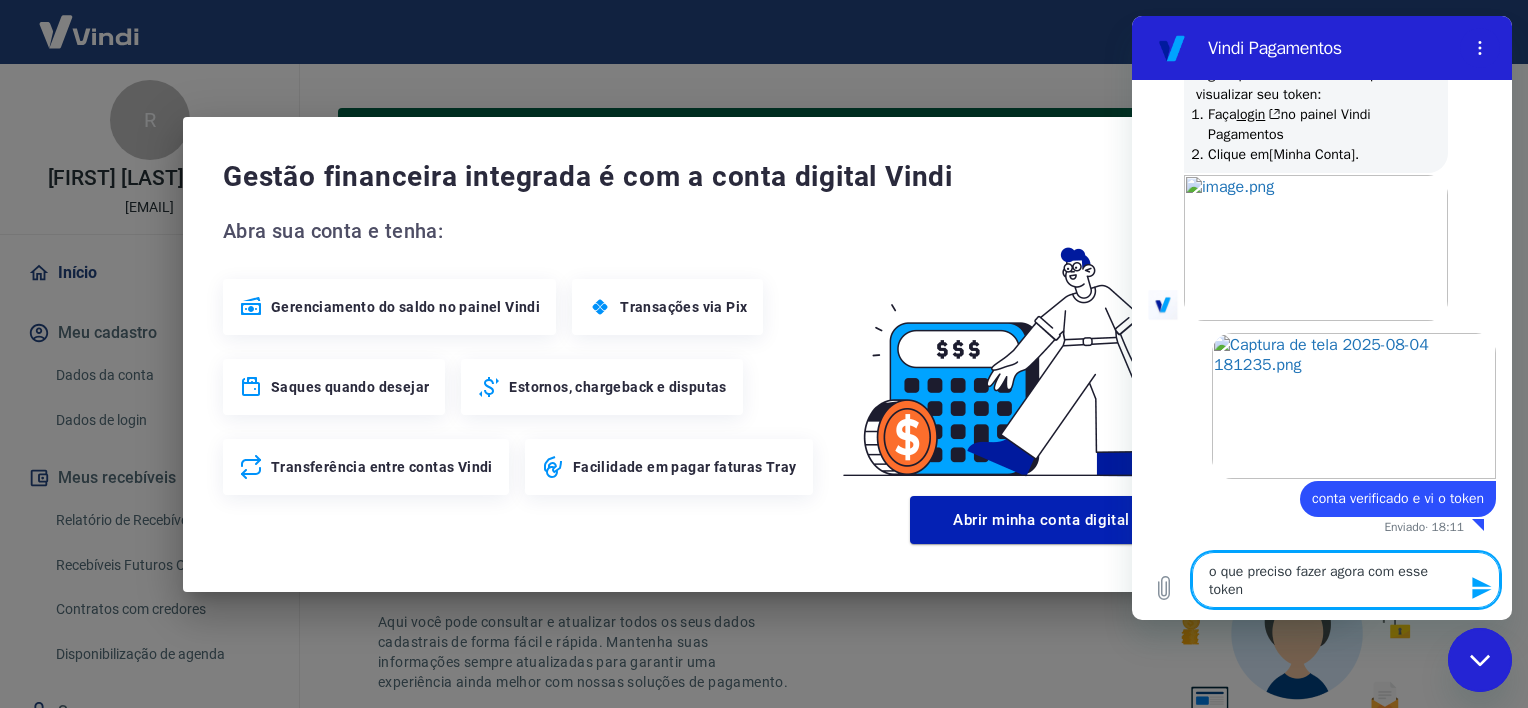 type on "o que preciso fazer agora com esse token?" 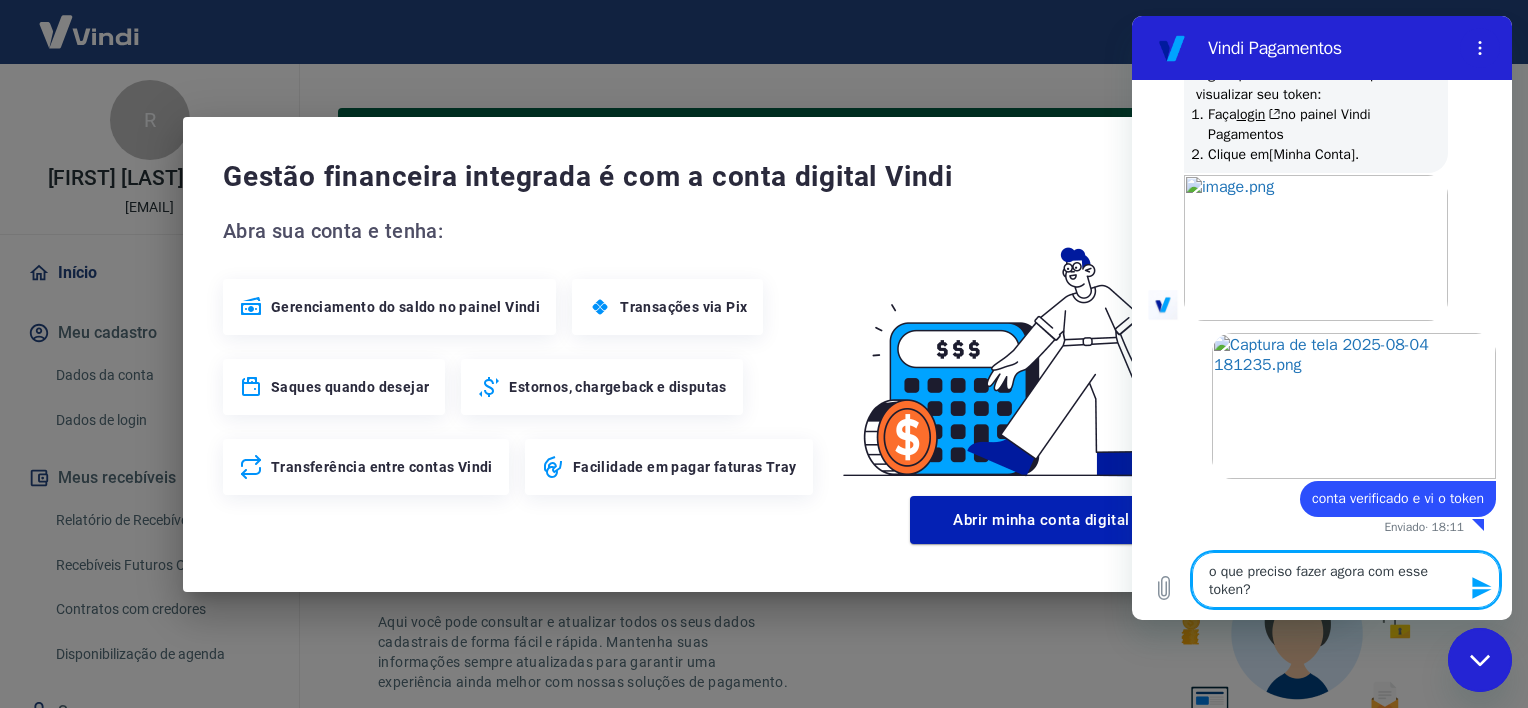 type 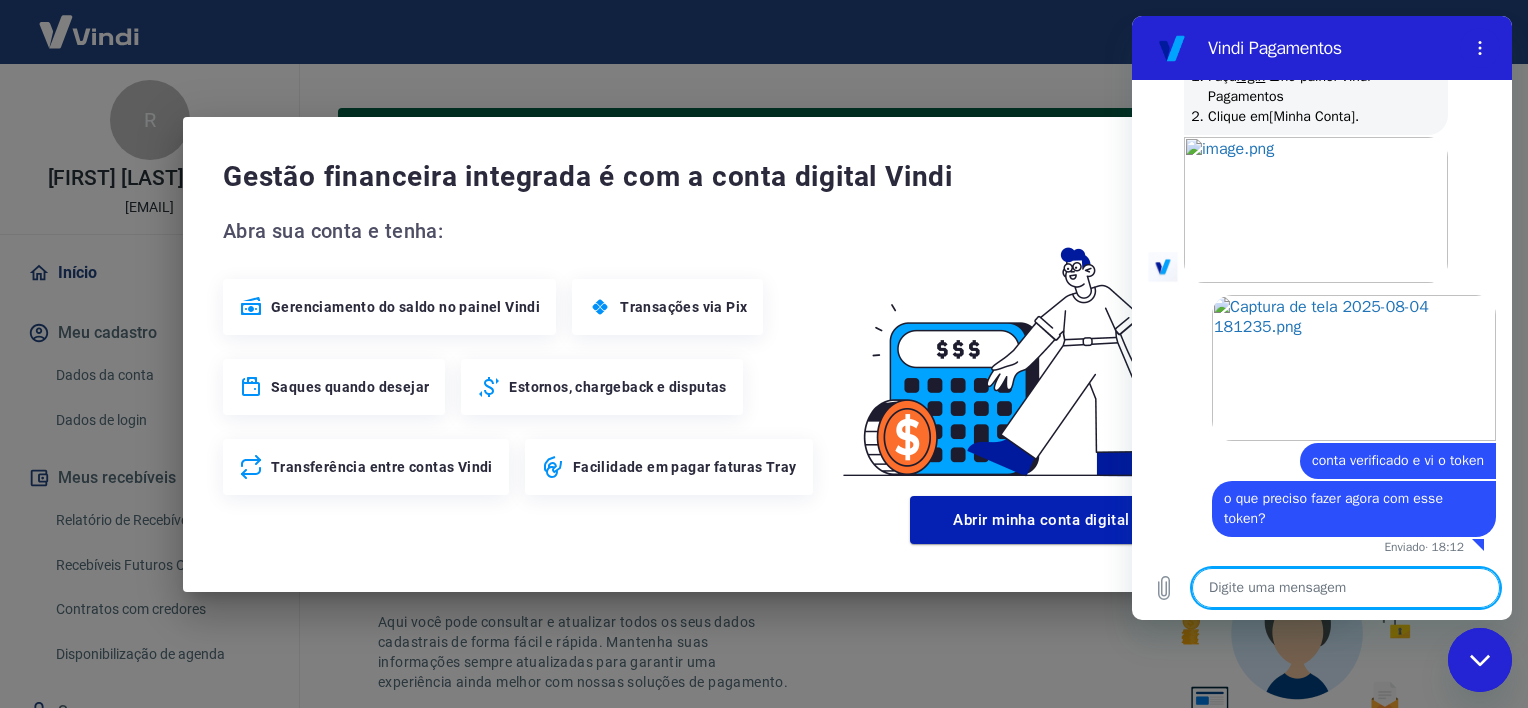 scroll, scrollTop: 6928, scrollLeft: 0, axis: vertical 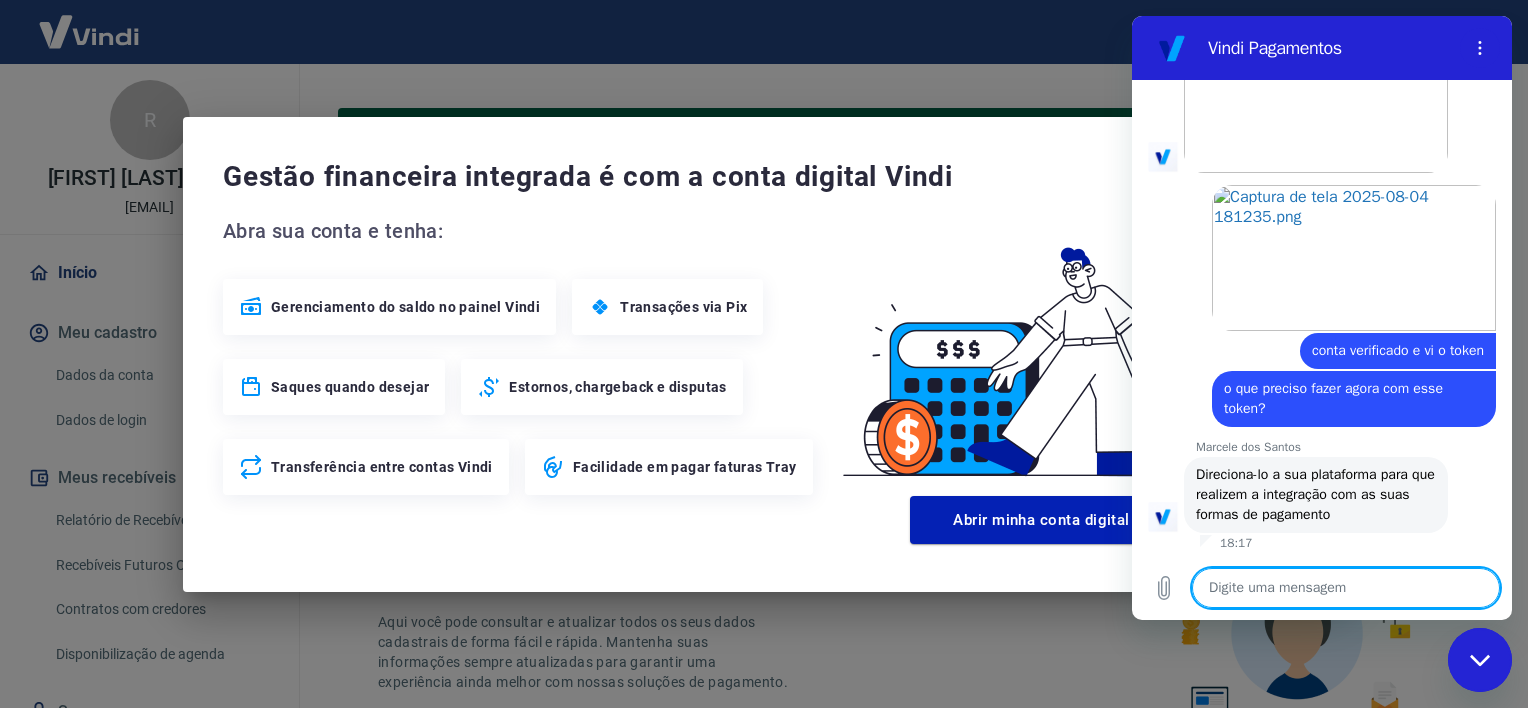 type on "x" 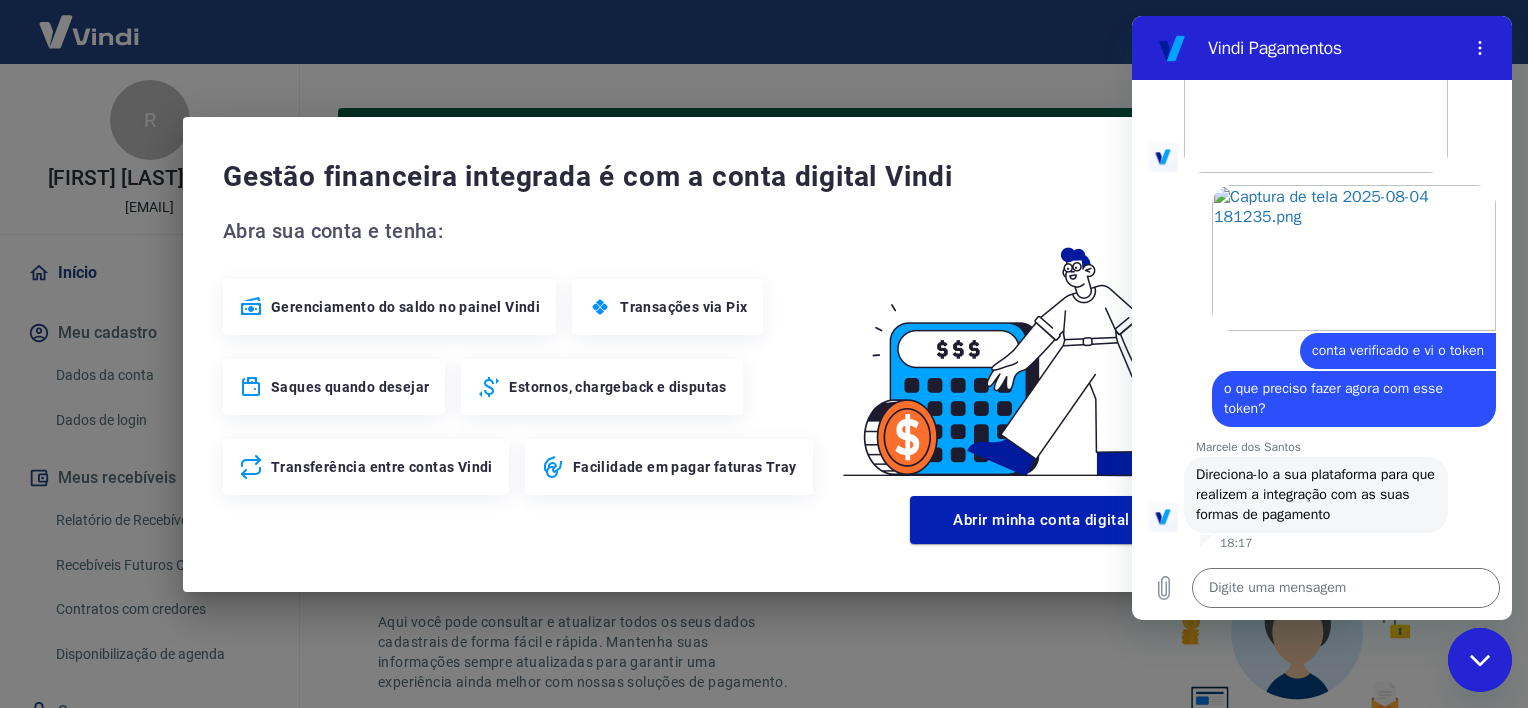 click on "Digite uma mensagem x" at bounding box center [1322, 588] 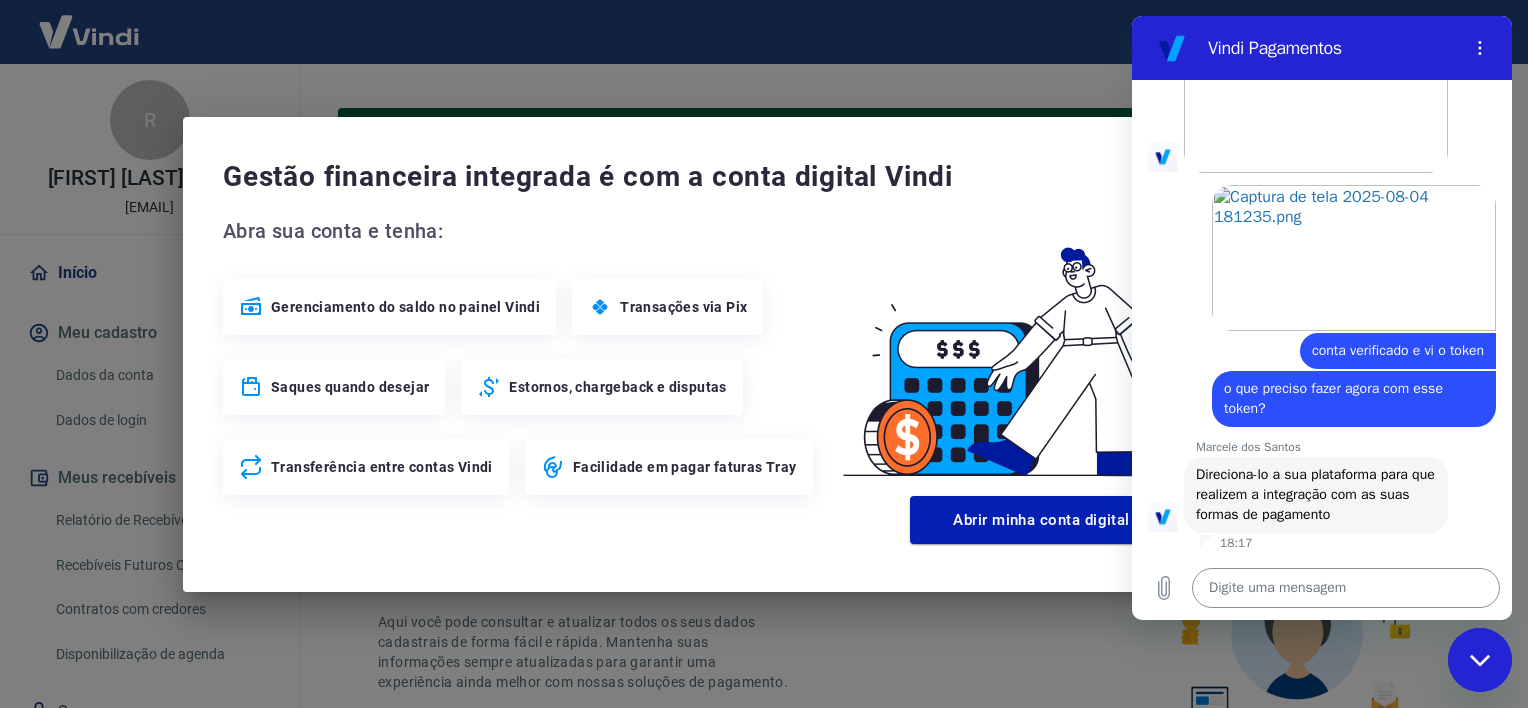 click at bounding box center (1346, 588) 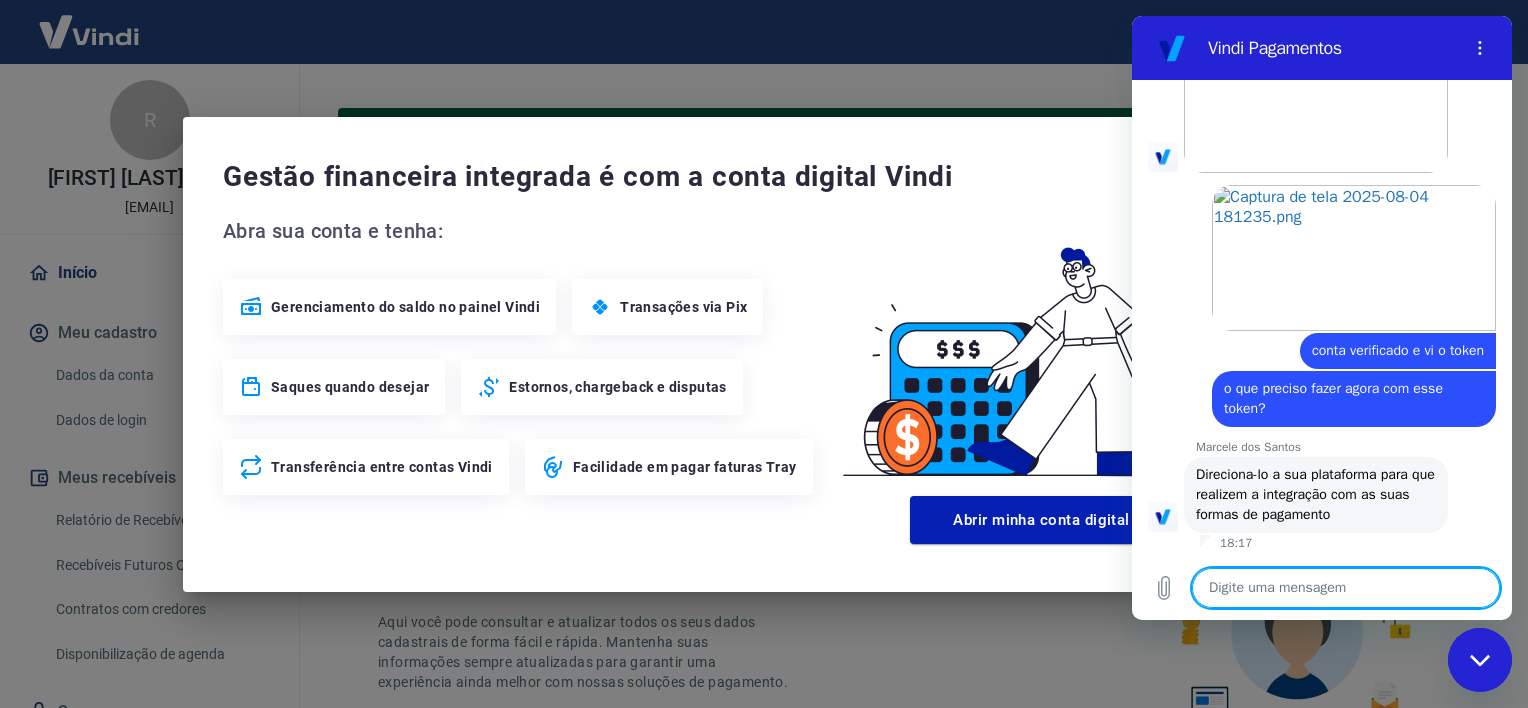 type on "j" 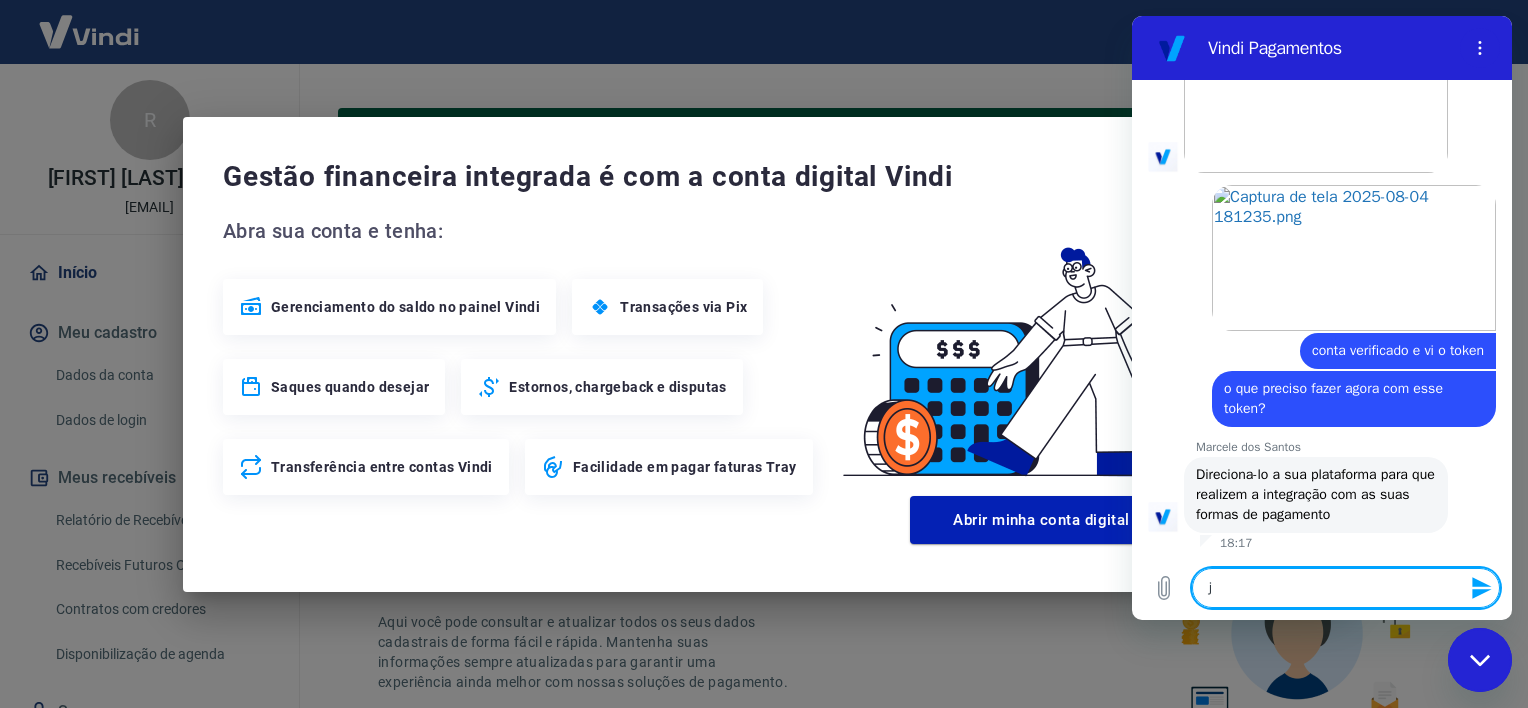 type on "ja" 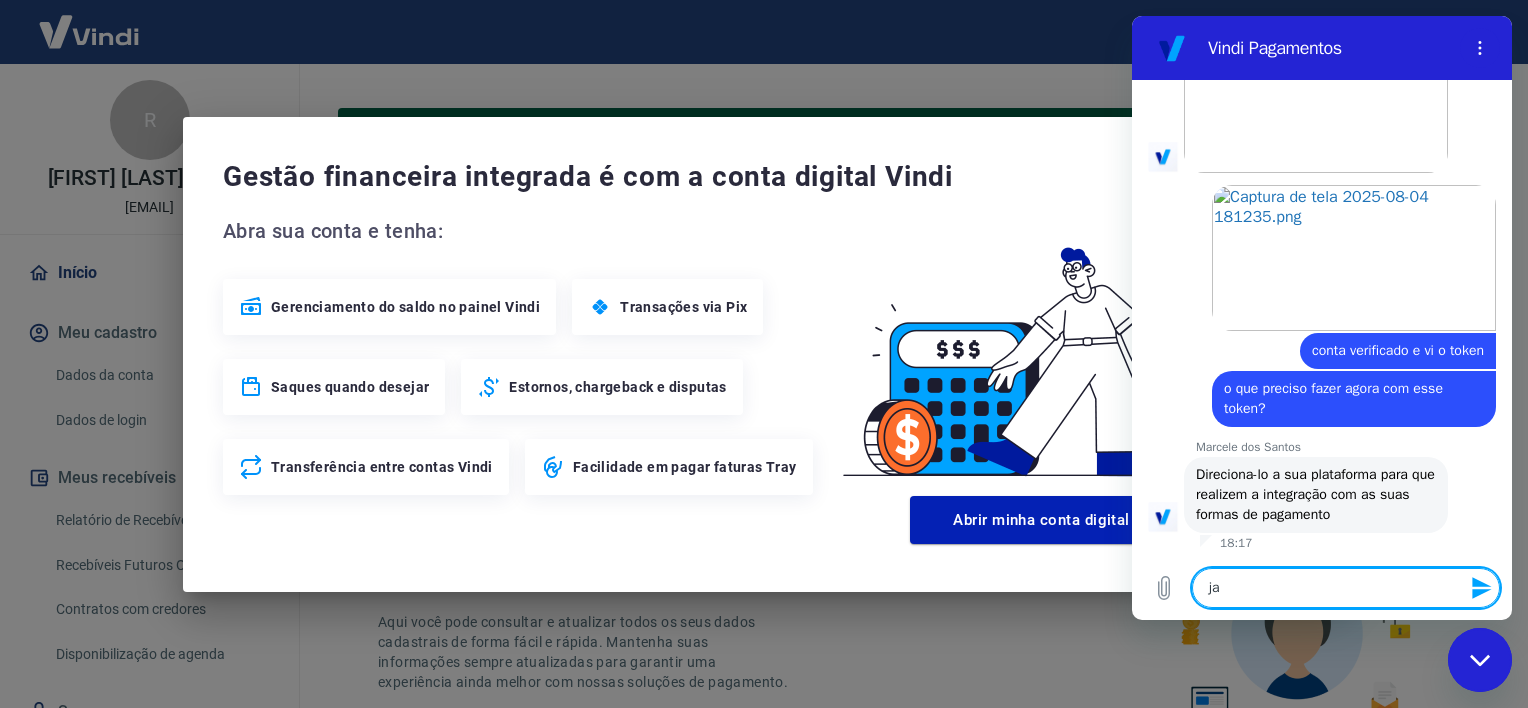 type on "ja" 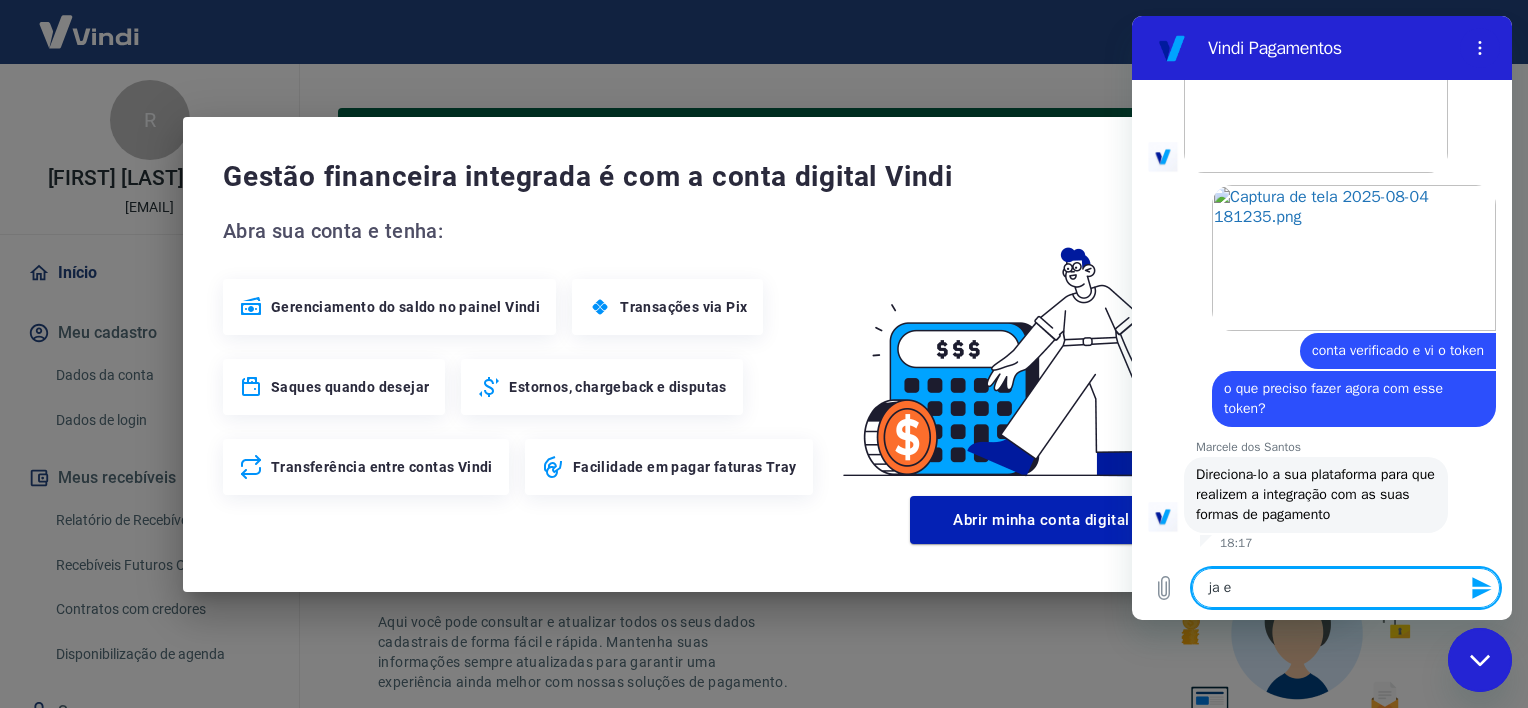 type on "ja es" 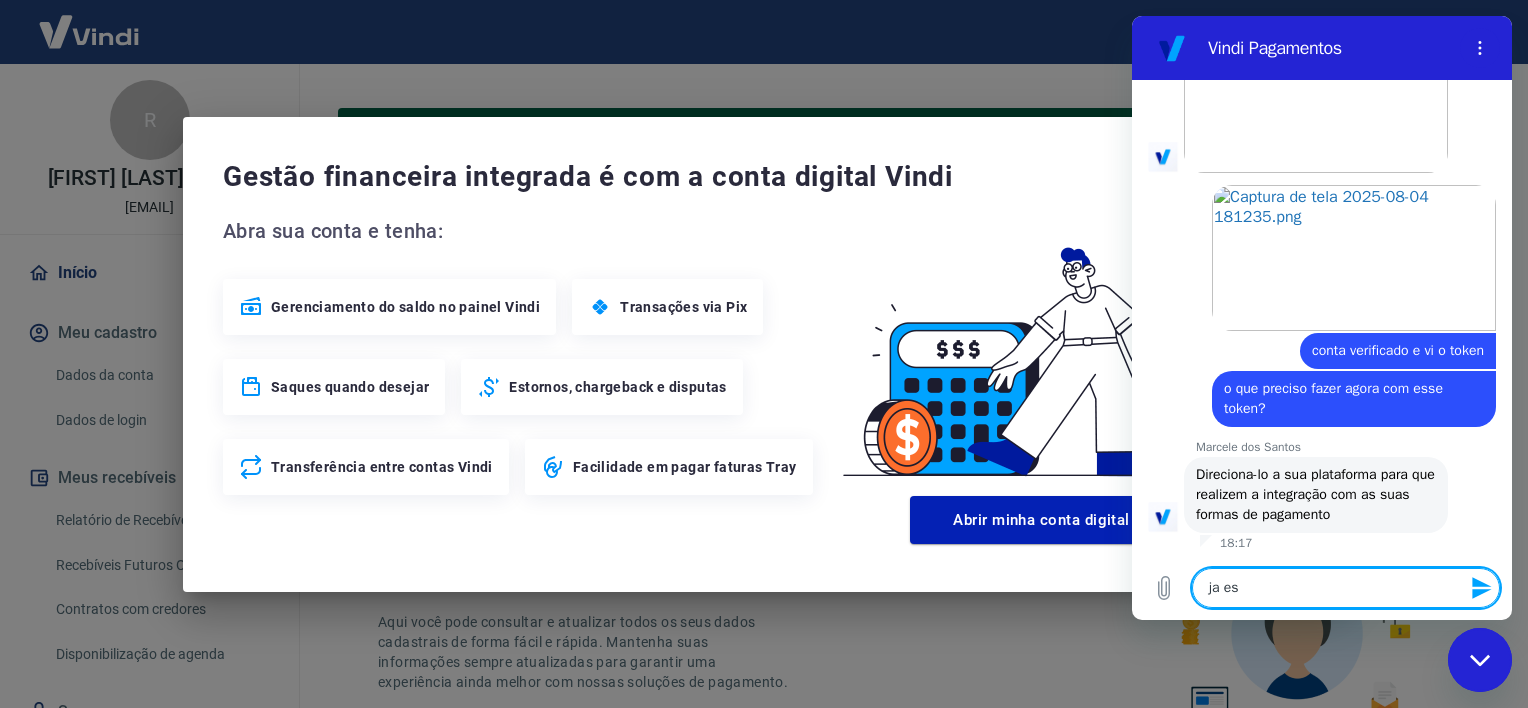 type on "ja est" 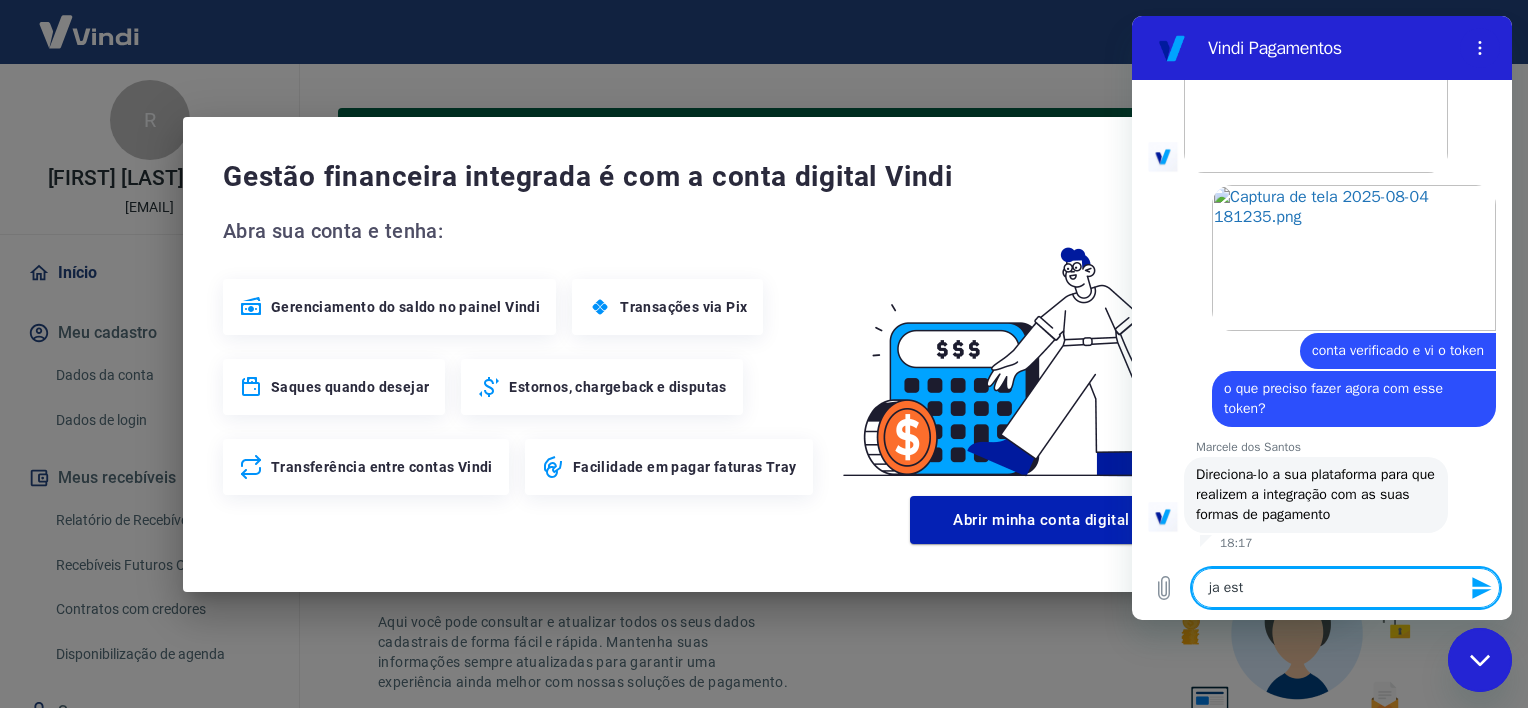 type on "ja esta" 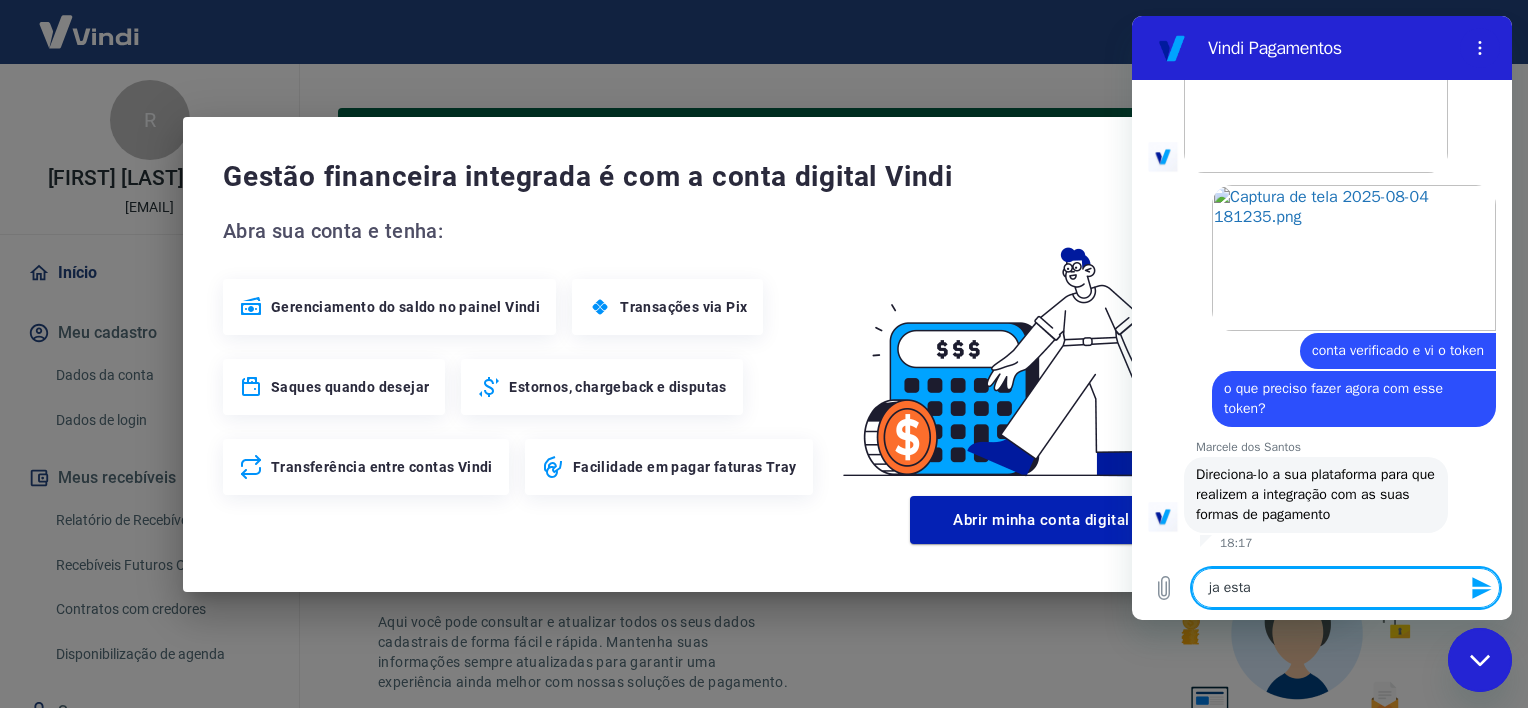 type on "ja esta" 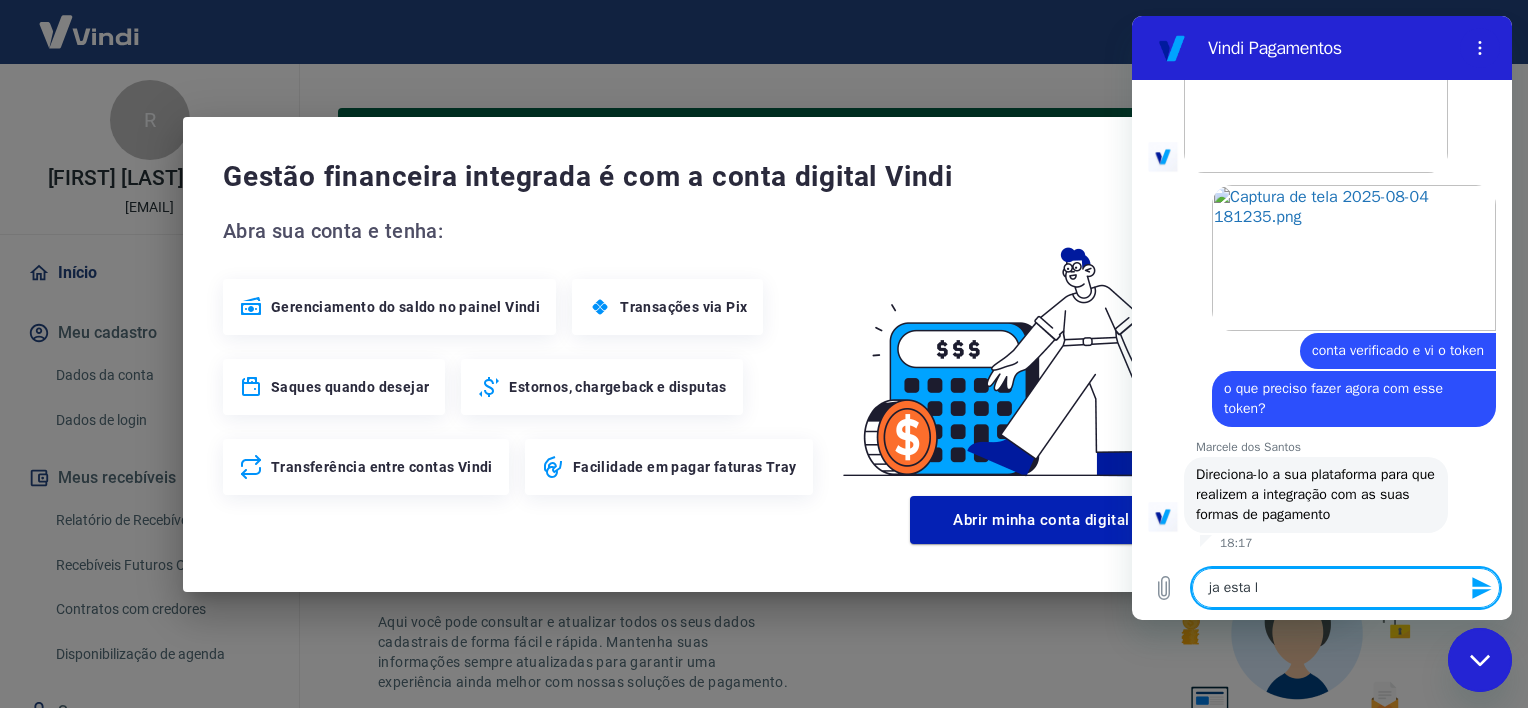 type on "ja esta la" 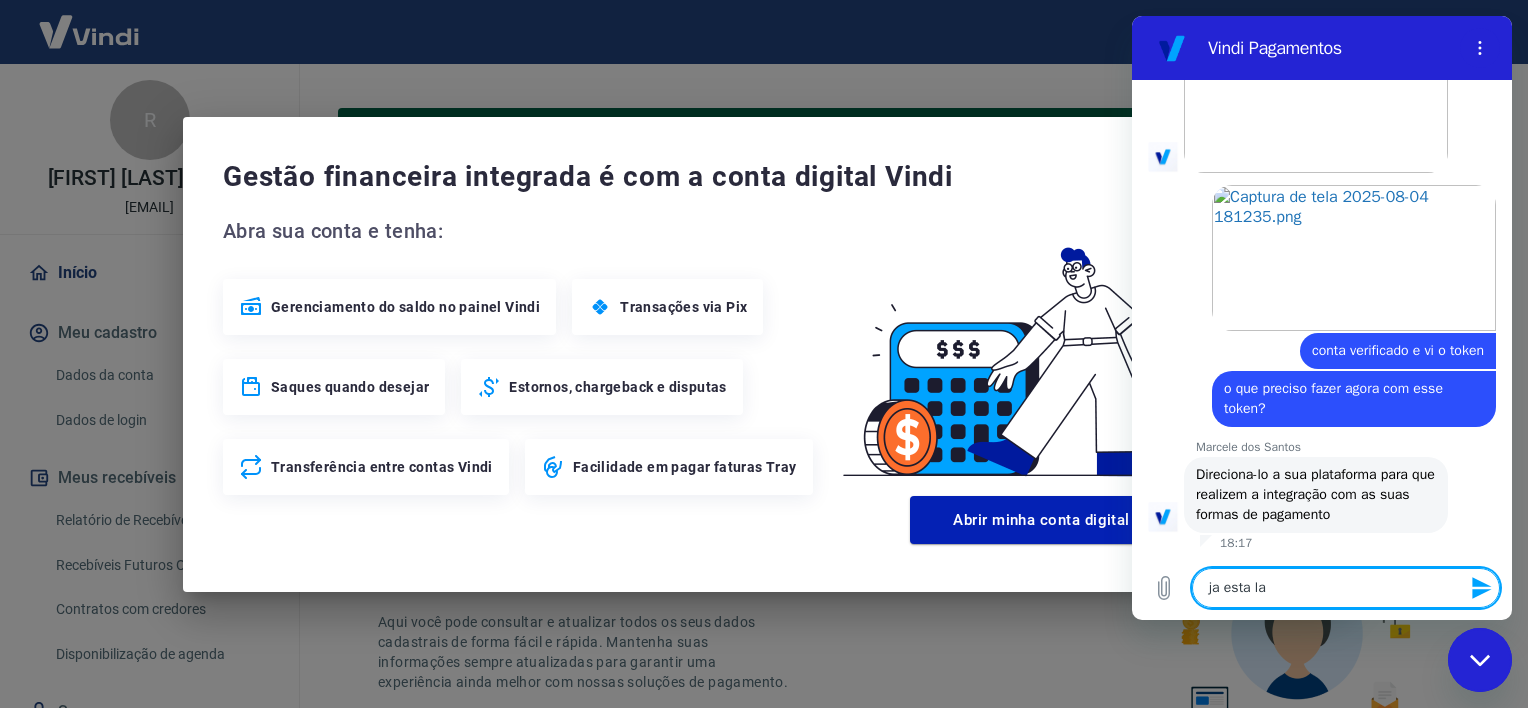 type on "ja esta la" 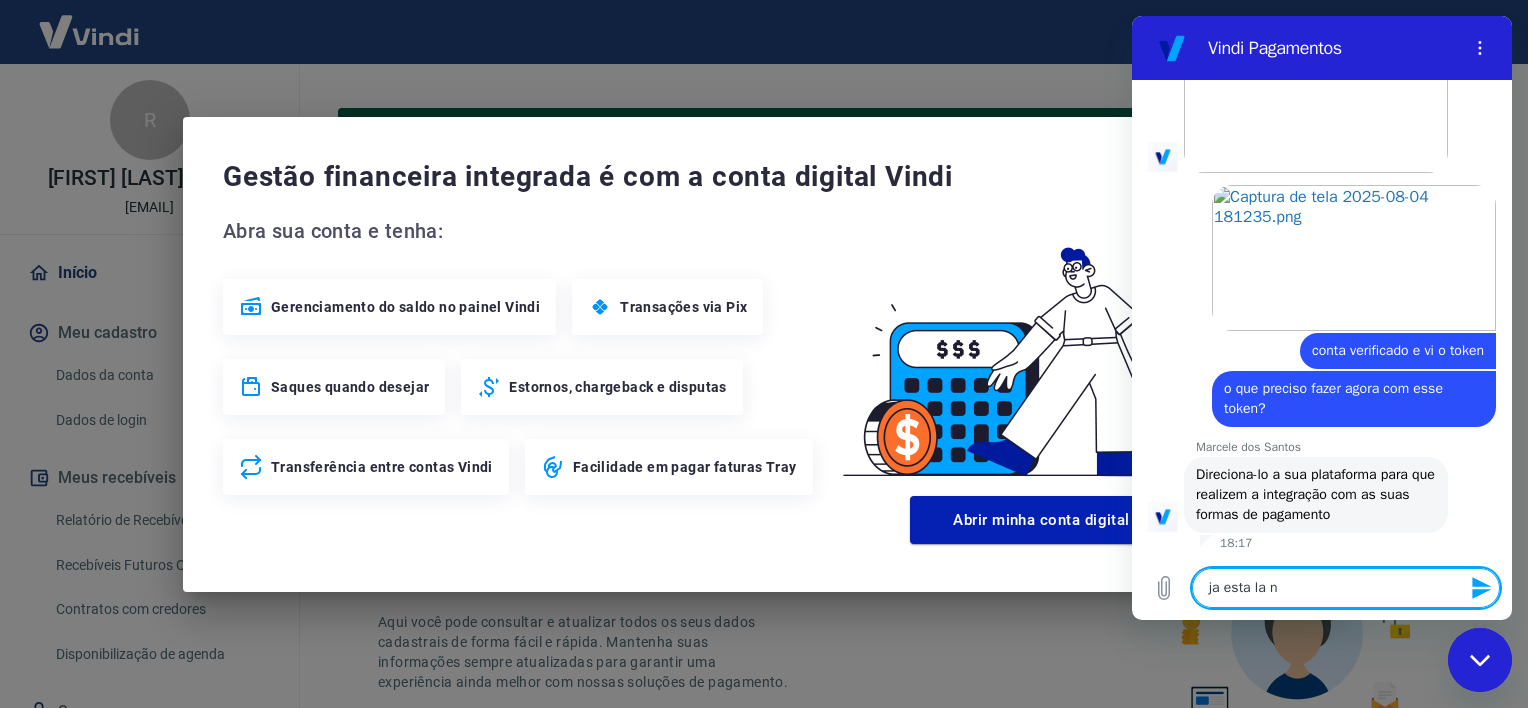 type on "ja esta la na" 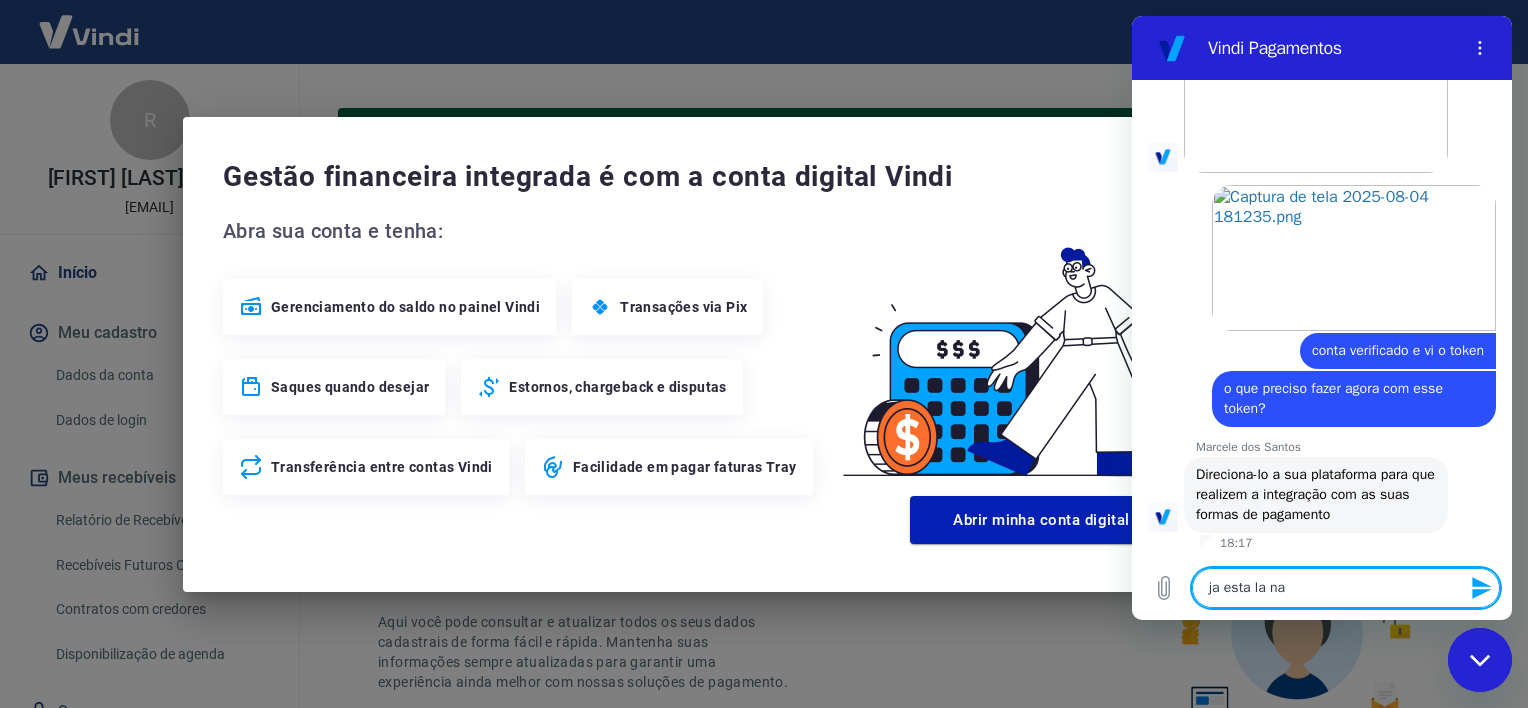 type on "ja esta la na" 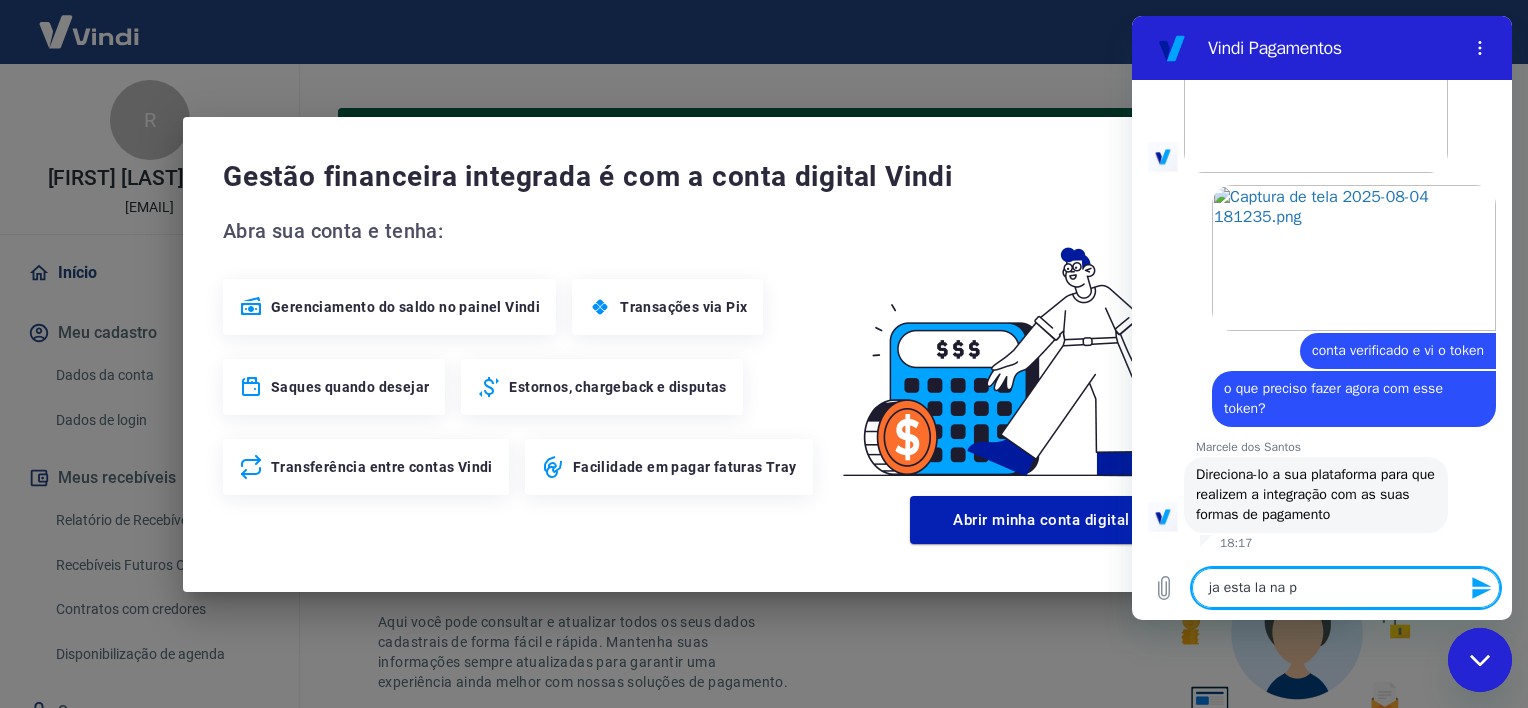 type on "ja esta la na pl" 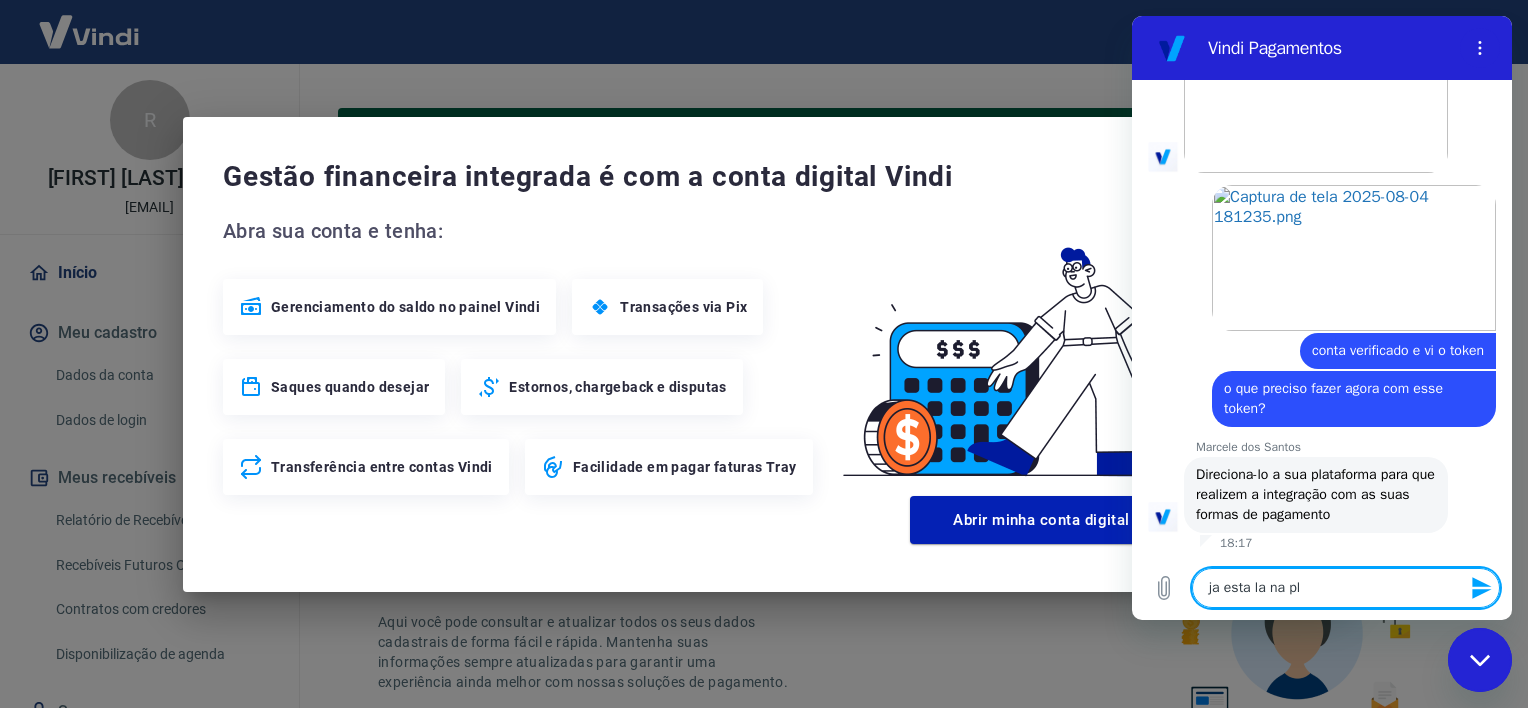 type on "ja esta la na pla" 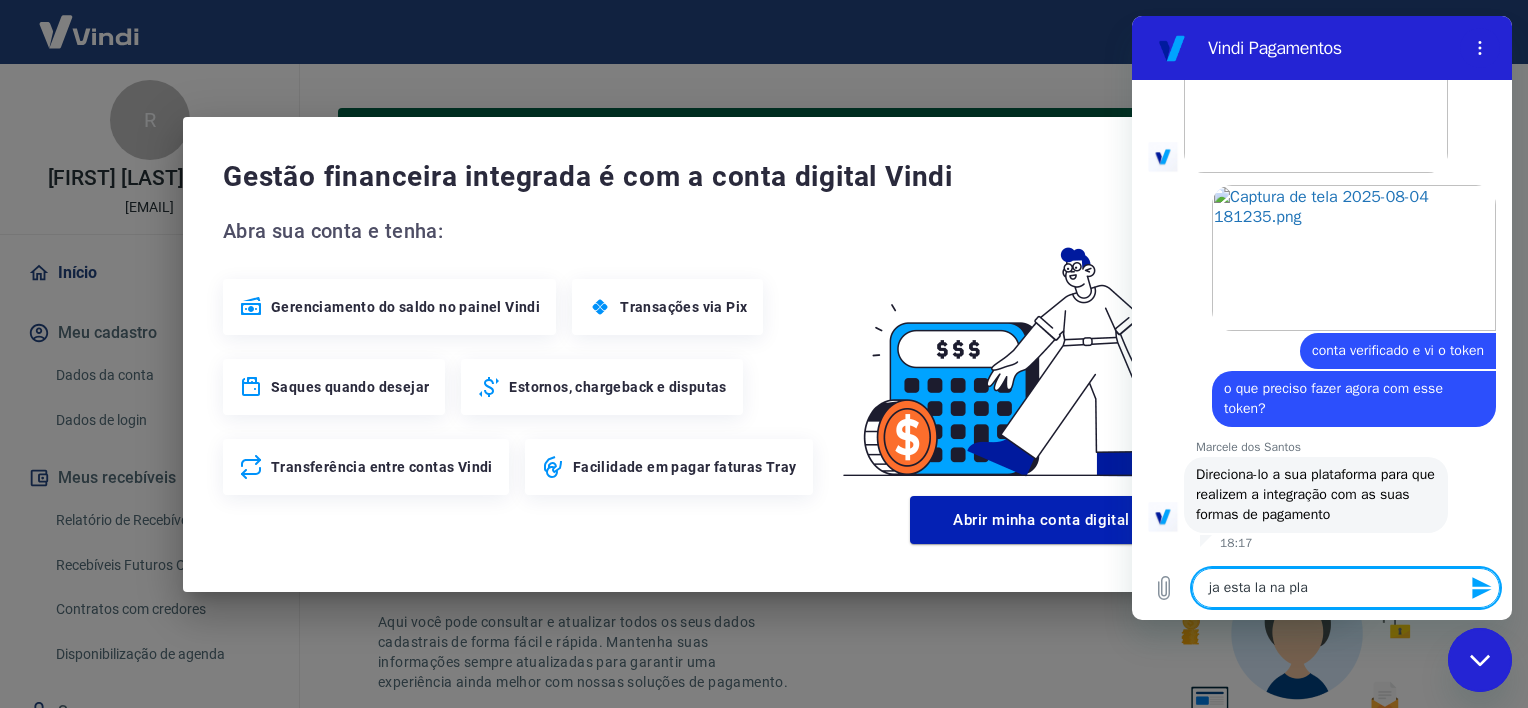 type on "ja esta la na plat" 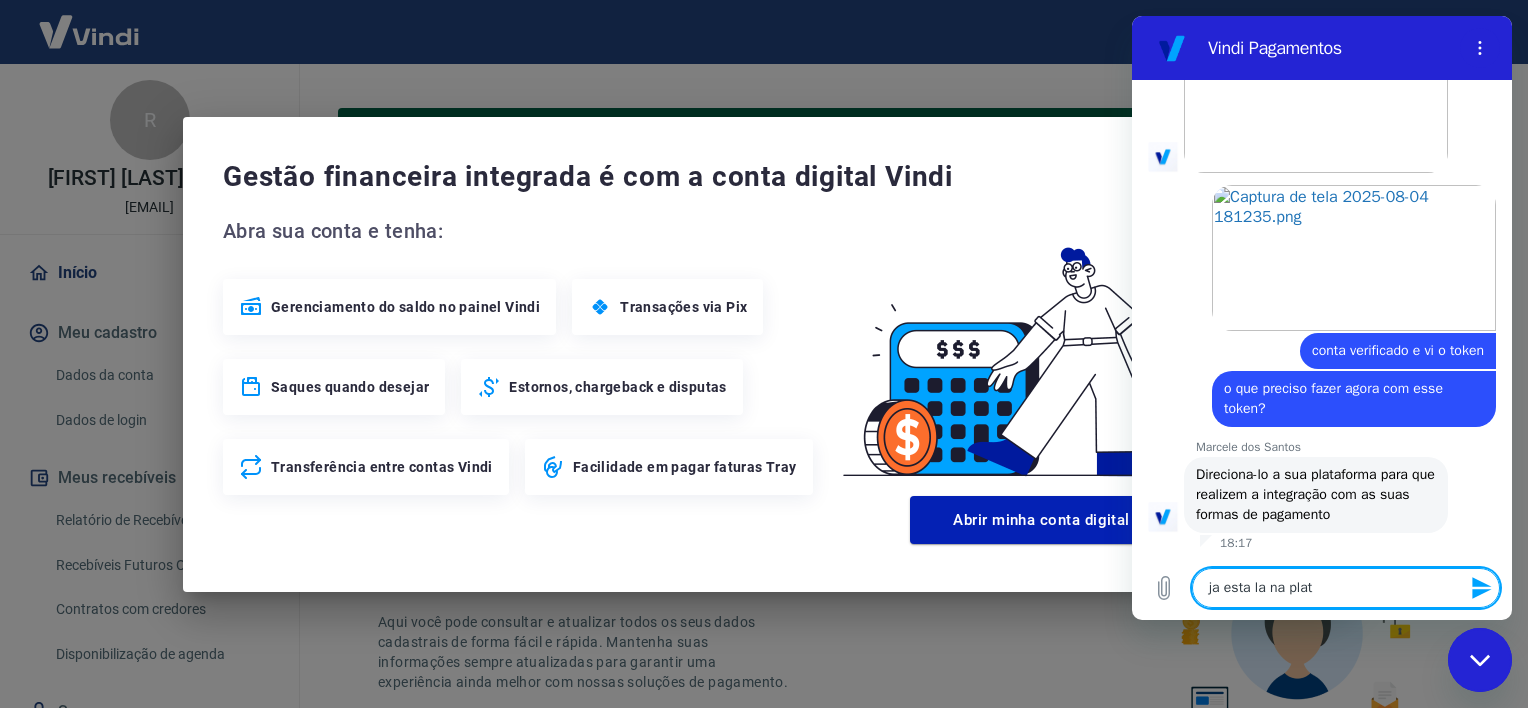 type on "ja esta la na plata" 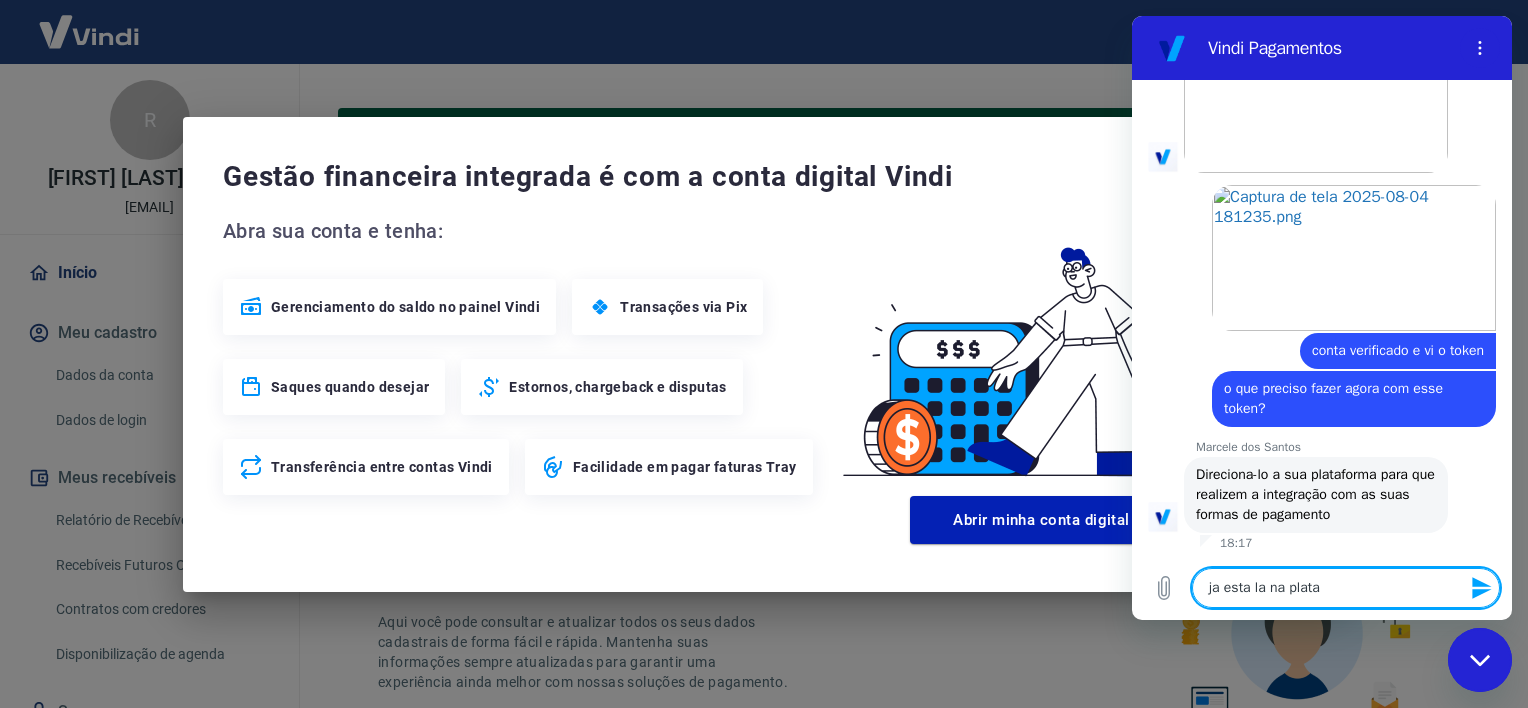 type on "ja esta la na plataf" 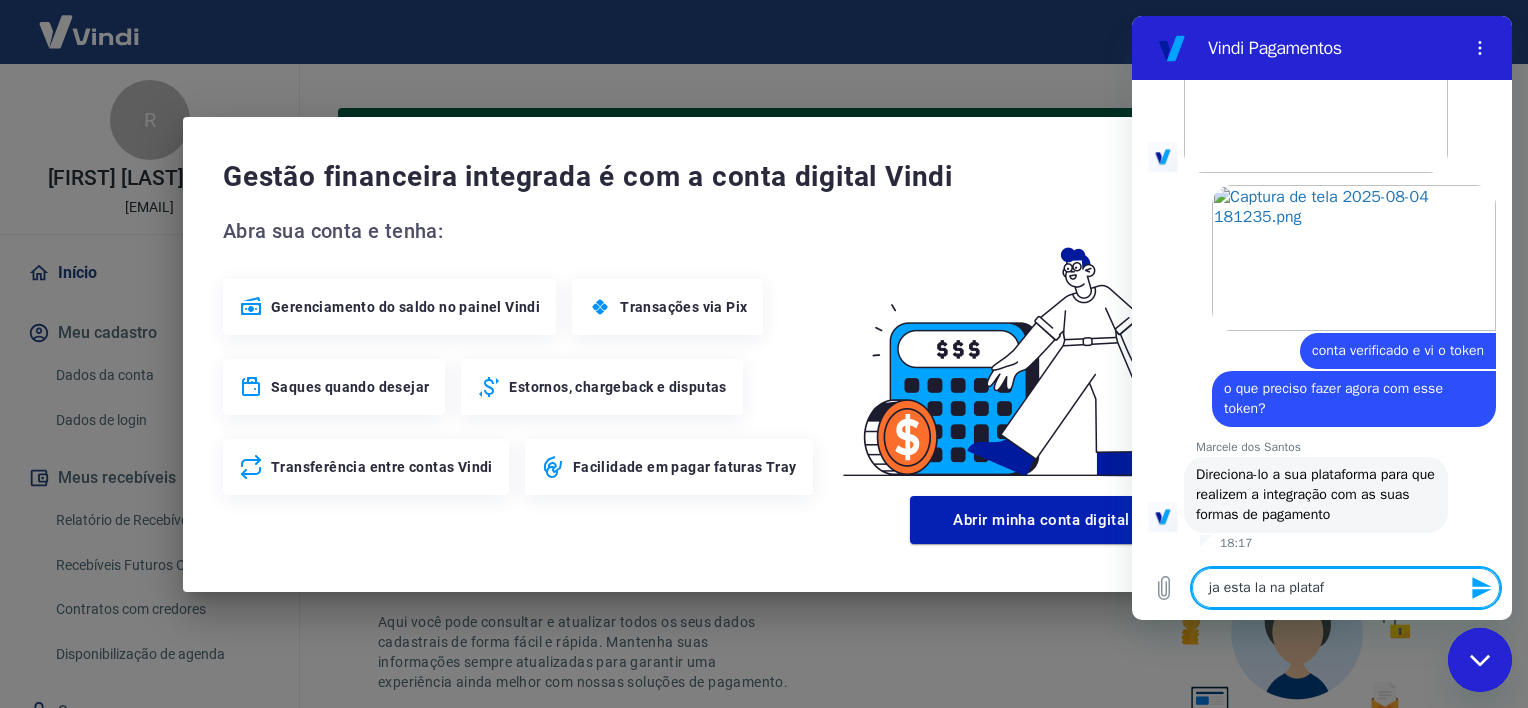 type on "ja esta la na platafo" 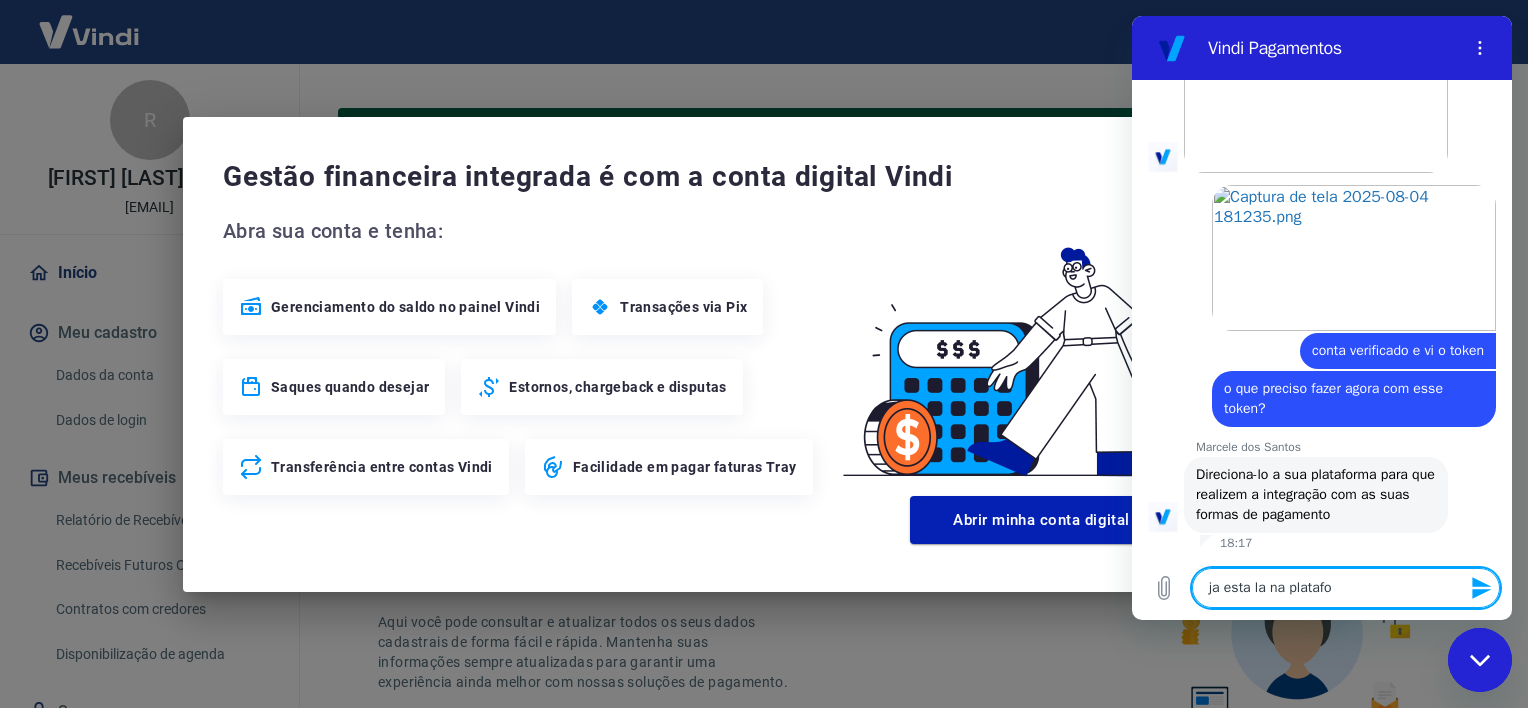 type on "ja esta la na platafor" 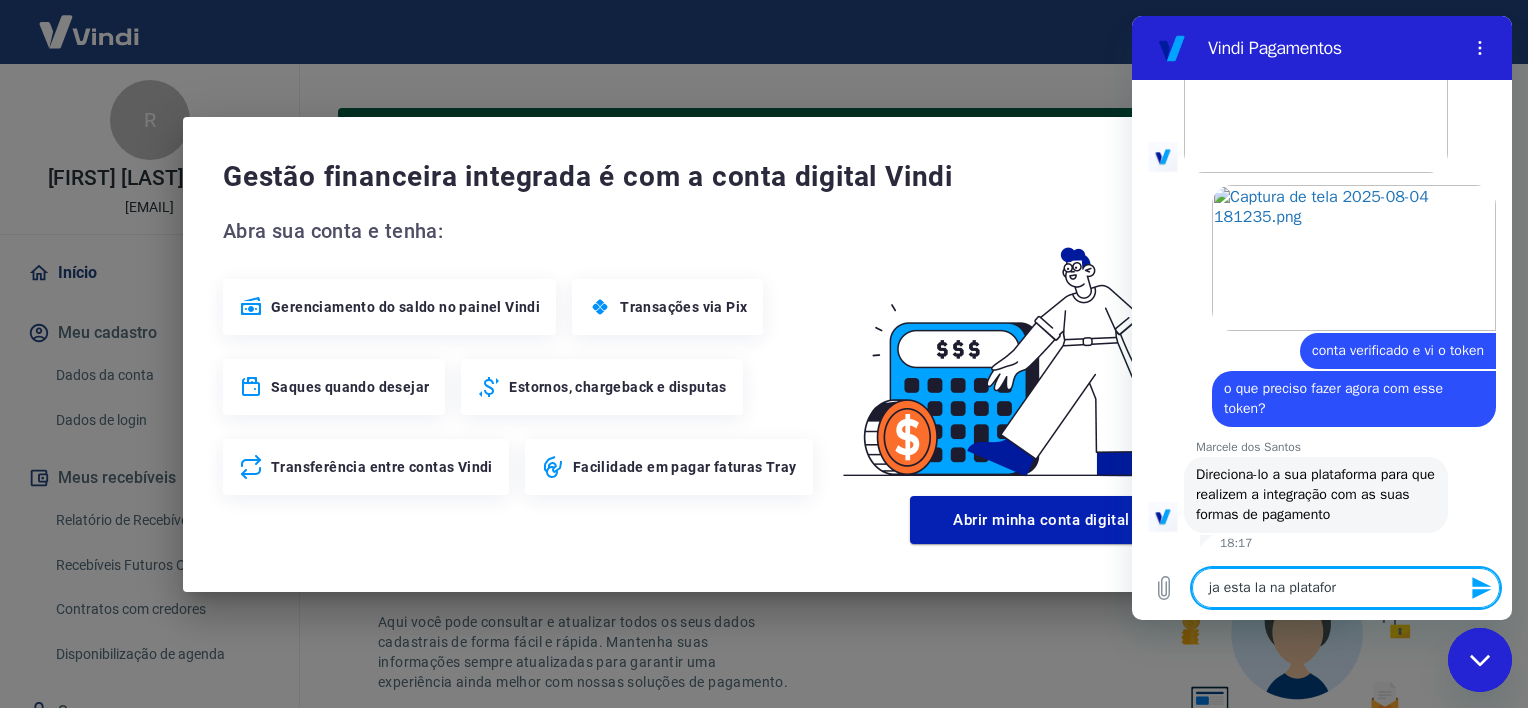type on "ja esta la na plataform" 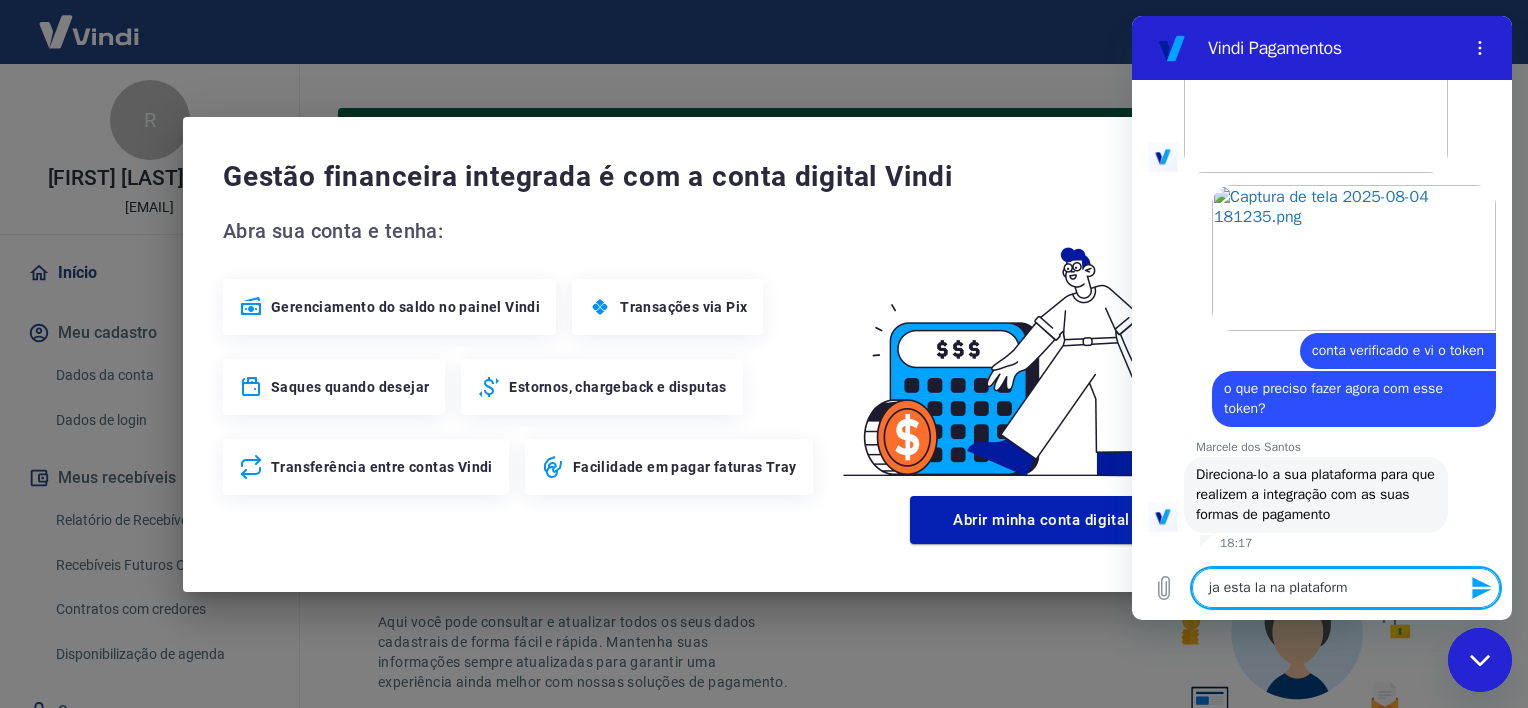 type on "ja esta la na plataforma" 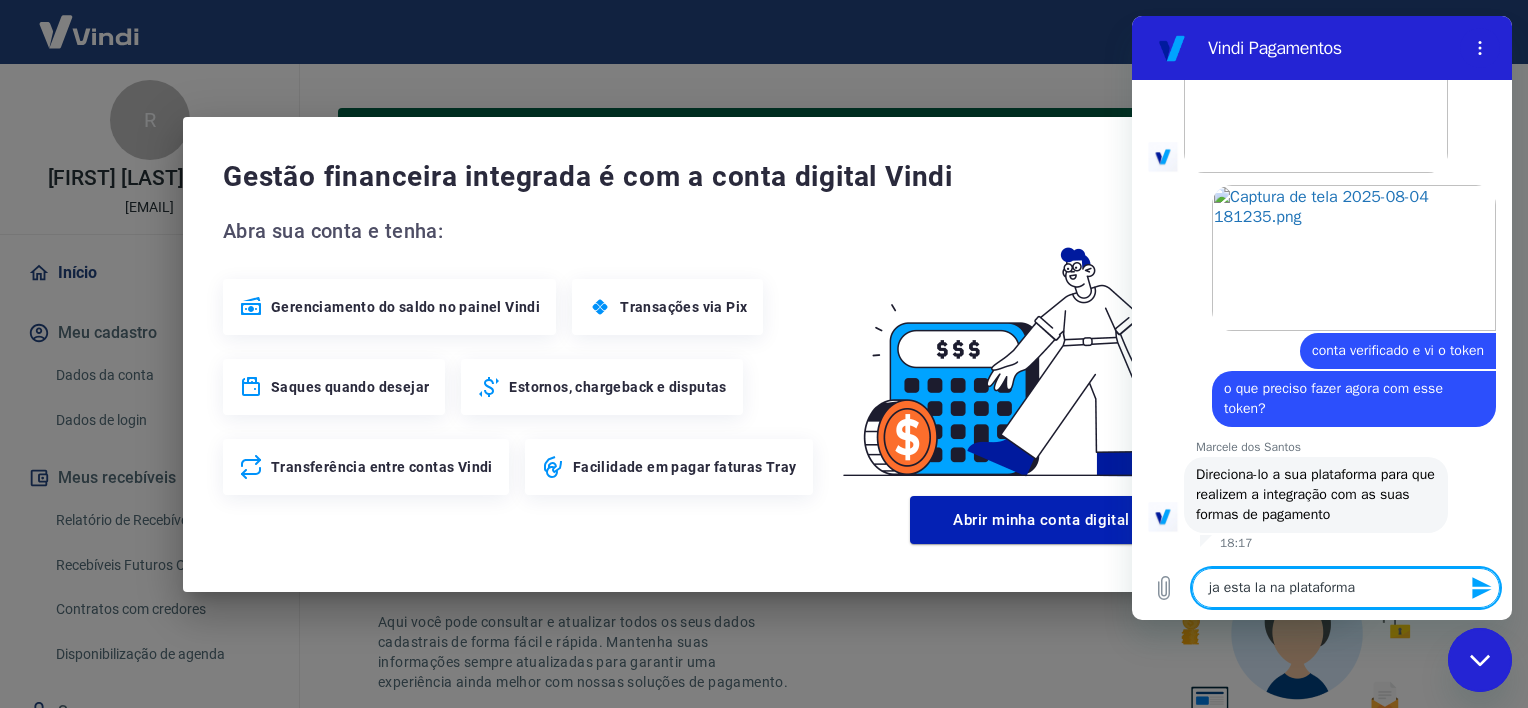 type 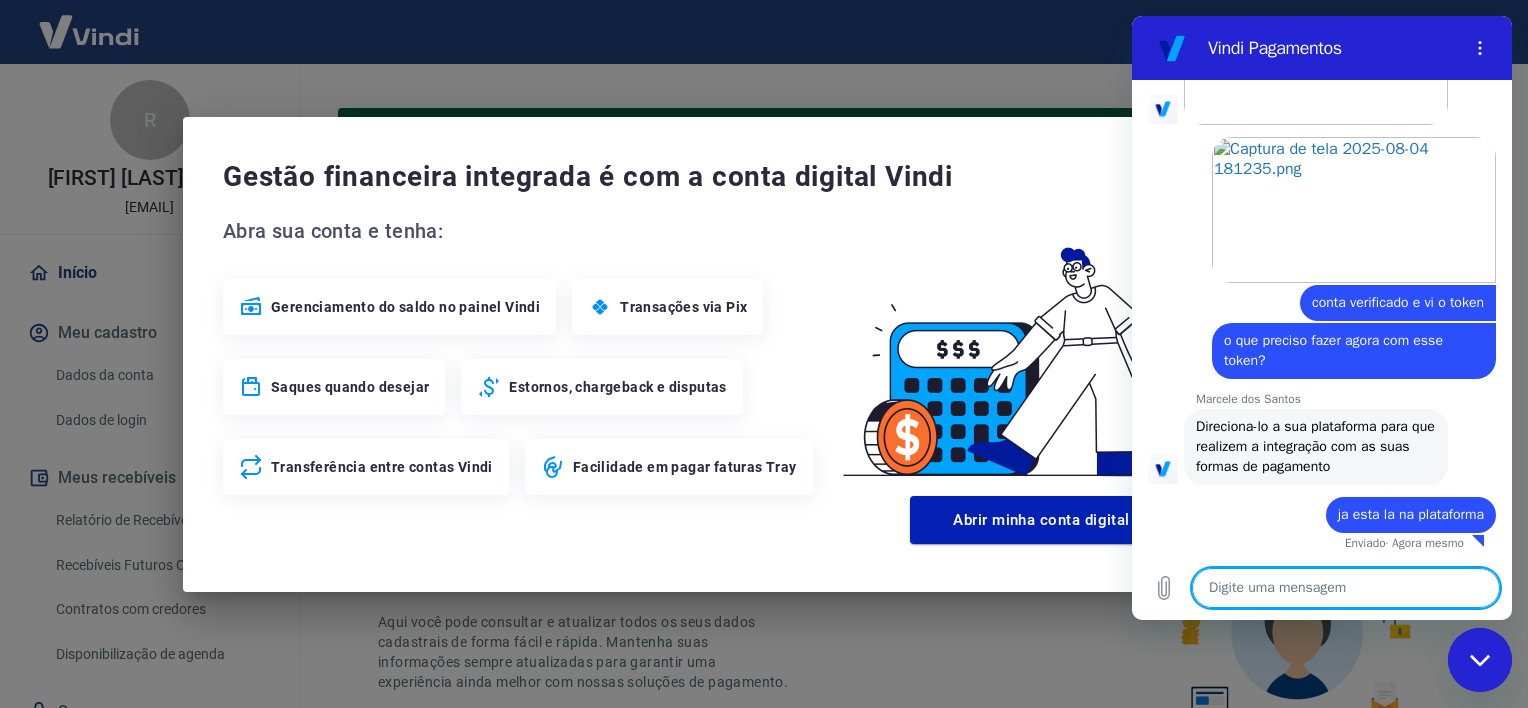 scroll, scrollTop: 7082, scrollLeft: 0, axis: vertical 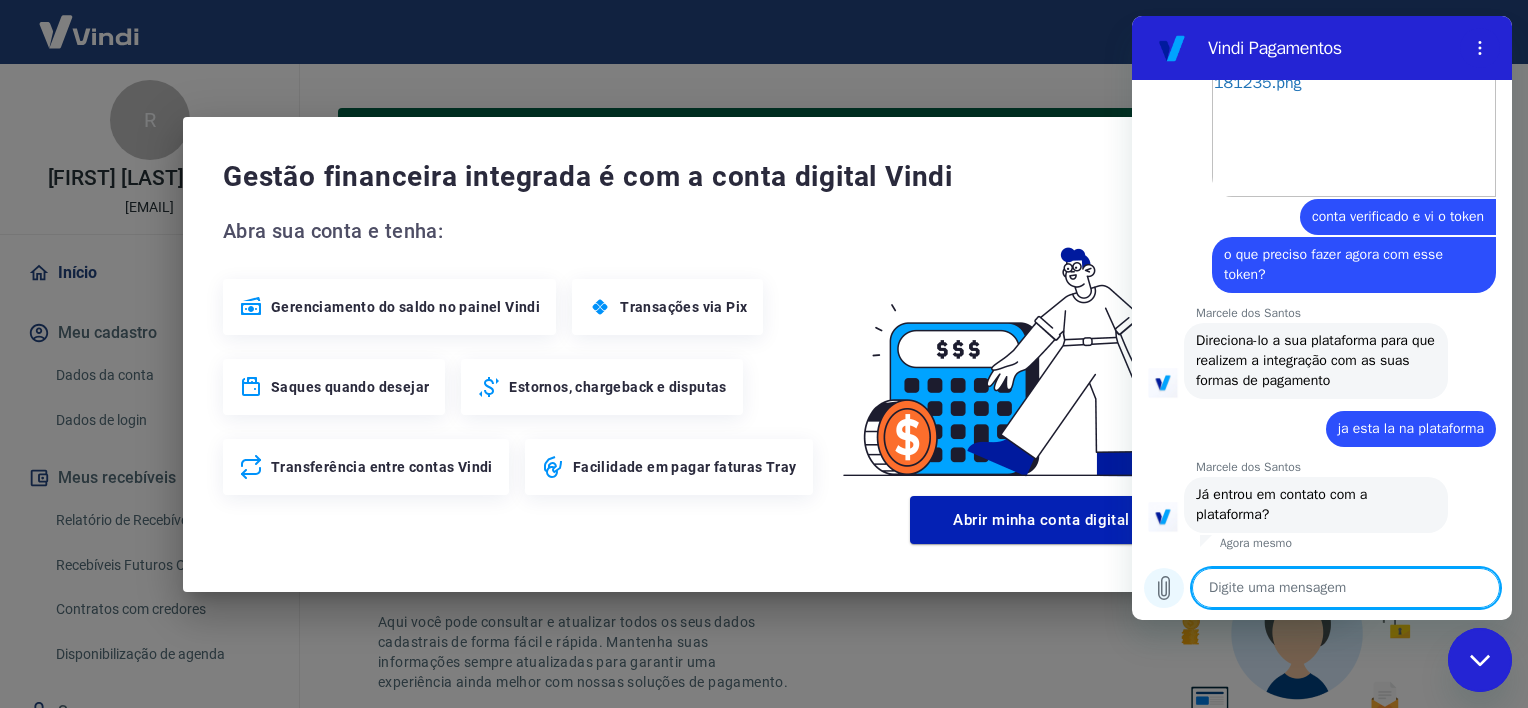 click 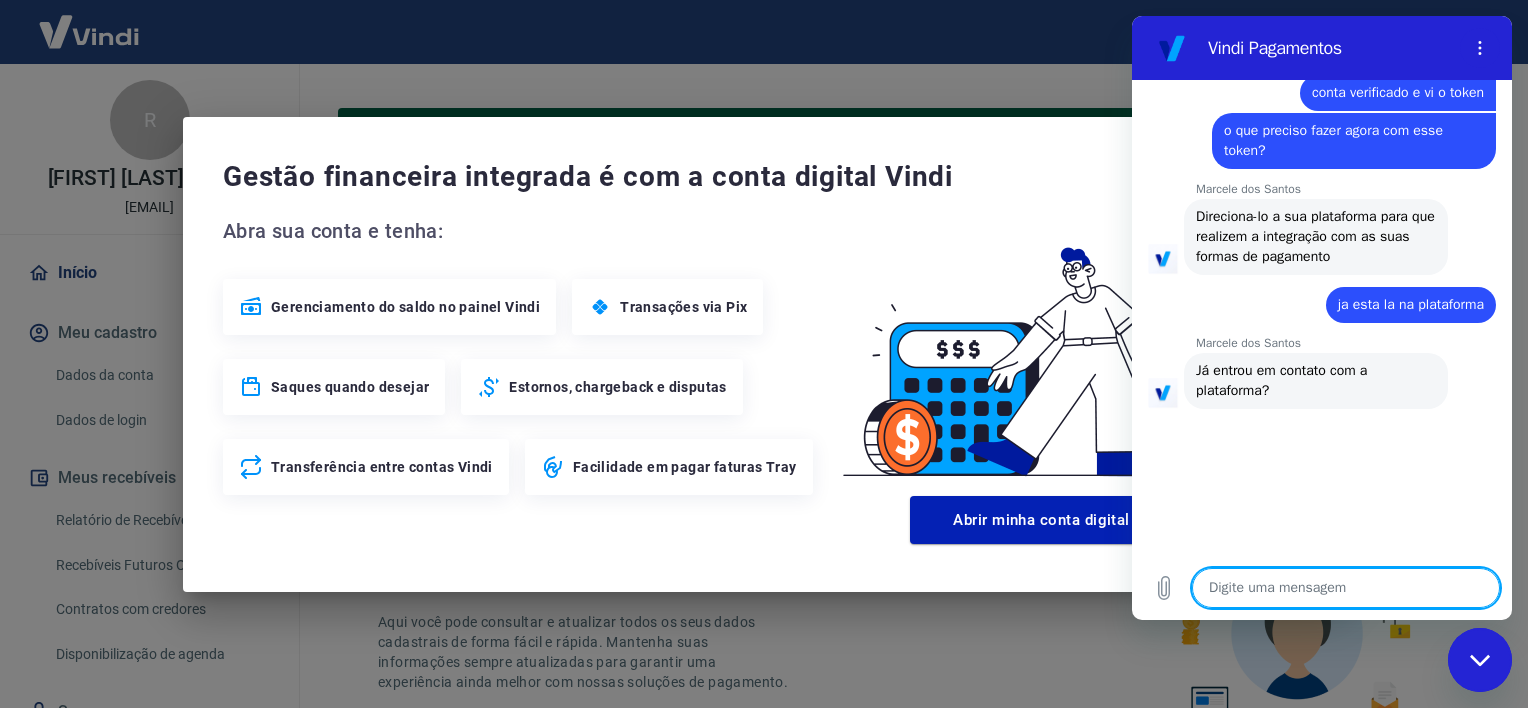 type on "x" 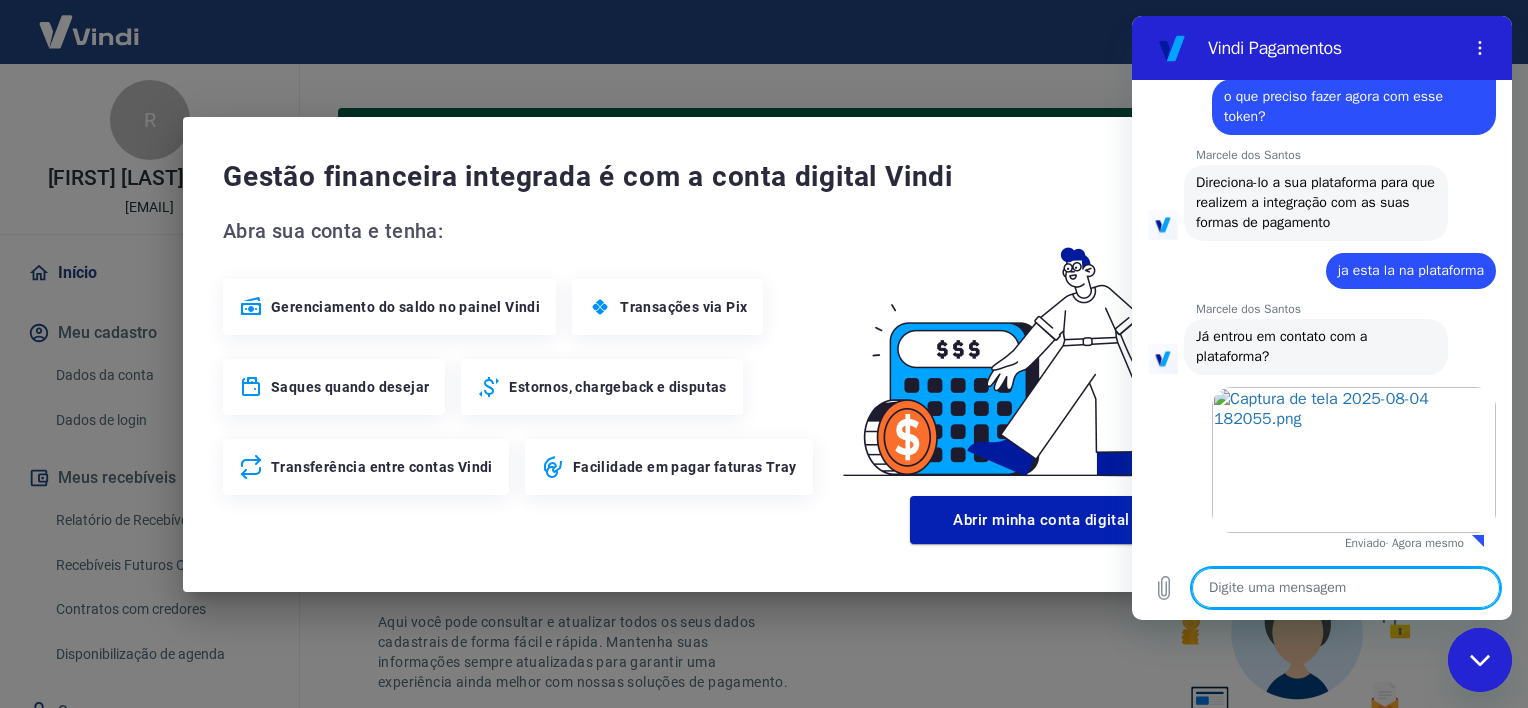 scroll, scrollTop: 7326, scrollLeft: 0, axis: vertical 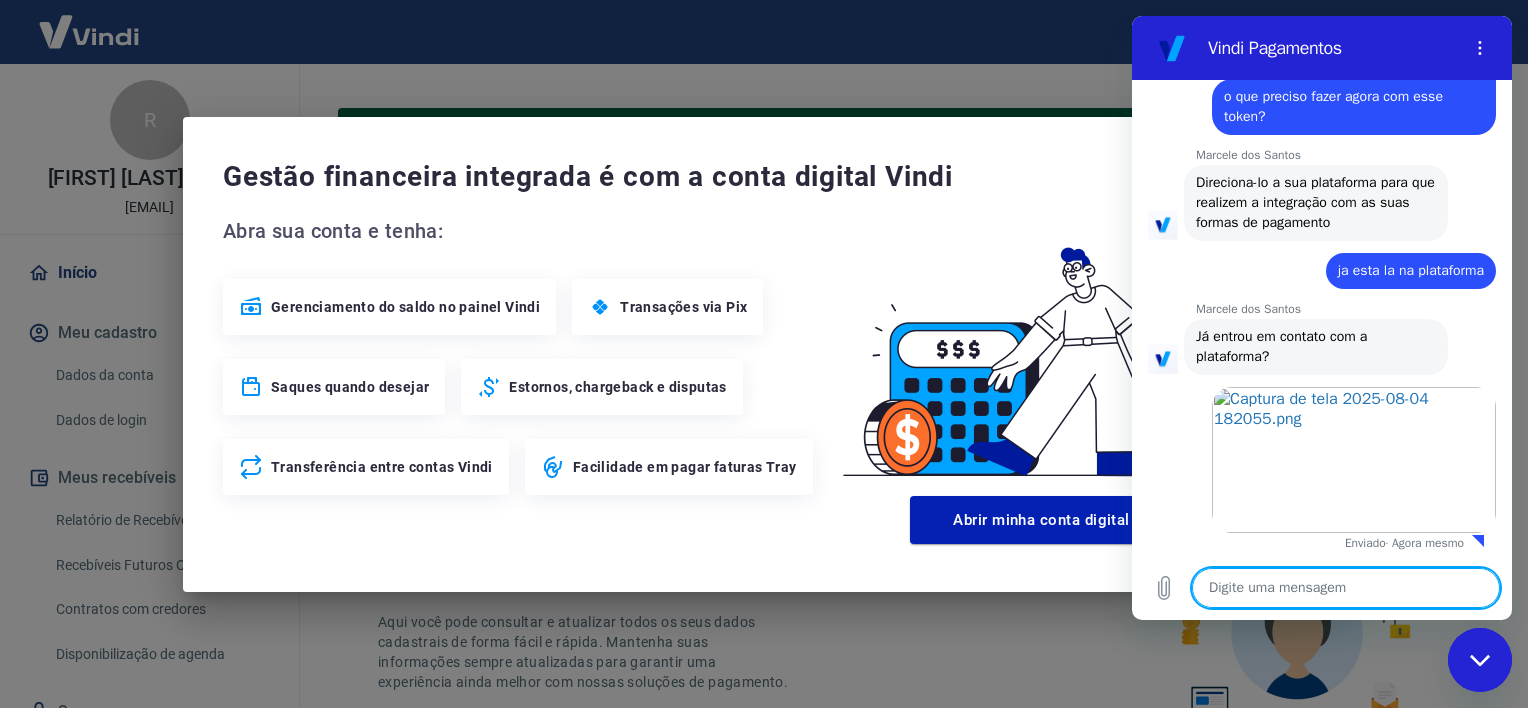 type on "s" 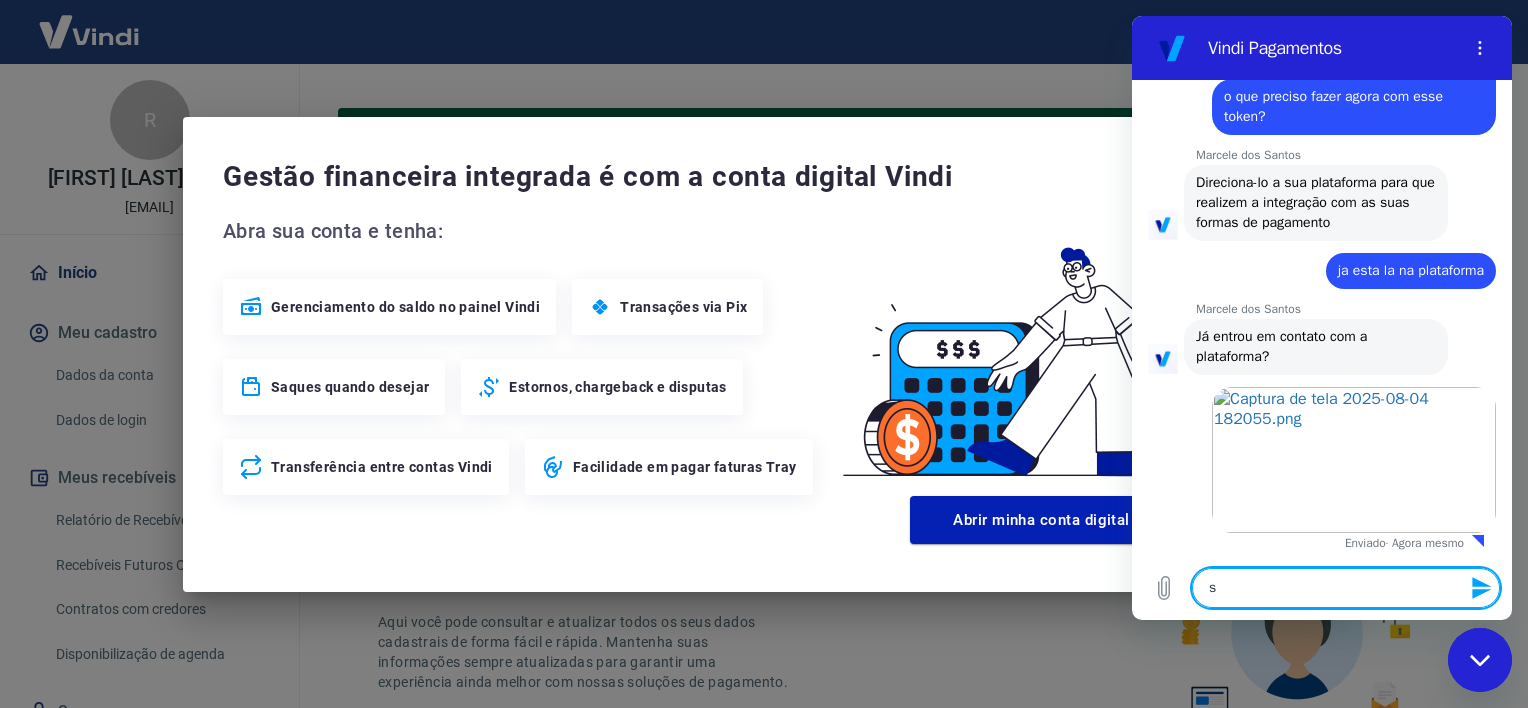 type on "si" 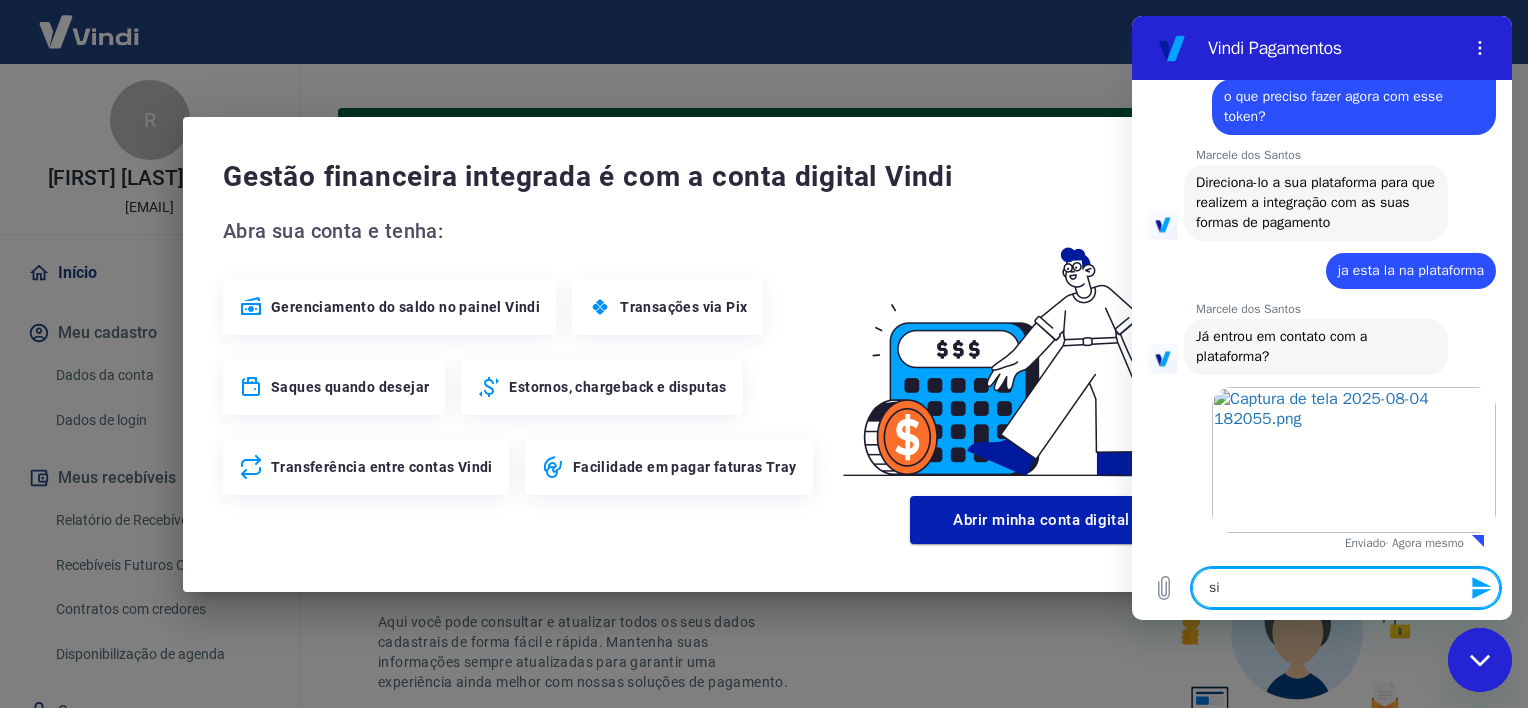 type on "sim" 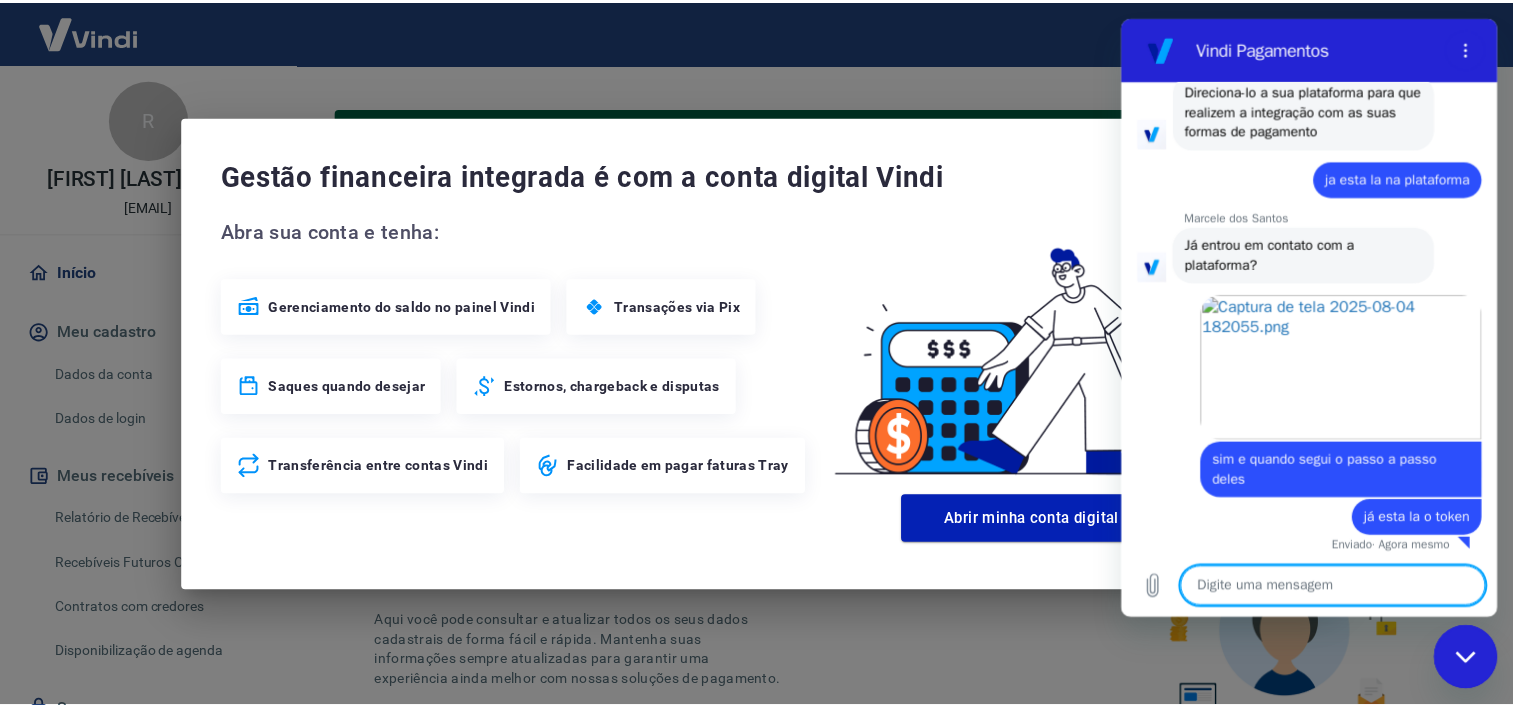 scroll, scrollTop: 7422, scrollLeft: 0, axis: vertical 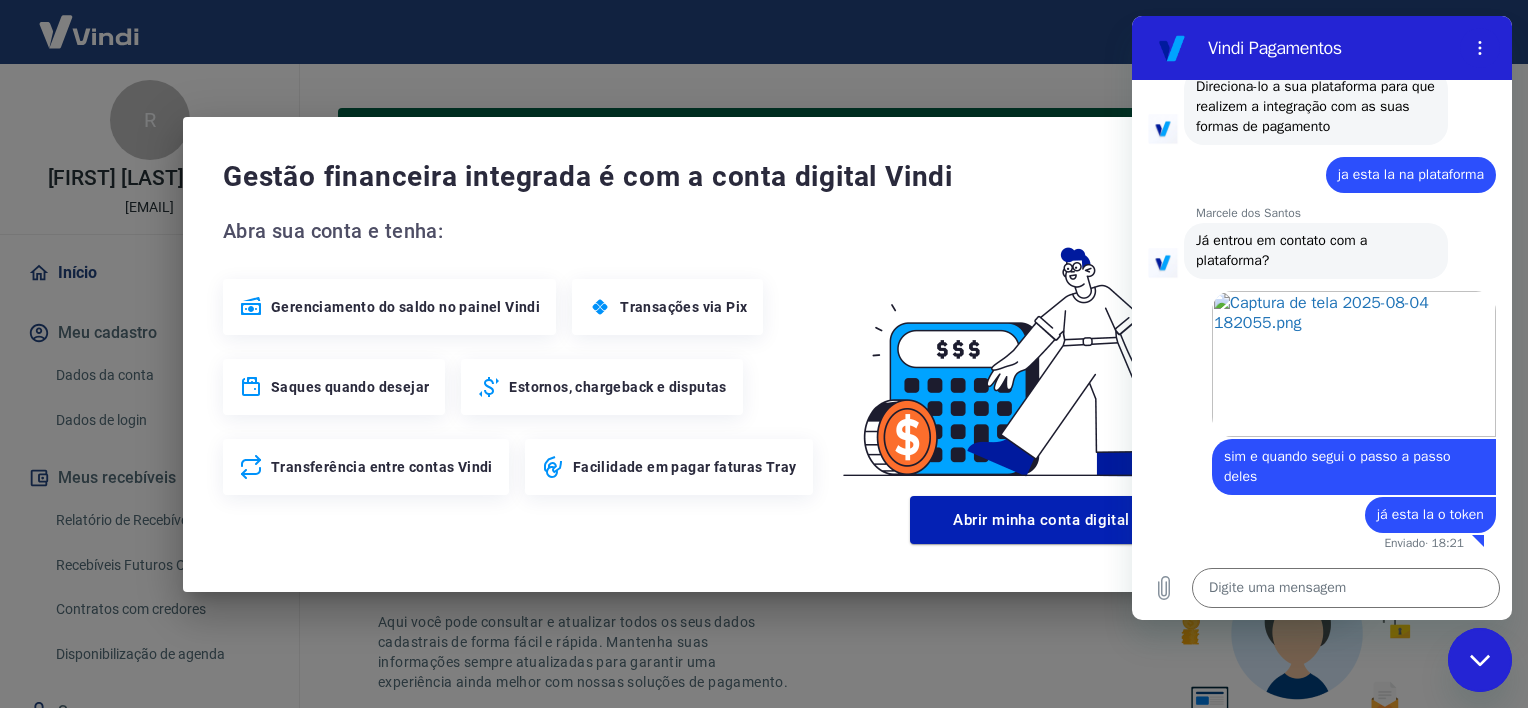click on "Gestão financeira integrada é com a conta digital Vindi Abra sua conta e tenha: Gerenciamento do saldo no painel Vindi Transações via Pix Saques quando desejar Estornos, chargeback e disputas Transferência entre contas Vindi Facilidade em pagar faturas Tray Abrir minha conta digital Vindi" at bounding box center (764, 354) 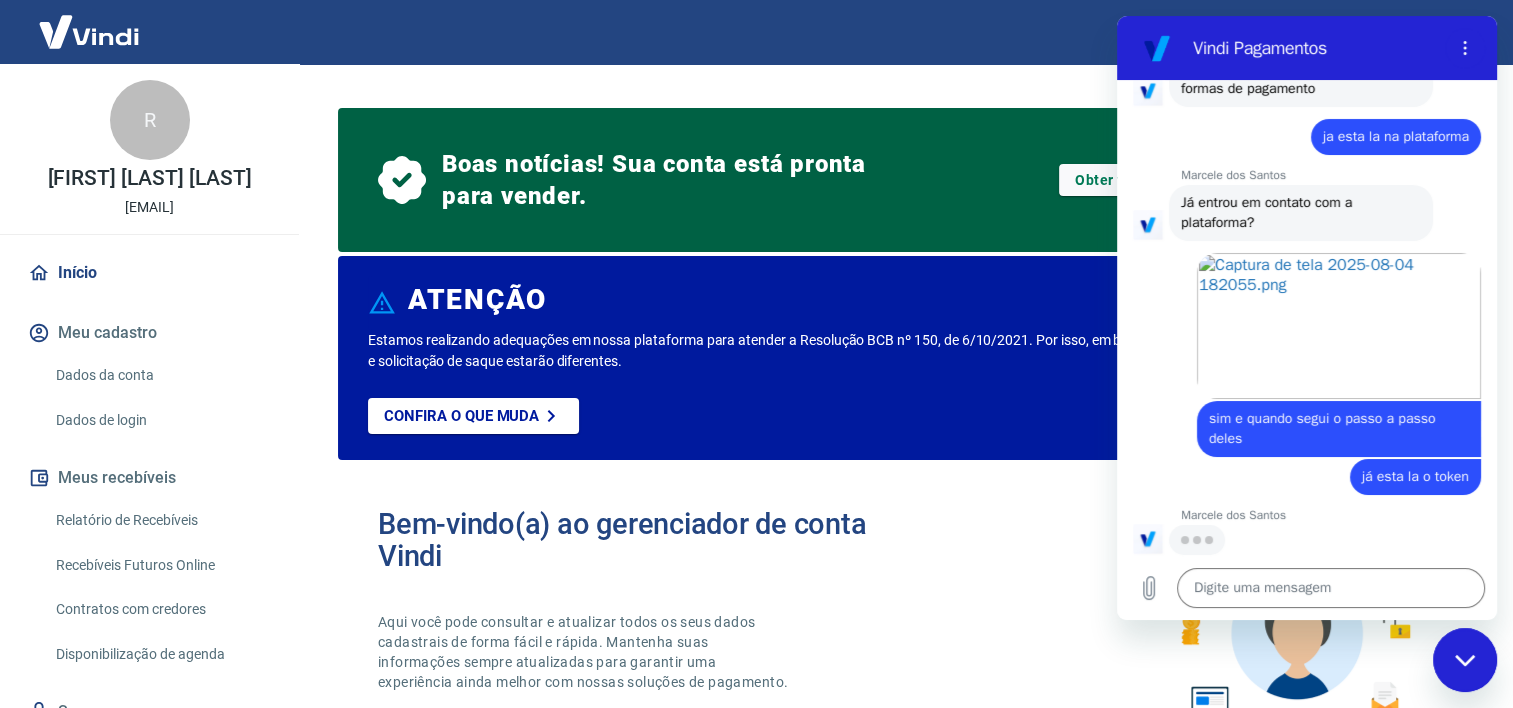 scroll, scrollTop: 7460, scrollLeft: 0, axis: vertical 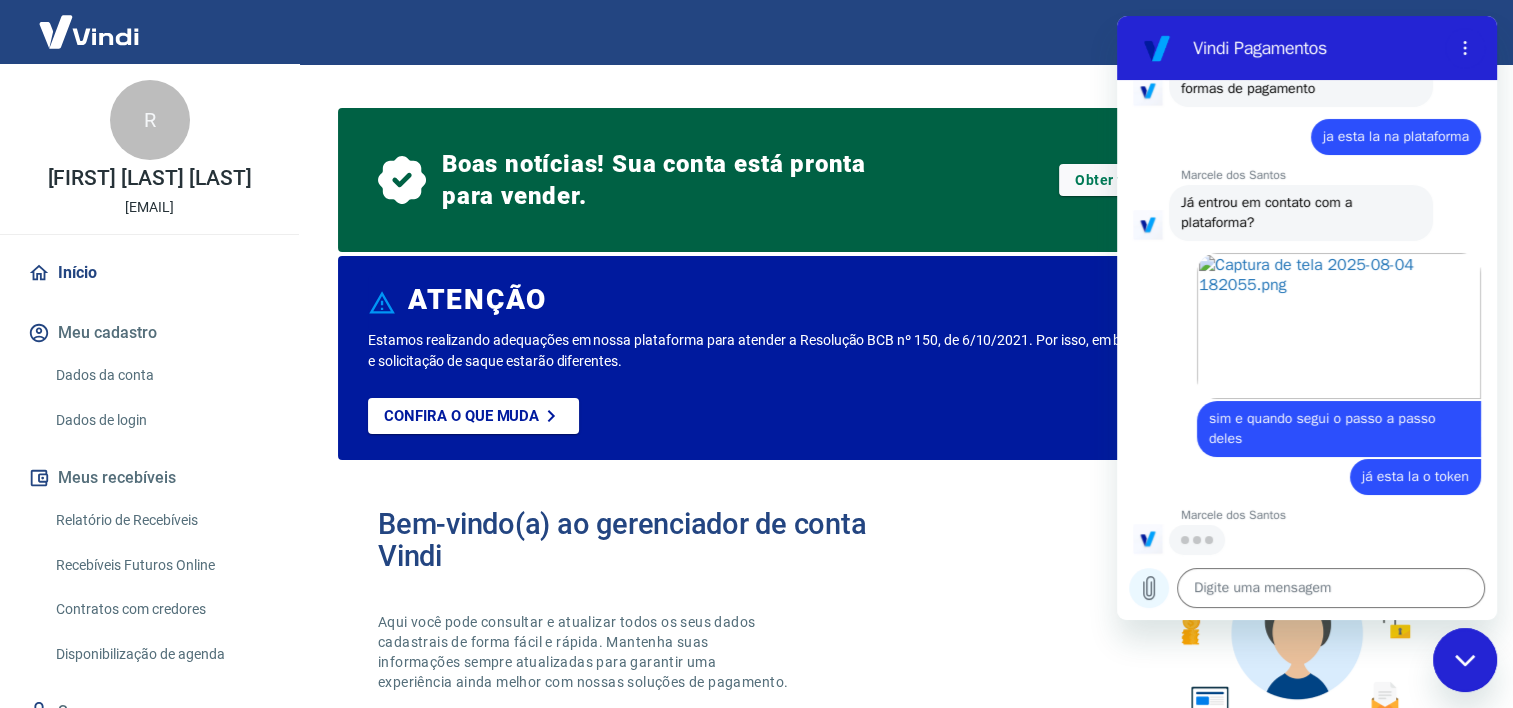 click 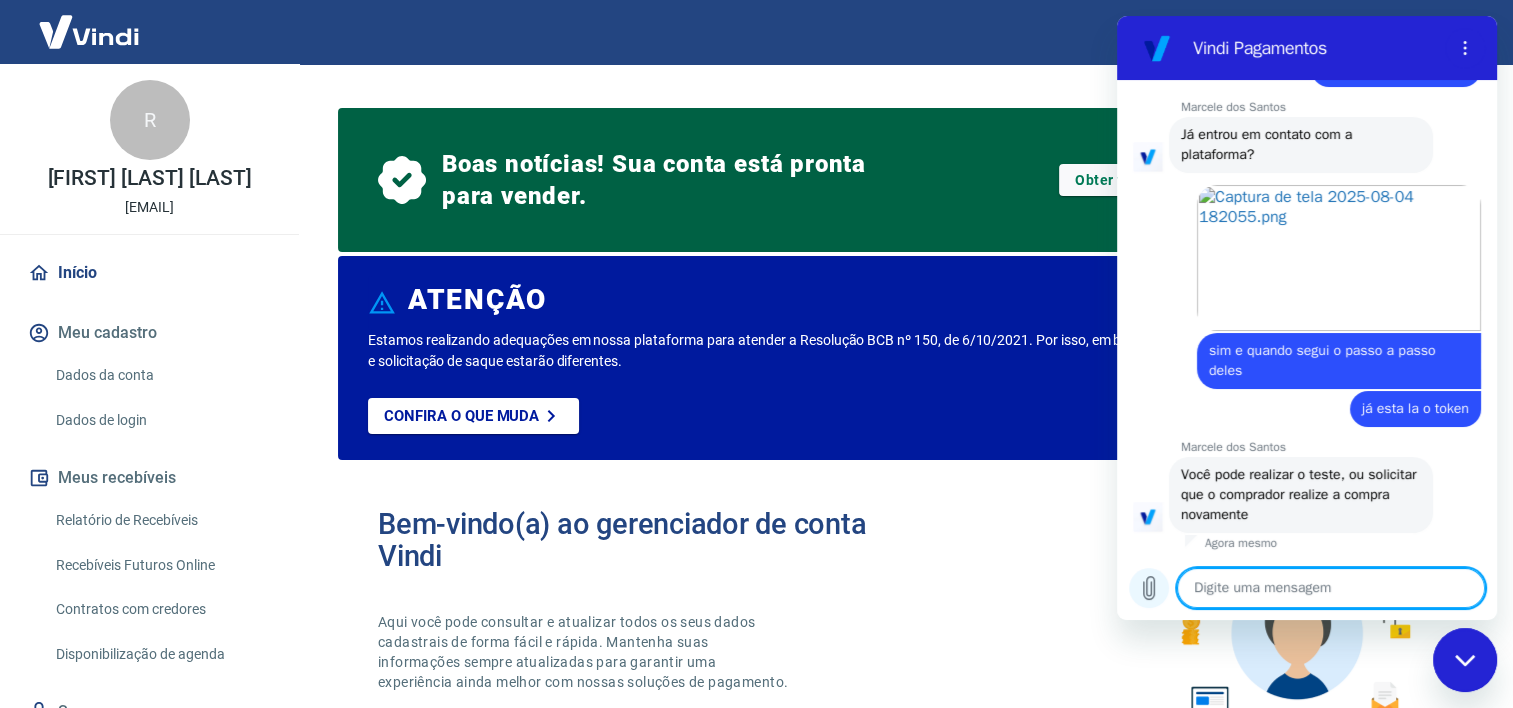 scroll, scrollTop: 7528, scrollLeft: 0, axis: vertical 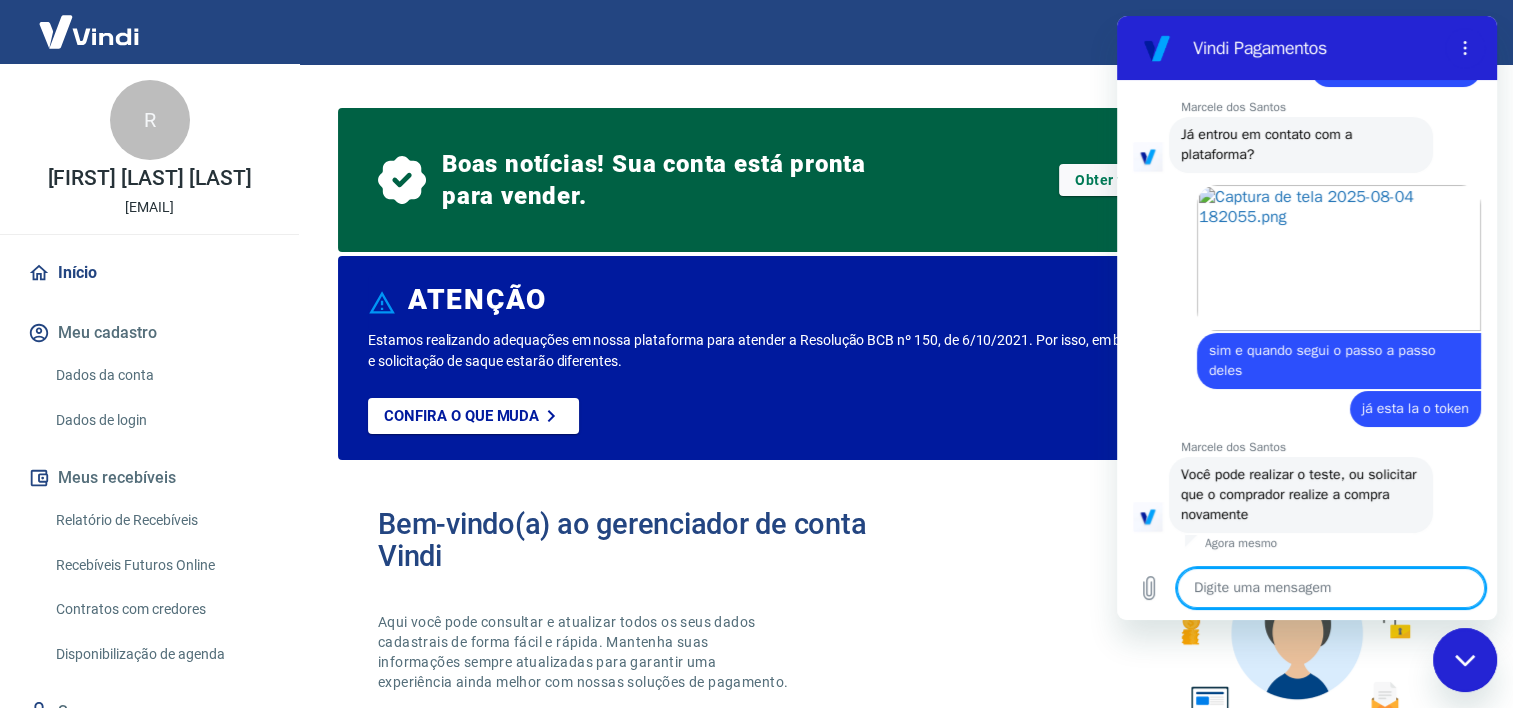 click at bounding box center (1331, 588) 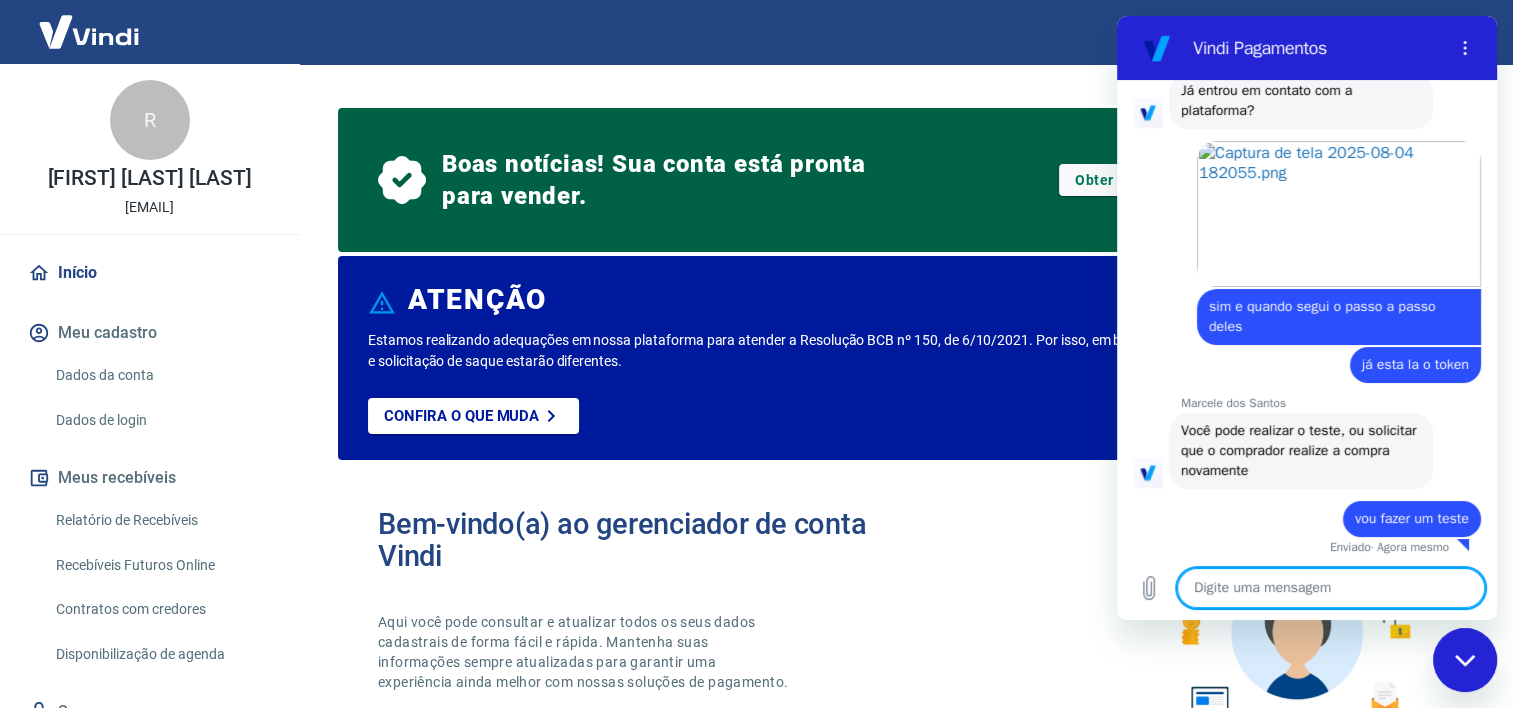 scroll, scrollTop: 7576, scrollLeft: 0, axis: vertical 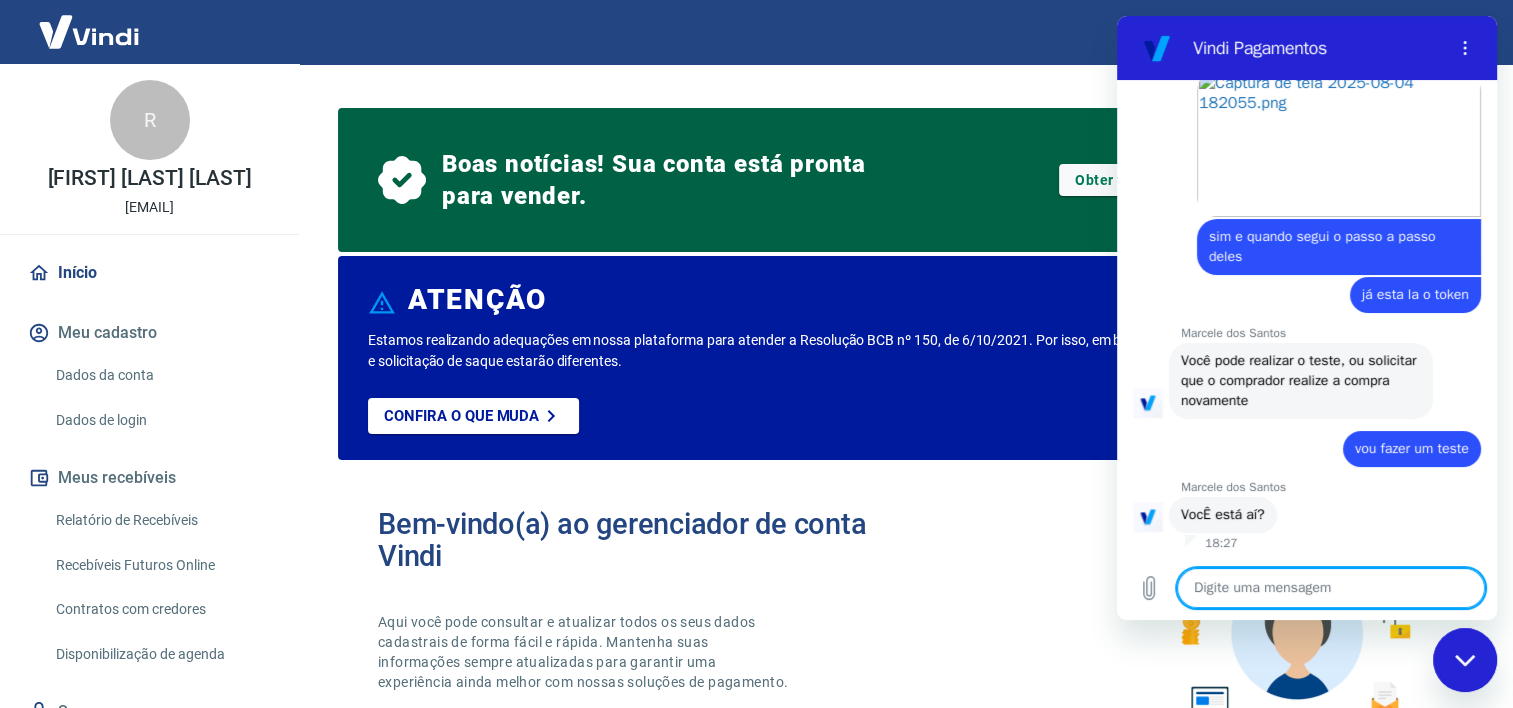 click at bounding box center [1331, 588] 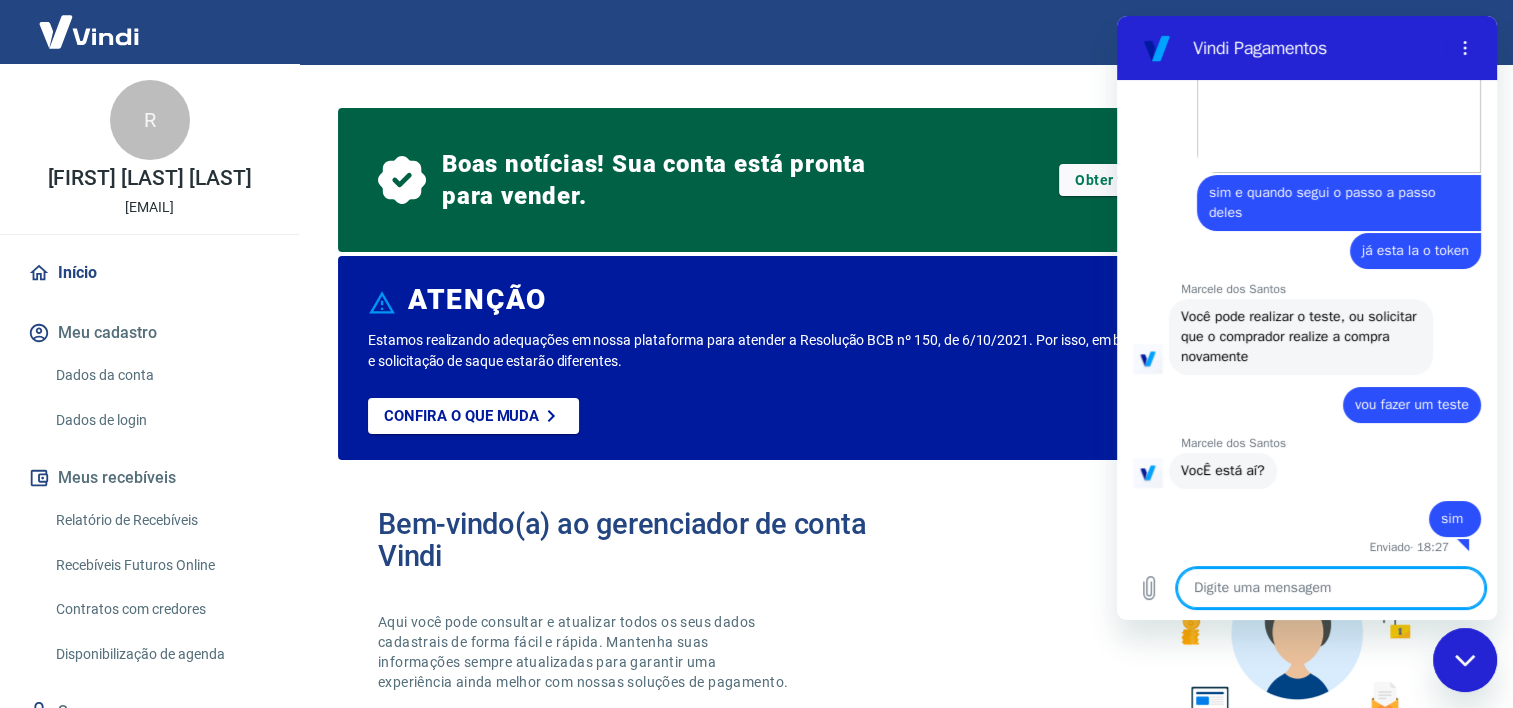 scroll, scrollTop: 7690, scrollLeft: 0, axis: vertical 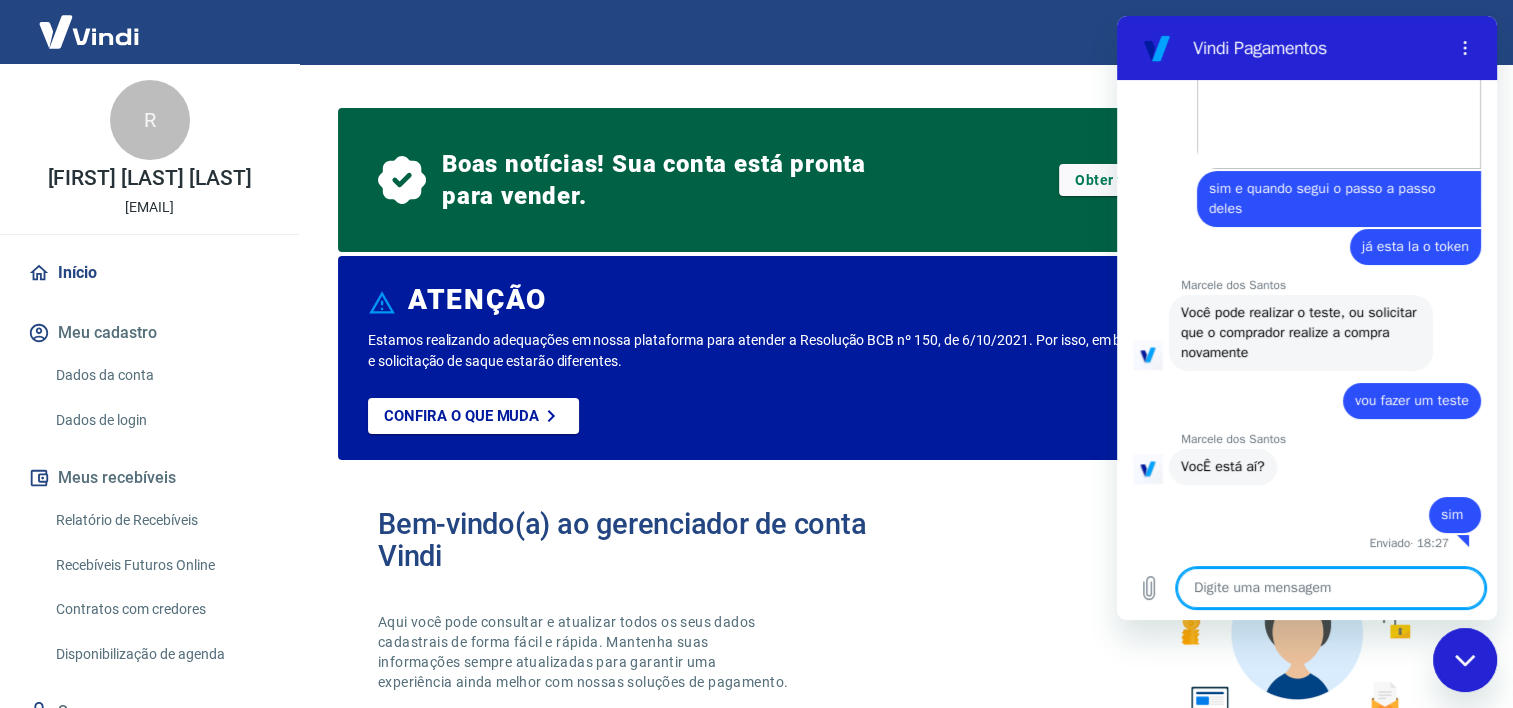 click at bounding box center [1331, 588] 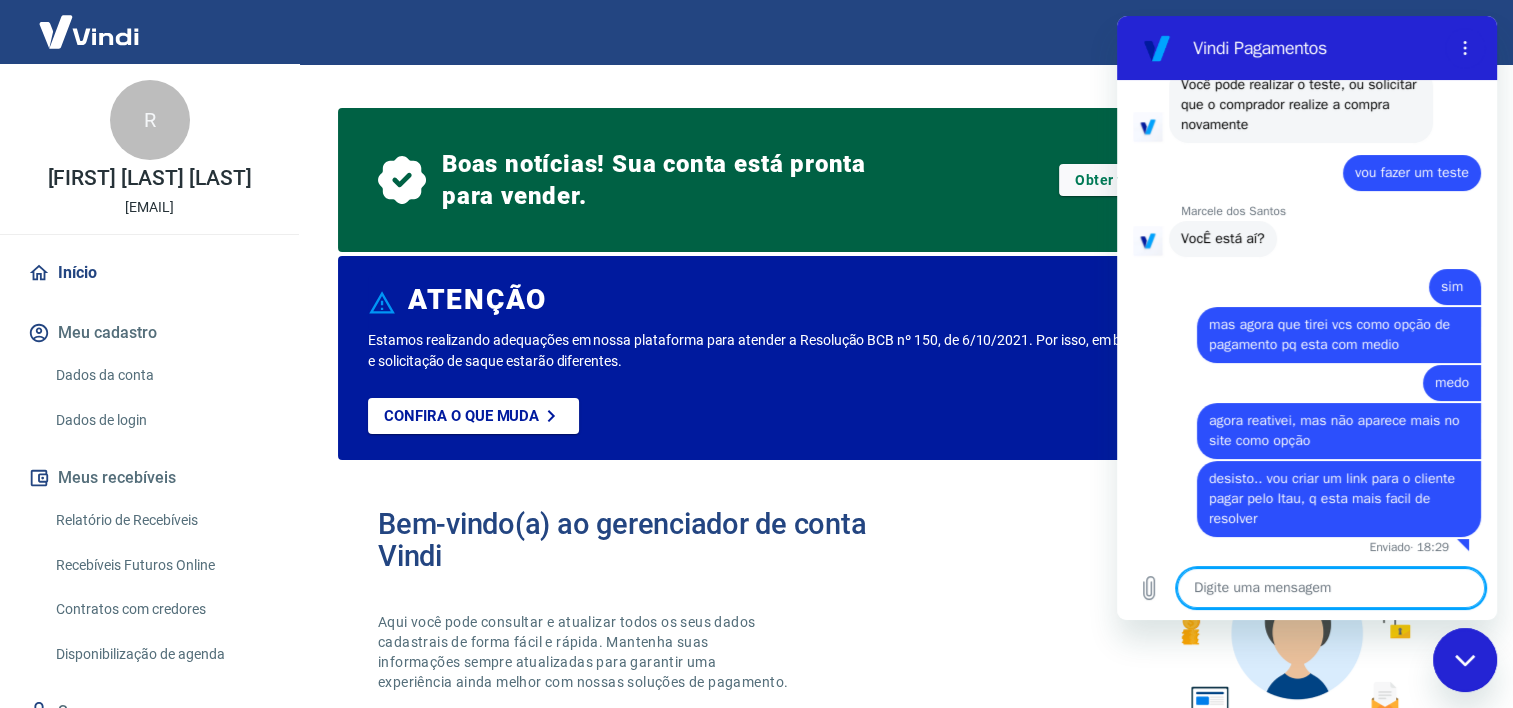 scroll, scrollTop: 7922, scrollLeft: 0, axis: vertical 